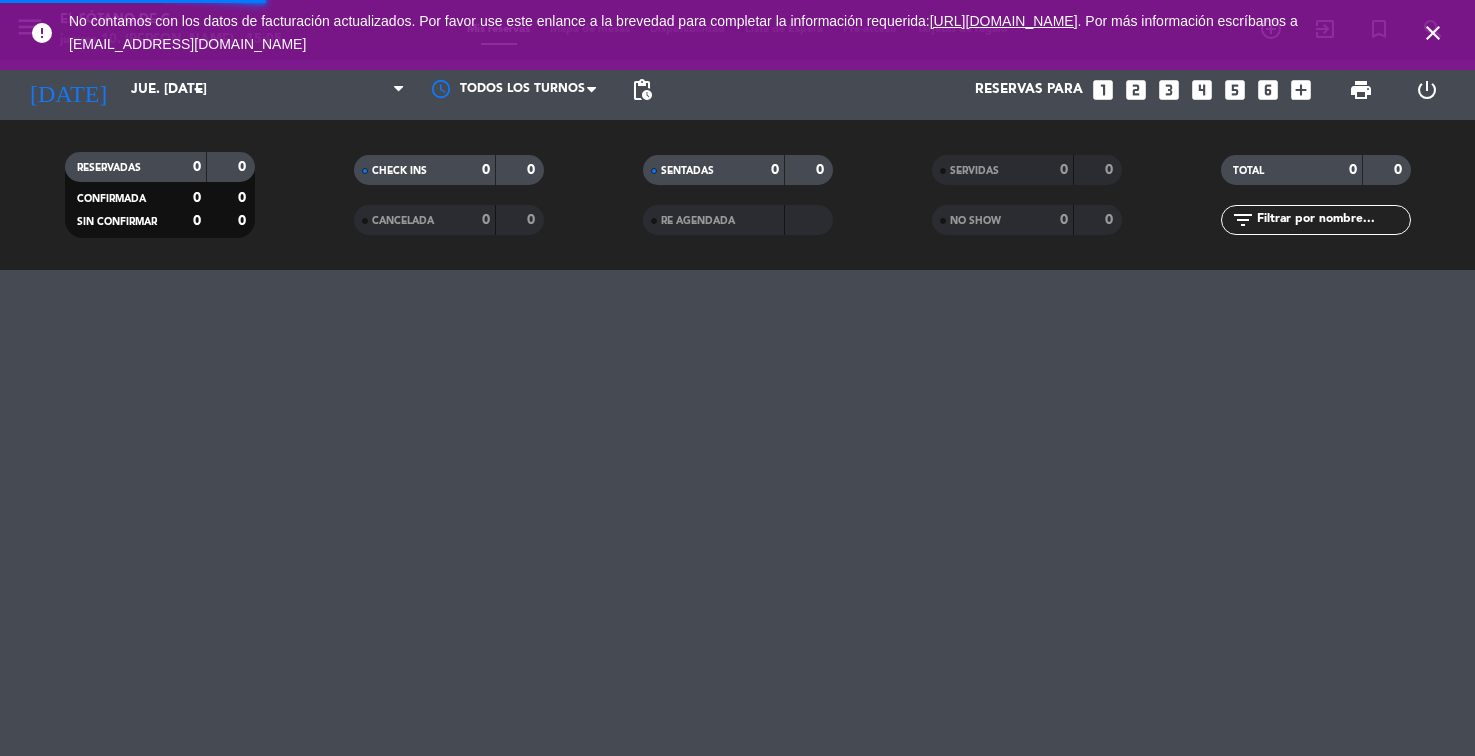 scroll, scrollTop: 0, scrollLeft: 0, axis: both 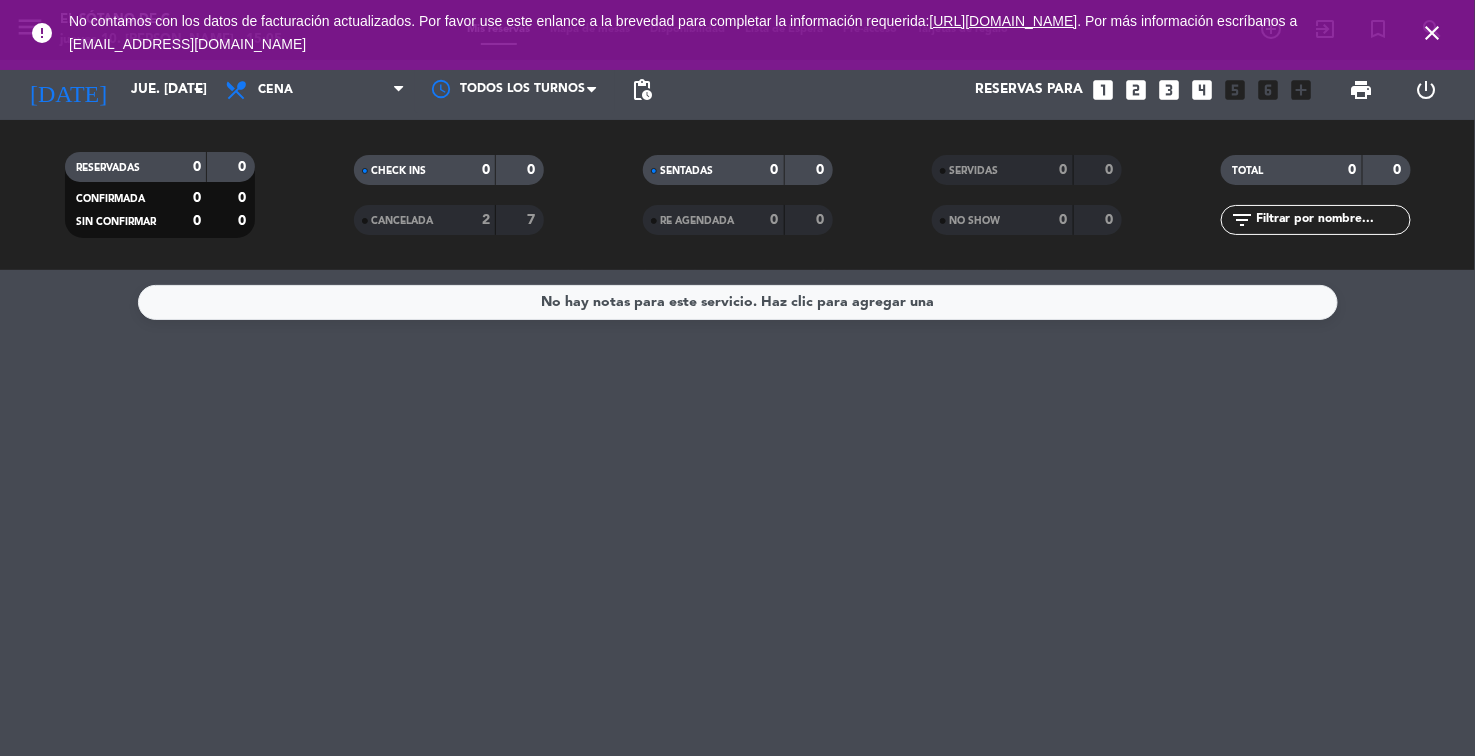 click on "close" at bounding box center [1433, 33] 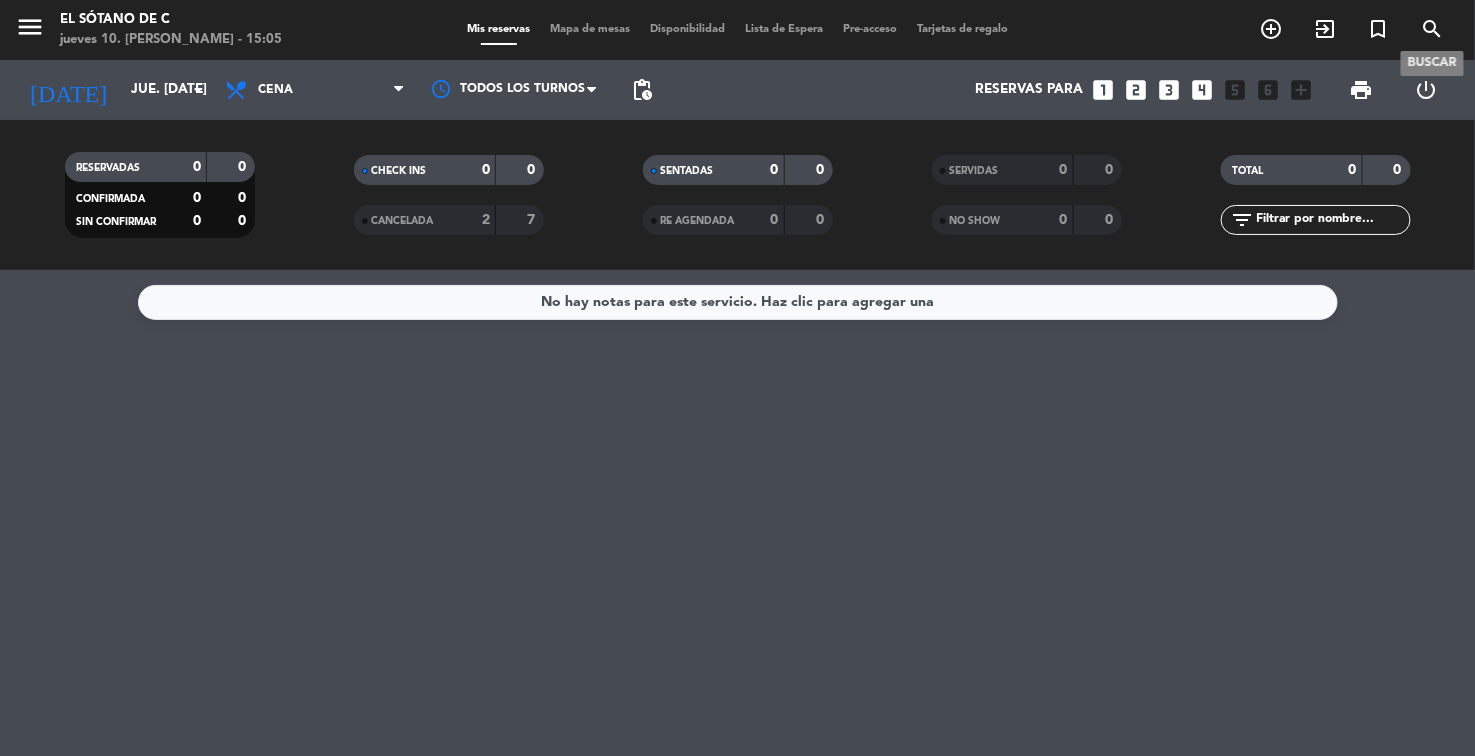 click on "search" at bounding box center [1433, 29] 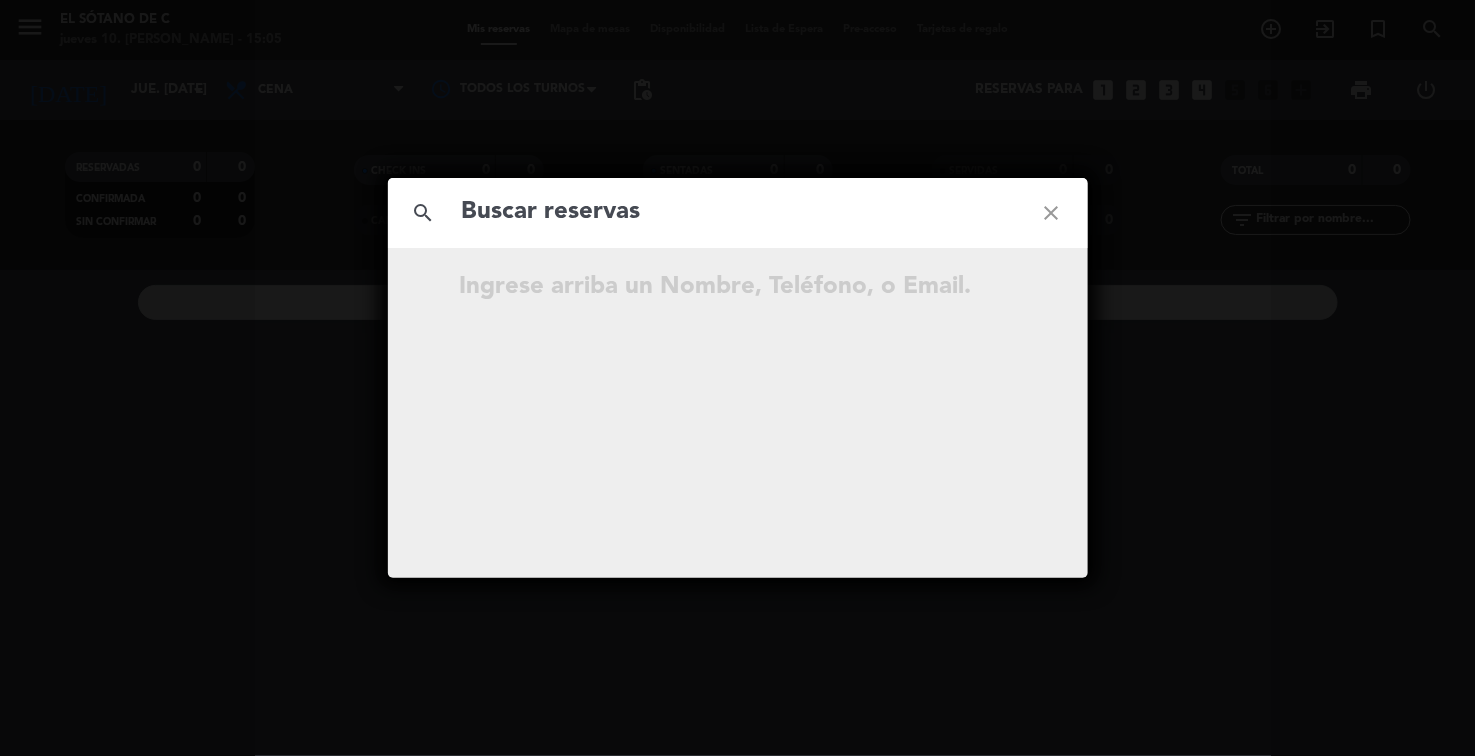click 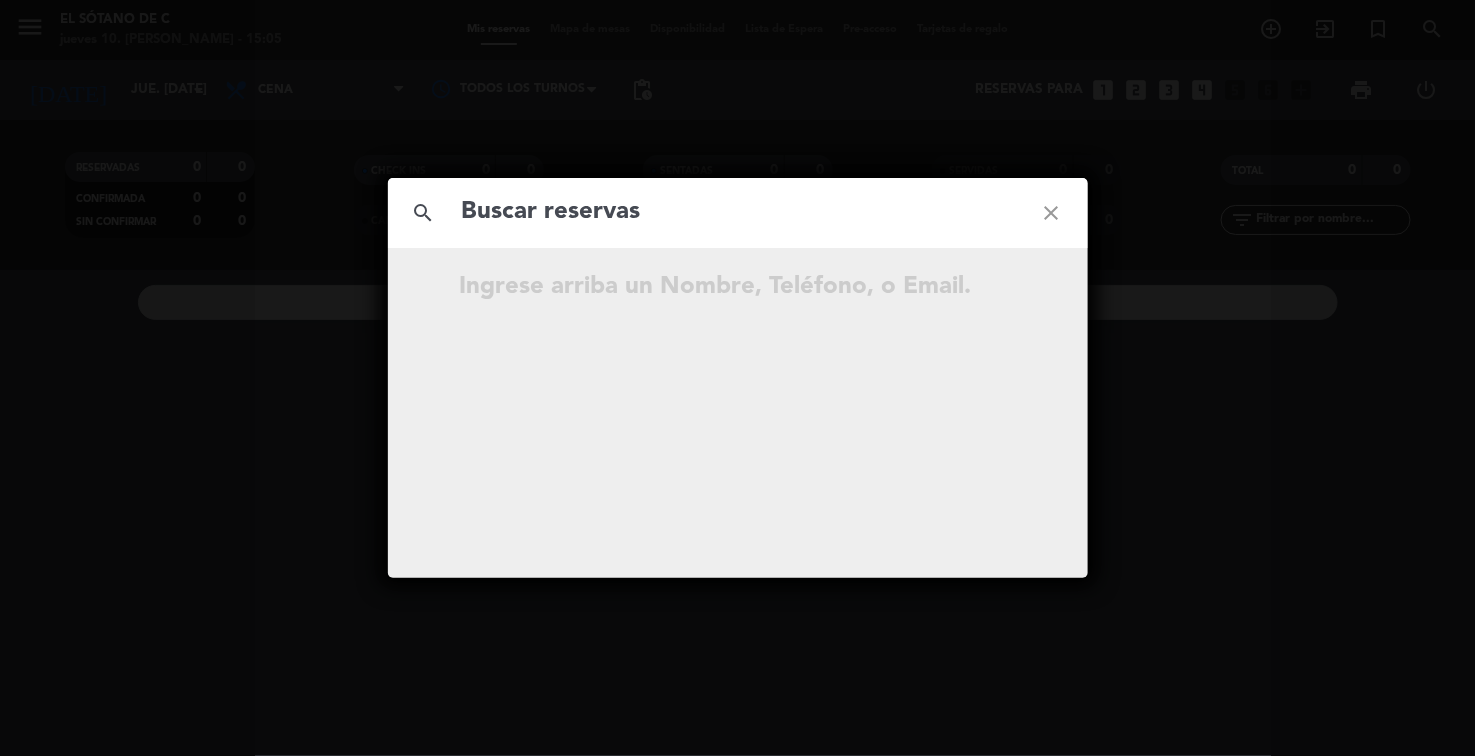 click on "close" 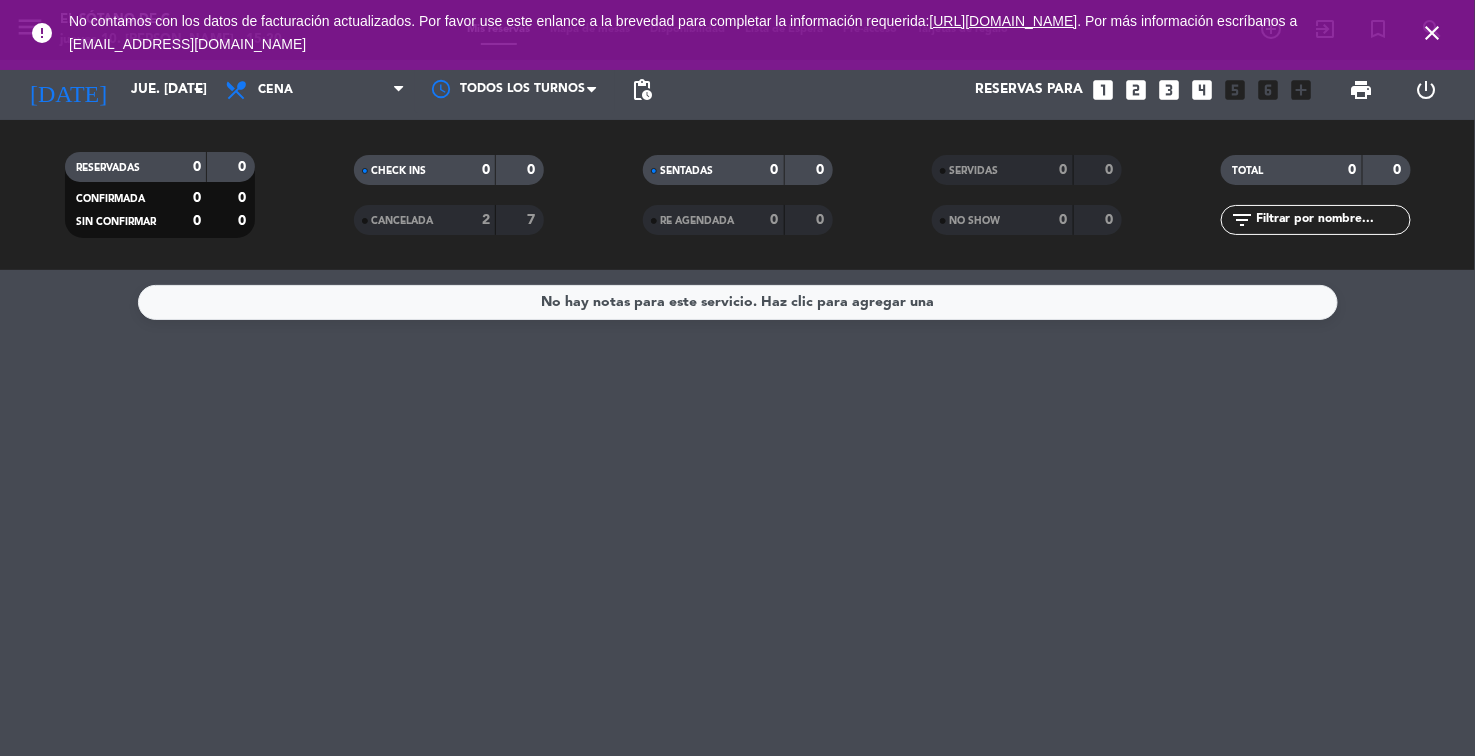 click on "close" at bounding box center (1433, 33) 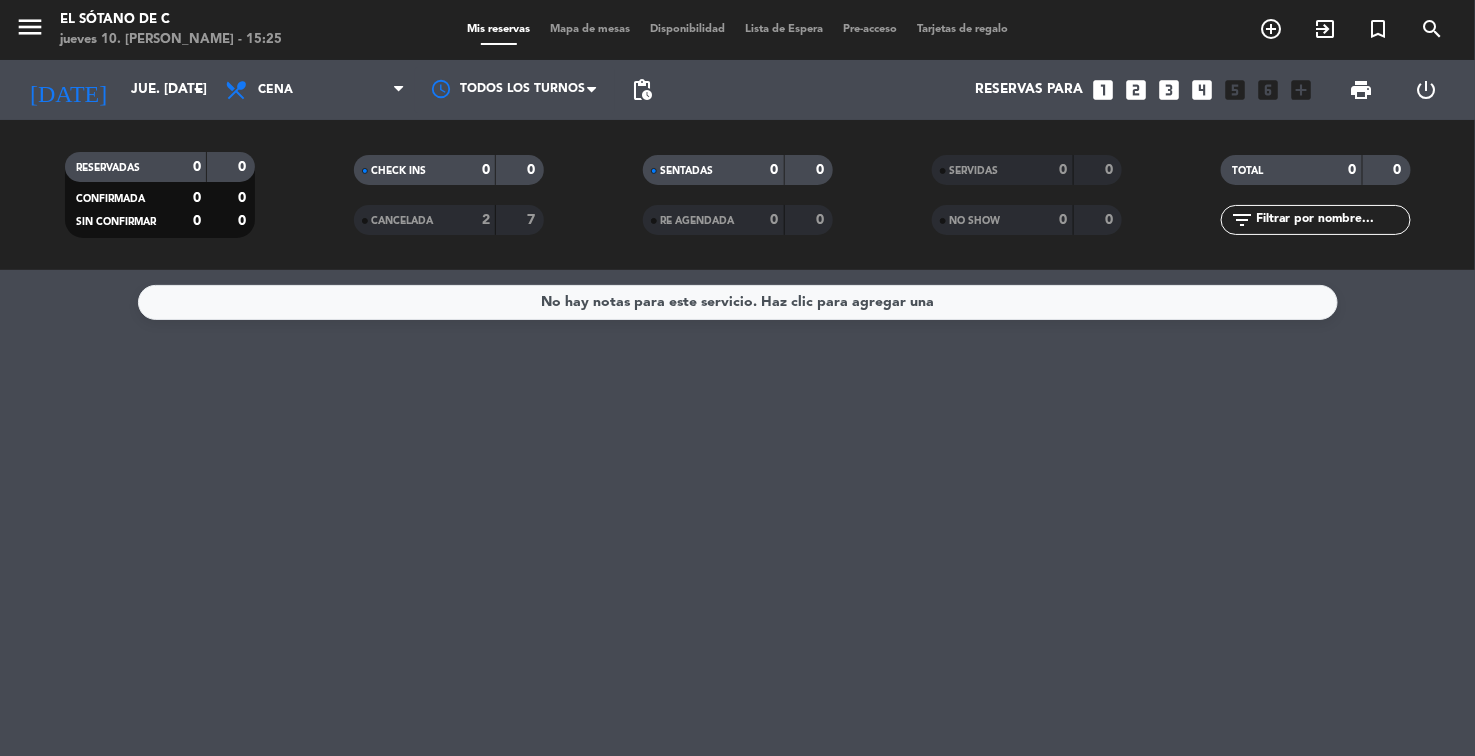 click on "menu" at bounding box center [37, 30] 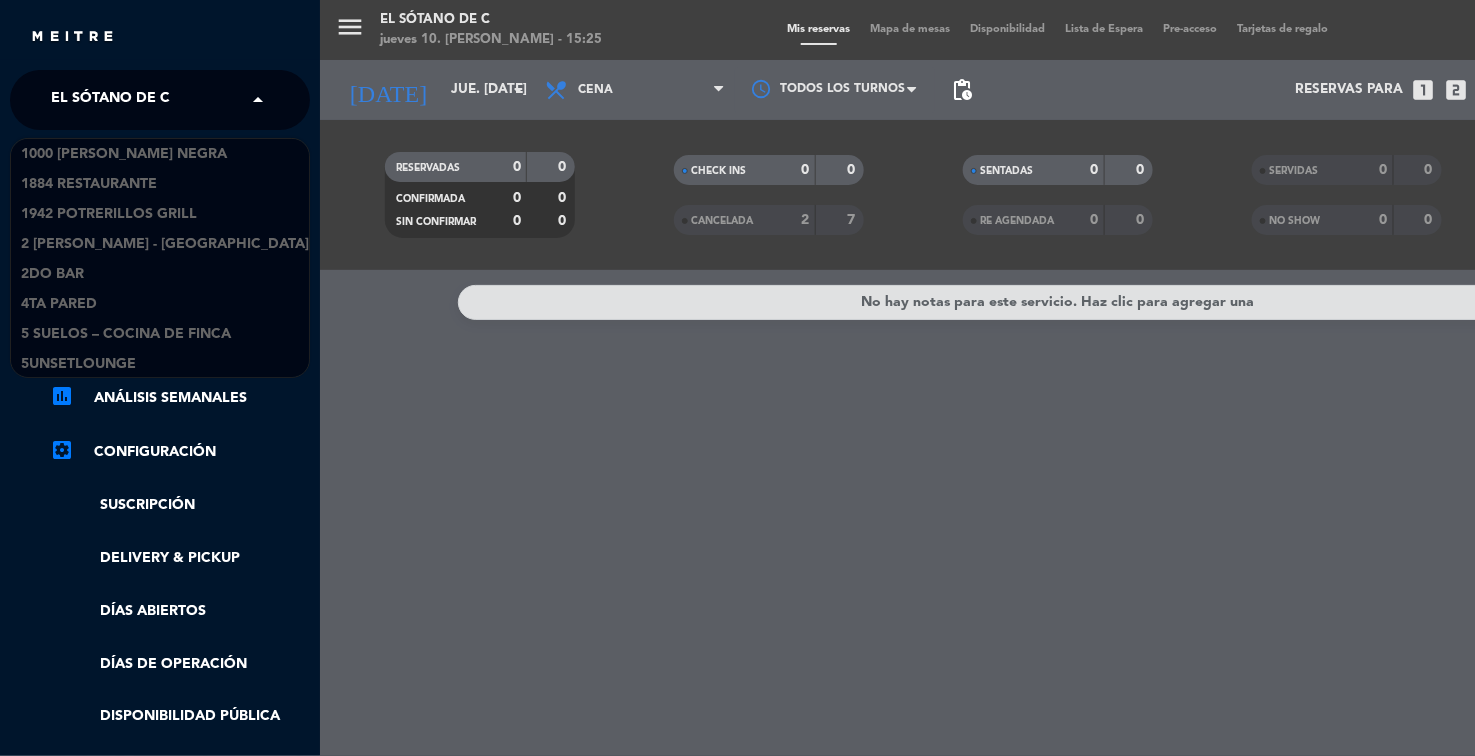 click on "× El Sótano de C" 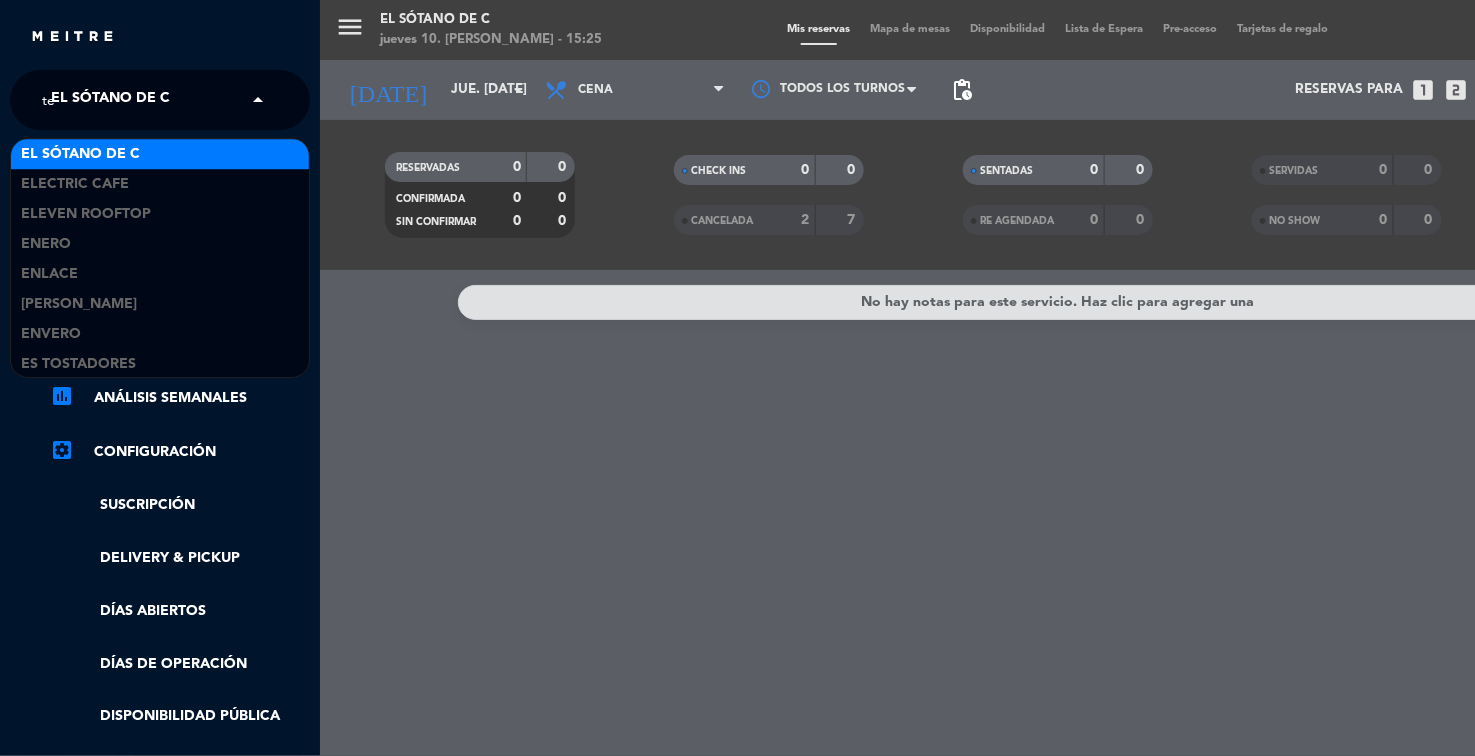 scroll, scrollTop: 4112, scrollLeft: 0, axis: vertical 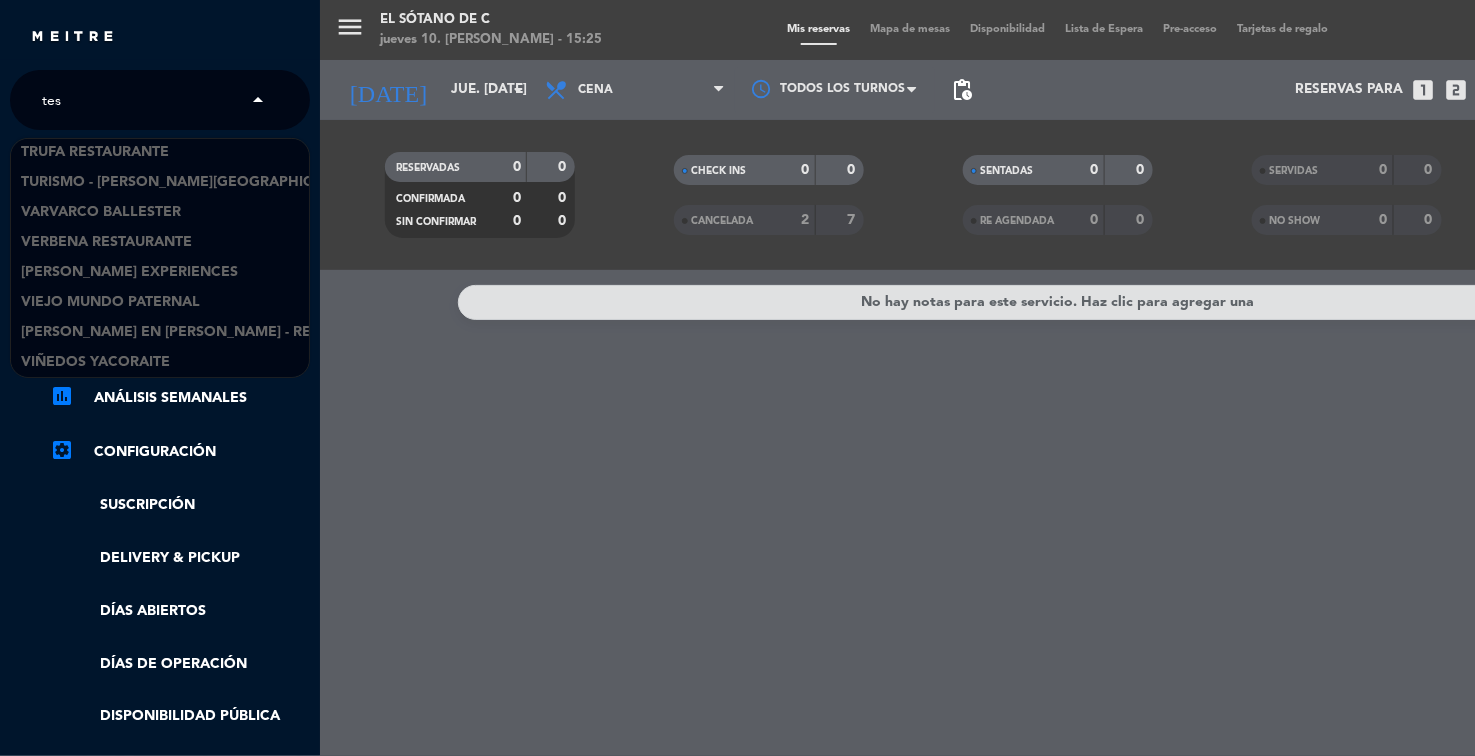 type on "test" 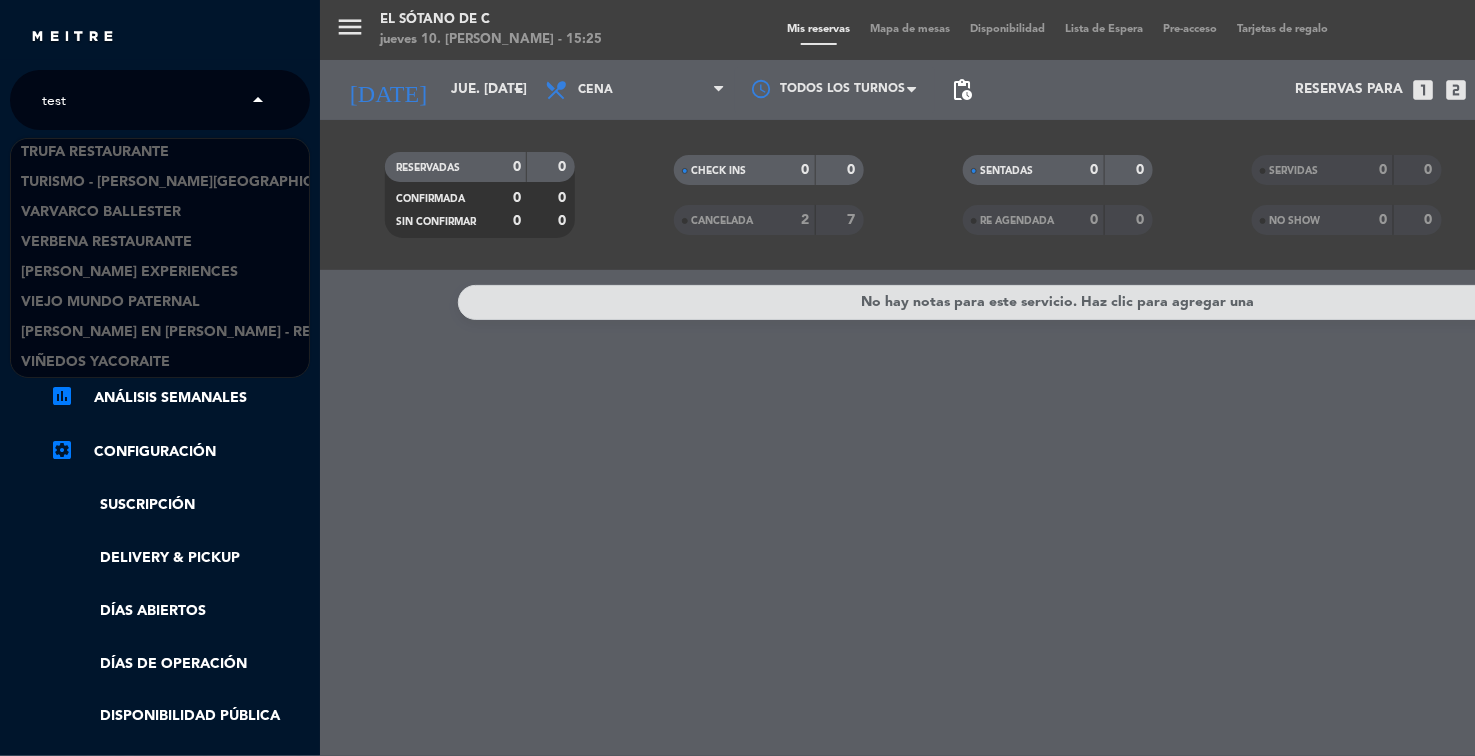 scroll, scrollTop: 0, scrollLeft: 0, axis: both 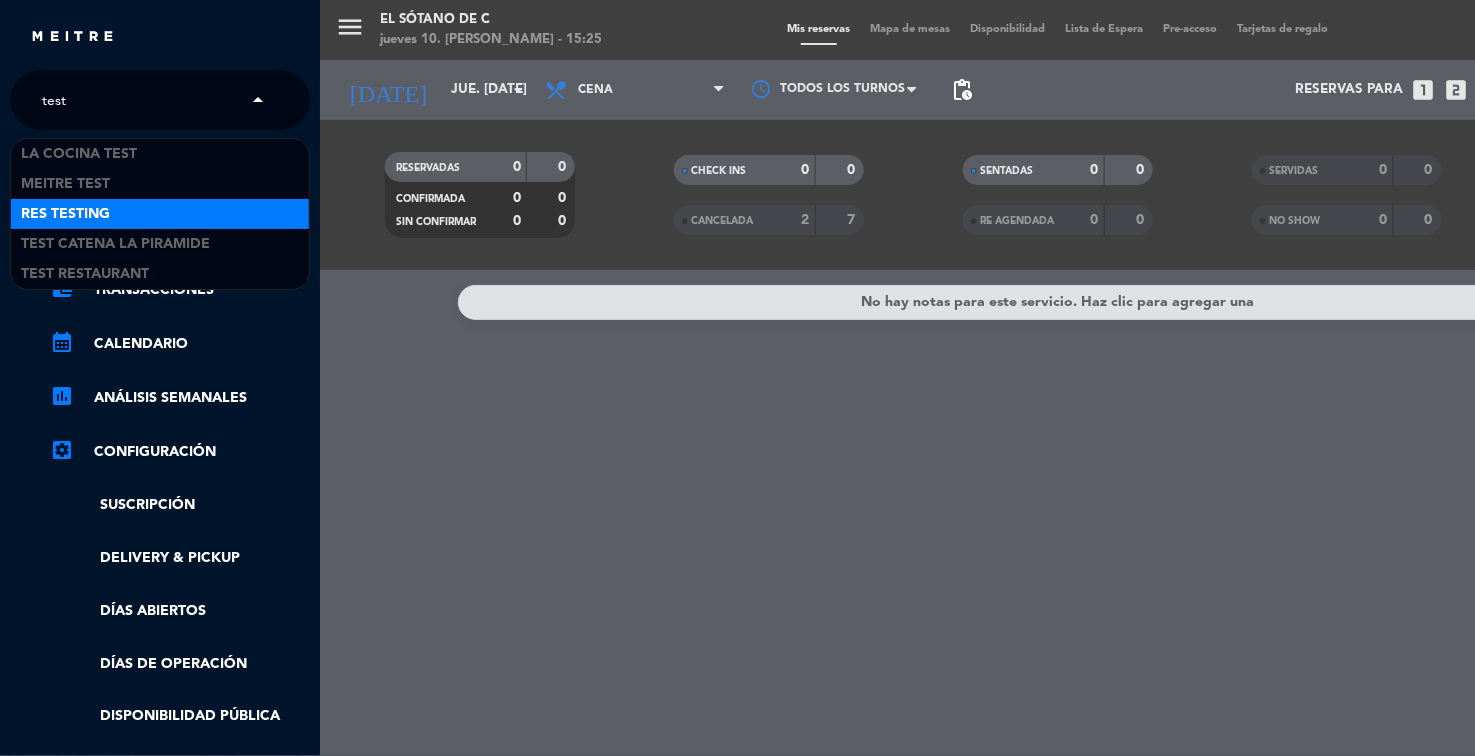click on "RES TESTING" at bounding box center [65, 214] 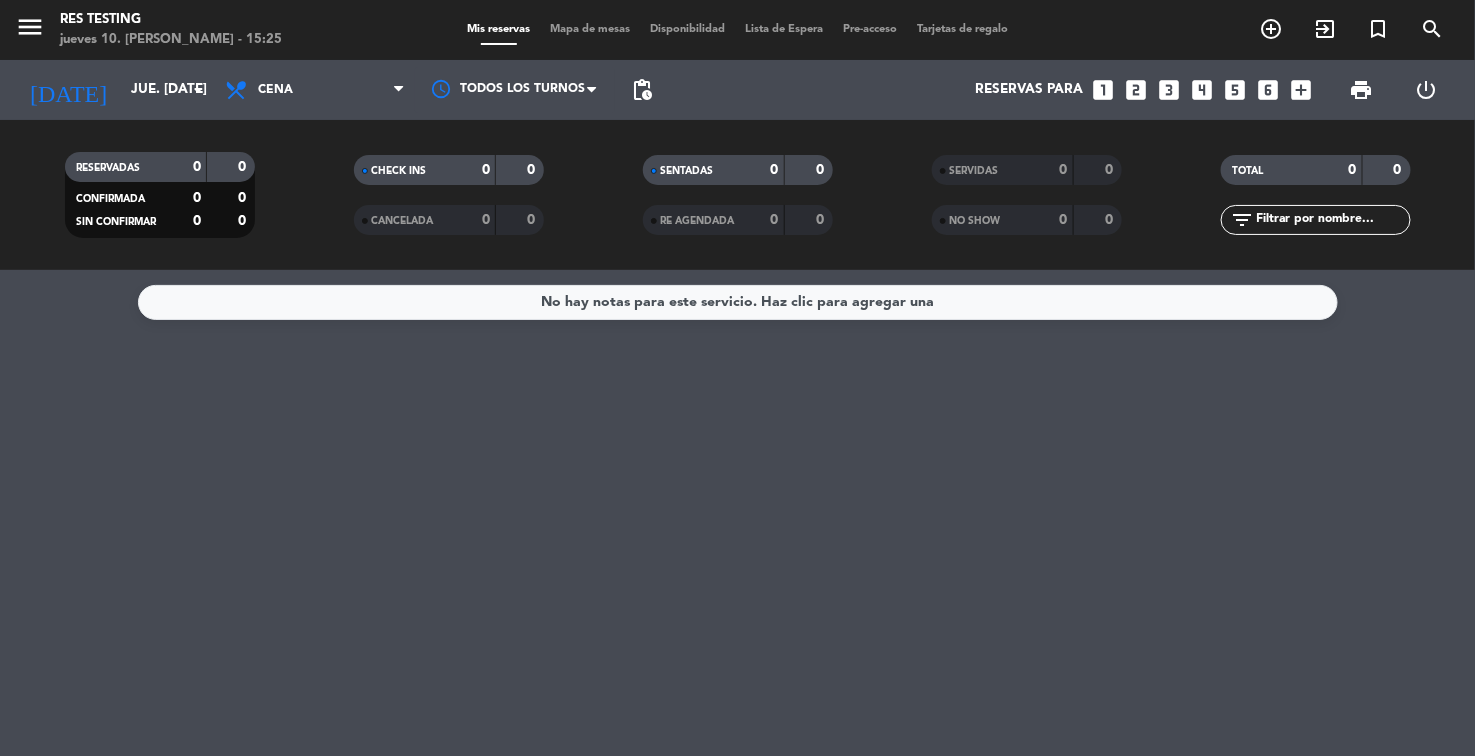 click on "No hay notas para este servicio. Haz clic para agregar una" 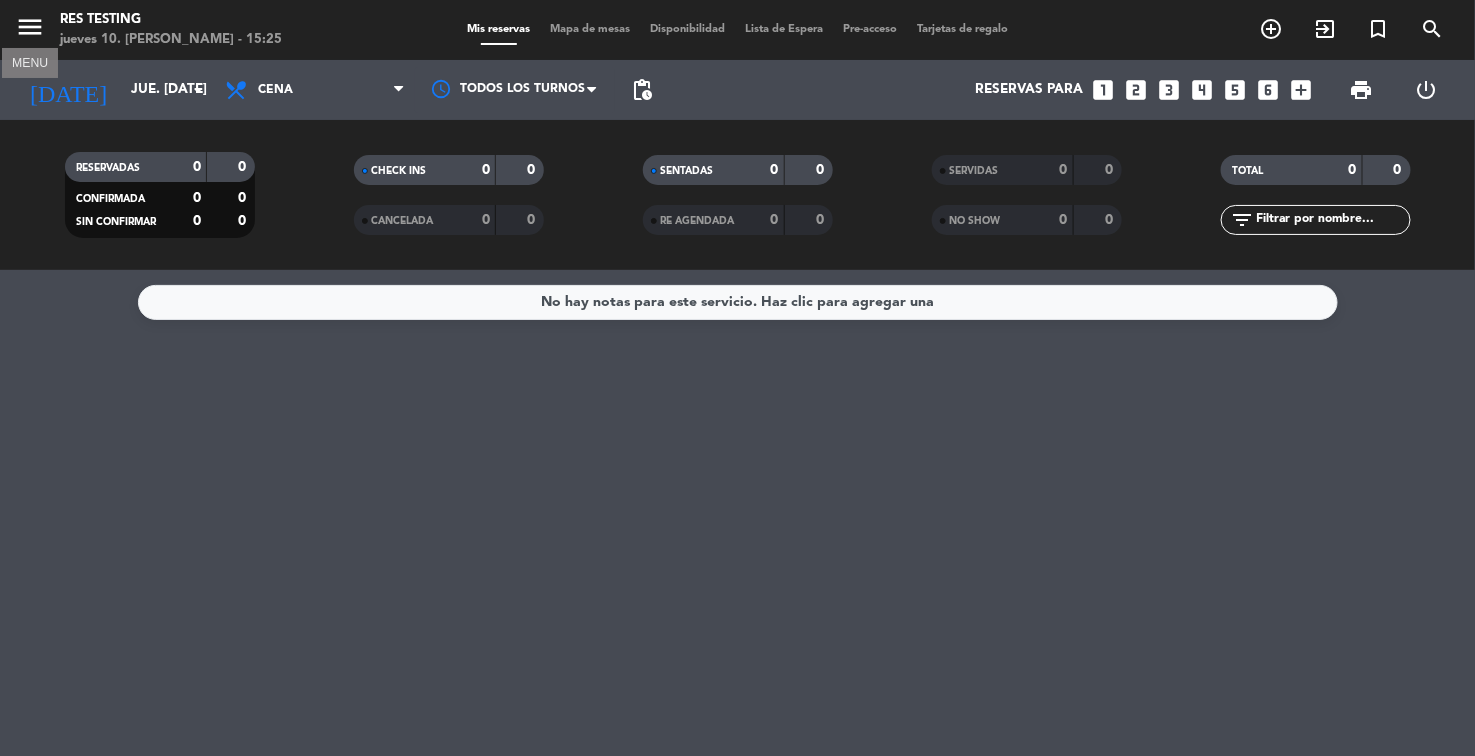 click on "menu" at bounding box center [30, 27] 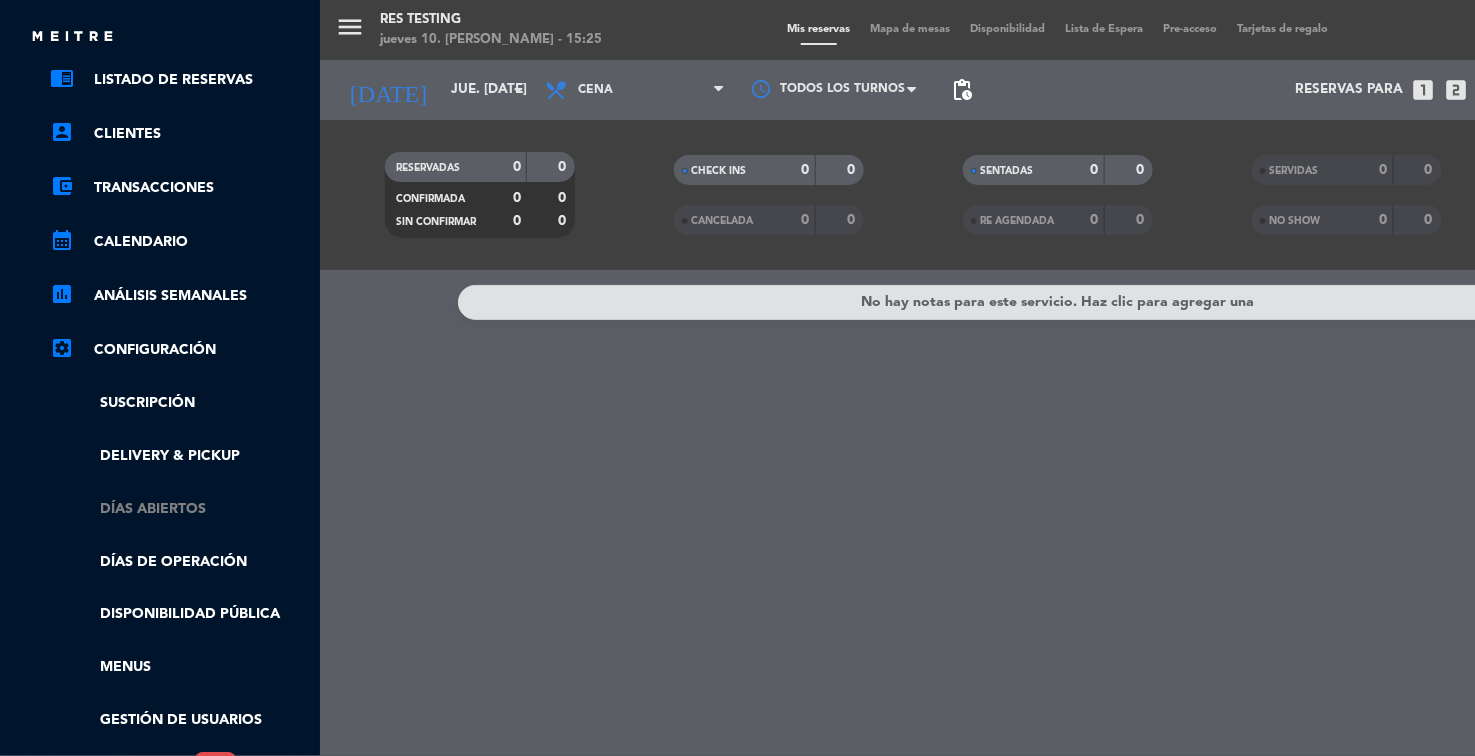 scroll, scrollTop: 221, scrollLeft: 0, axis: vertical 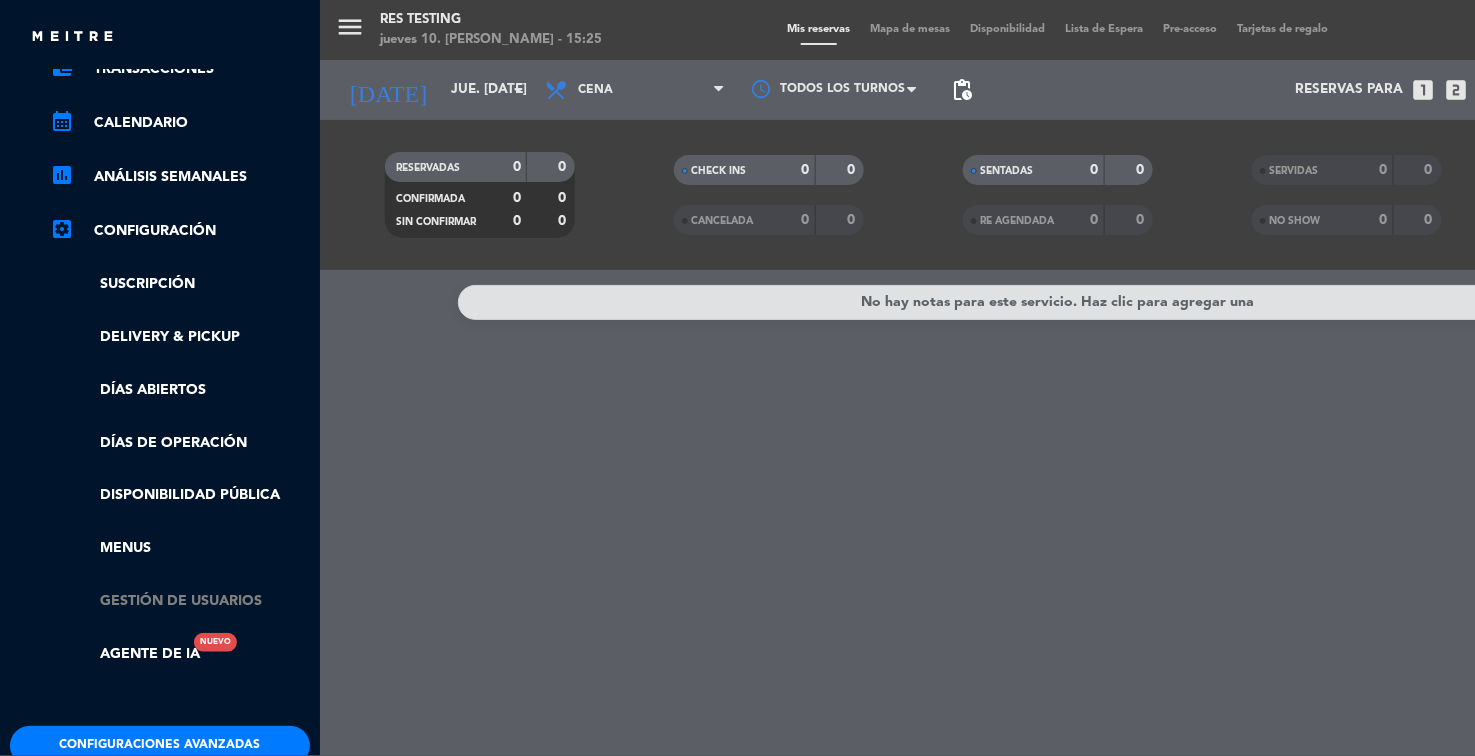 click on "Gestión de usuarios" 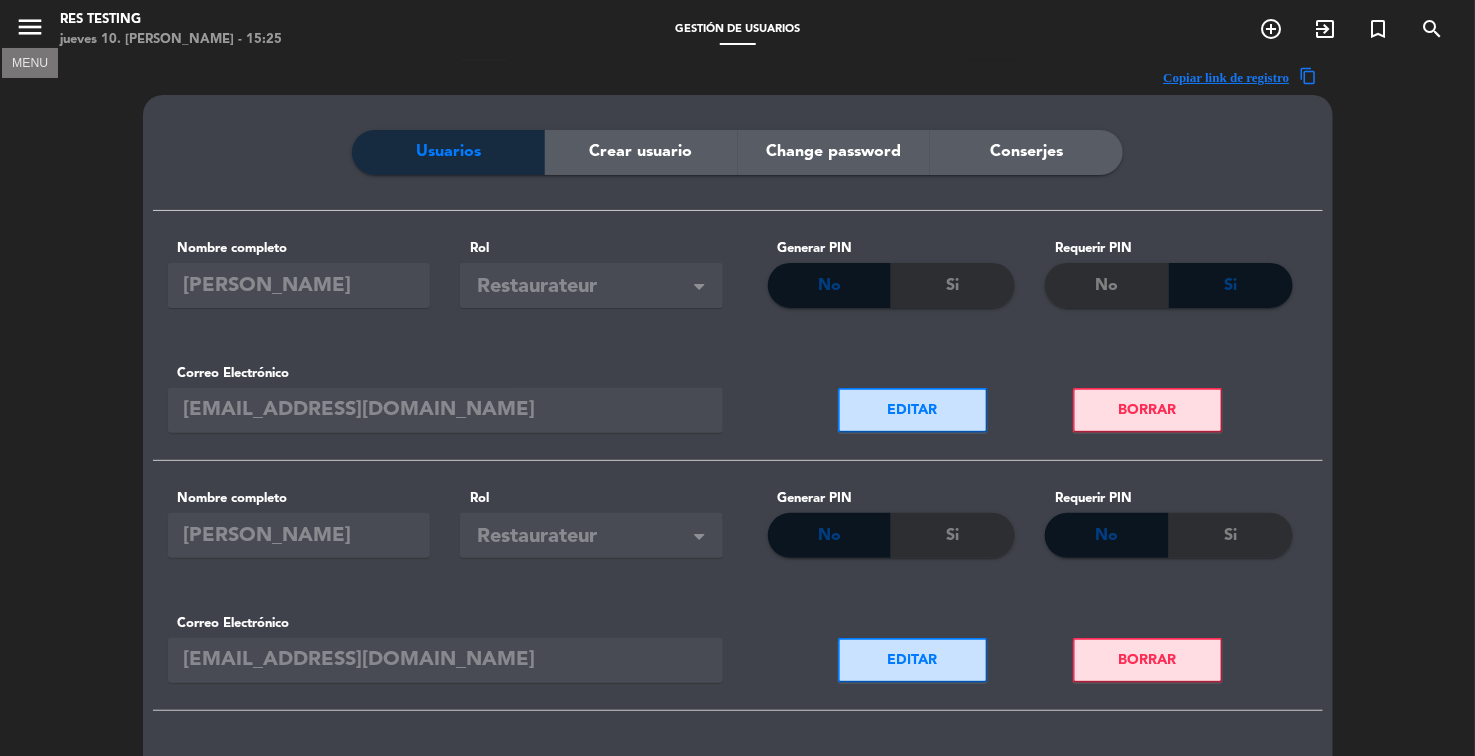 click on "menu" at bounding box center [30, 27] 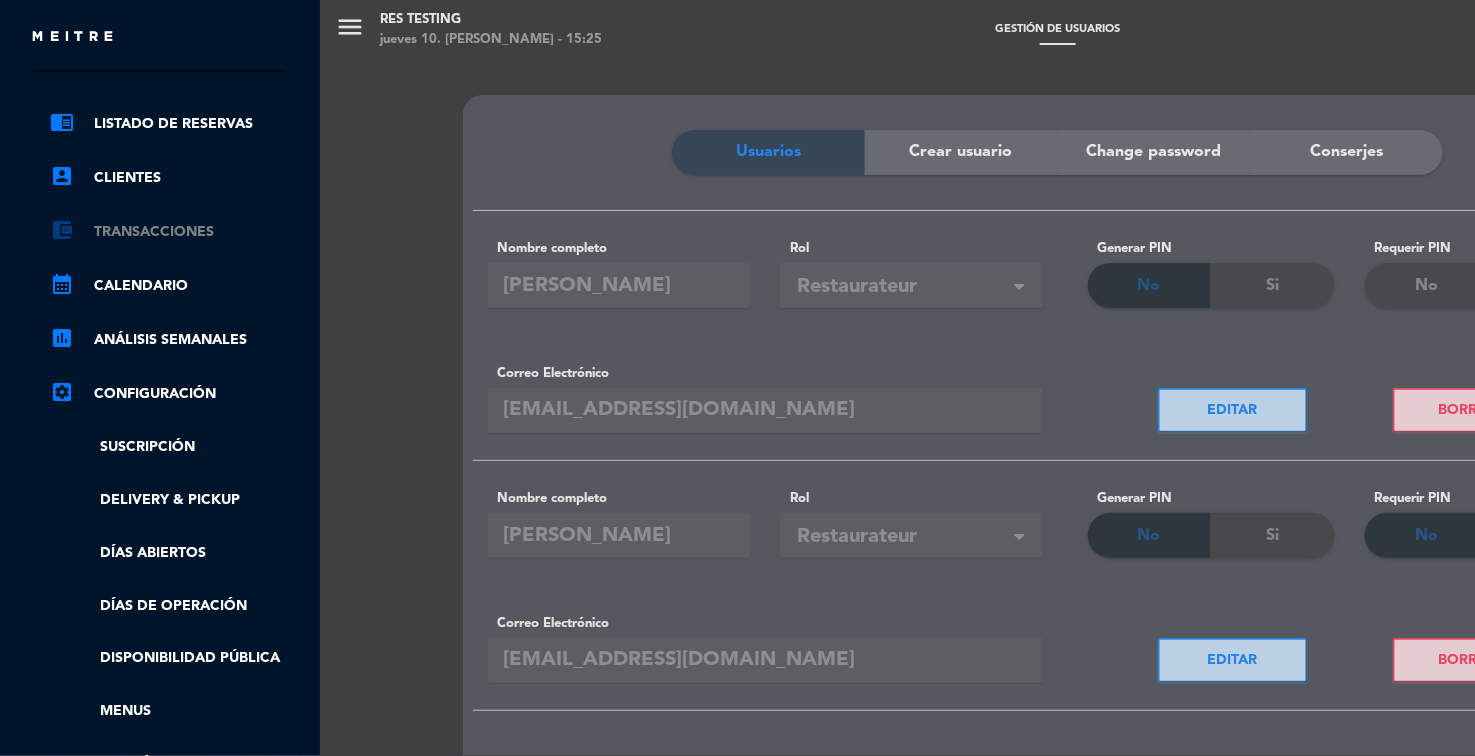 scroll, scrollTop: 0, scrollLeft: 0, axis: both 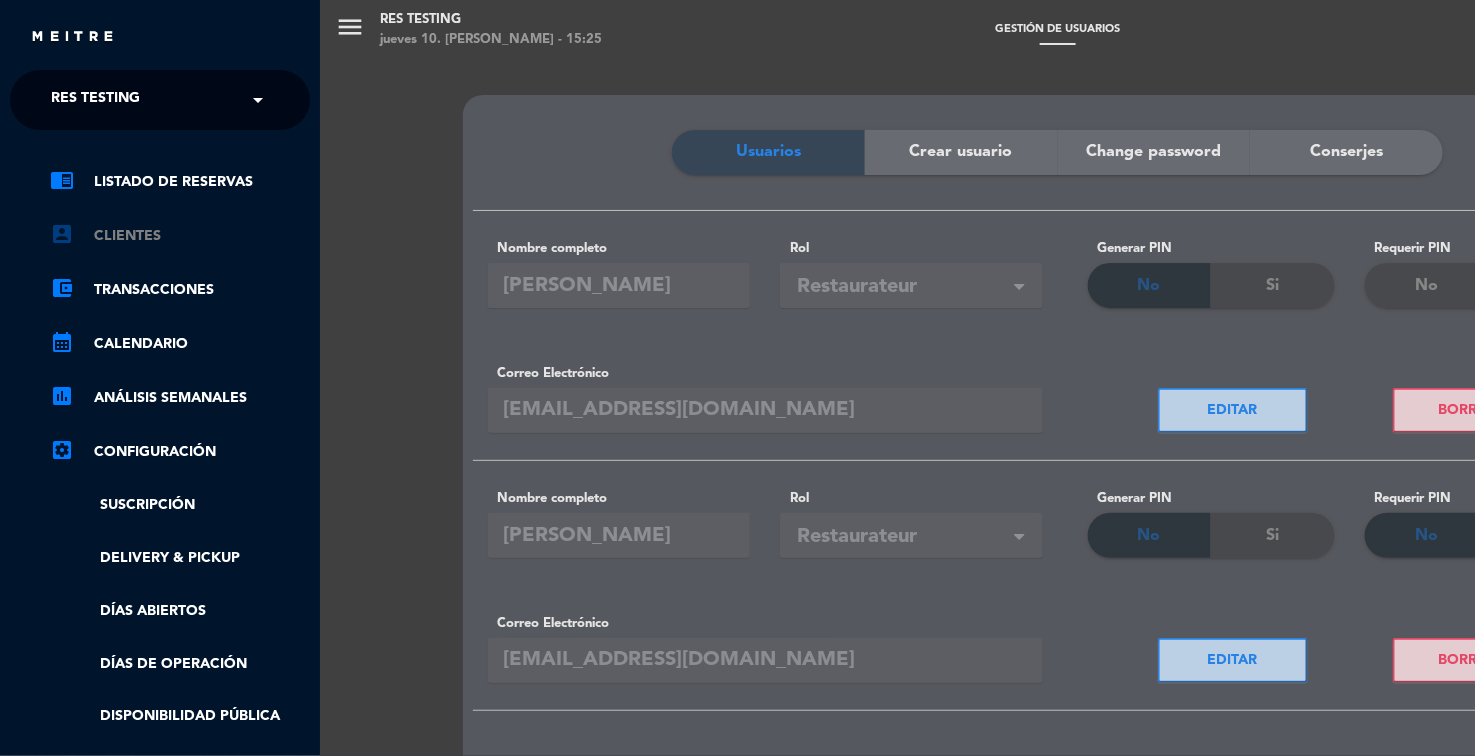click on "account_box   Clientes" 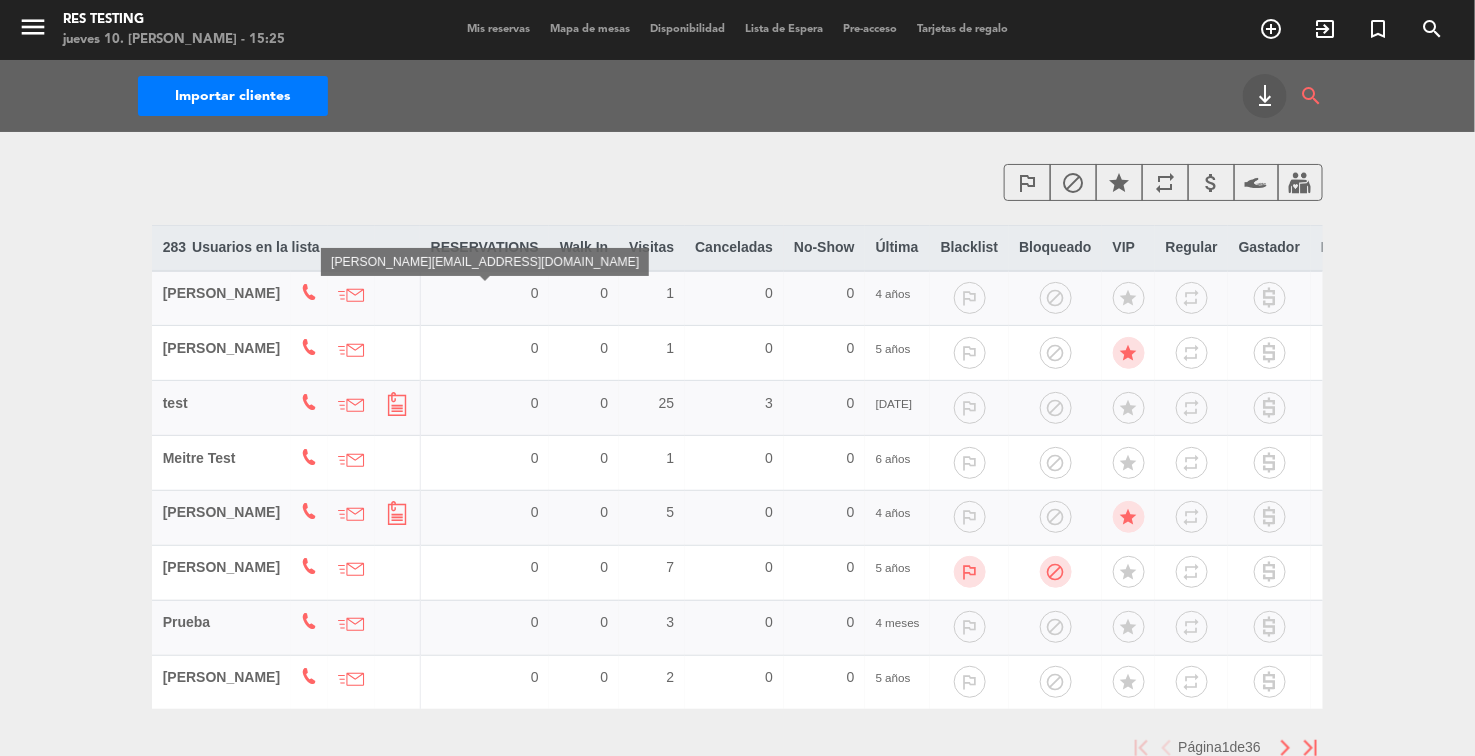 click 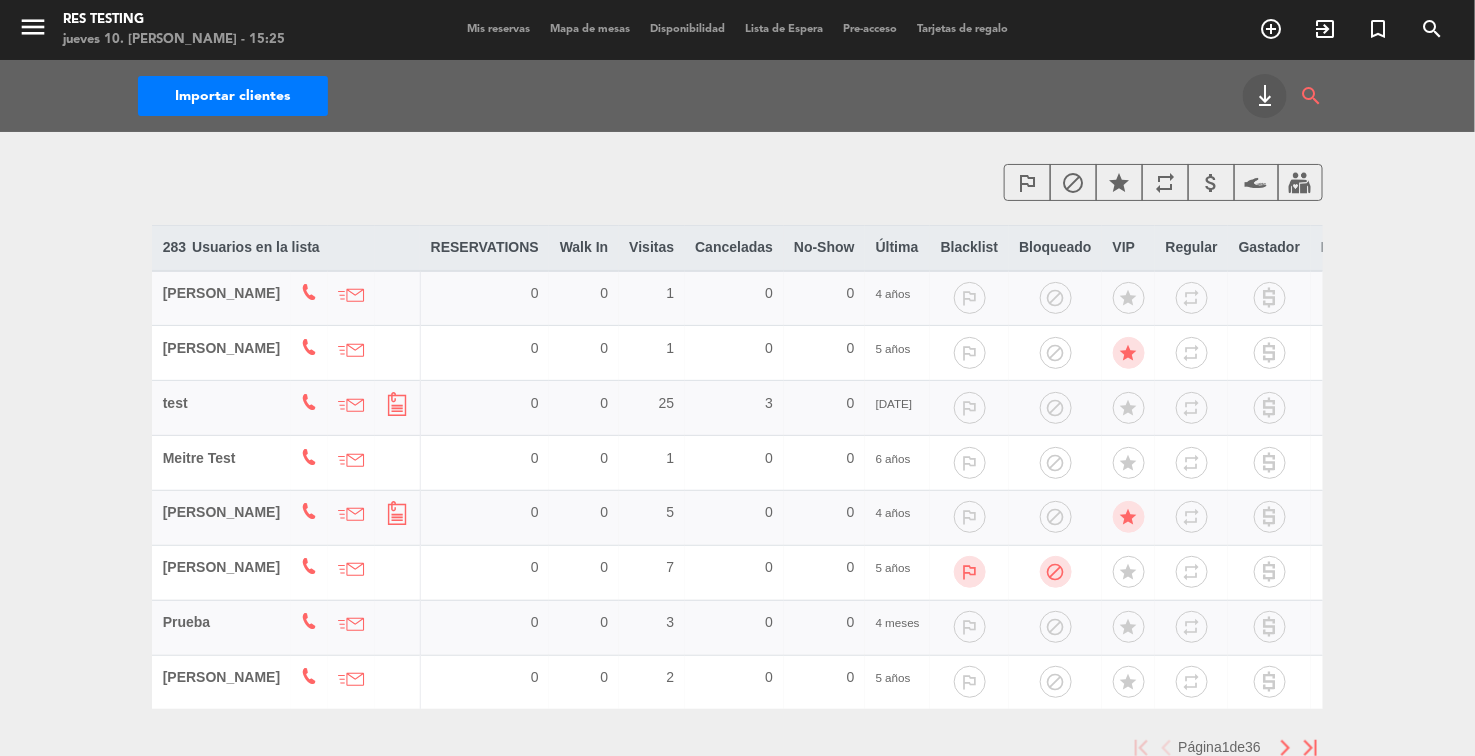 scroll, scrollTop: 2, scrollLeft: 0, axis: vertical 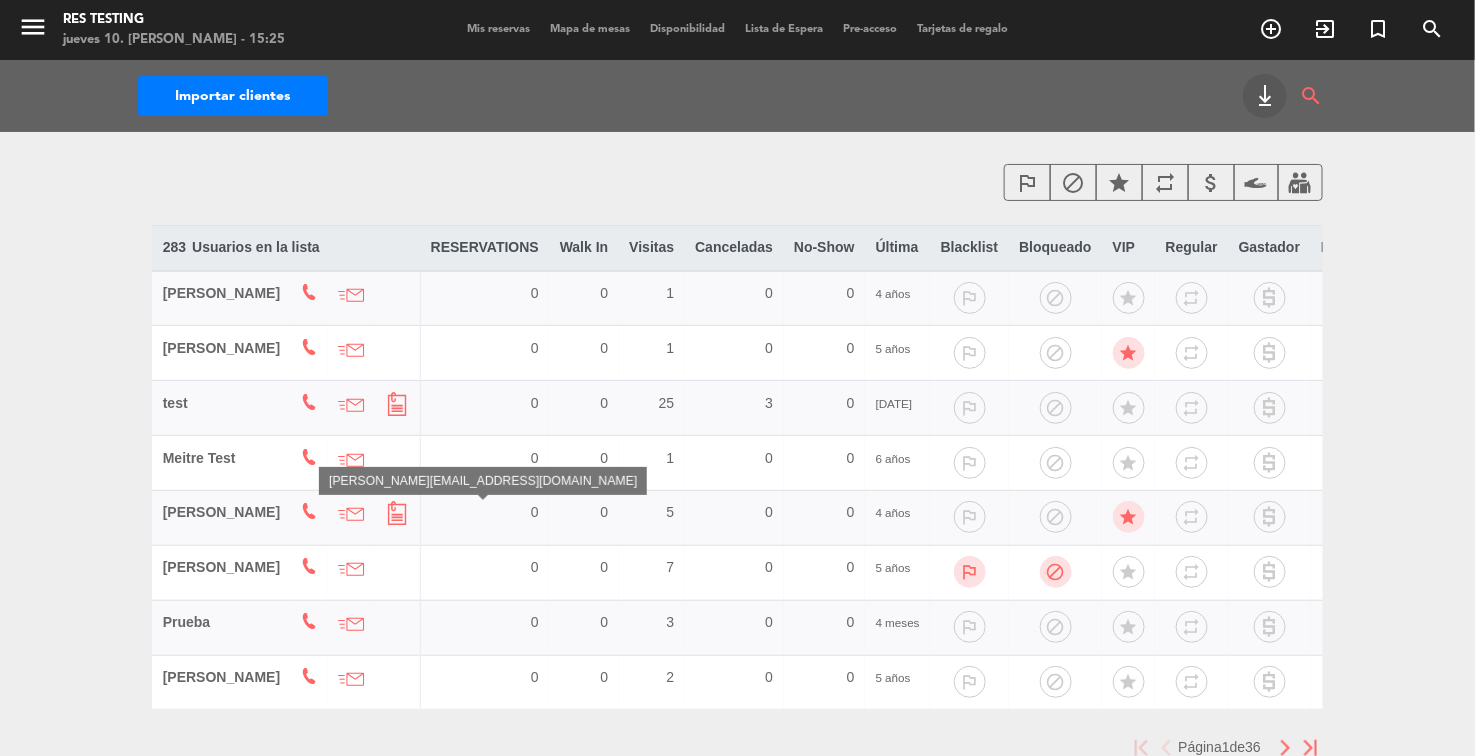 click 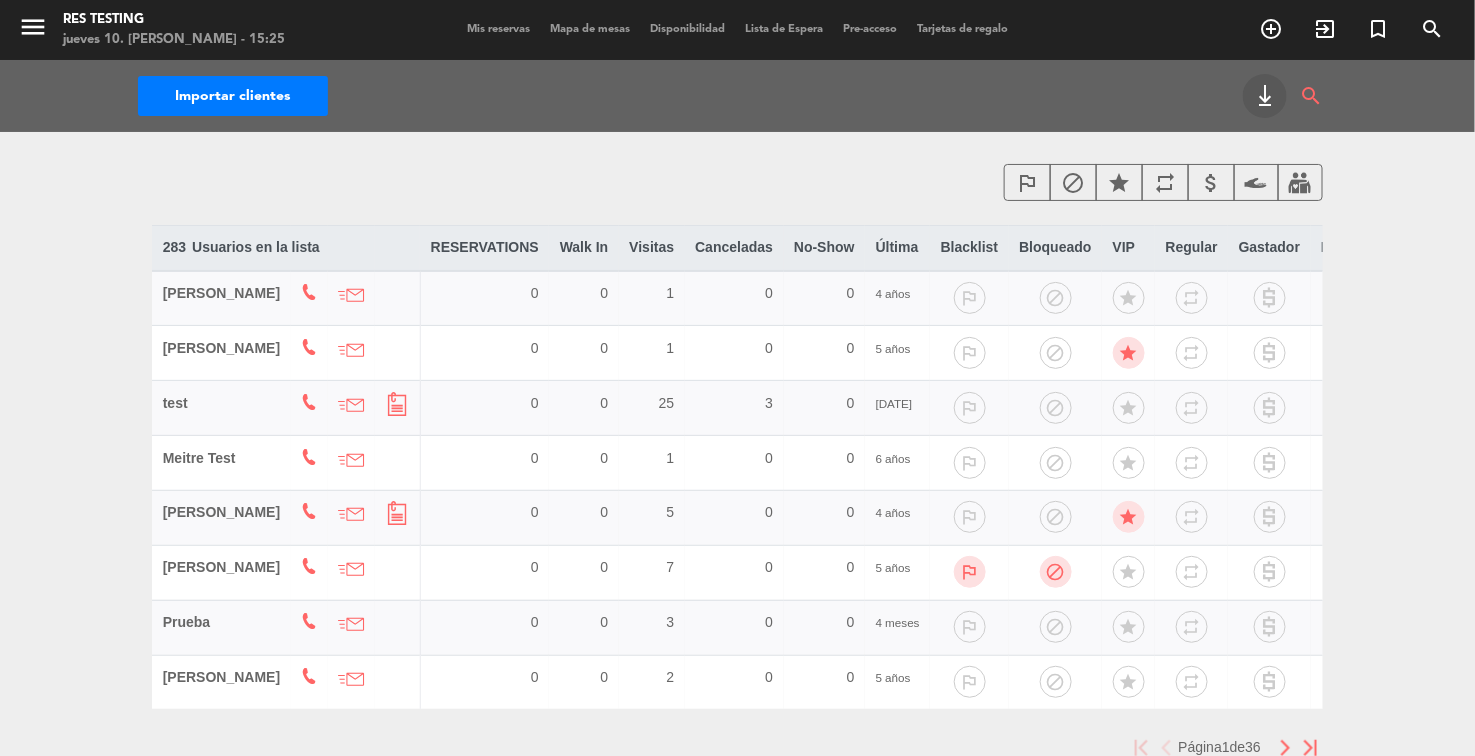 click on "Mis reservas" at bounding box center (498, 29) 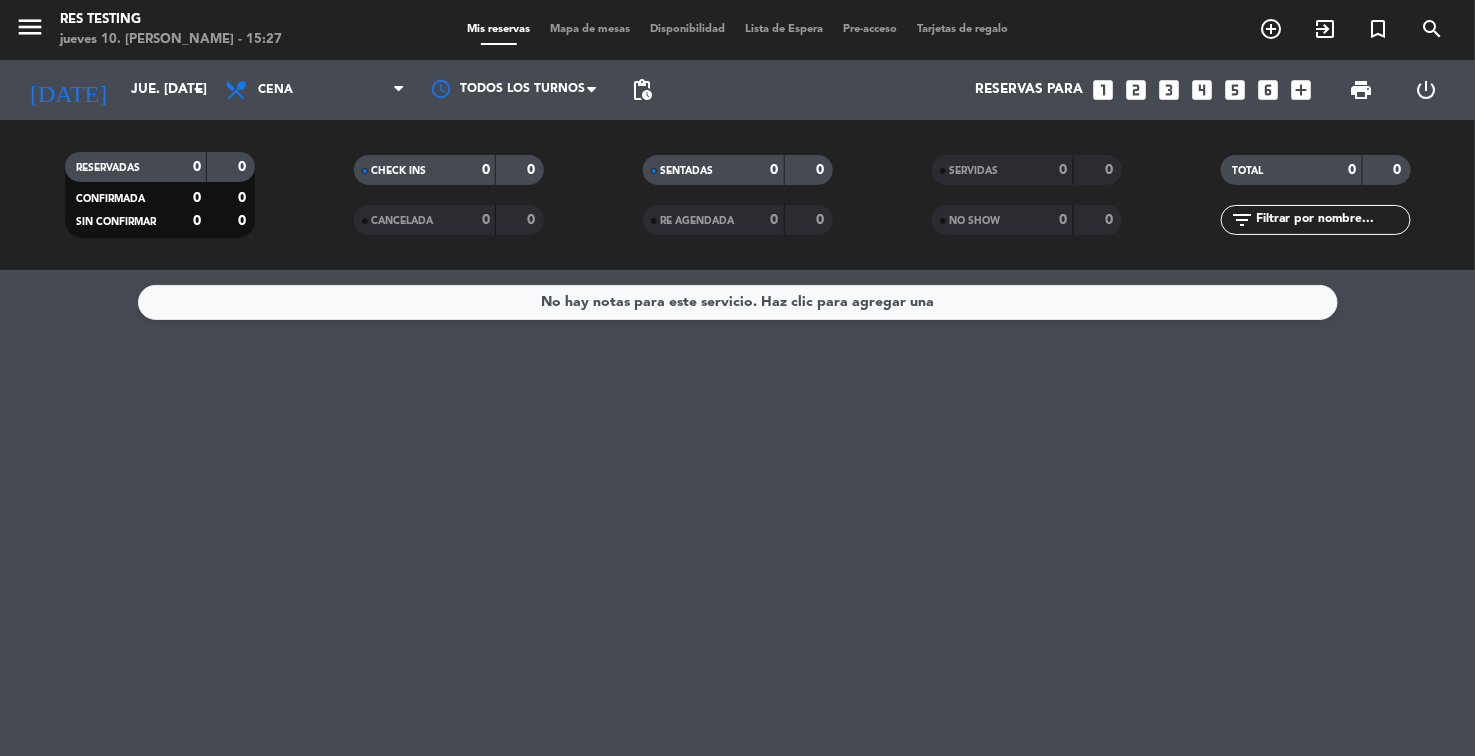 click on "No hay notas para este servicio. Haz clic para agregar una" 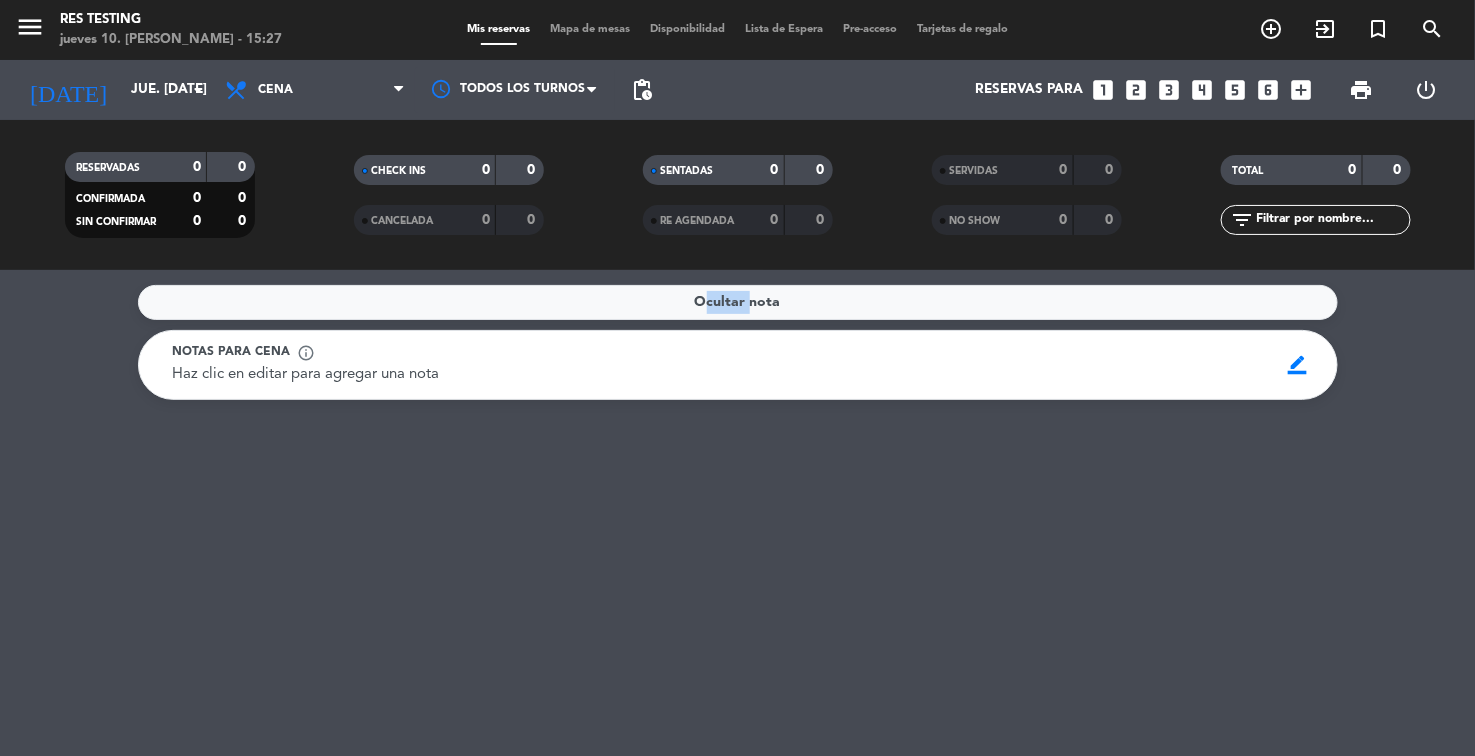 click on "Ocultar nota" 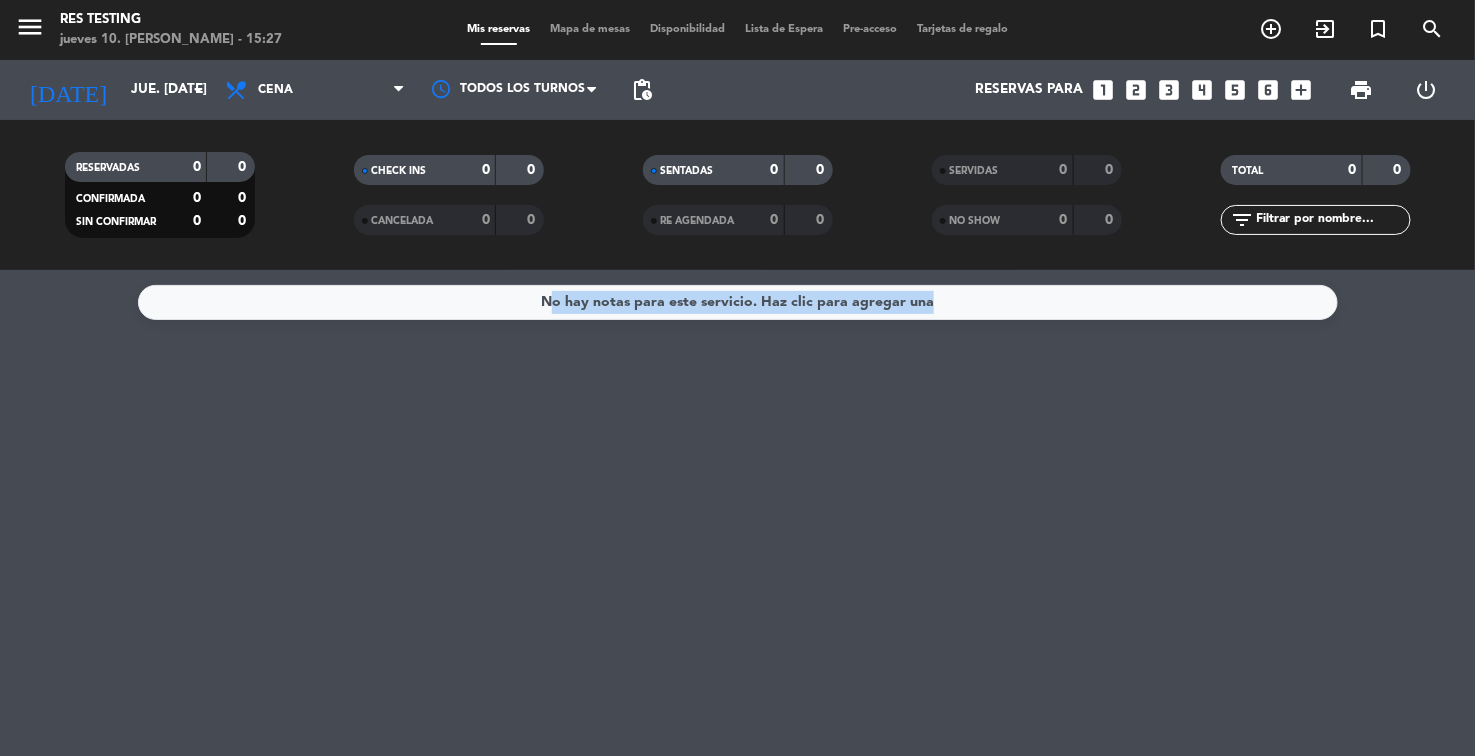 click on "No hay notas para este servicio. Haz clic para agregar una" 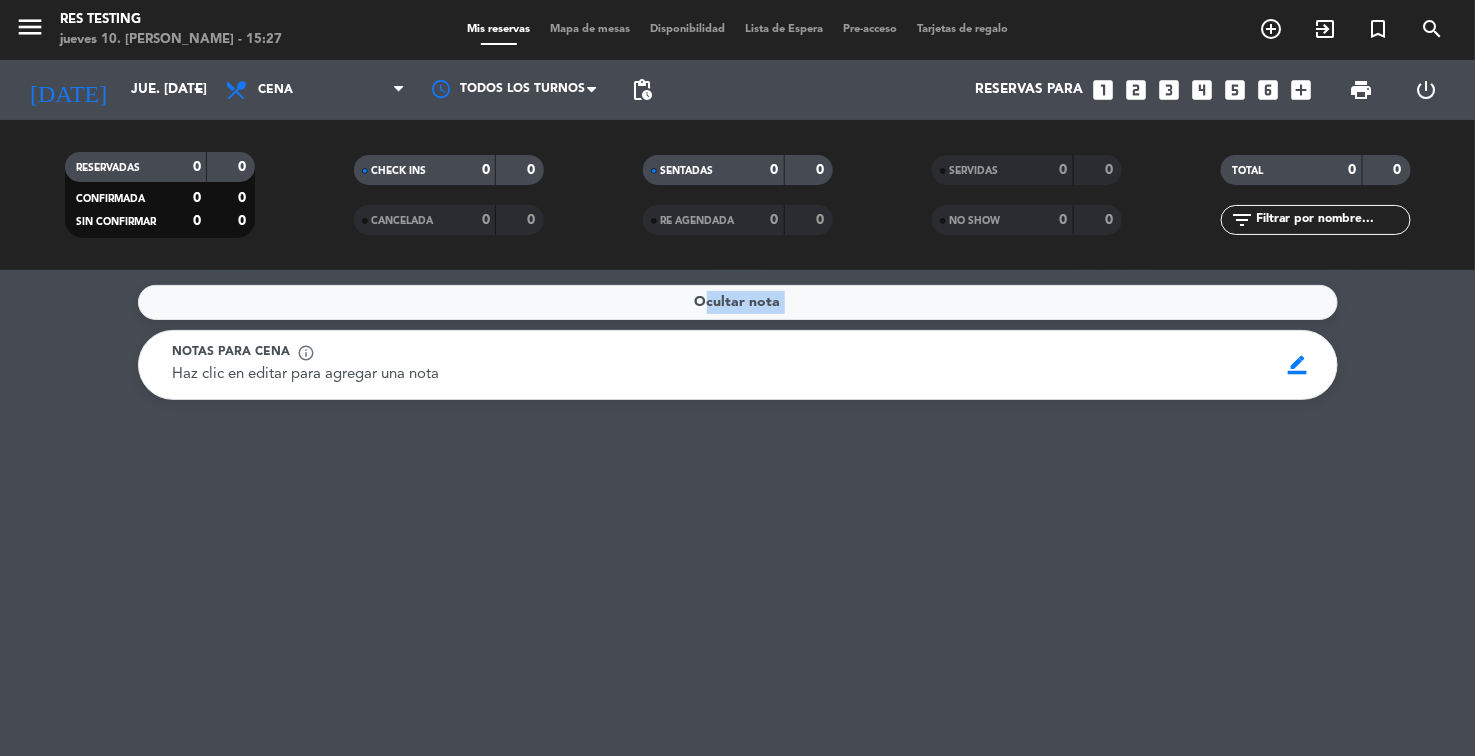 click on "Ocultar nota" 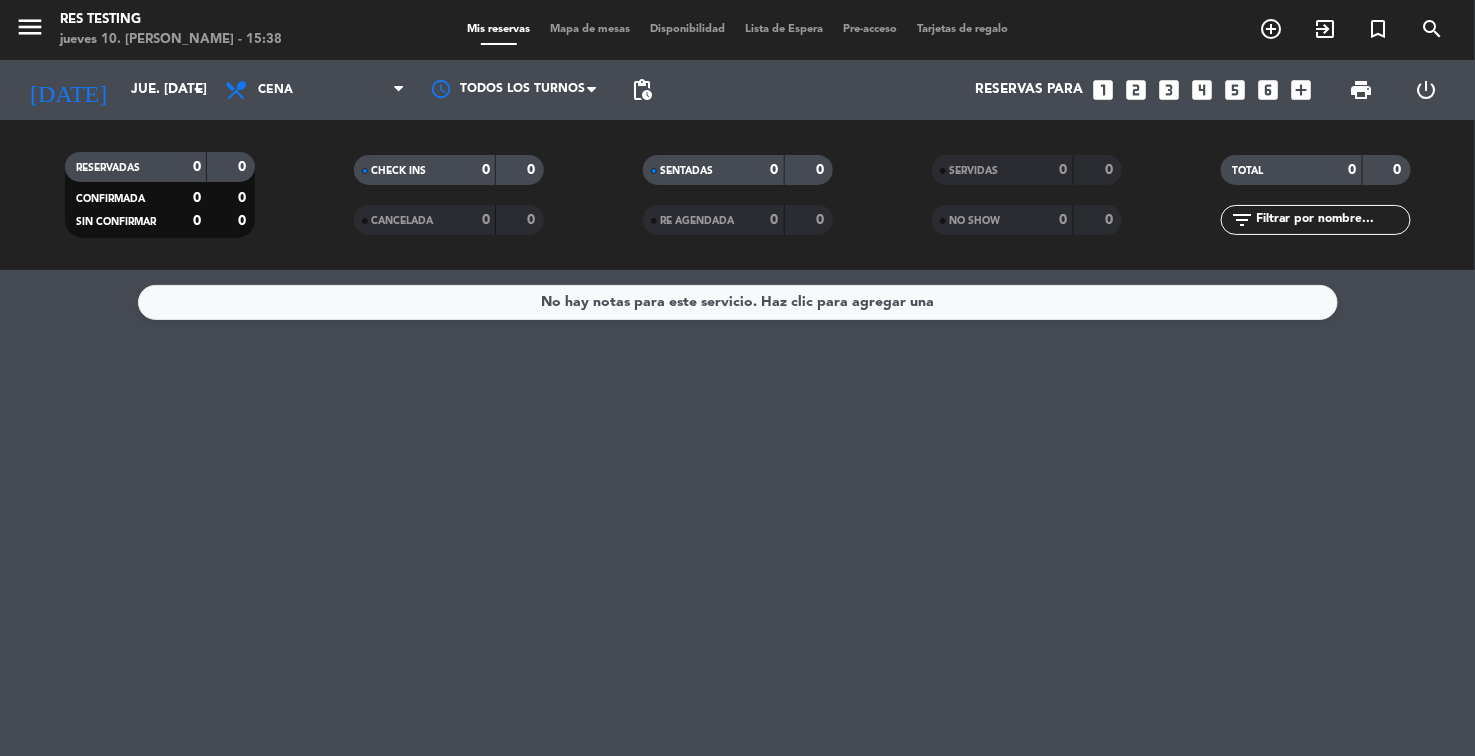 click on "No hay notas para este servicio. Haz clic para agregar una" 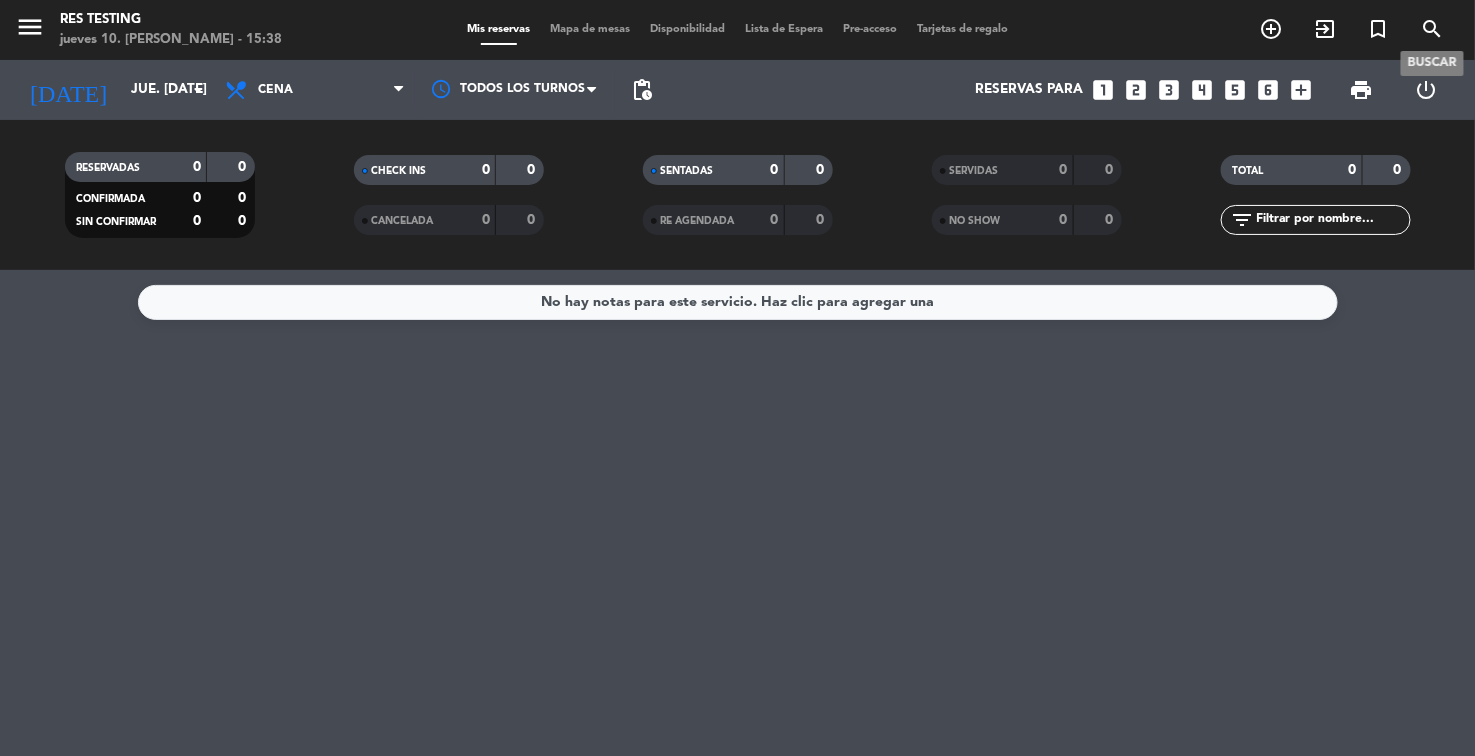 click on "search" at bounding box center [1433, 29] 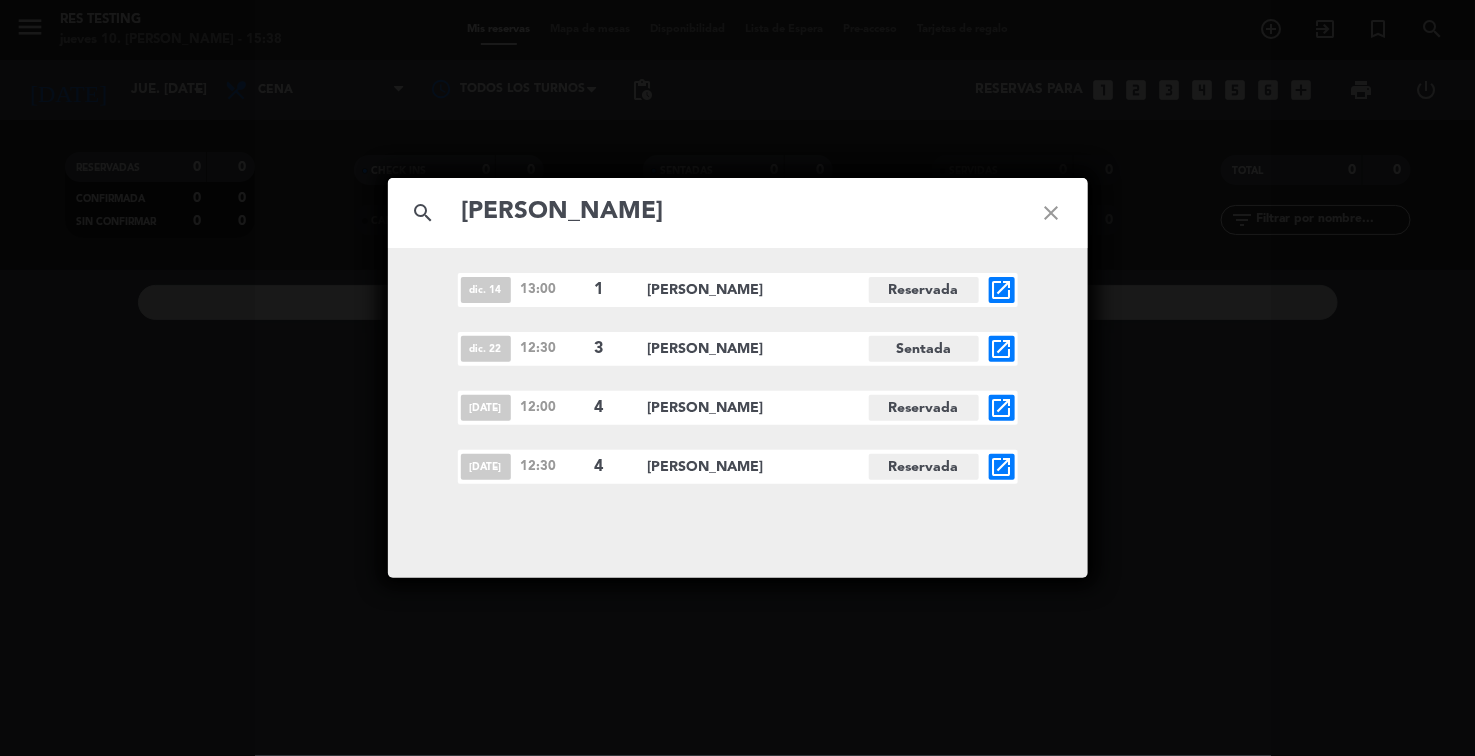 type on "[PERSON_NAME]" 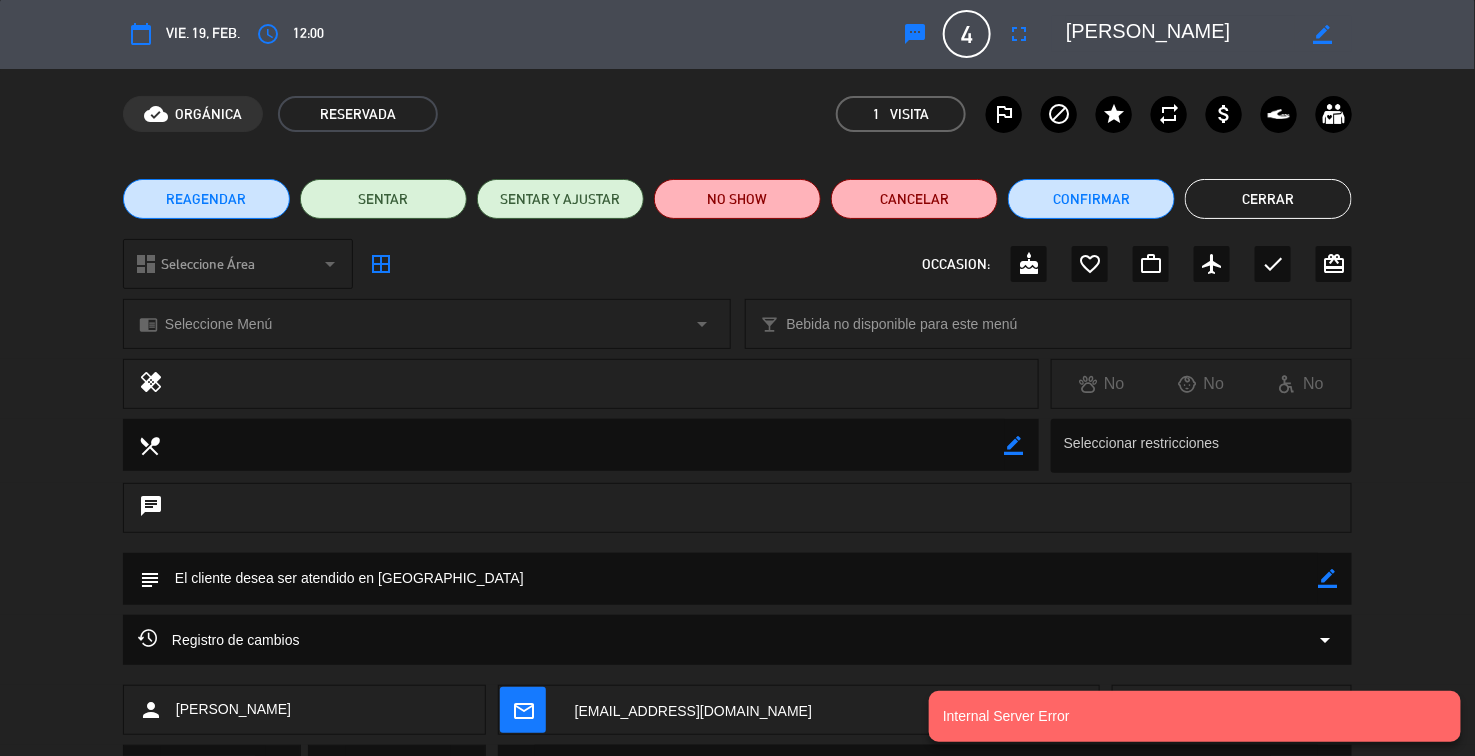 scroll, scrollTop: 101, scrollLeft: 0, axis: vertical 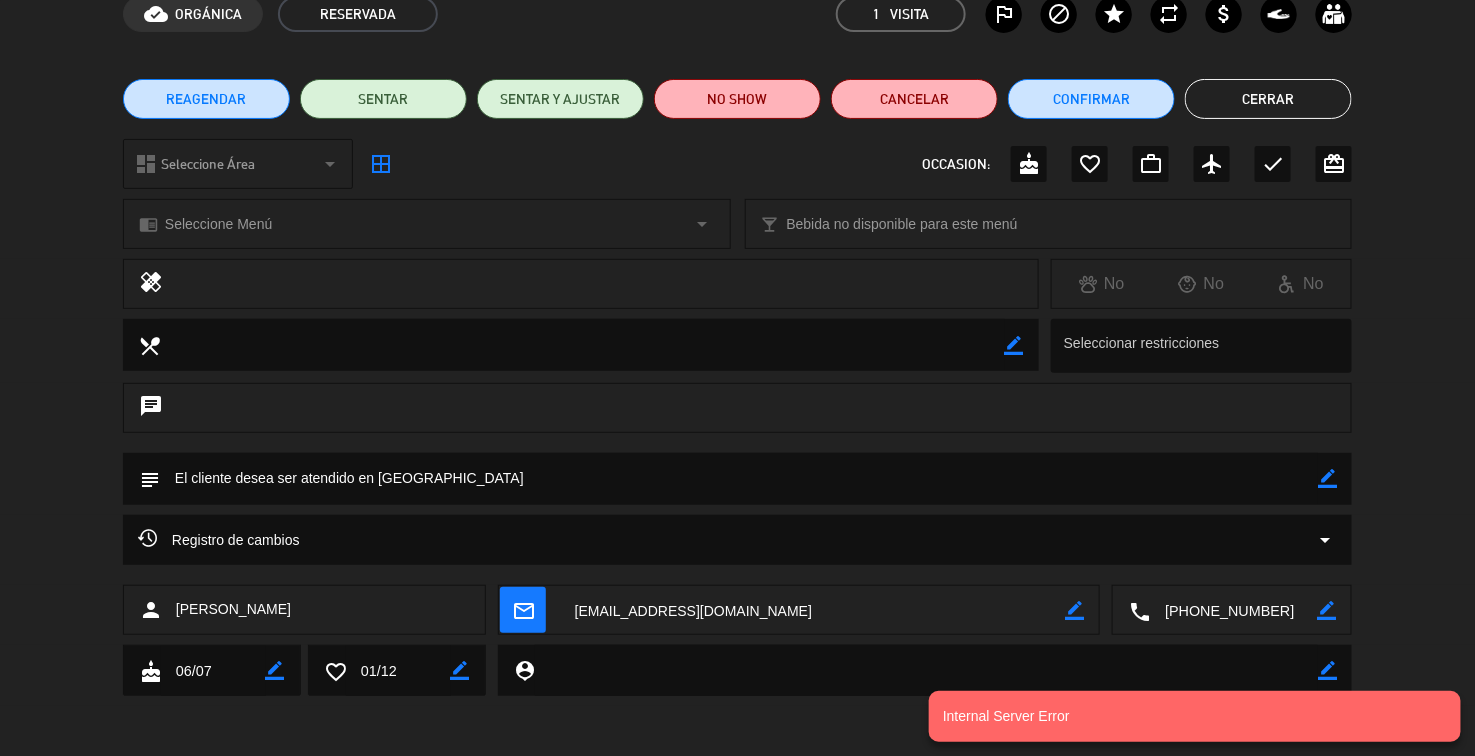 click on "Cerrar" 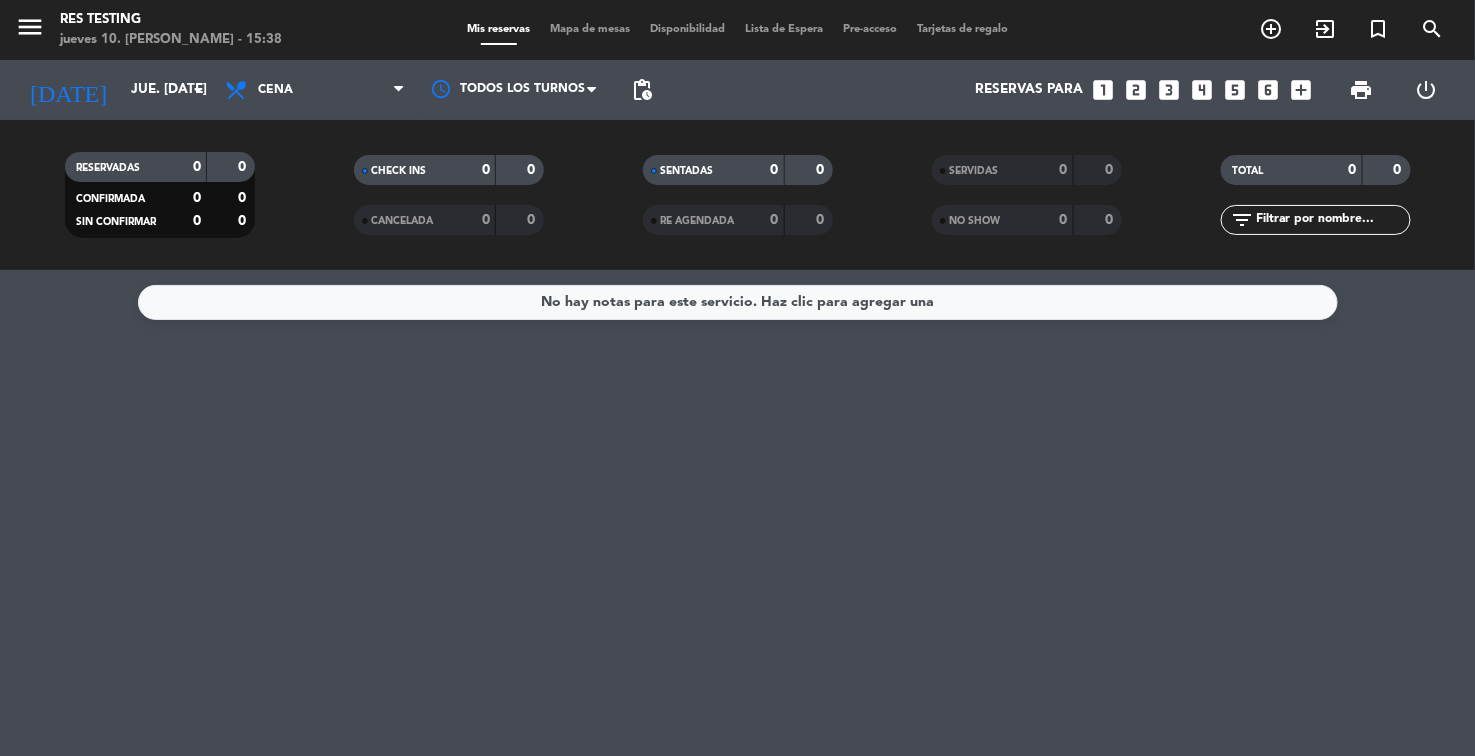 click on "menu" at bounding box center (30, 27) 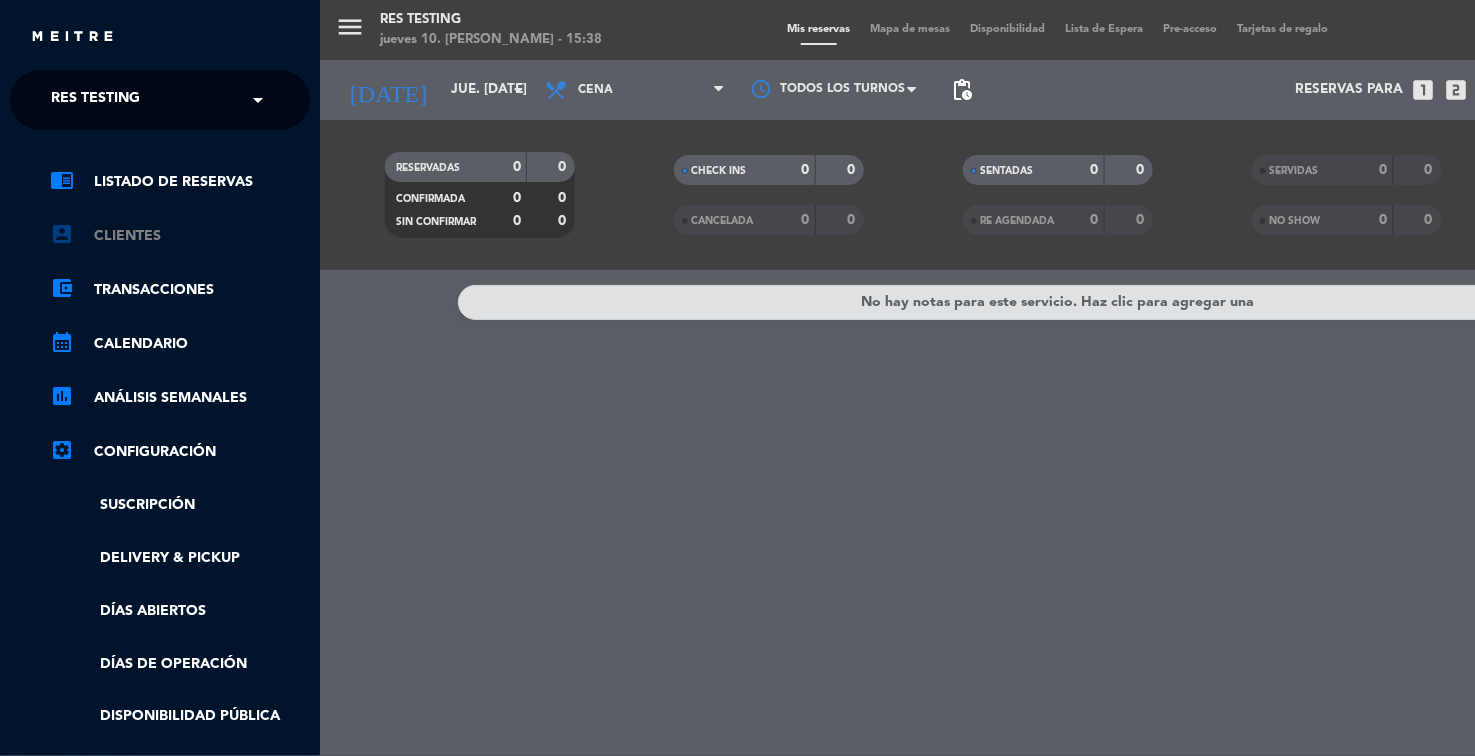 click on "account_box   Clientes" 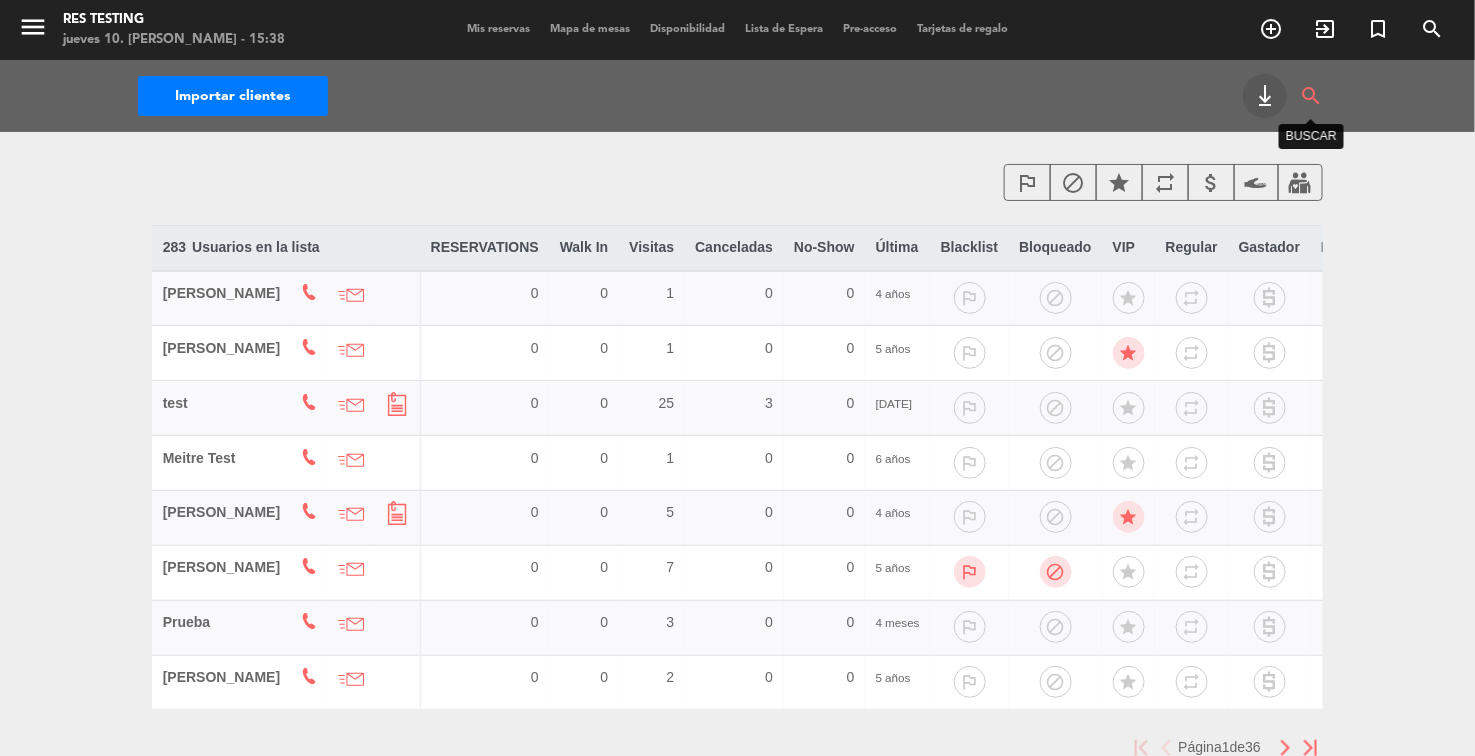 click on "search" 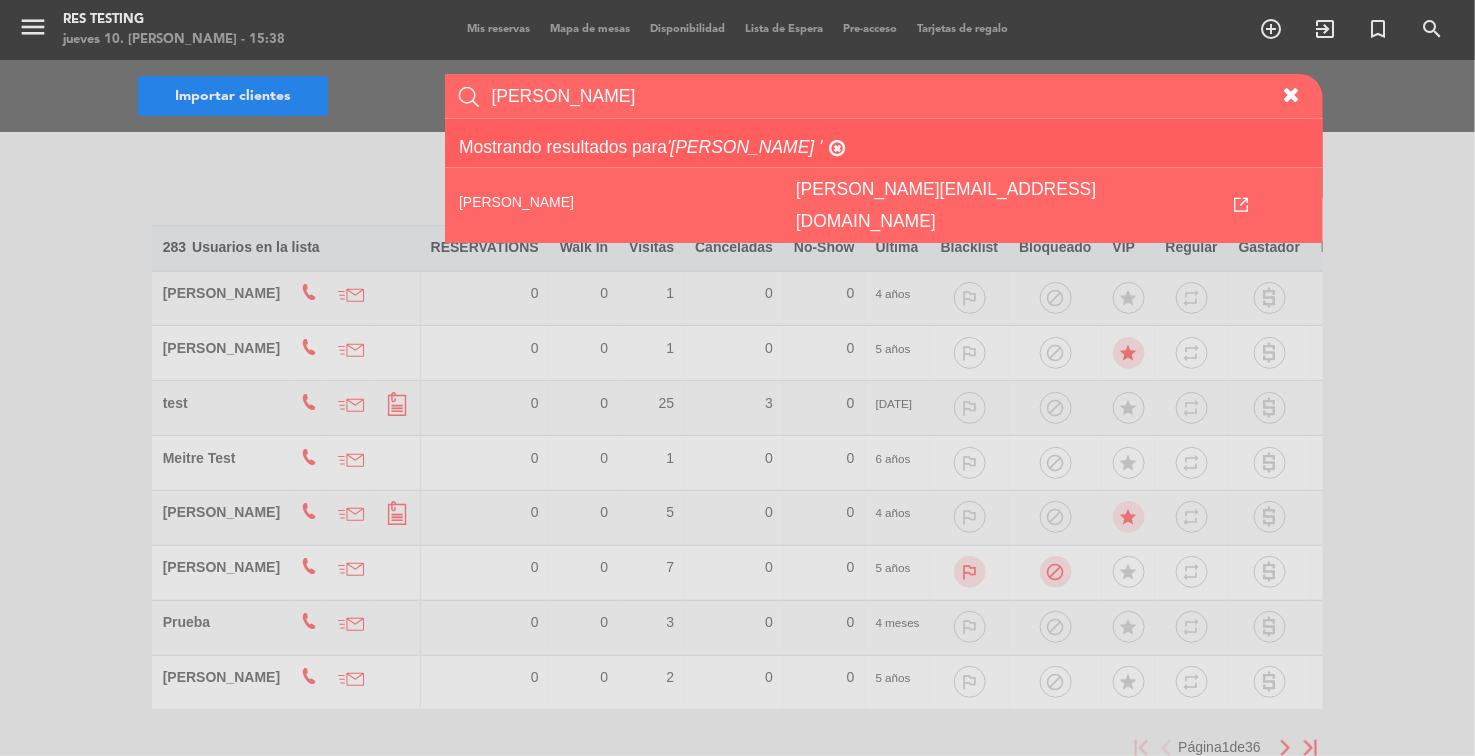 type on "[PERSON_NAME]" 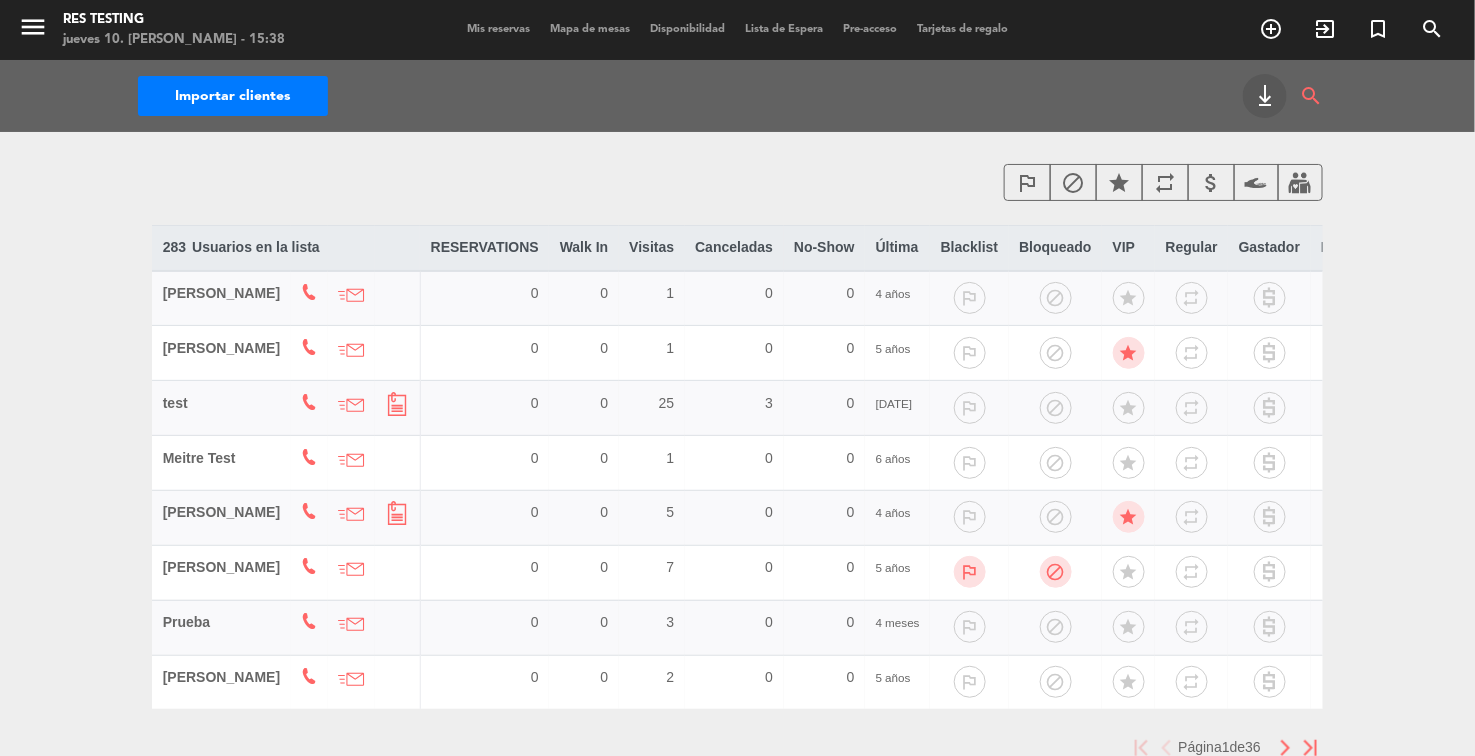 click on "Mis reservas" at bounding box center [498, 29] 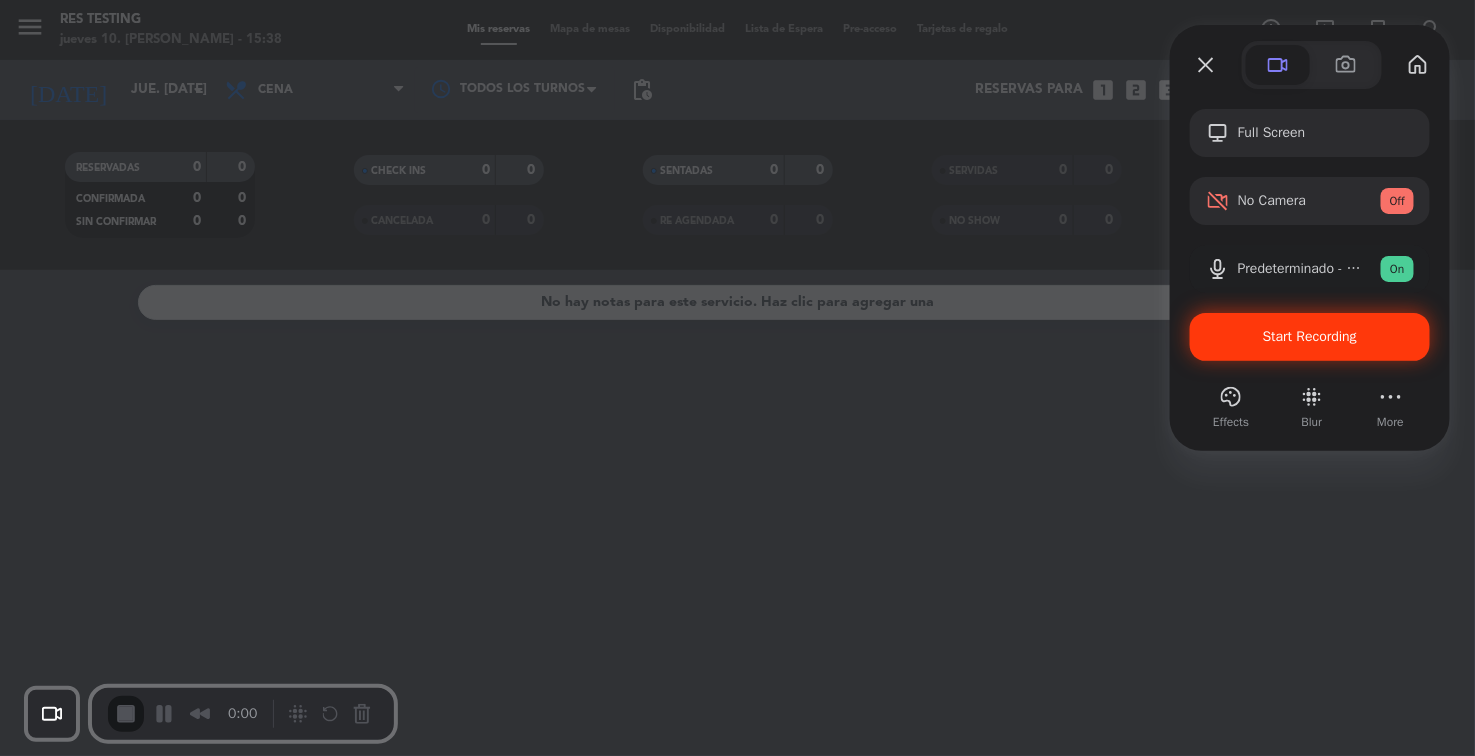 click on "Start Recording" at bounding box center (1310, 337) 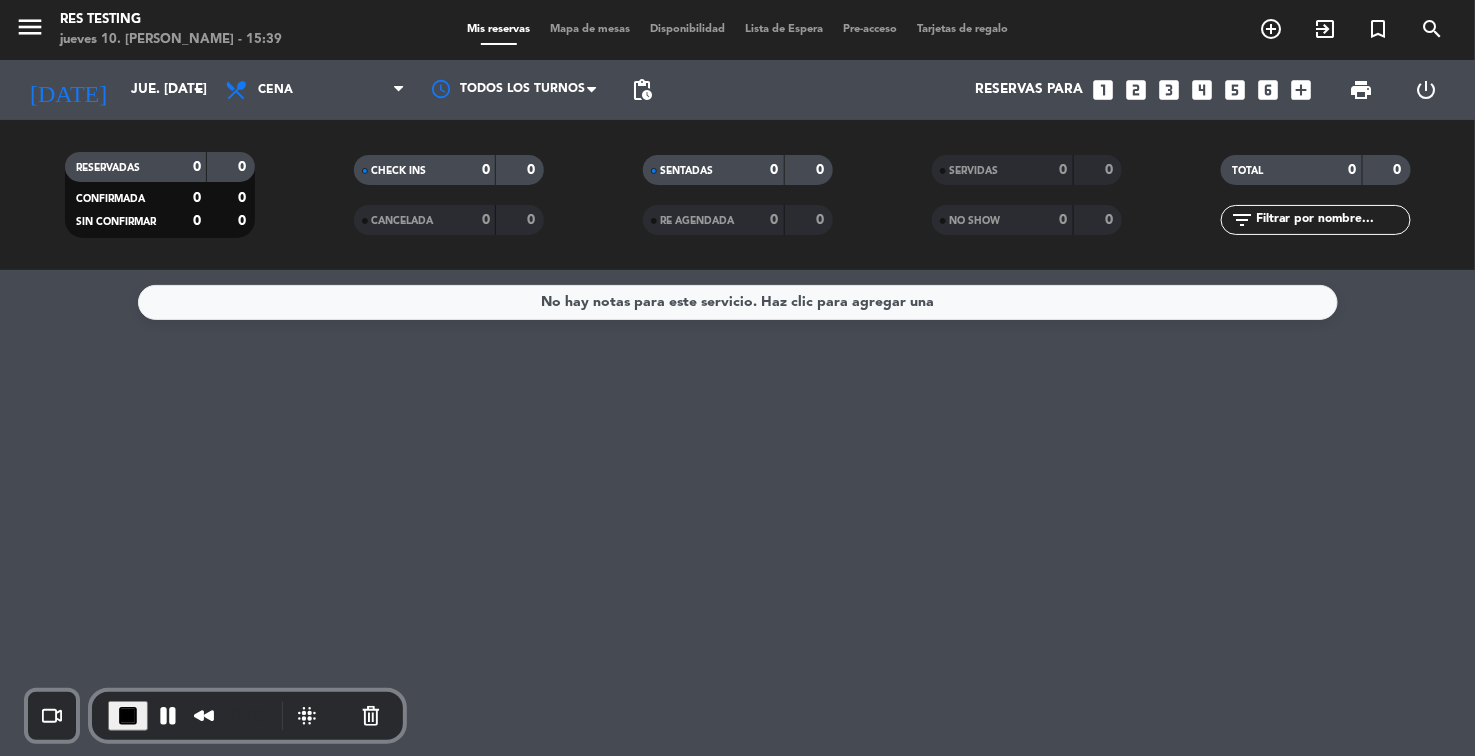 click on "No hay notas para este servicio. Haz clic para agregar una" 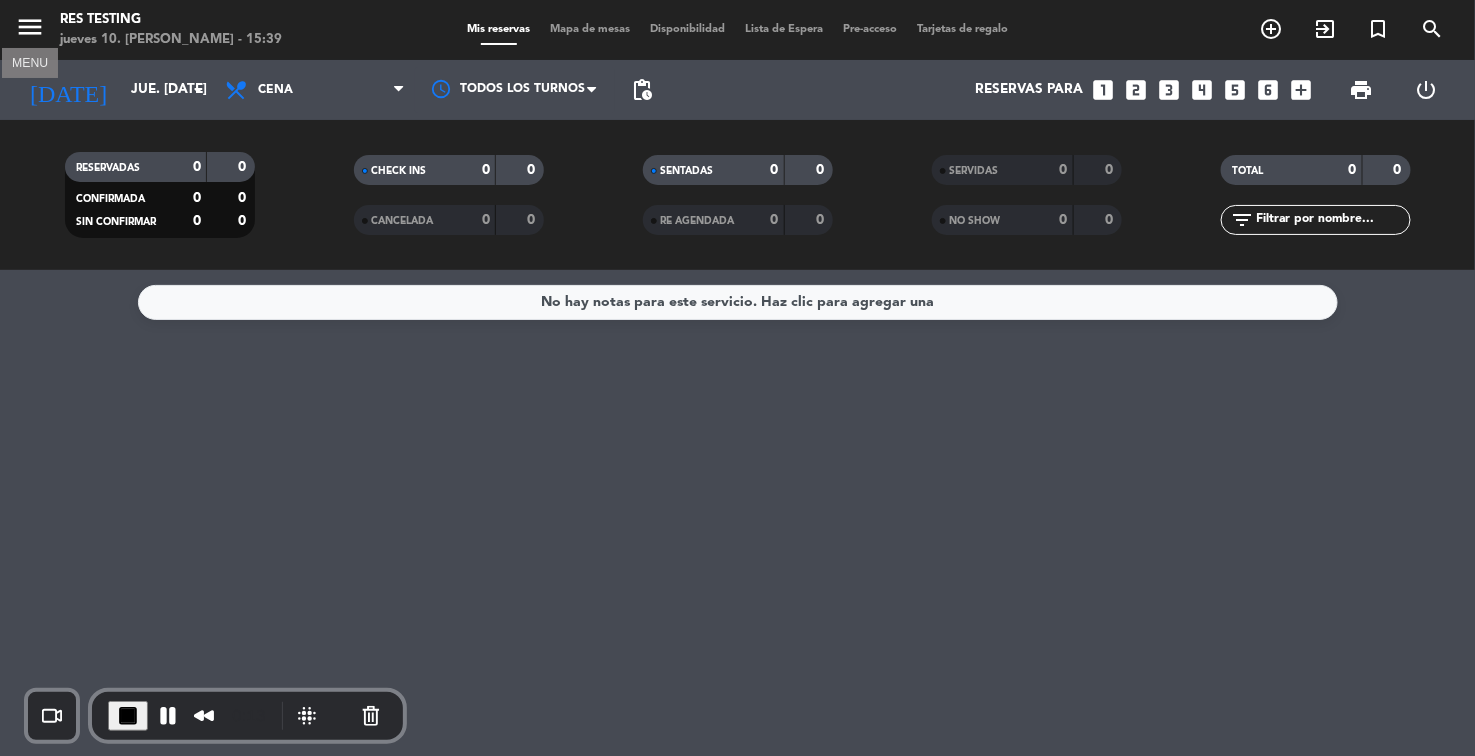 click on "menu" at bounding box center [30, 27] 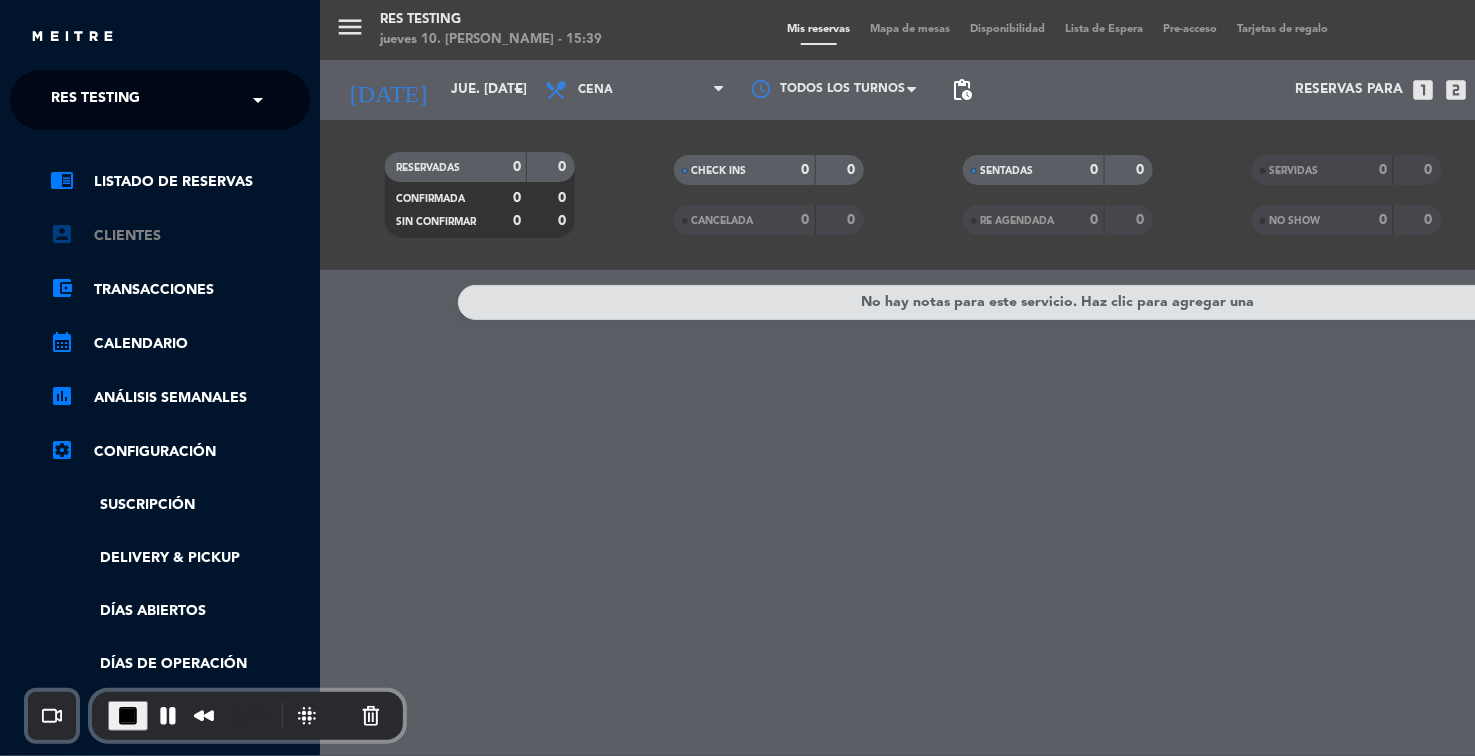 click on "account_box   Clientes" 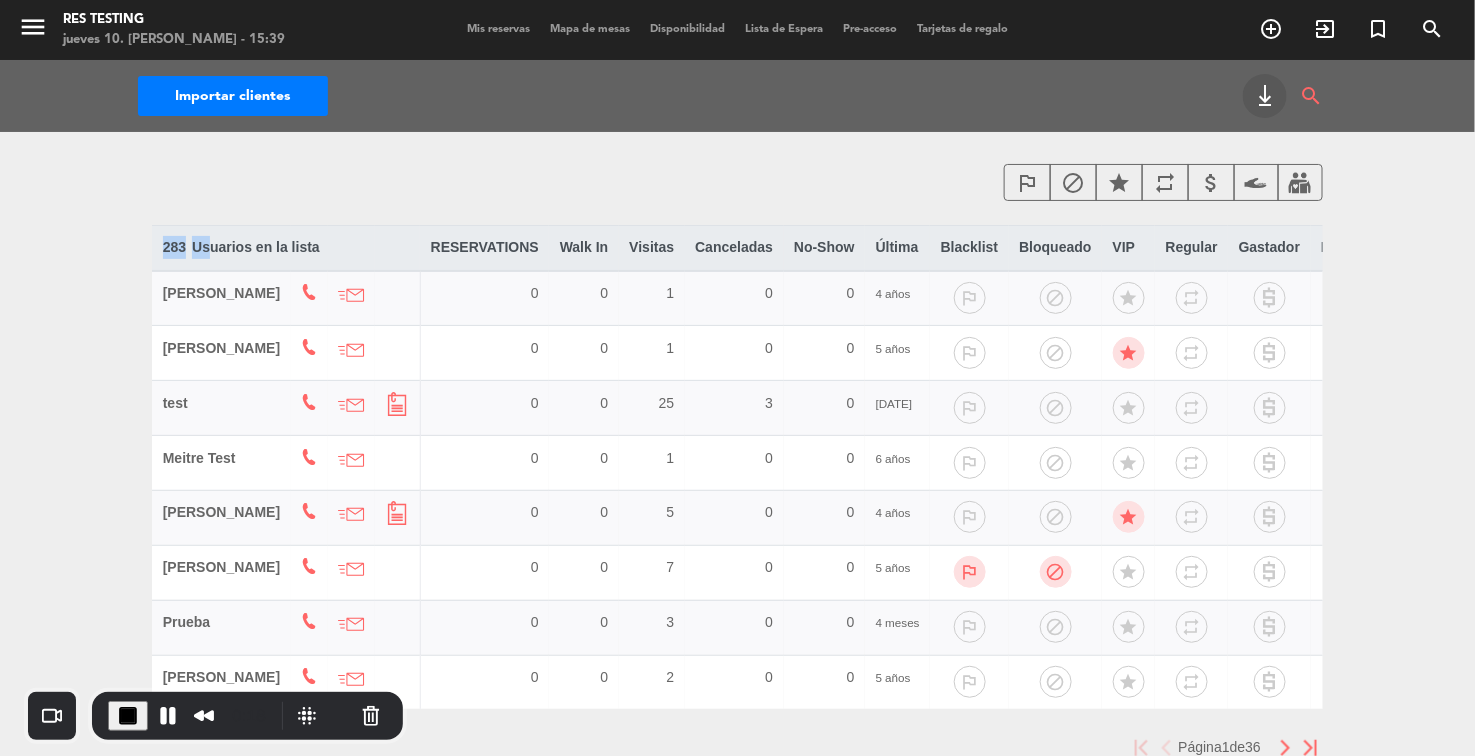 drag, startPoint x: 165, startPoint y: 249, endPoint x: 209, endPoint y: 259, distance: 45.122055 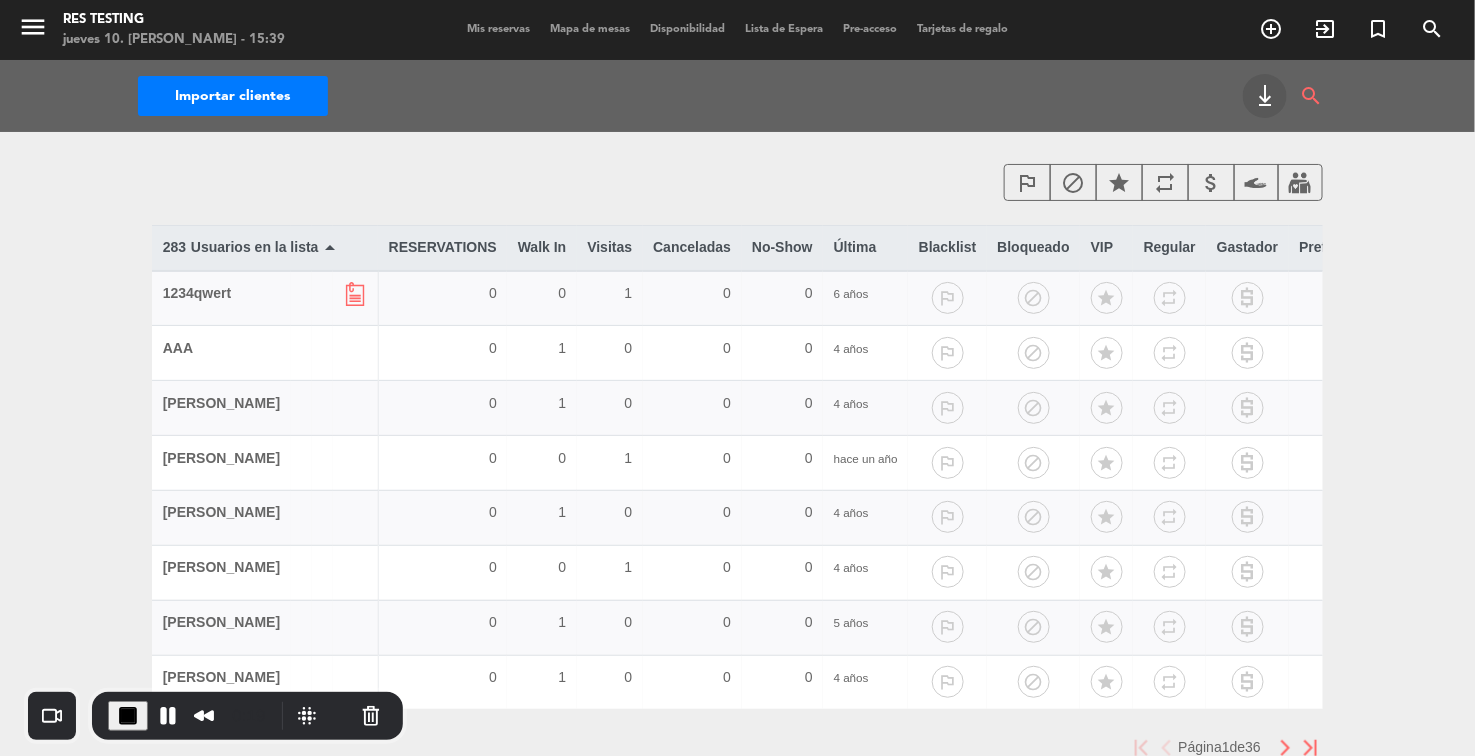 click on "Usuarios en la lista" 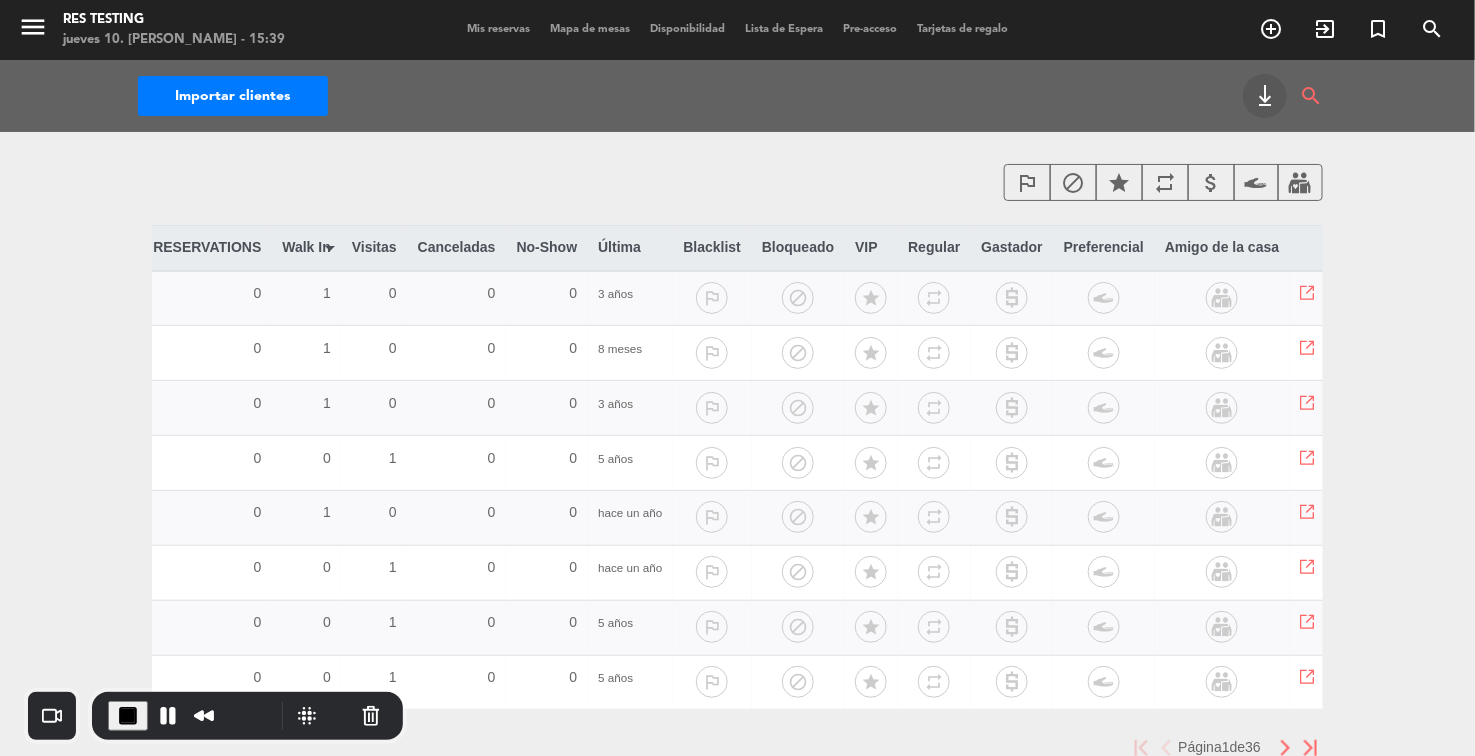 scroll, scrollTop: 0, scrollLeft: 0, axis: both 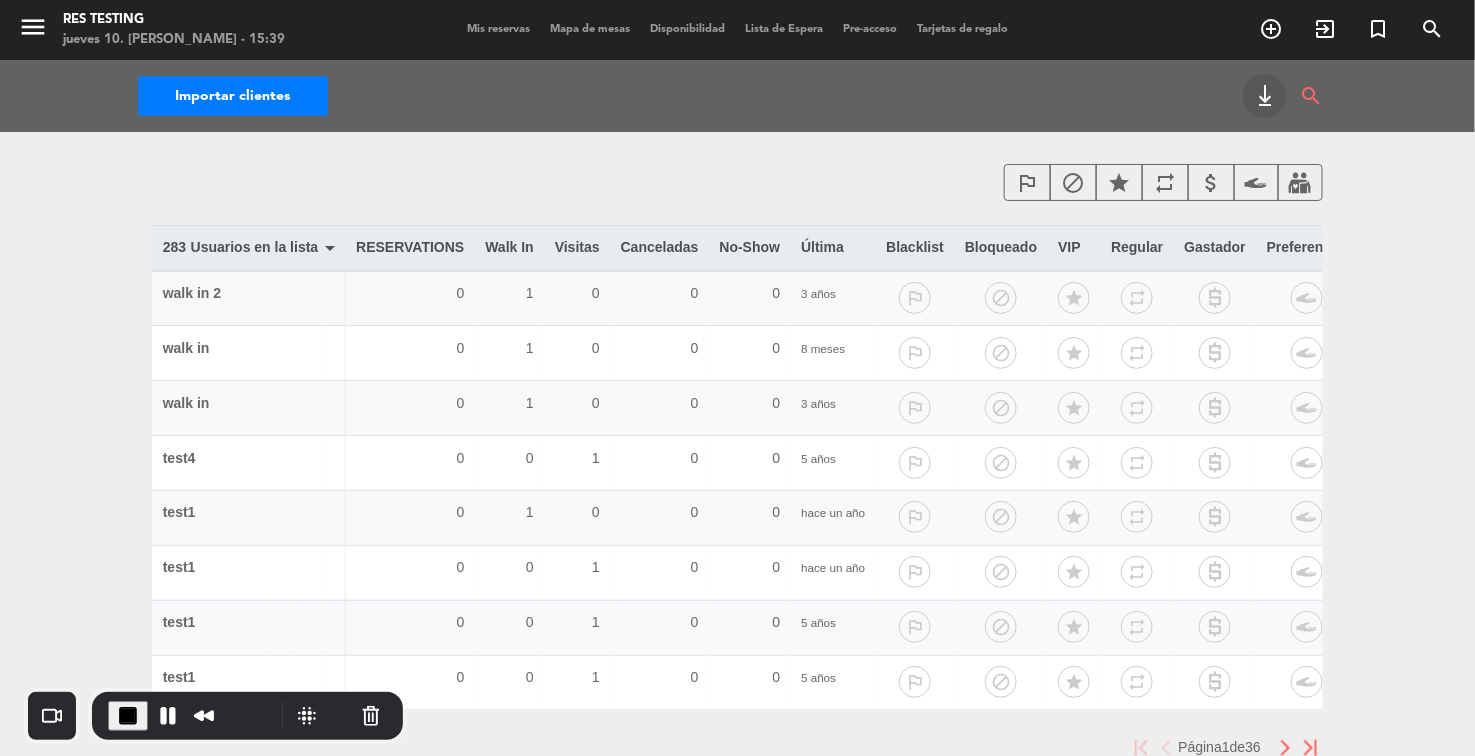 click on "Canceladas  arrow_drop_down arrow_drop_up" 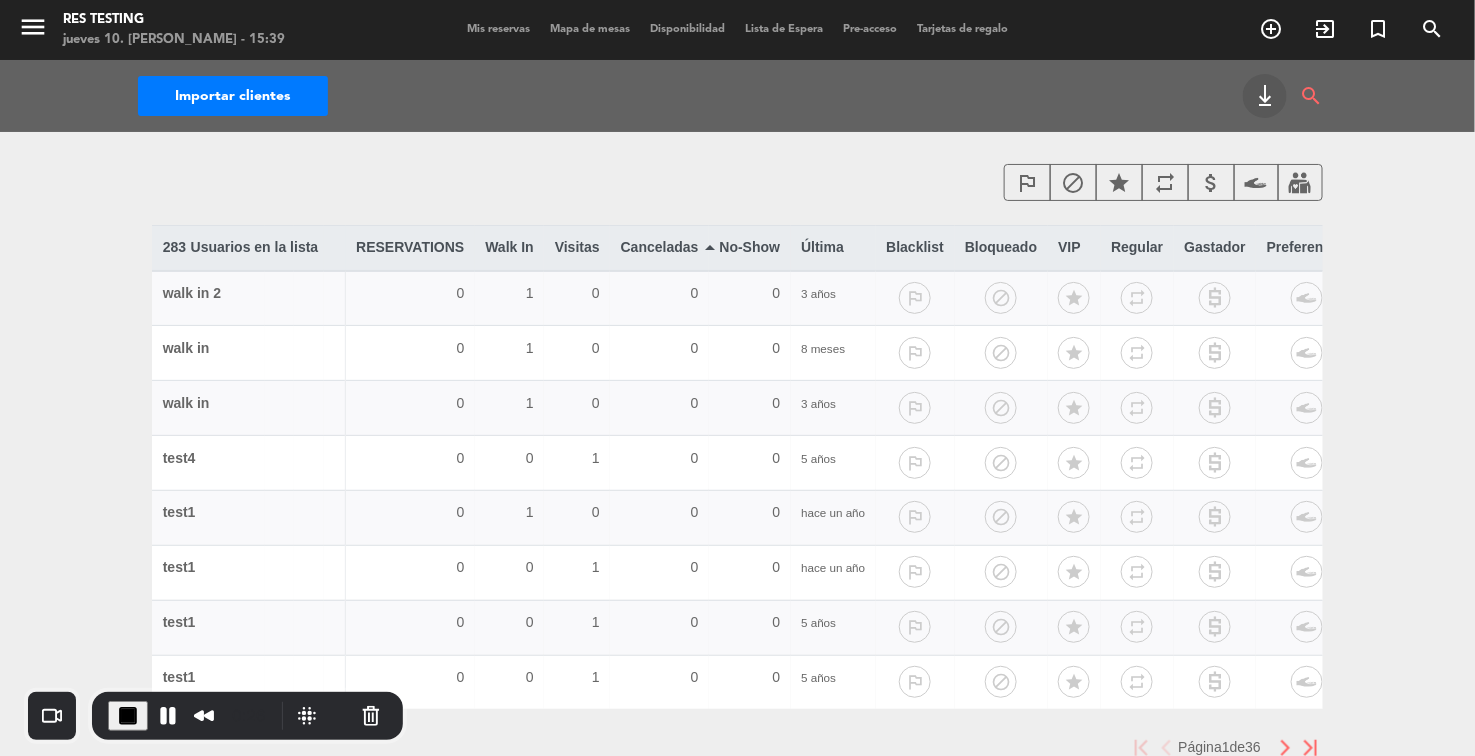 click on "Visitas  arrow_drop_down arrow_drop_up" 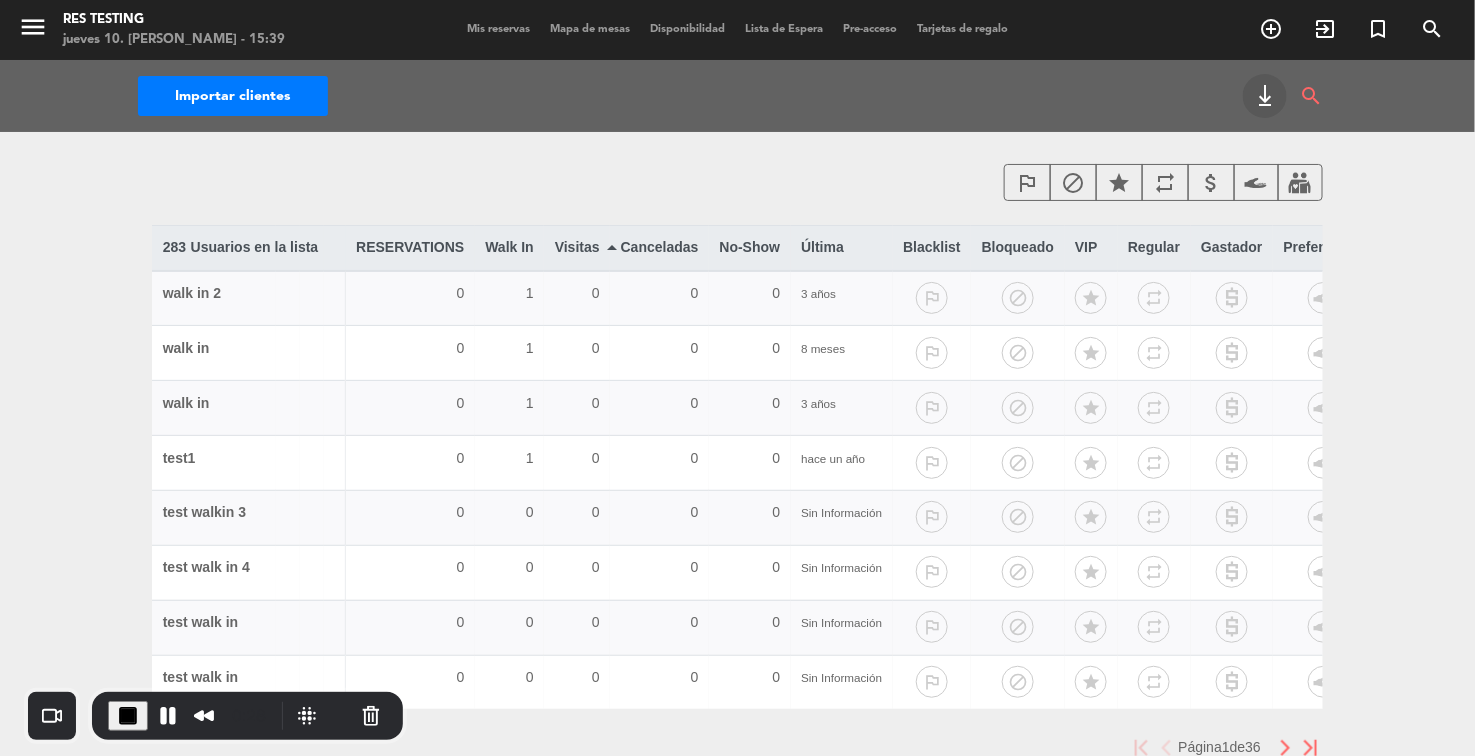 click on "No-Show  arrow_drop_down arrow_drop_up" 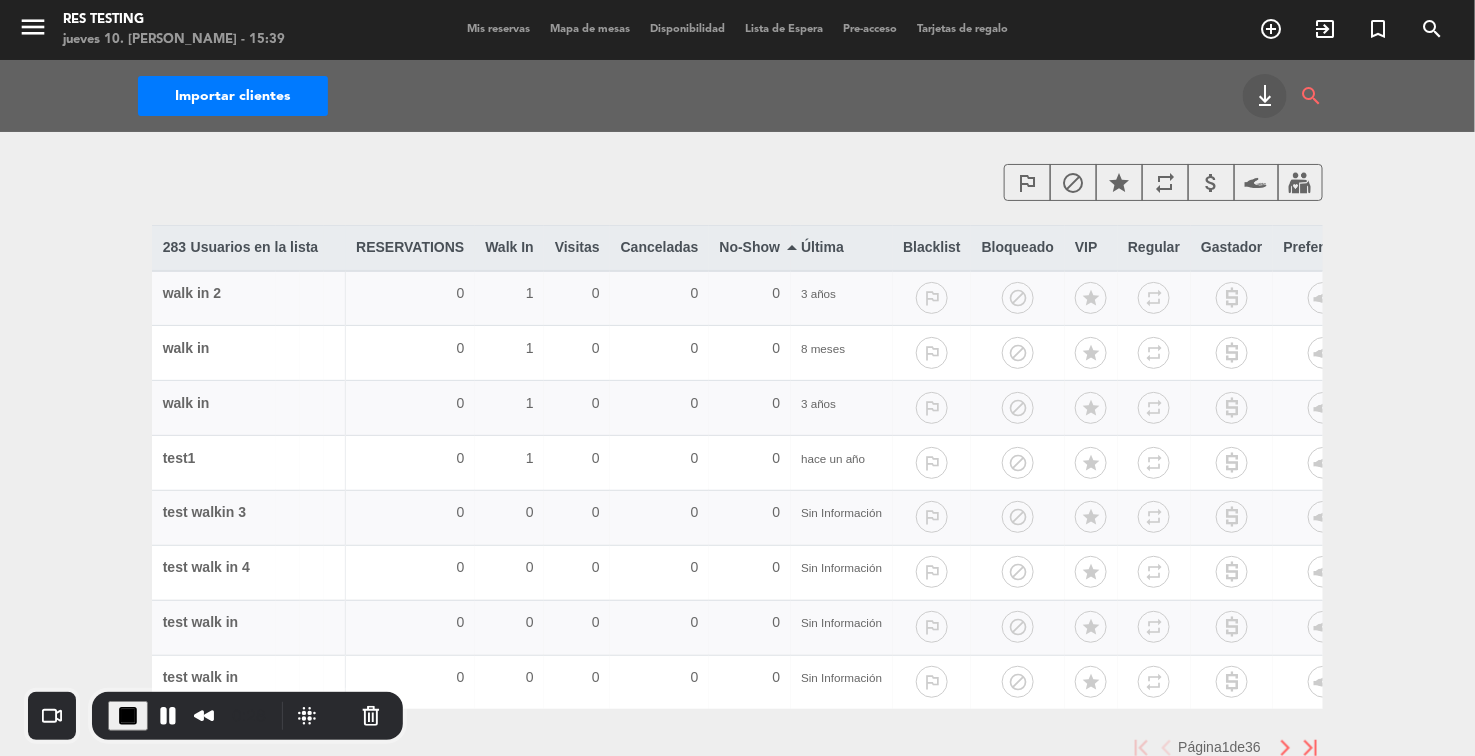 click on "RESERVATIONS  arrow_drop_down arrow_drop_up" 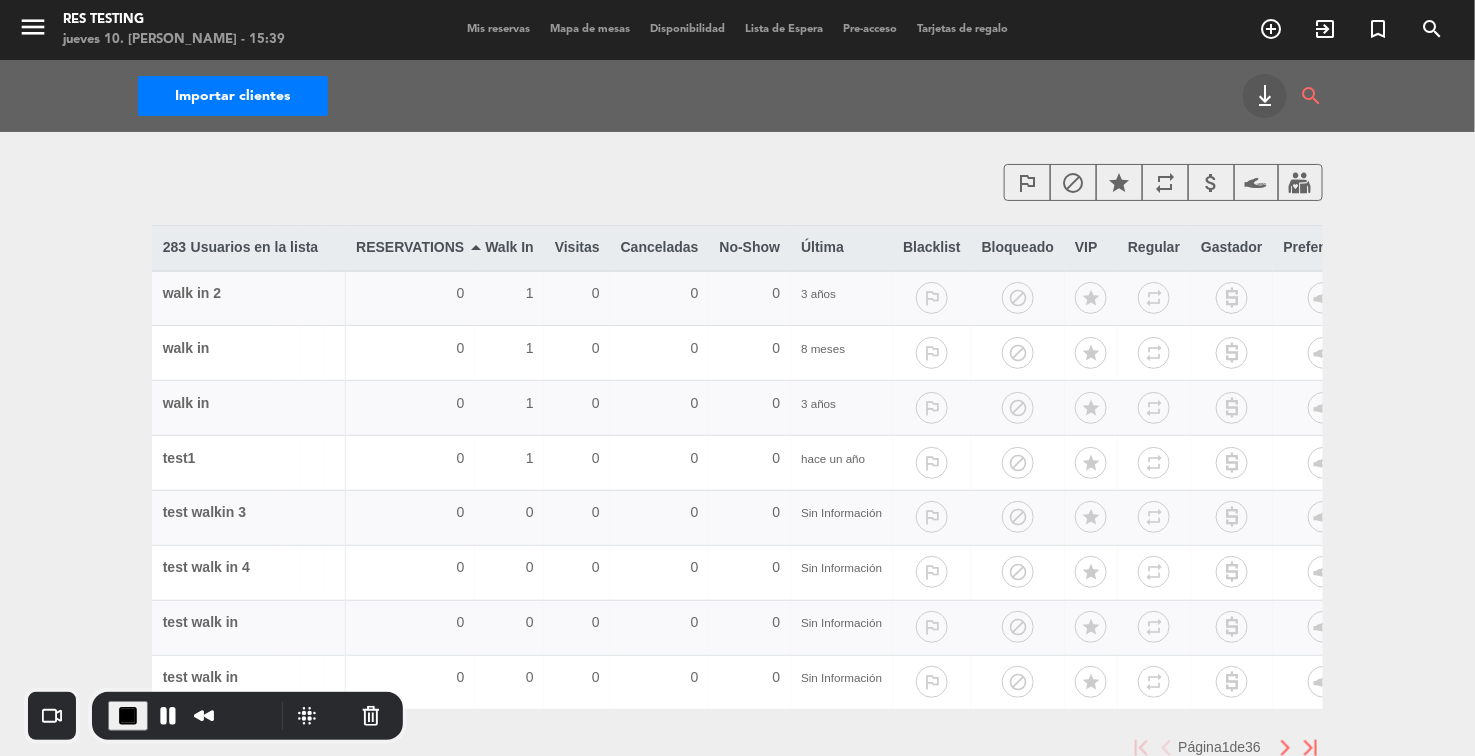 click on "Usuarios en la lista" 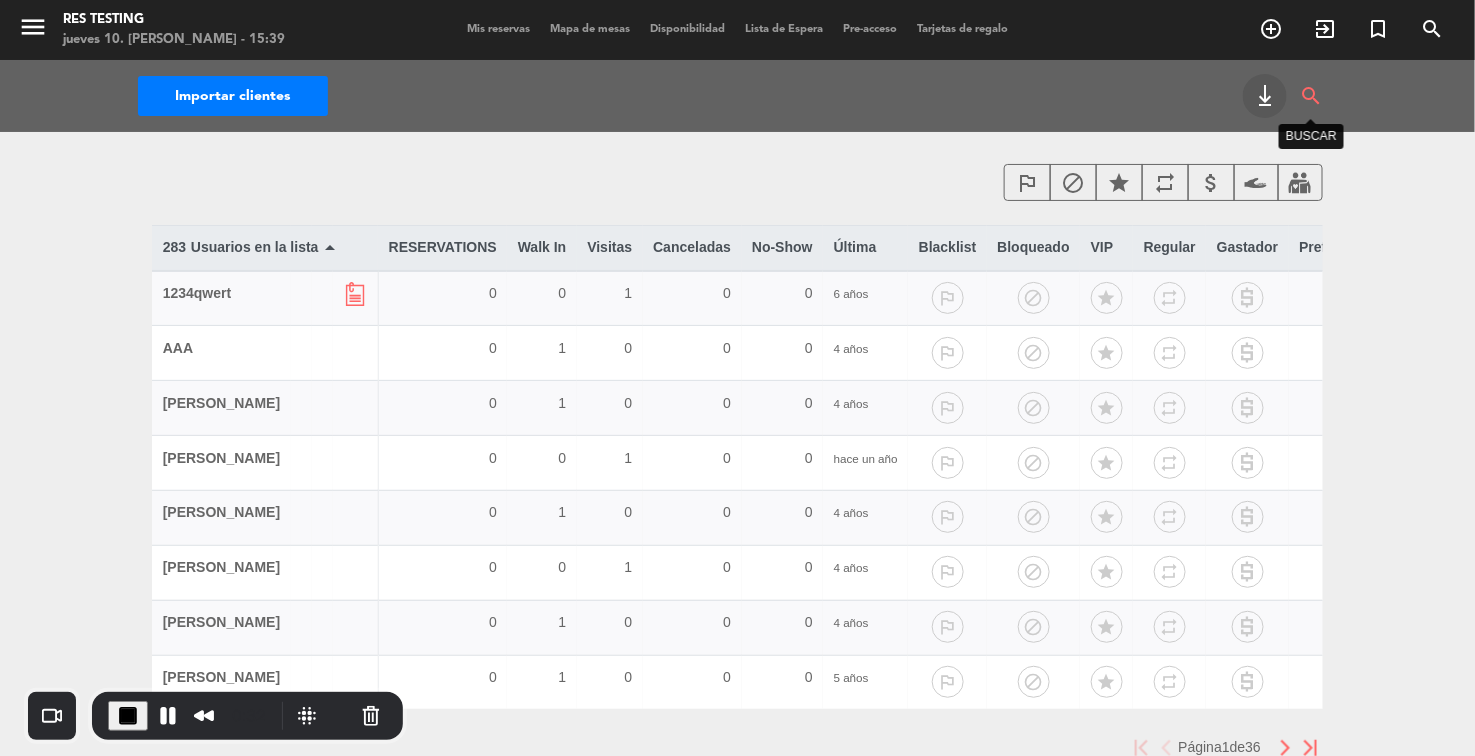 click on "search" 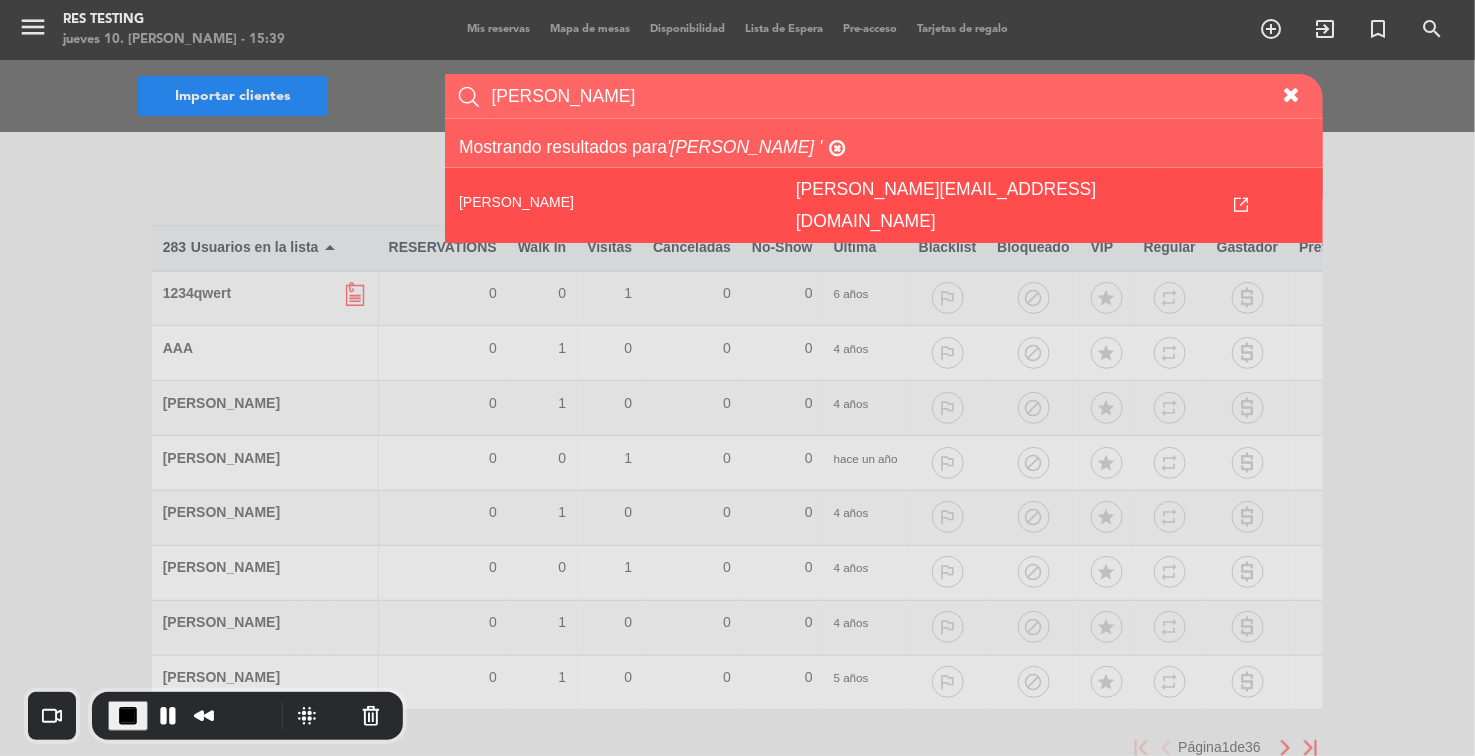 type on "[PERSON_NAME]" 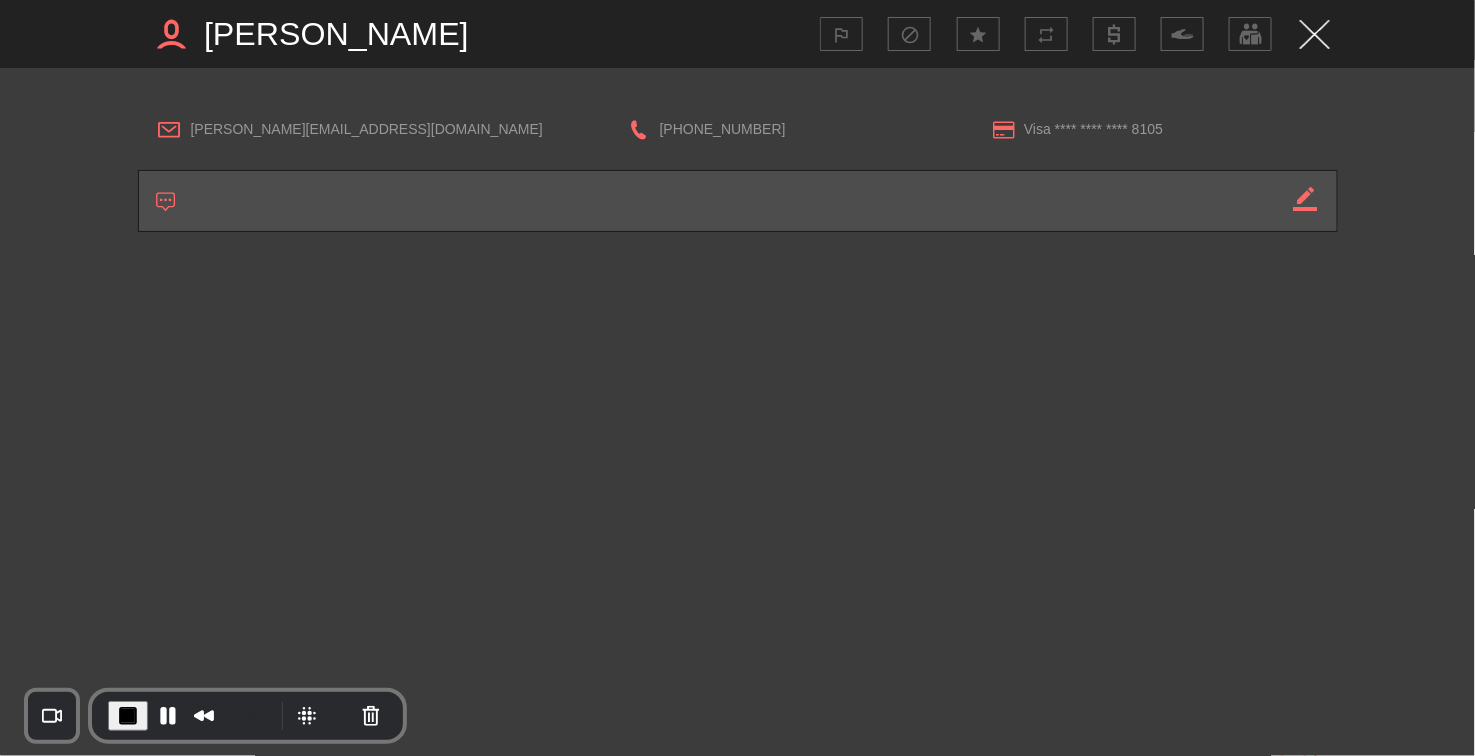 drag, startPoint x: 192, startPoint y: 131, endPoint x: 315, endPoint y: 136, distance: 123.101585 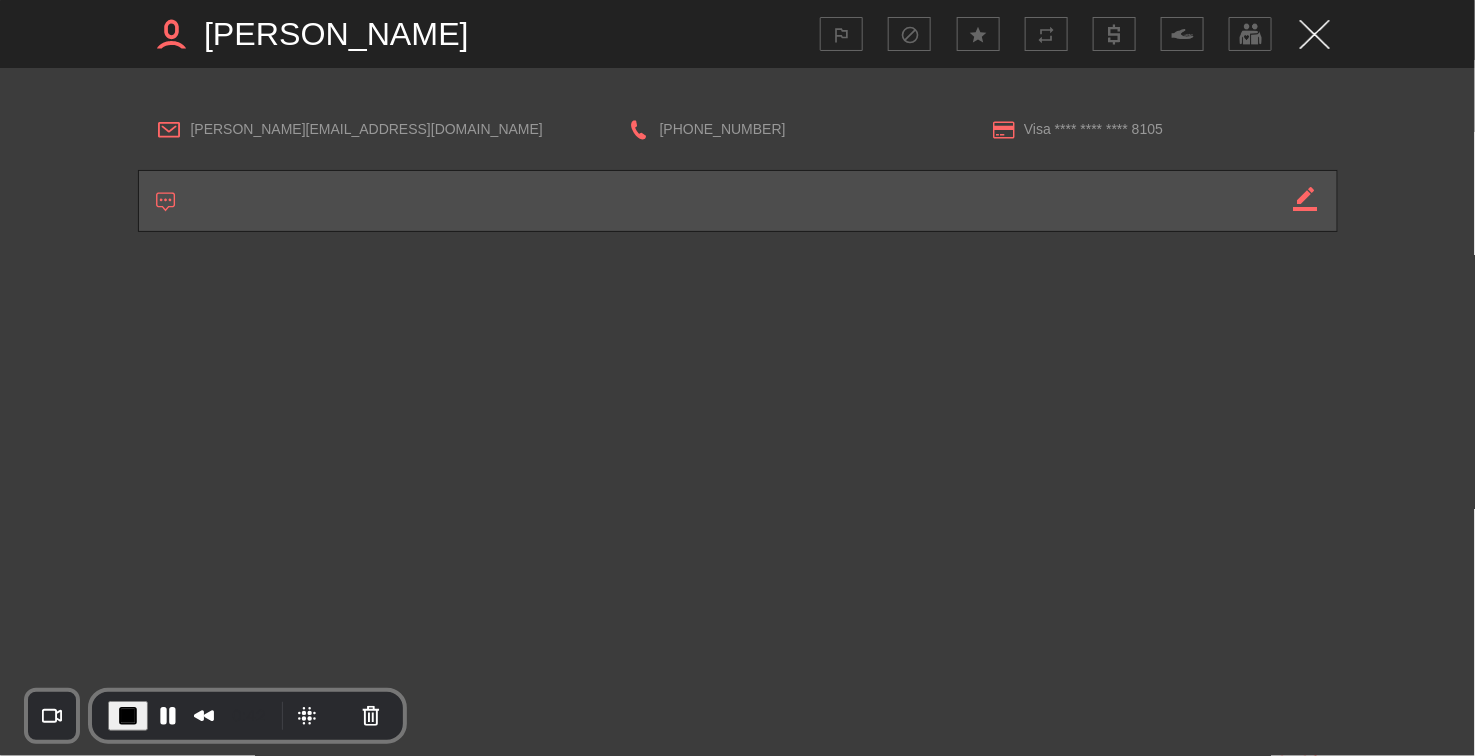 drag, startPoint x: 733, startPoint y: 130, endPoint x: 763, endPoint y: 132, distance: 30.066593 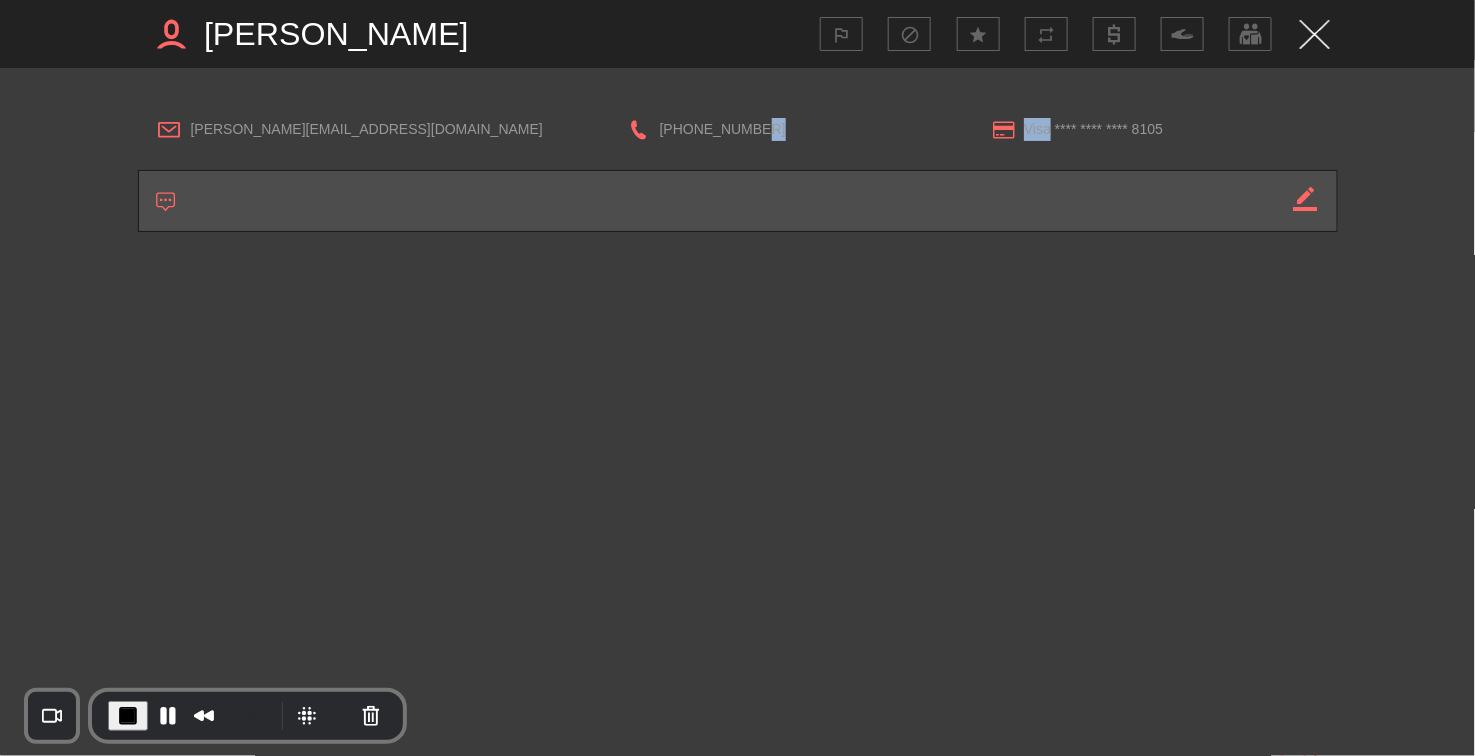 drag, startPoint x: 1049, startPoint y: 123, endPoint x: 954, endPoint y: 138, distance: 96.17692 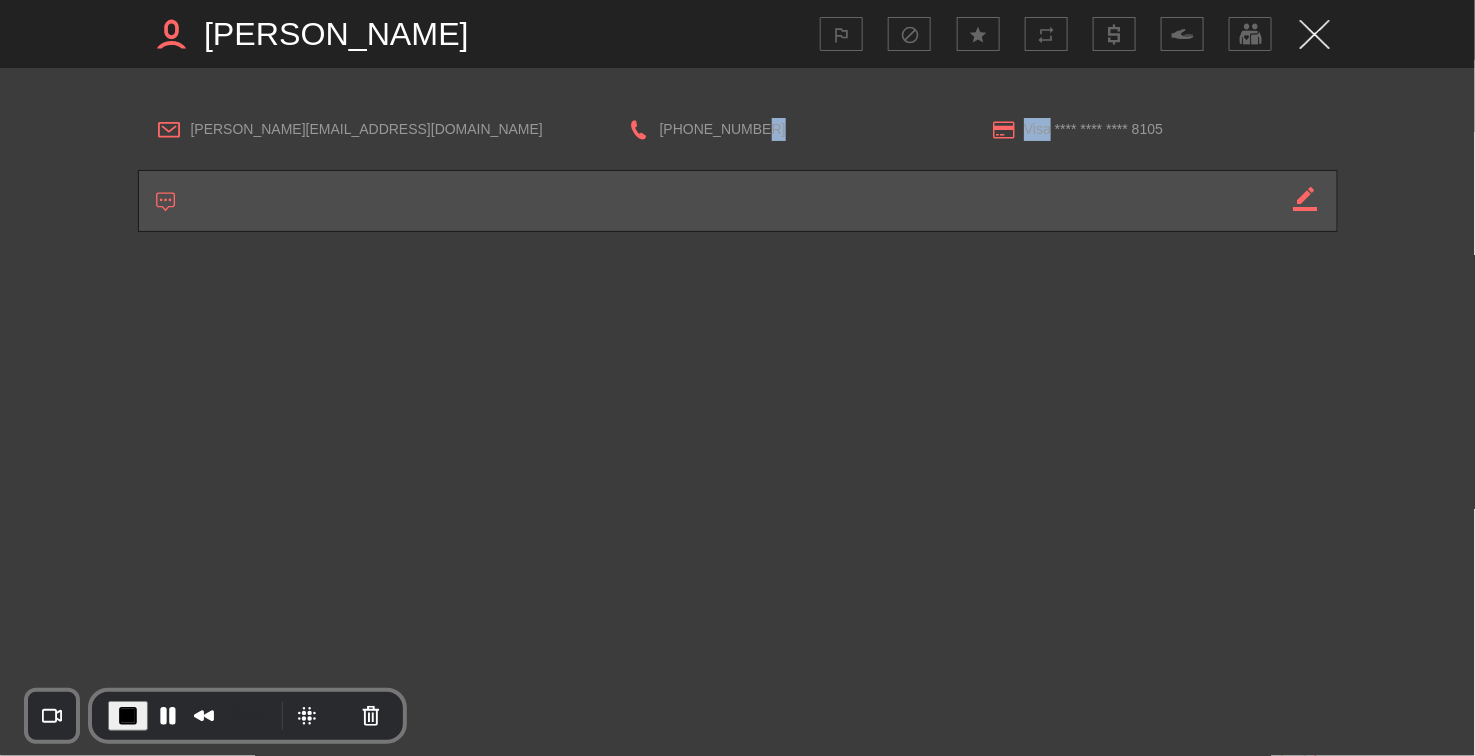 click 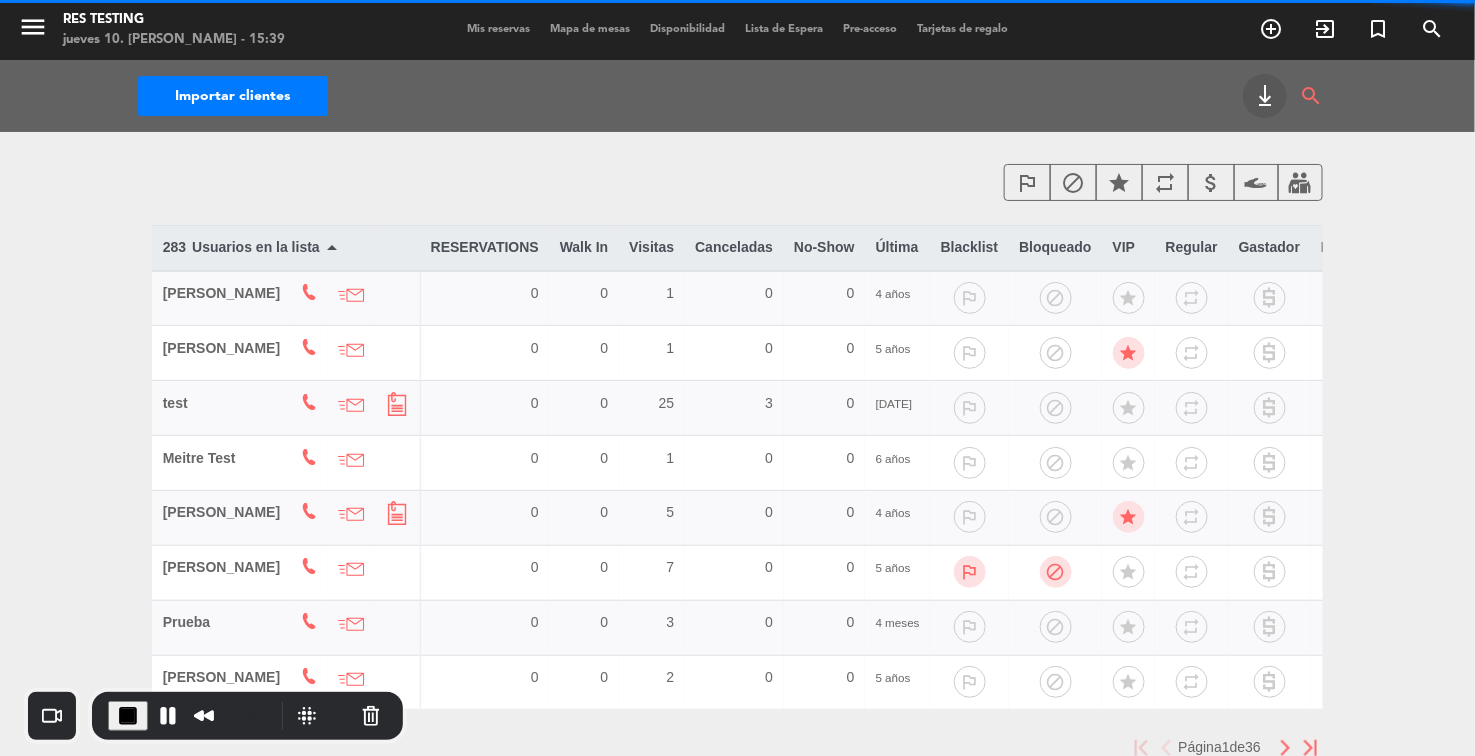 click on "Mis reservas" at bounding box center [498, 29] 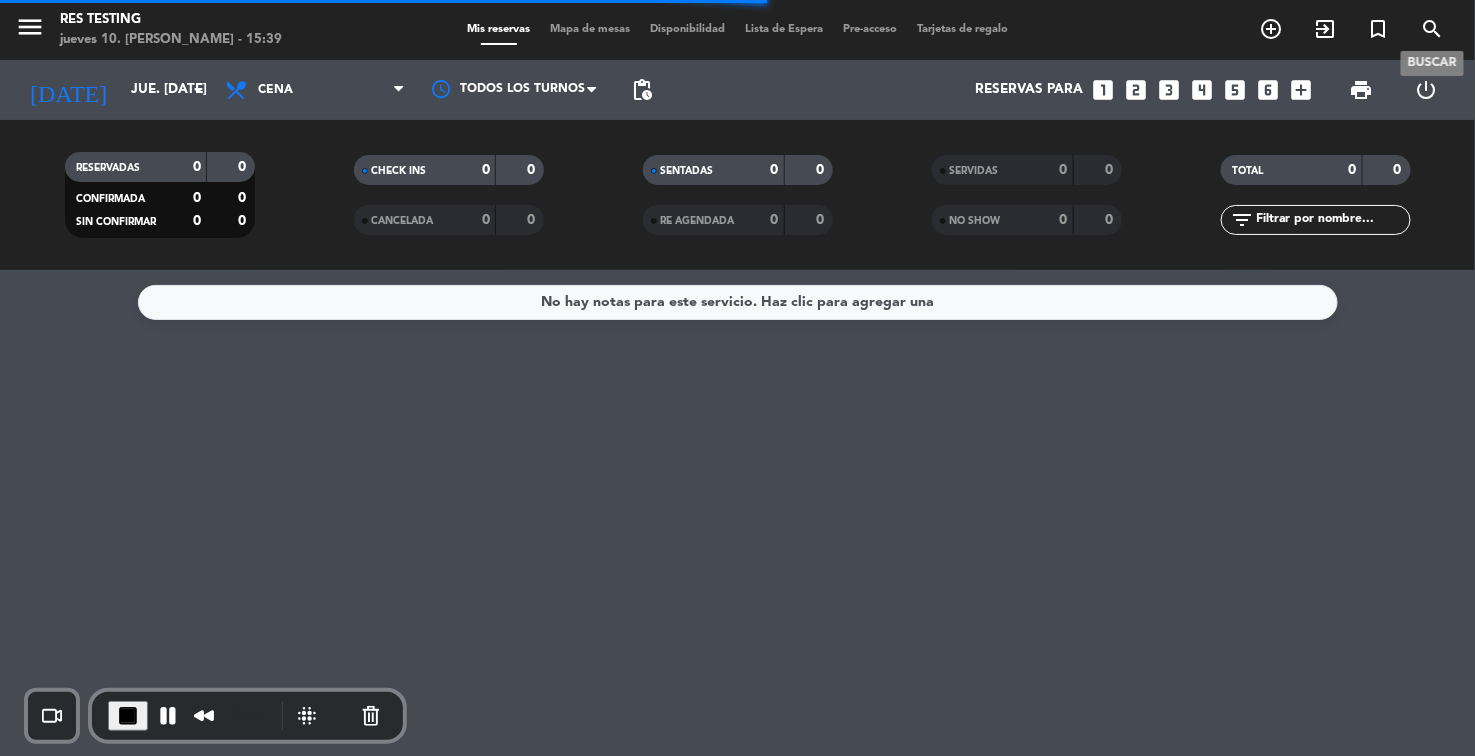 click on "search" at bounding box center [1433, 29] 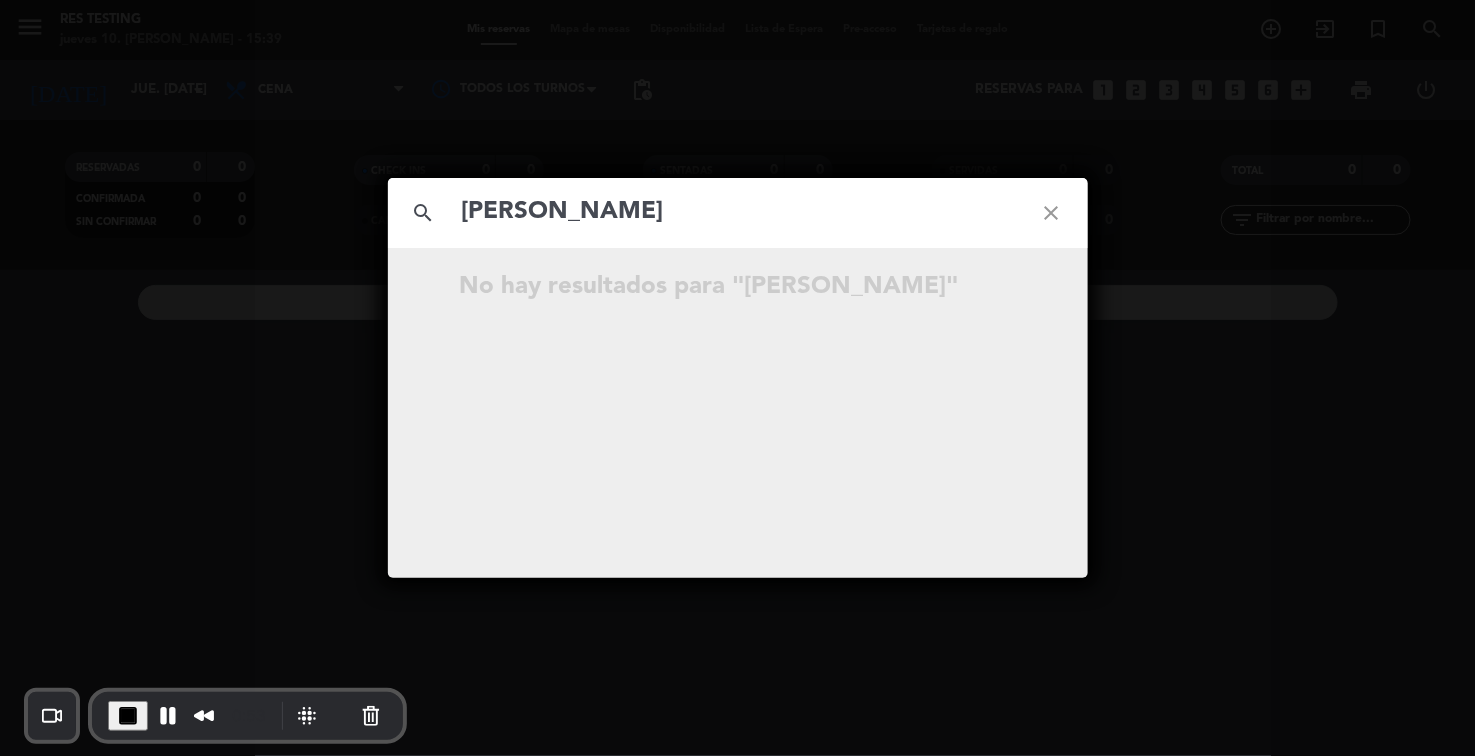 click on "[PERSON_NAME]" 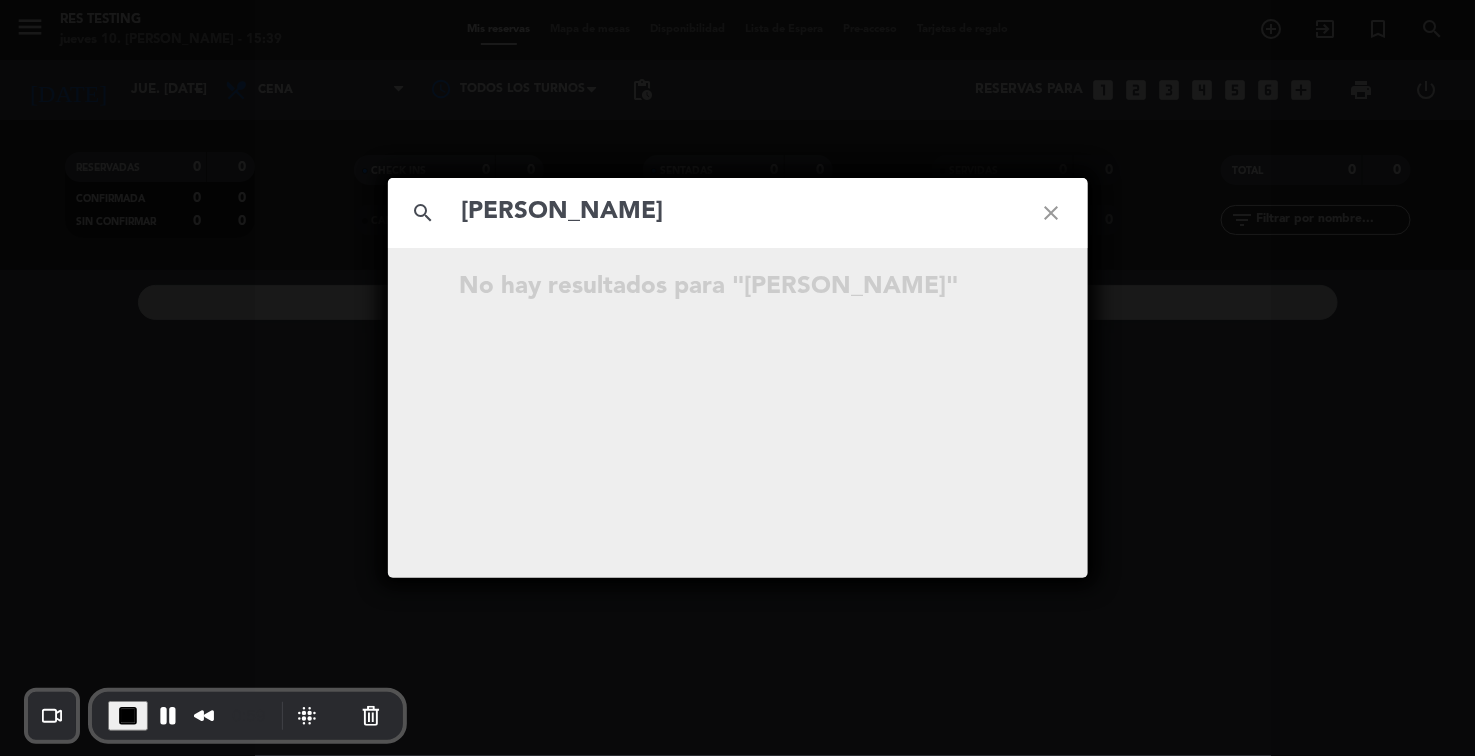 type on "[PERSON_NAME]" 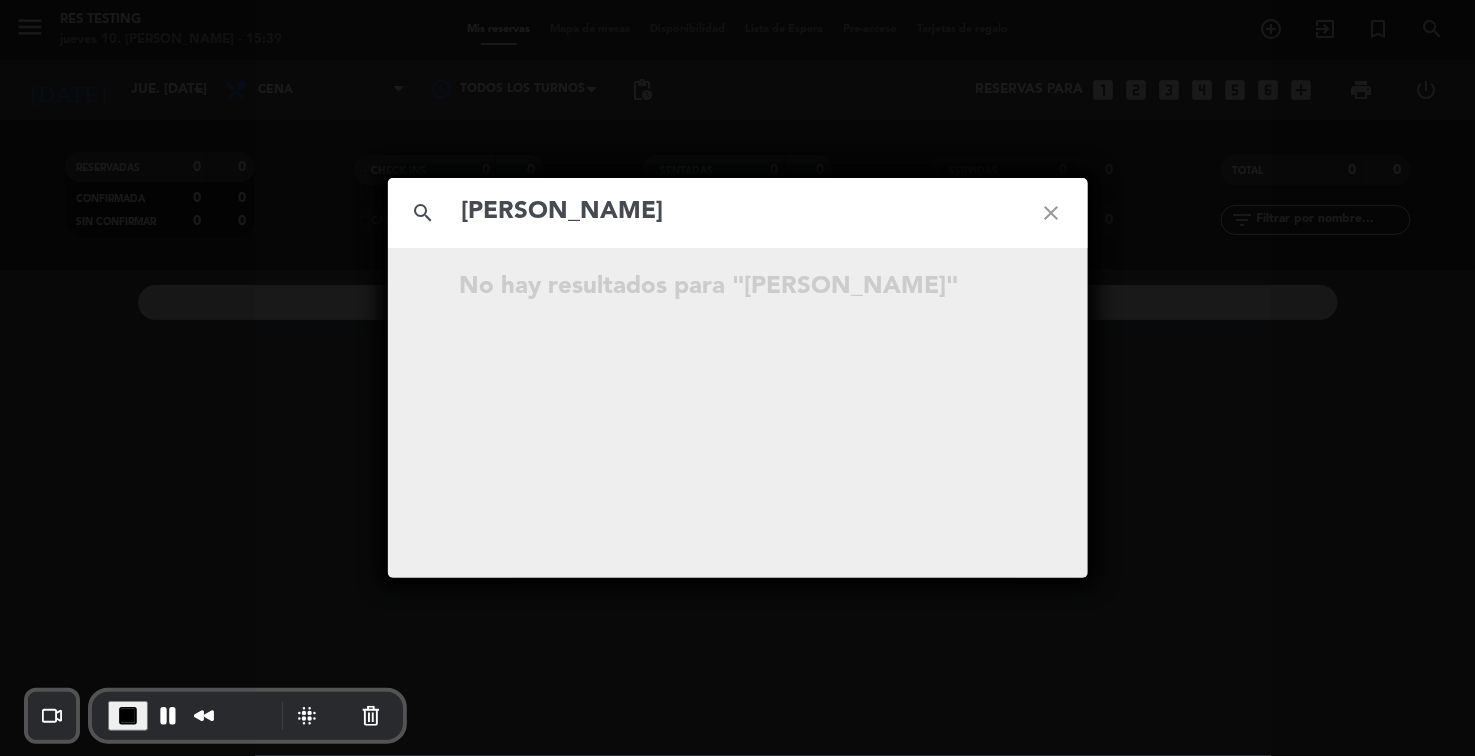 click on "close" 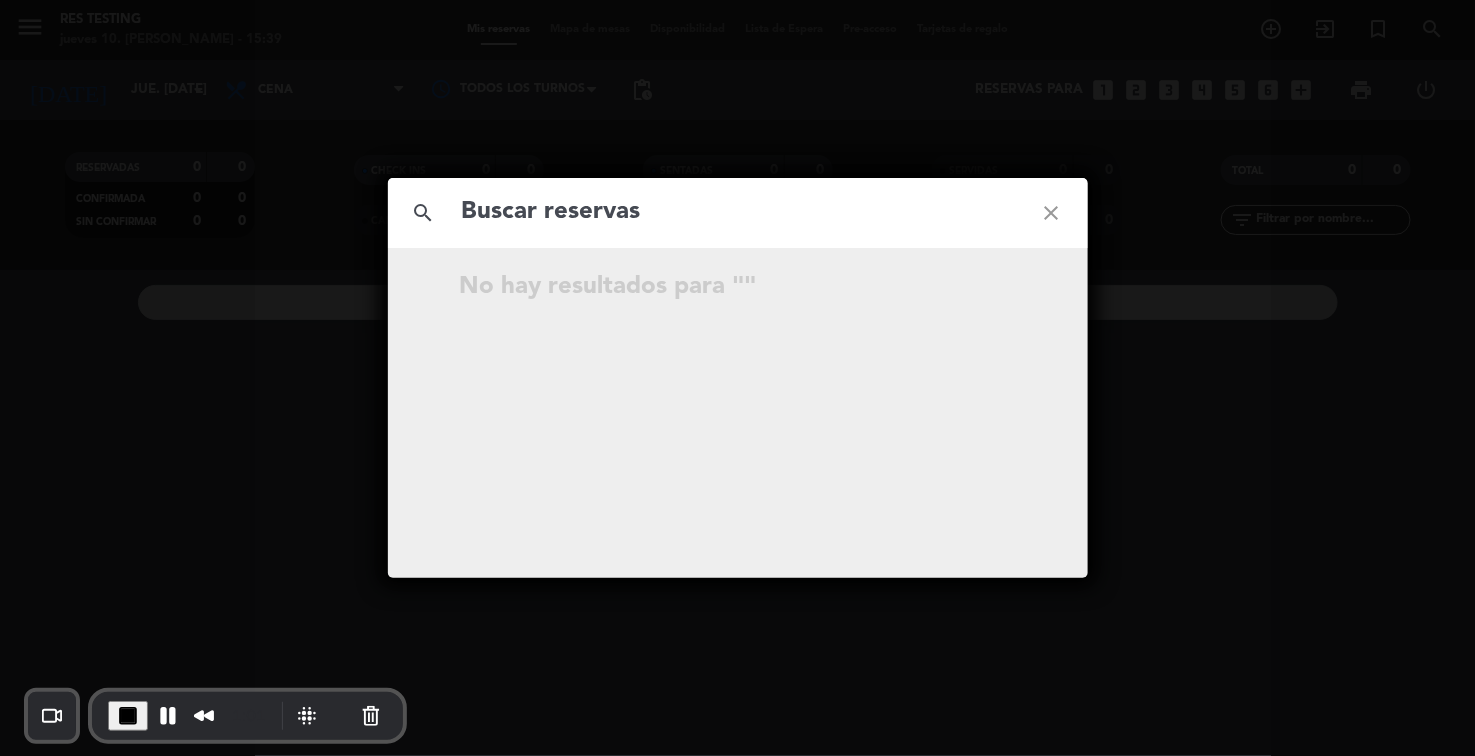 drag, startPoint x: 630, startPoint y: 246, endPoint x: 580, endPoint y: 196, distance: 70.71068 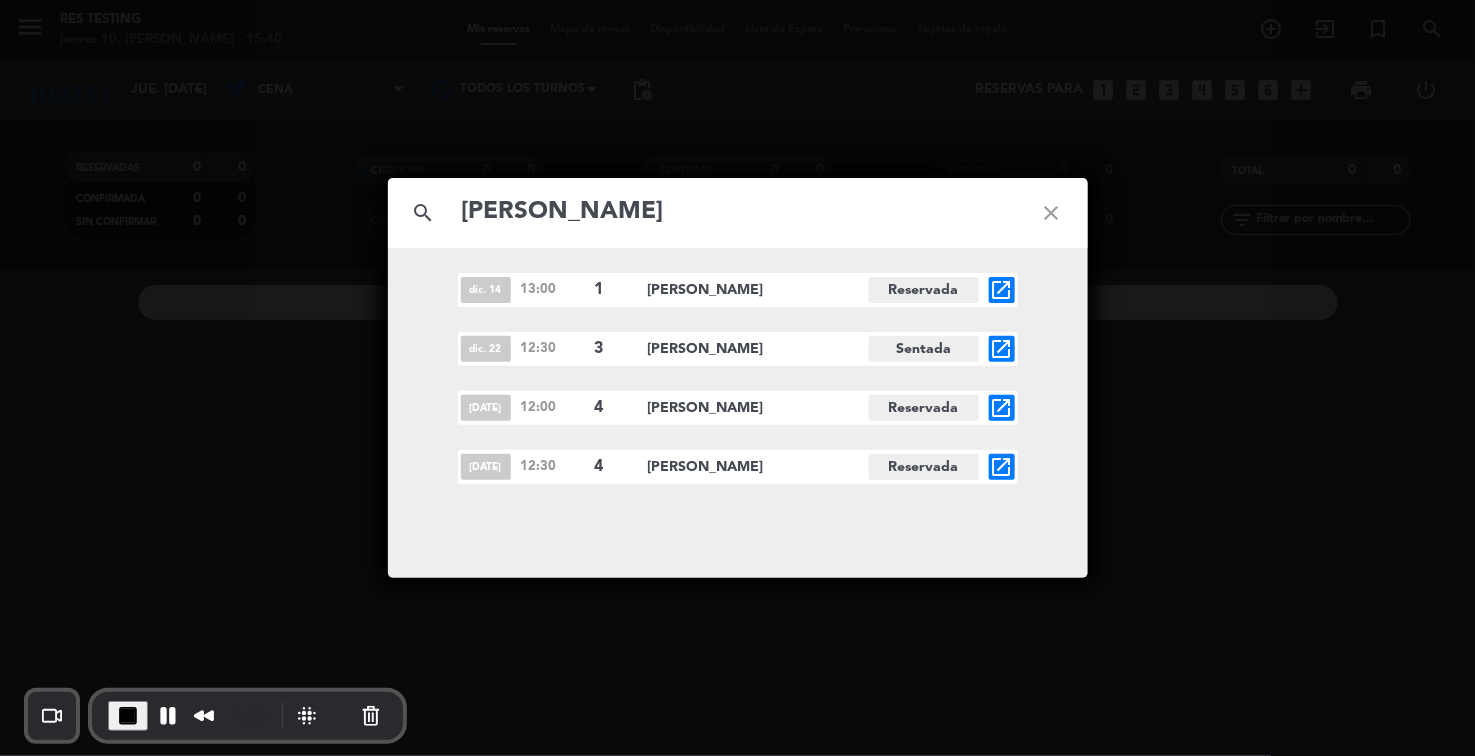 type on "[PERSON_NAME]" 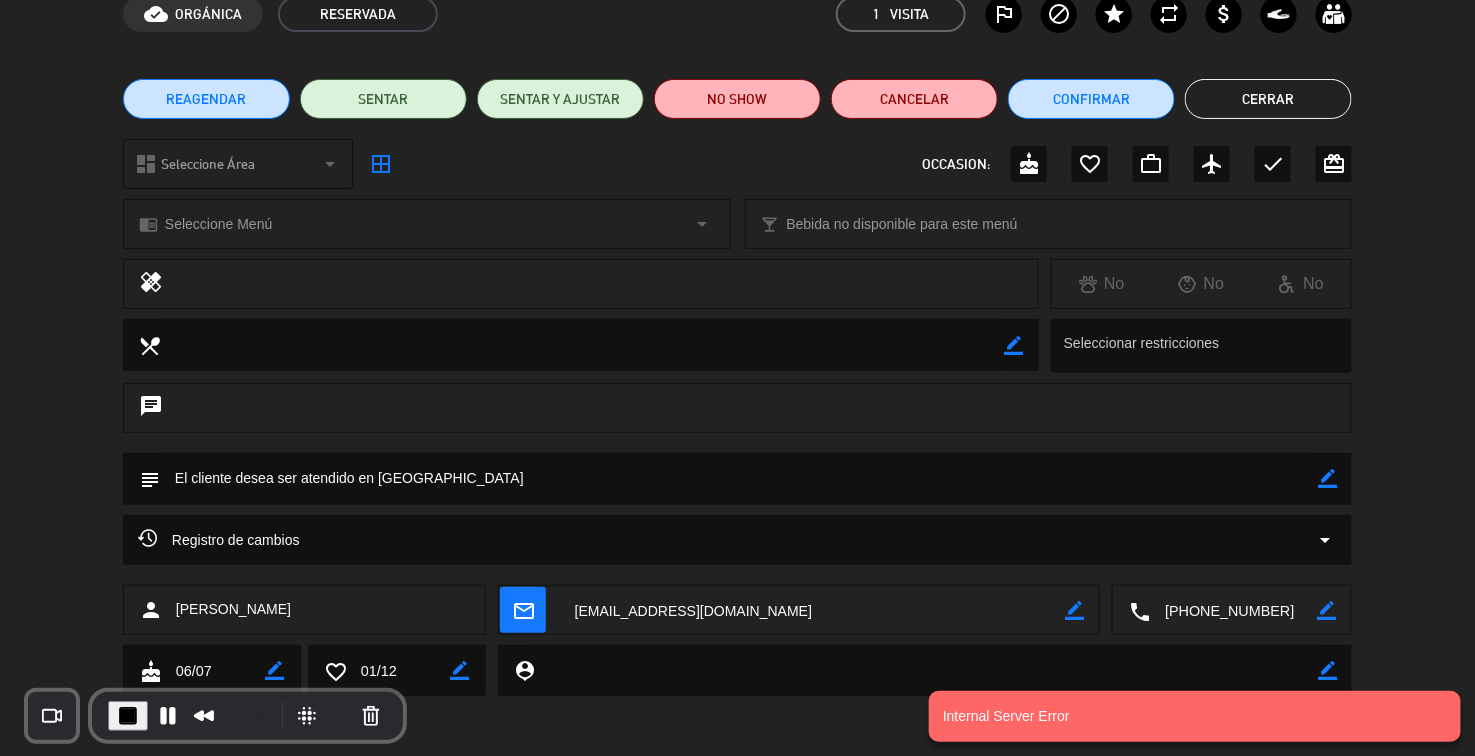 scroll, scrollTop: 0, scrollLeft: 0, axis: both 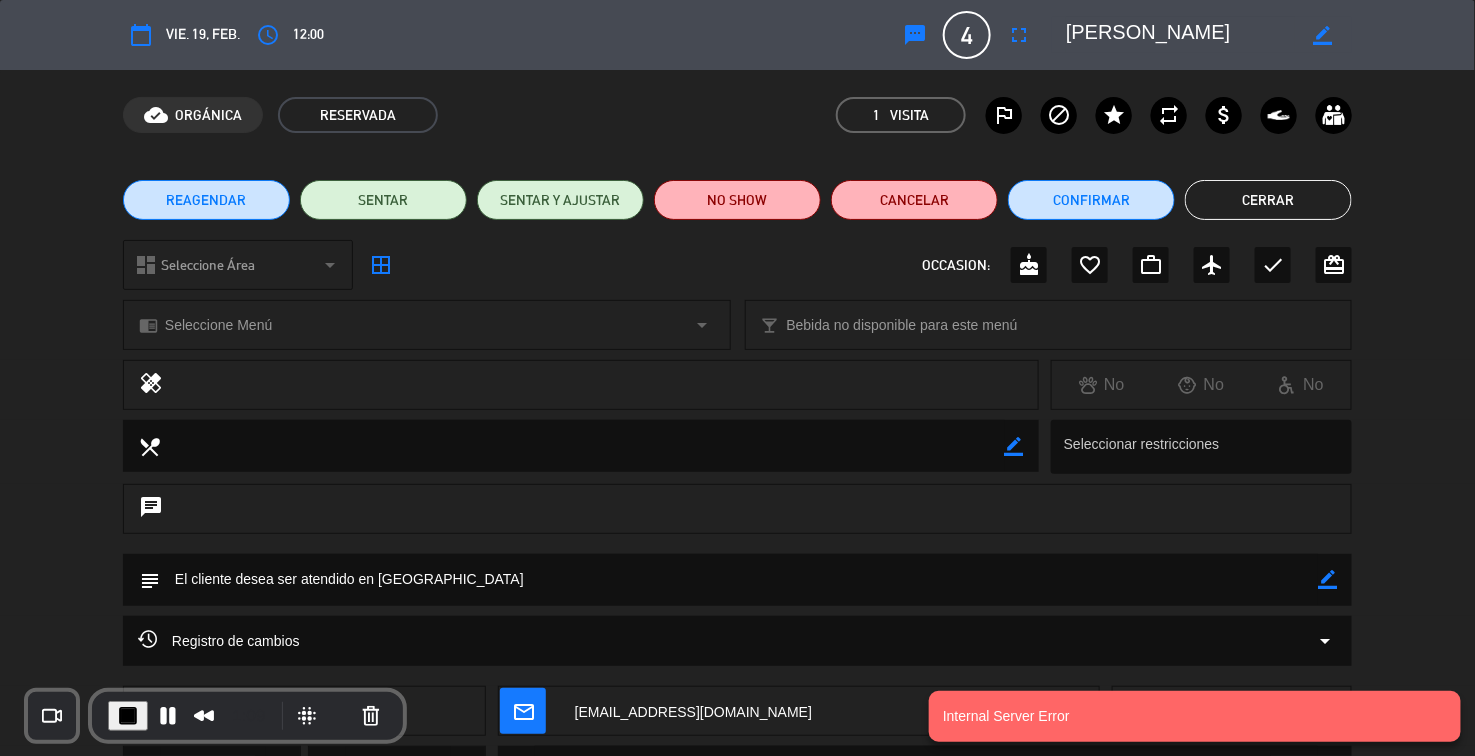 click on "Cerrar" 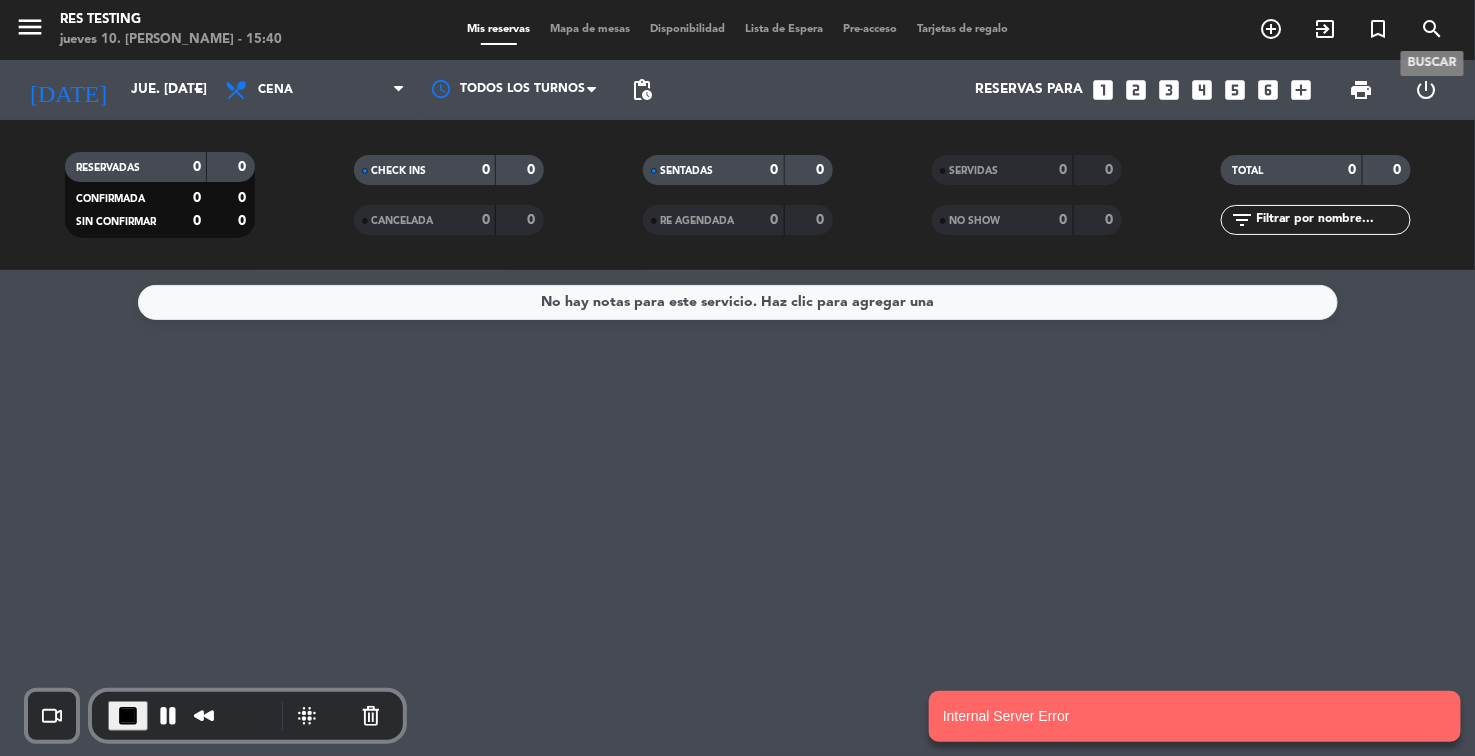 click on "search" at bounding box center [1433, 29] 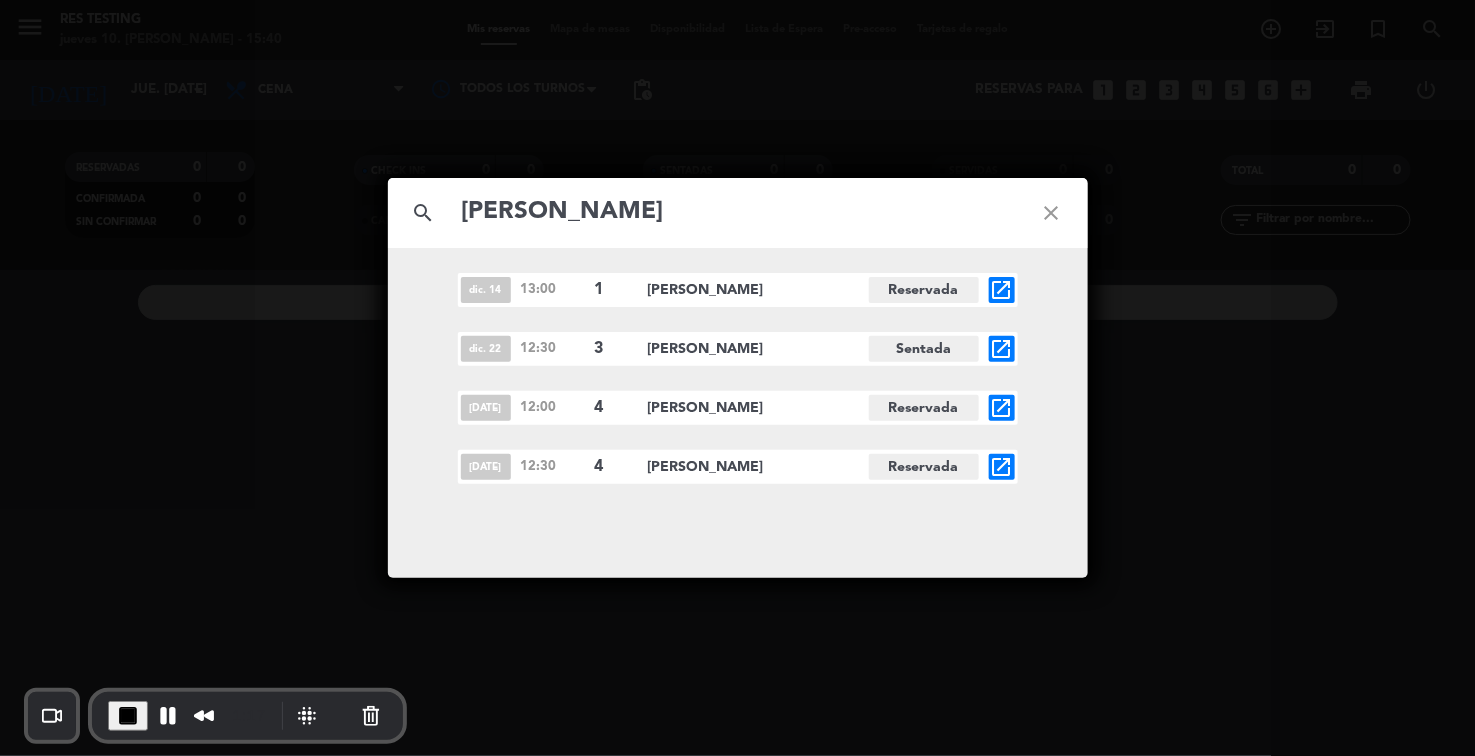 type on "[PERSON_NAME]" 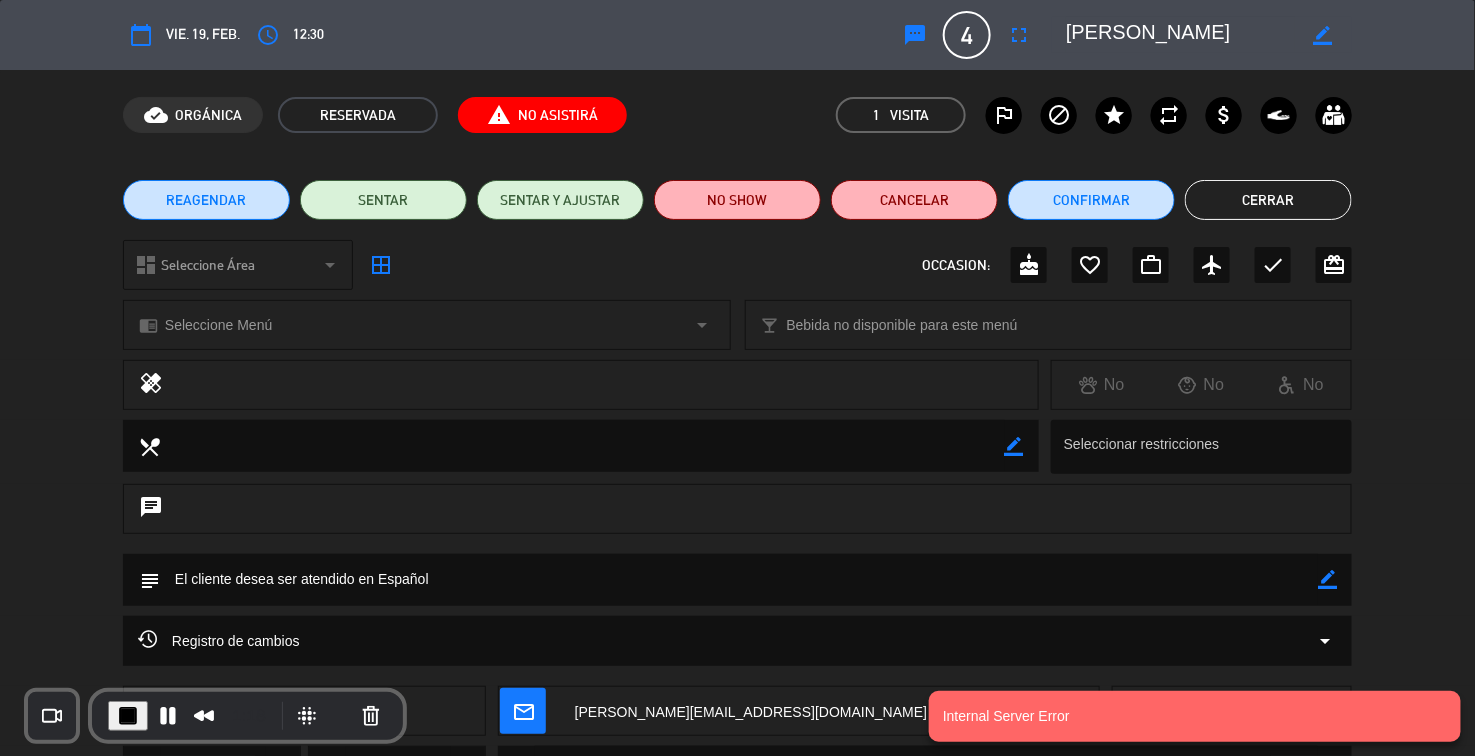 scroll, scrollTop: 101, scrollLeft: 0, axis: vertical 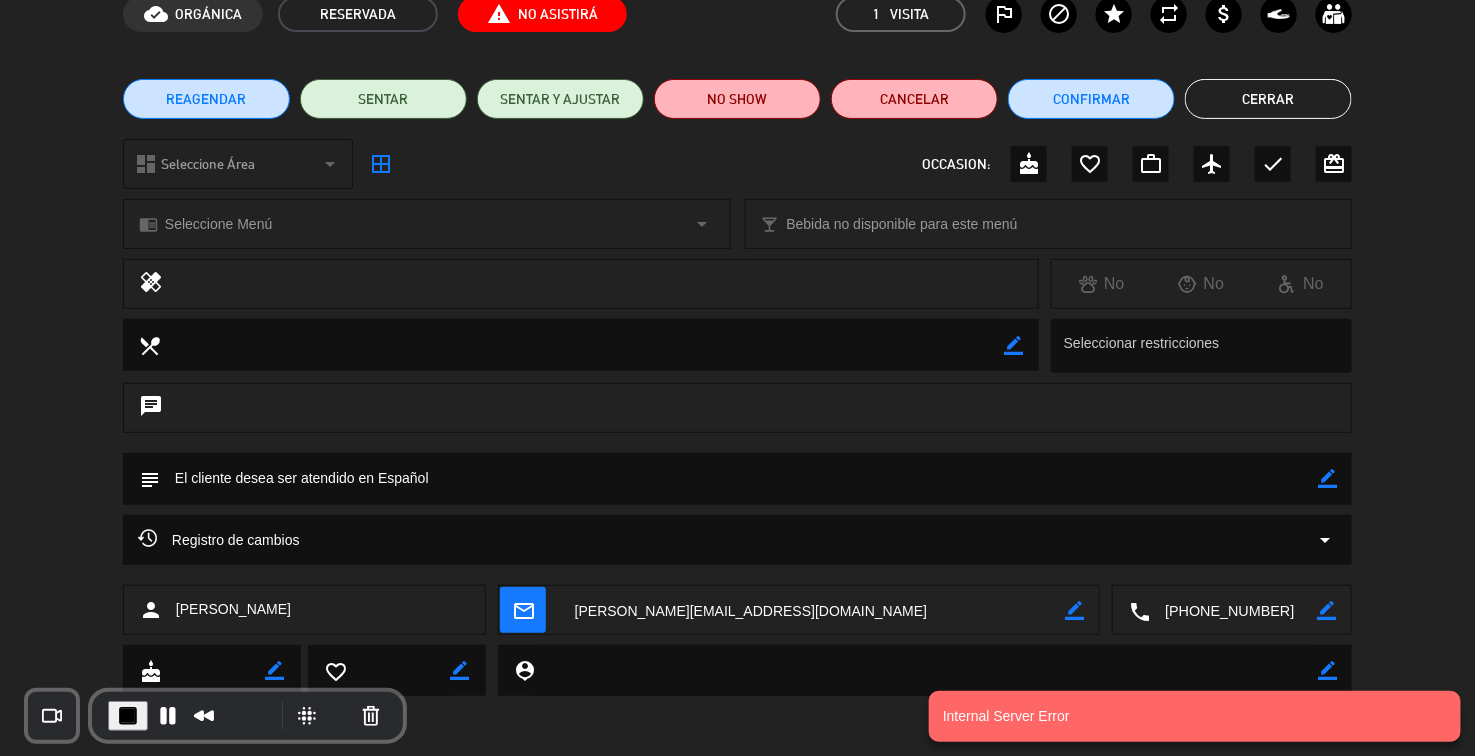 drag, startPoint x: 686, startPoint y: 612, endPoint x: 566, endPoint y: 614, distance: 120.01666 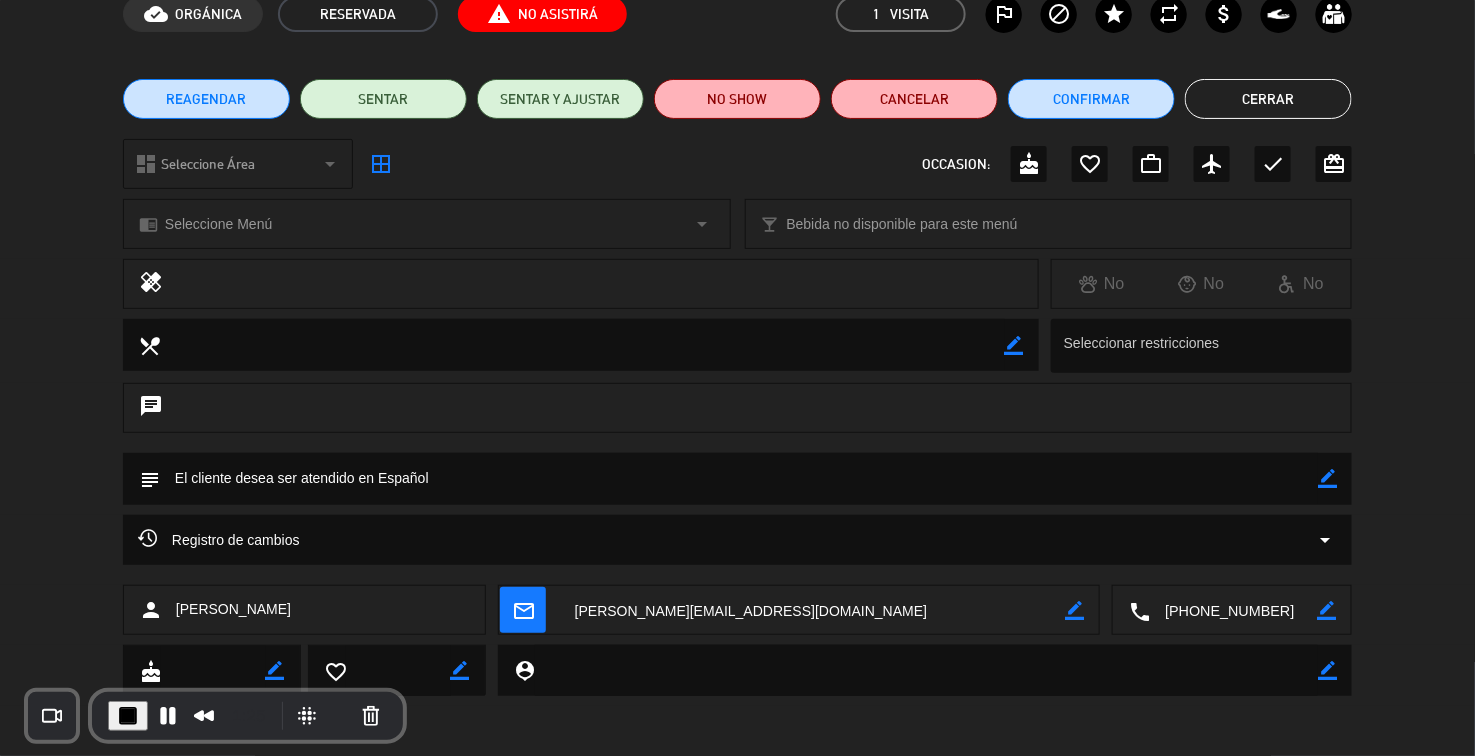 scroll, scrollTop: 0, scrollLeft: 0, axis: both 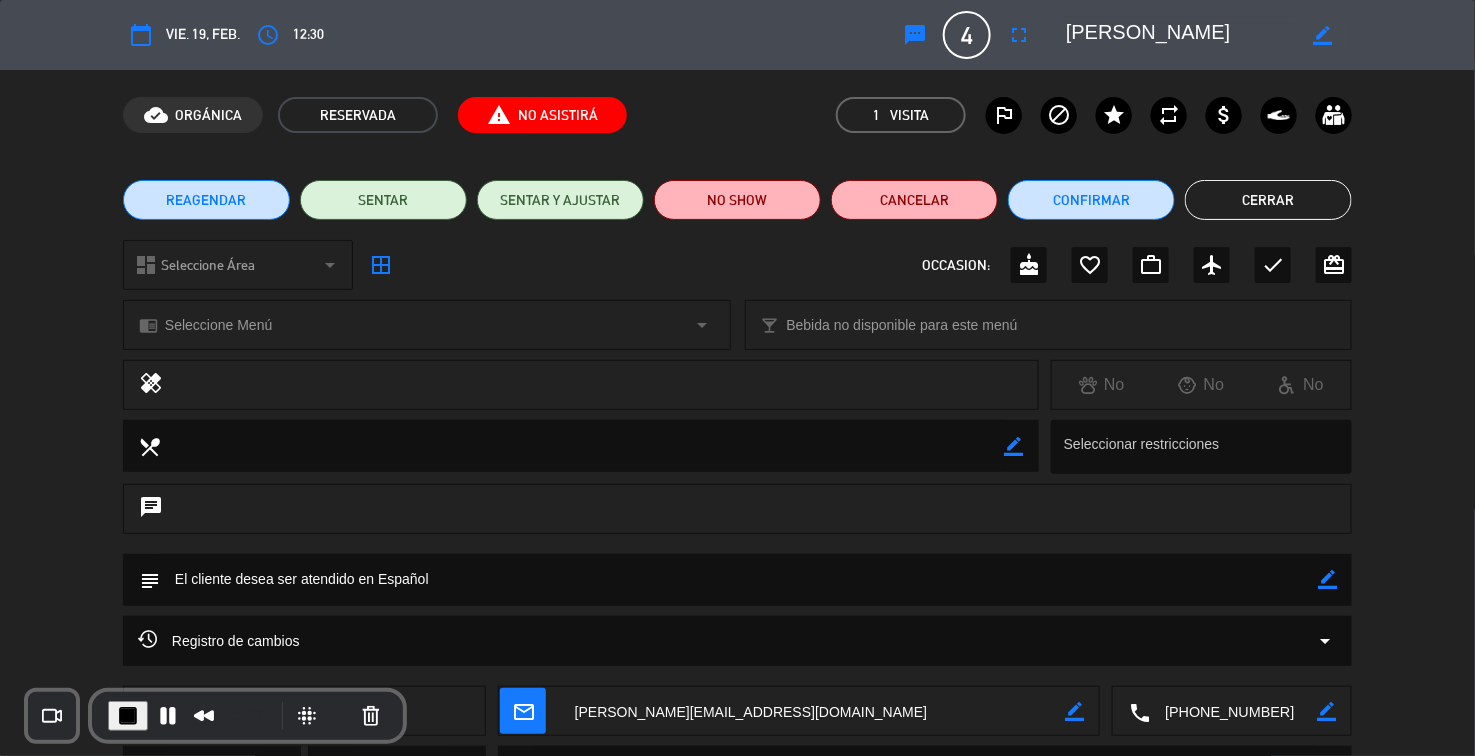 click on "Cerrar" 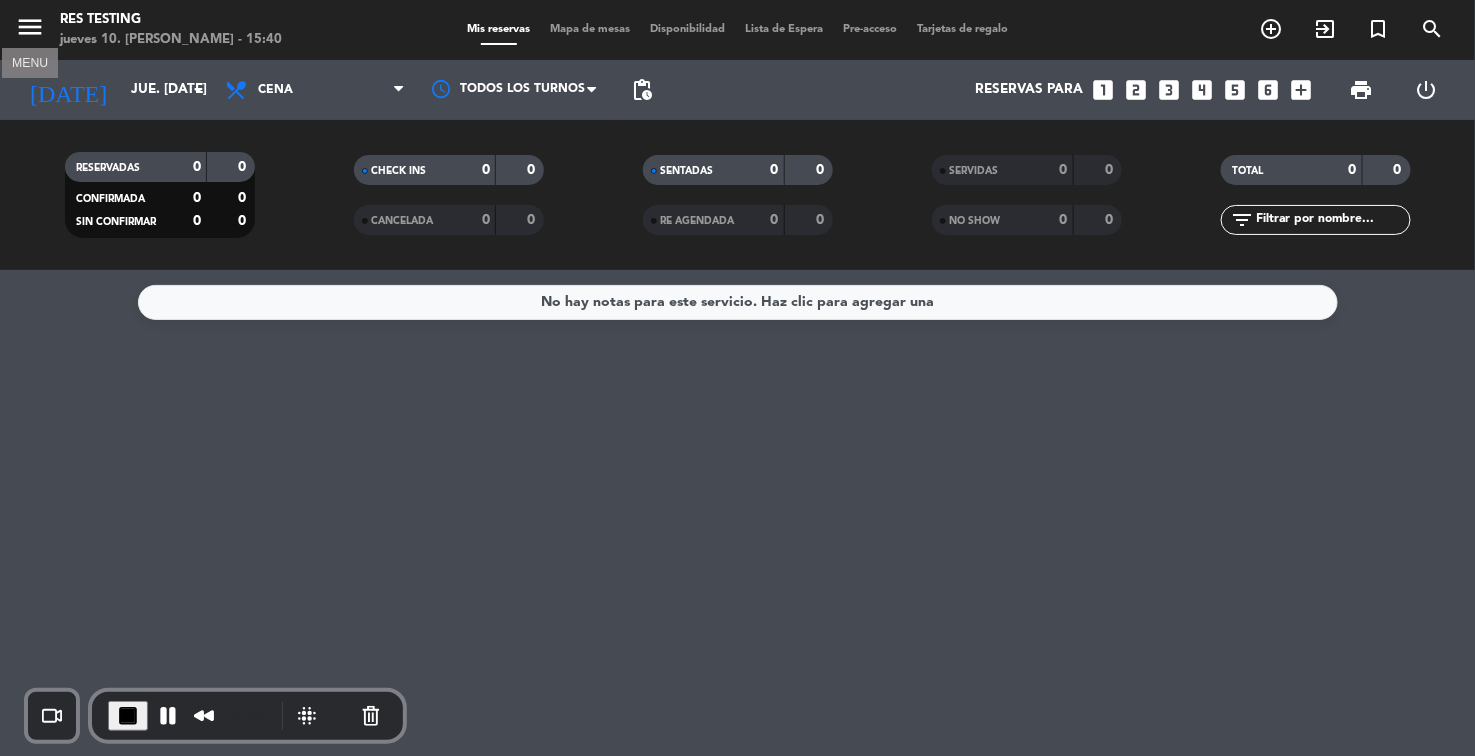click on "menu" at bounding box center (30, 27) 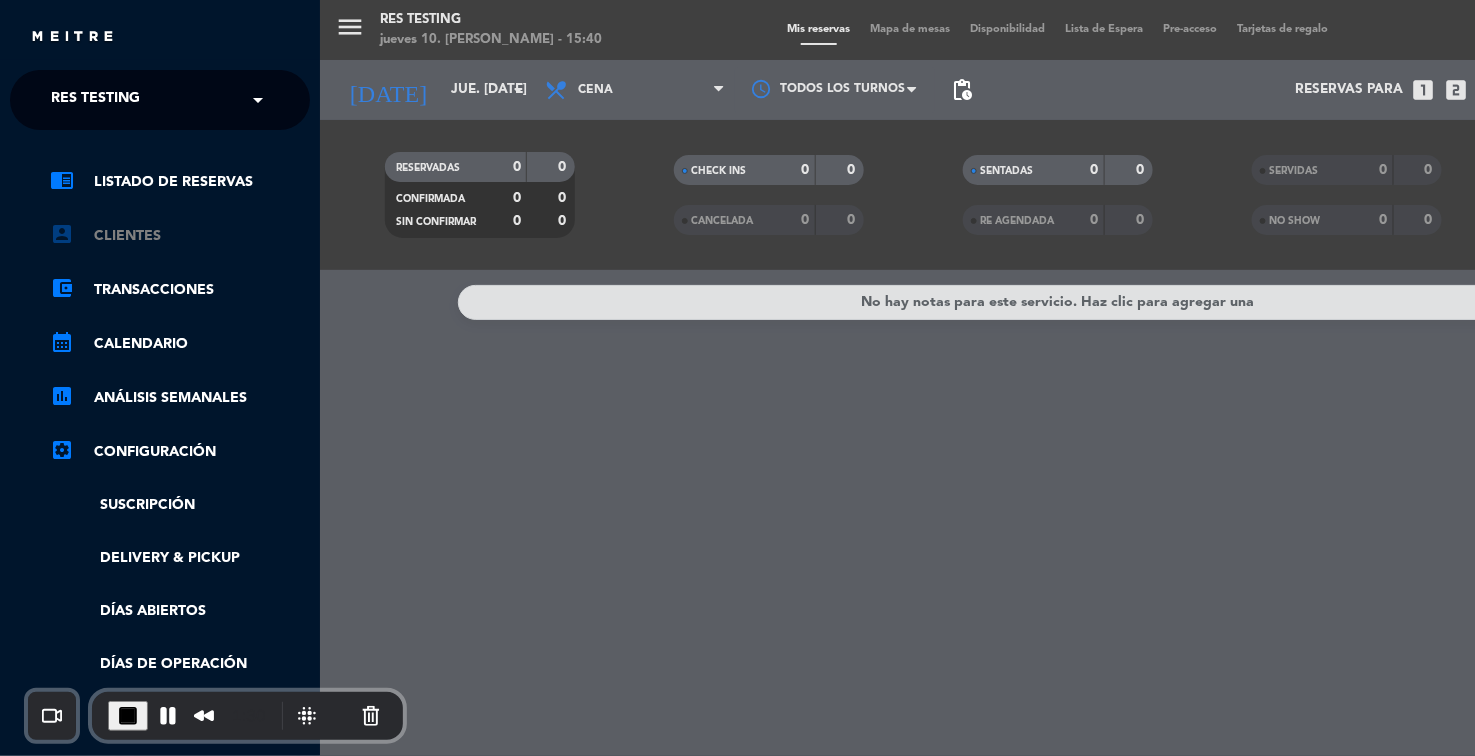click on "account_box   Clientes" 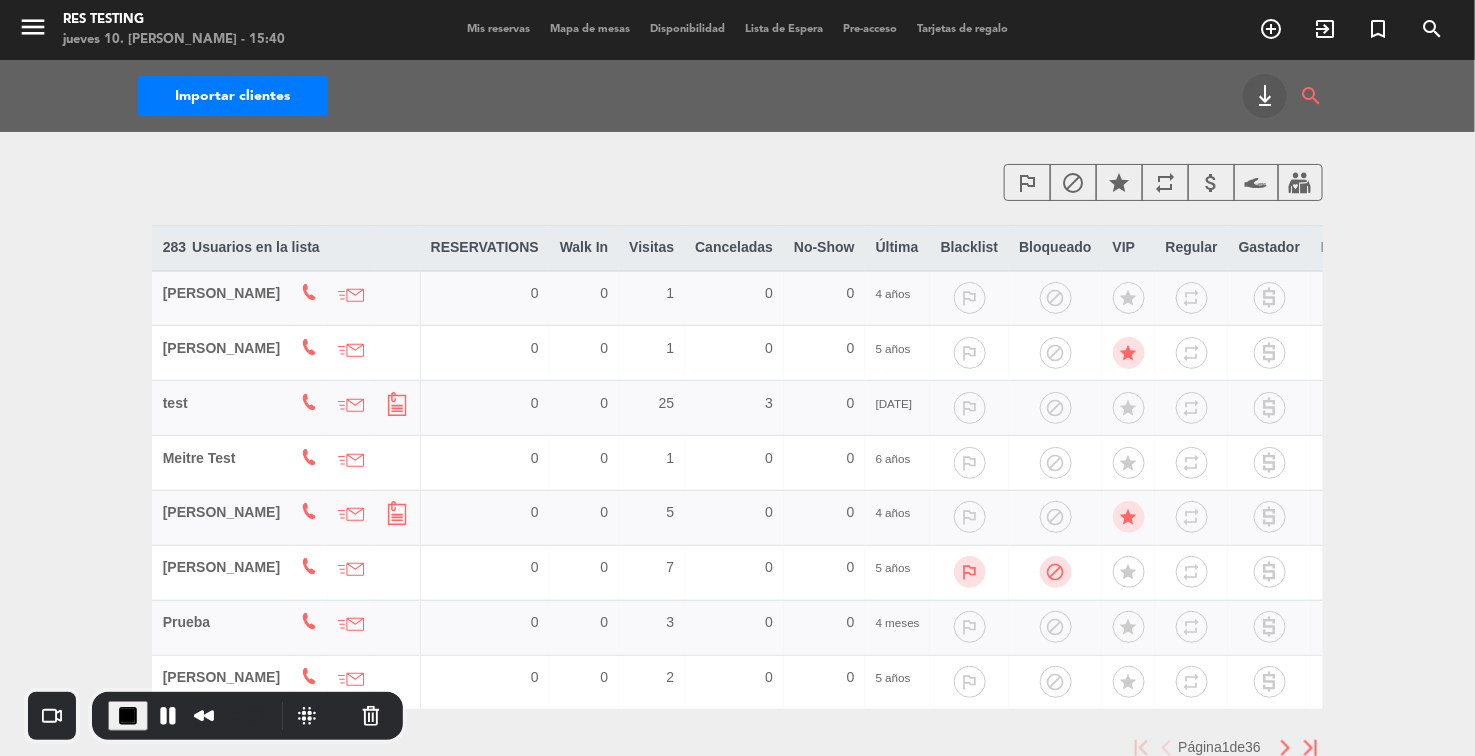 click on "[PERSON_NAME]" 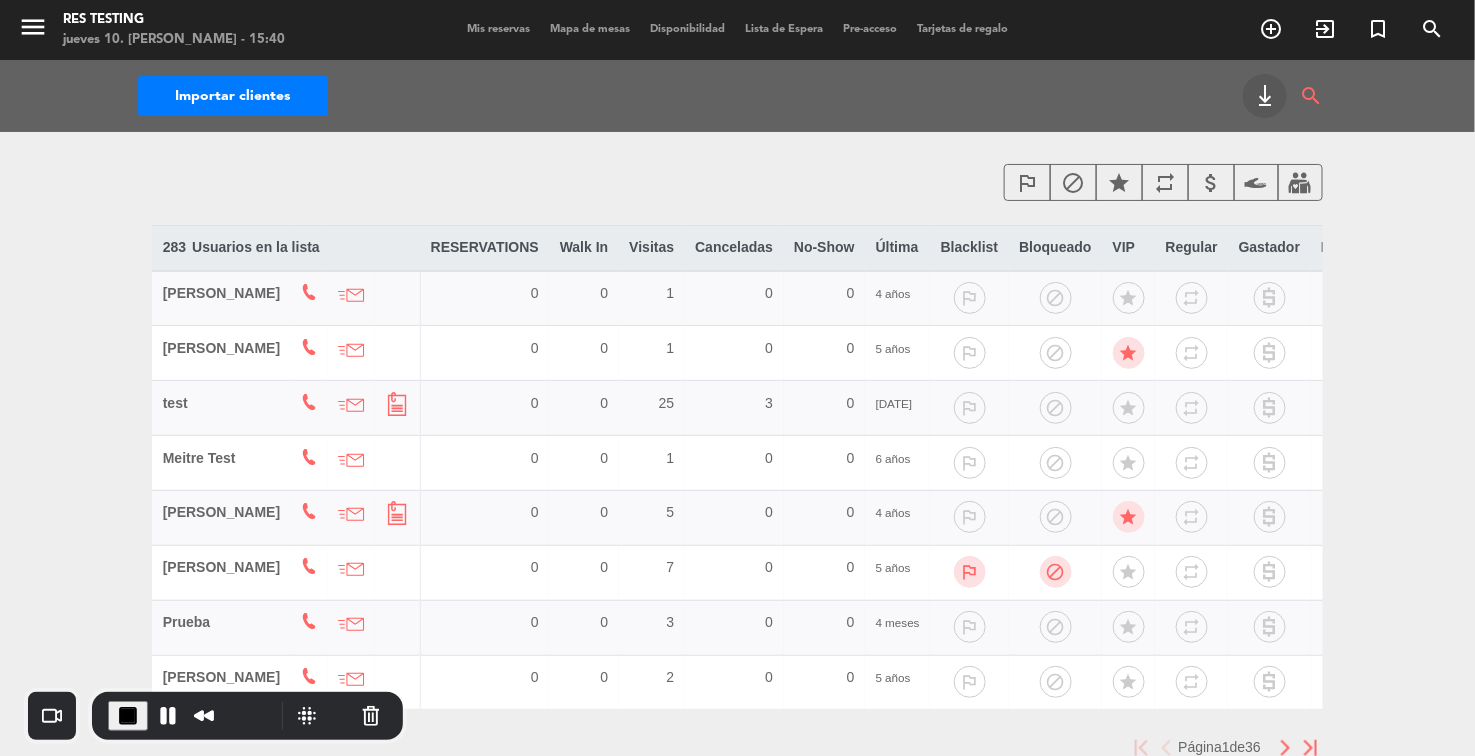 click on "[PERSON_NAME]" 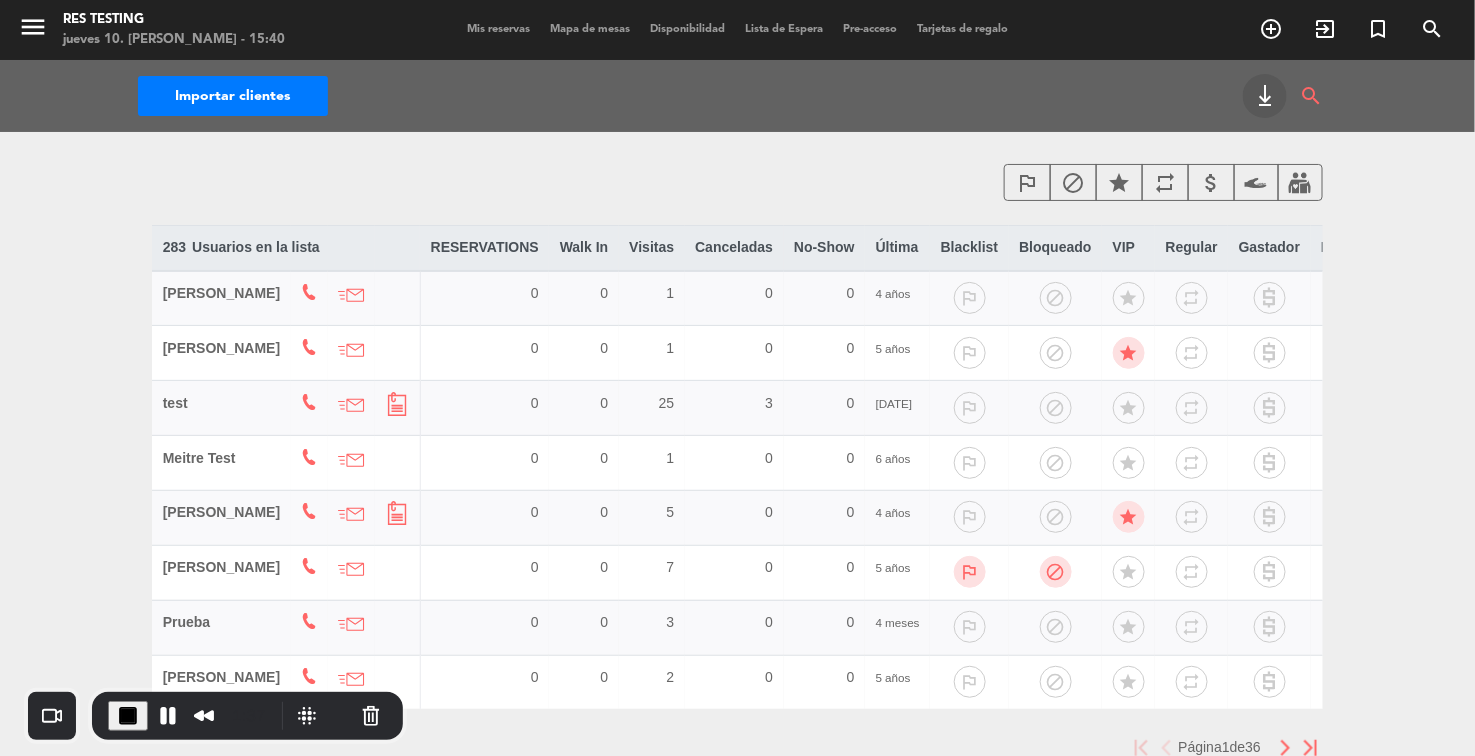 click on "[PERSON_NAME]" 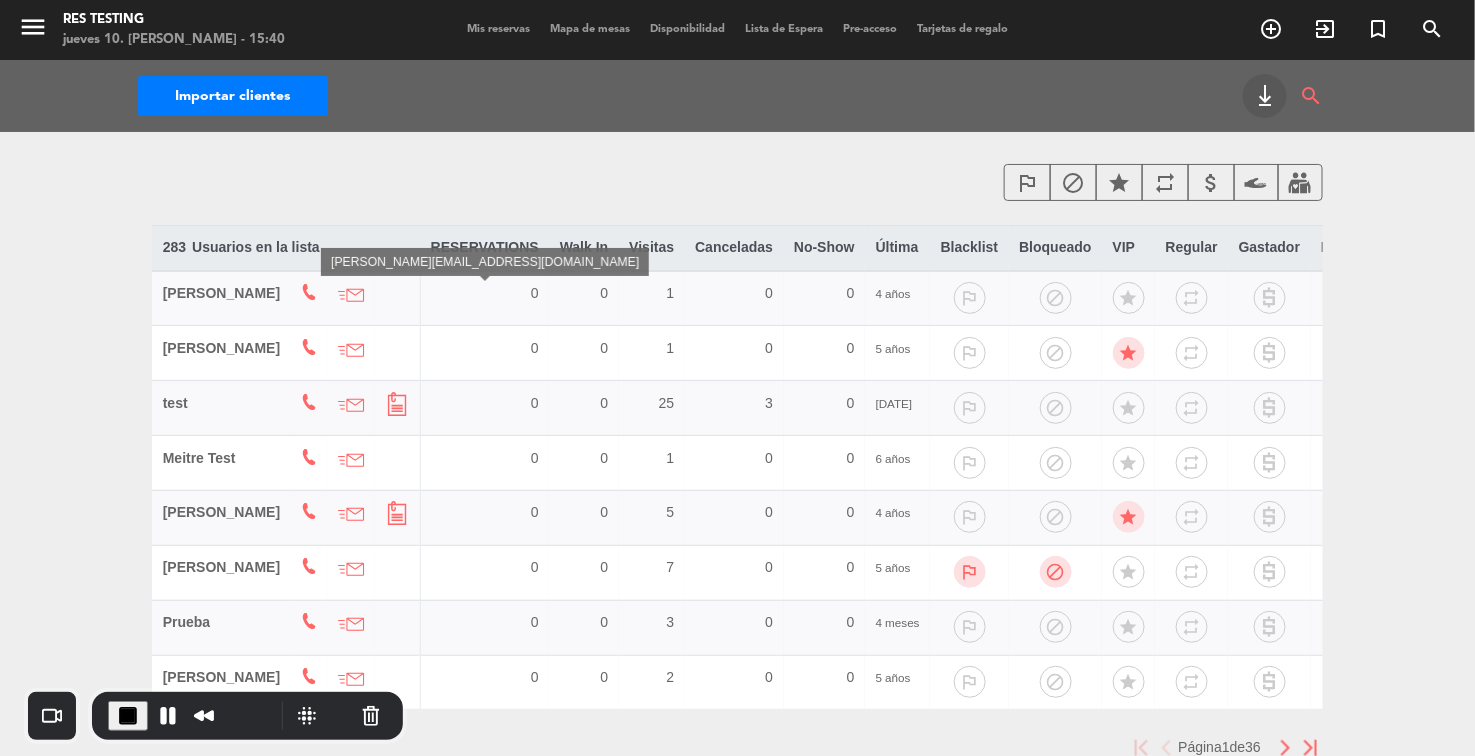 click 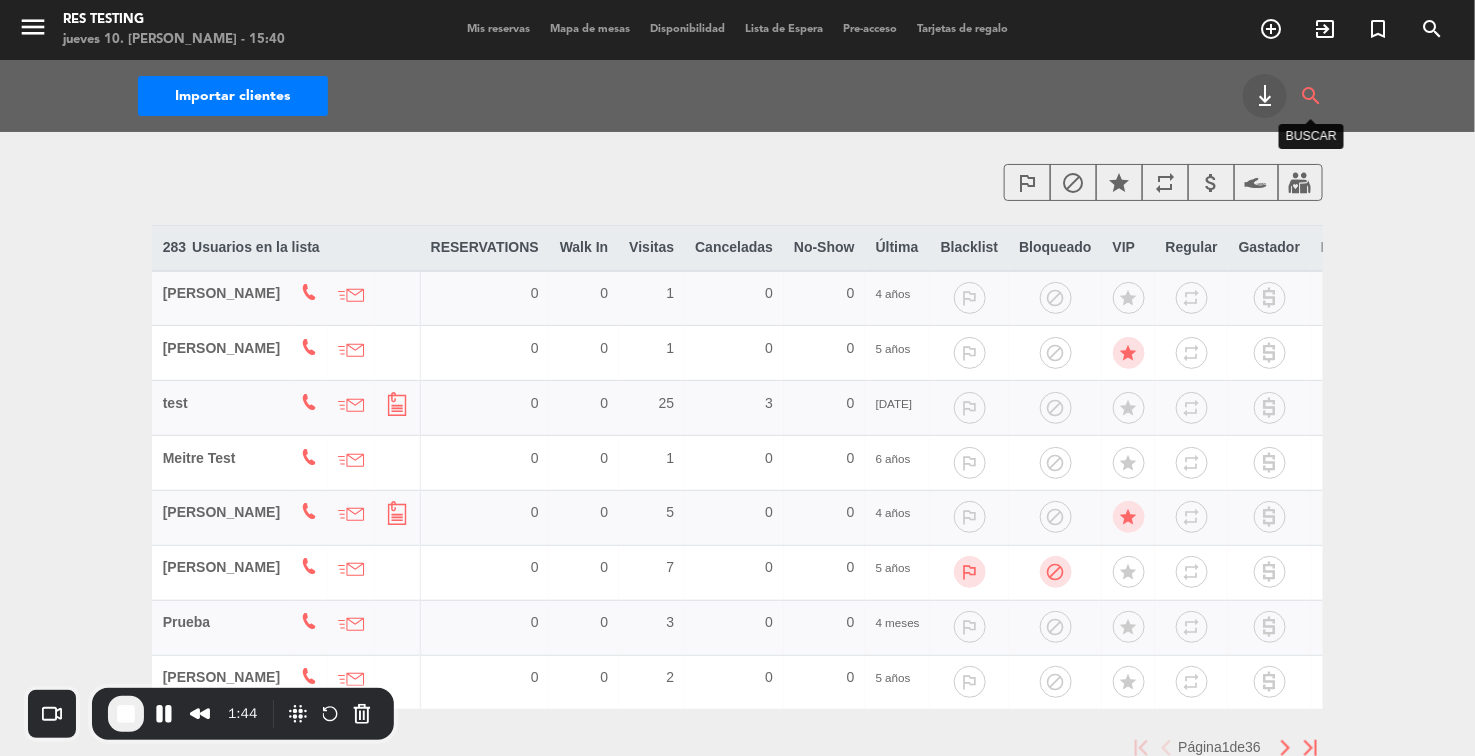 click on "search" 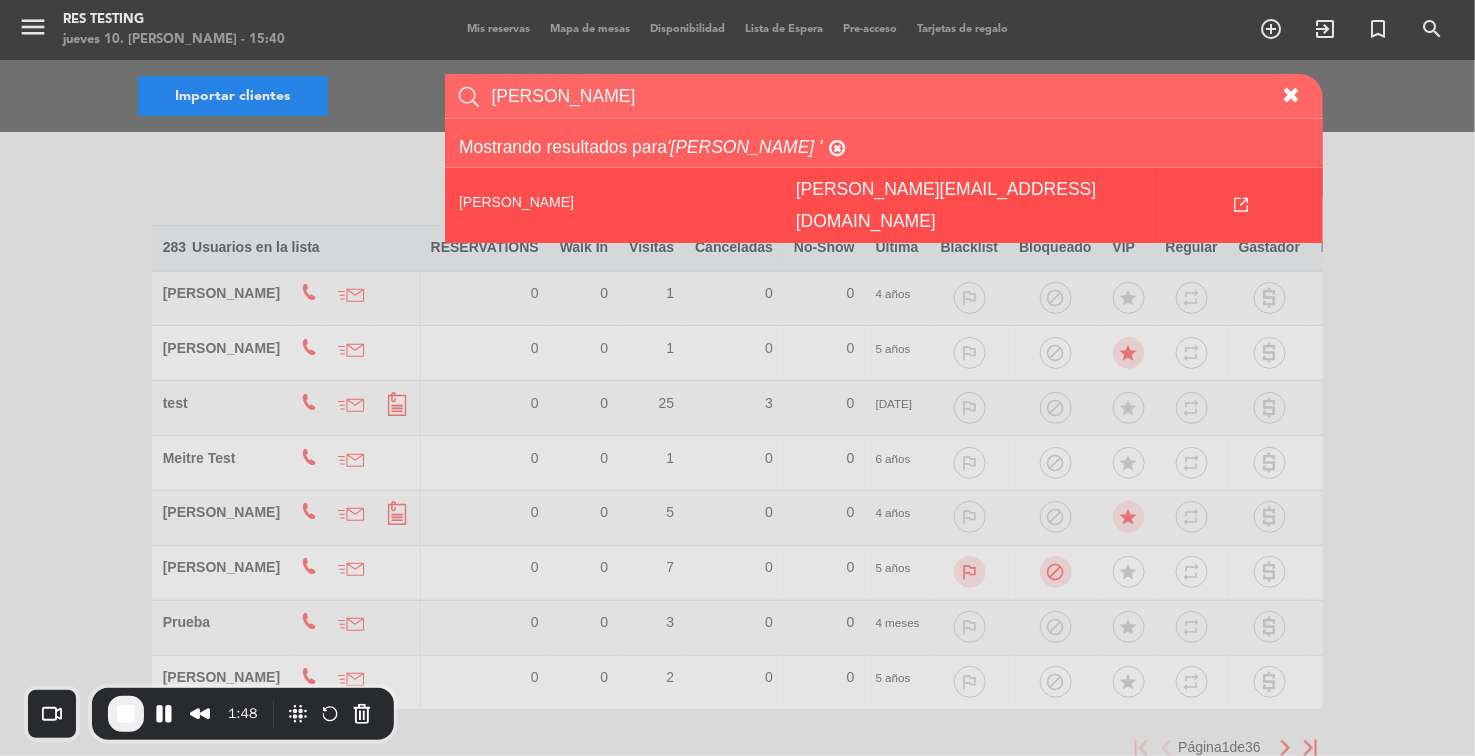 type on "[PERSON_NAME]" 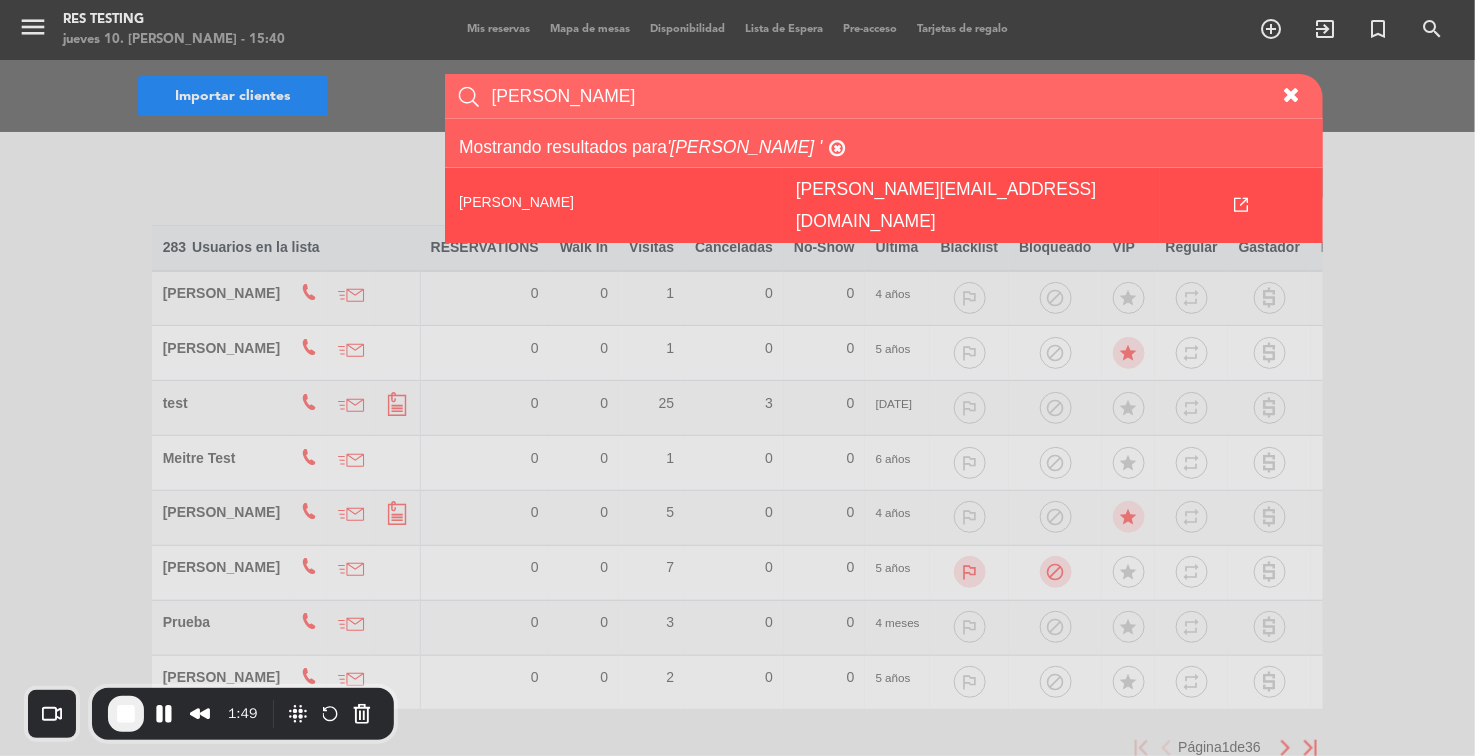 click 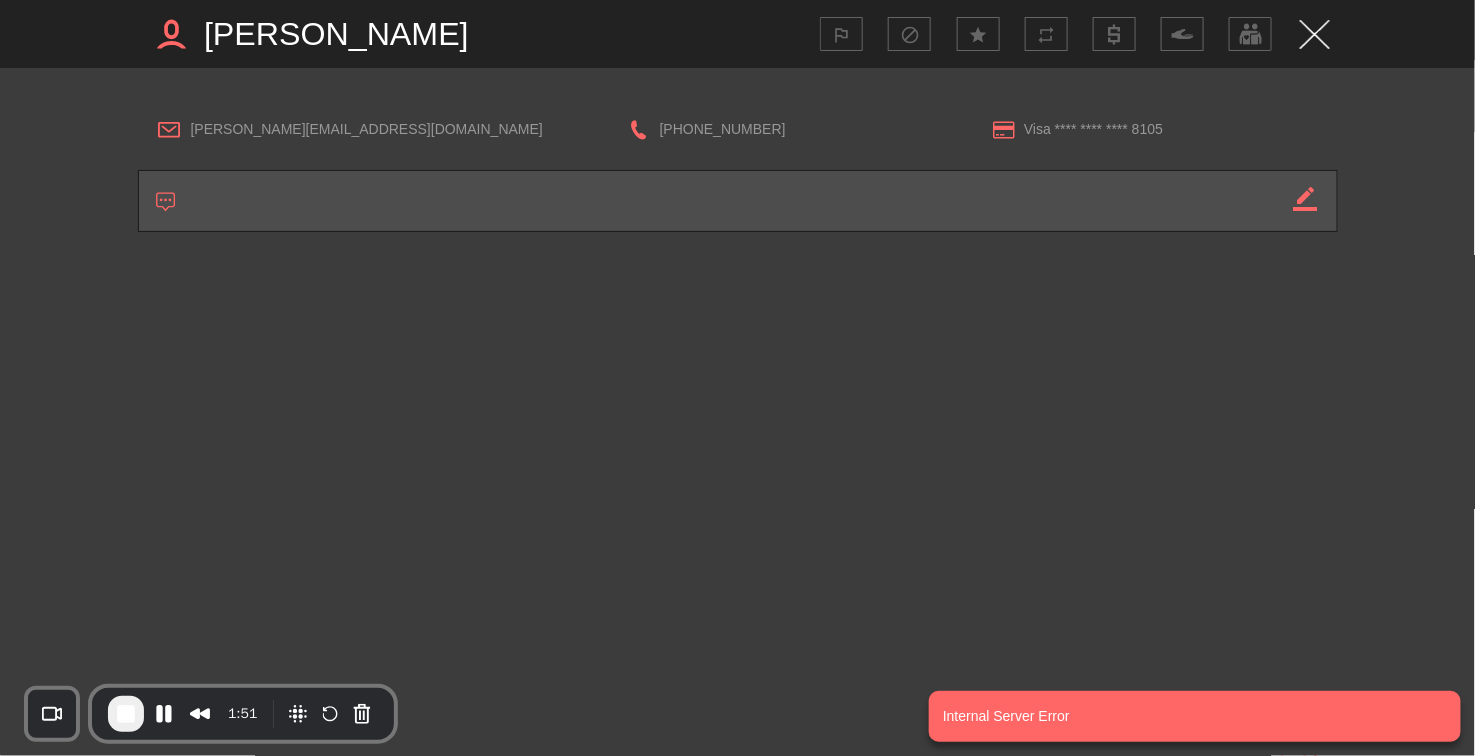 drag, startPoint x: 492, startPoint y: 24, endPoint x: 480, endPoint y: 32, distance: 14.422205 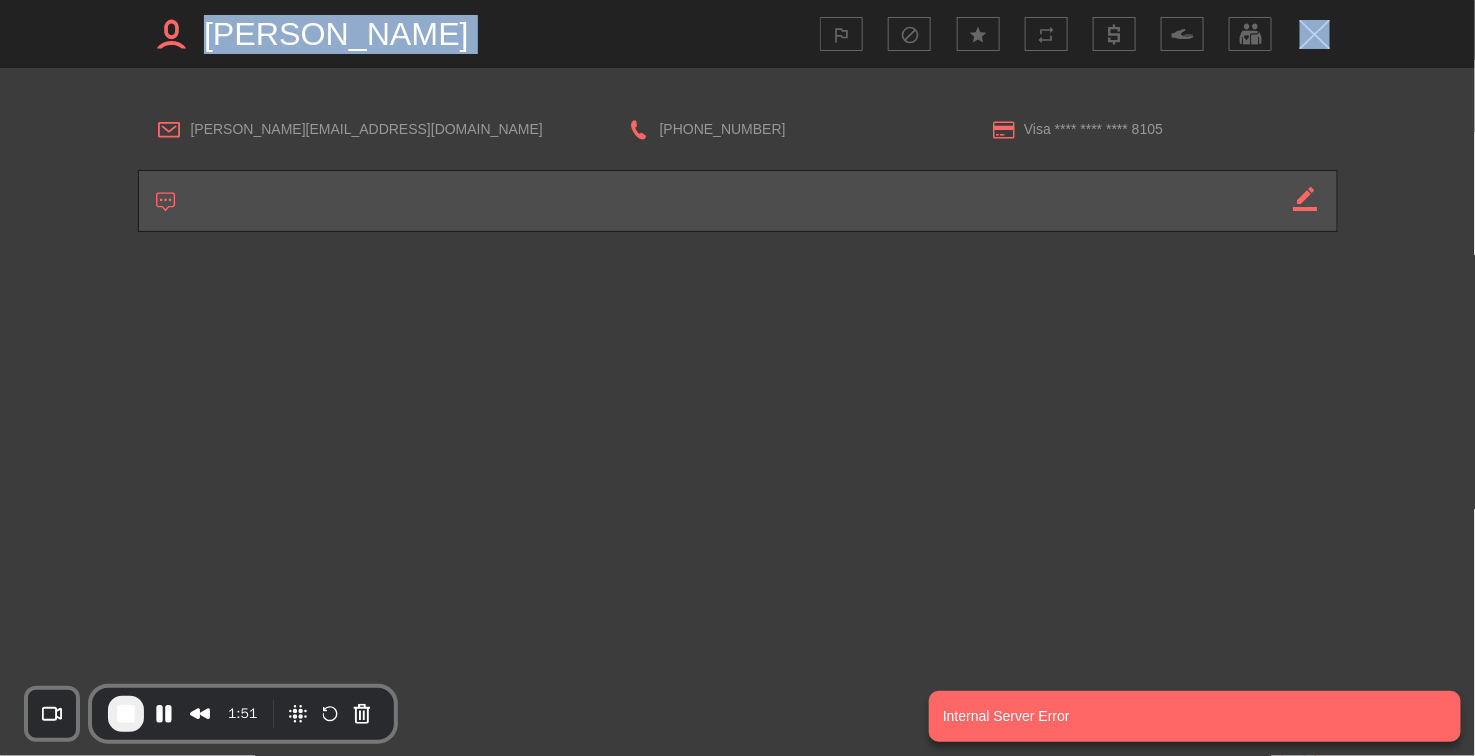 drag, startPoint x: 480, startPoint y: 32, endPoint x: 749, endPoint y: 123, distance: 283.97534 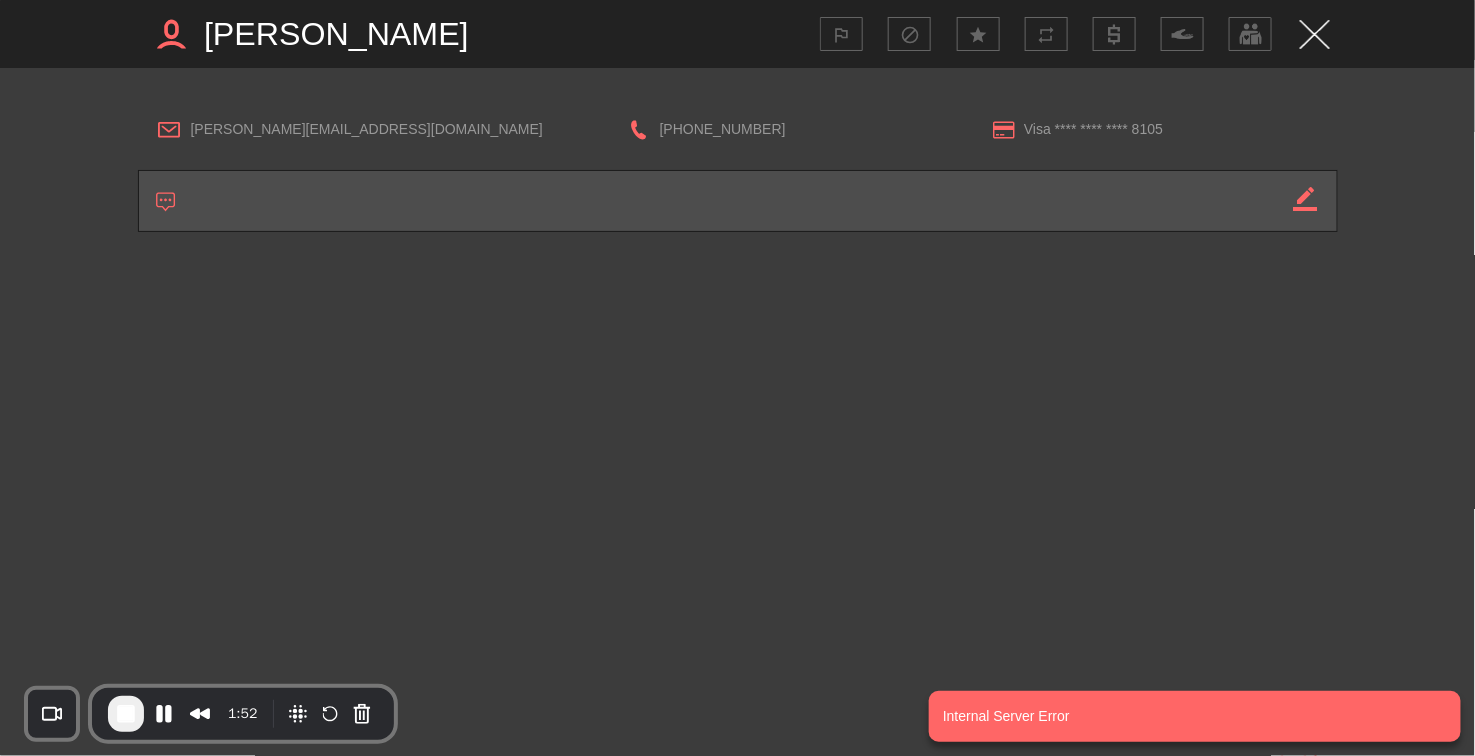 click on "[PERSON_NAME] outlined_flag block star repeat" 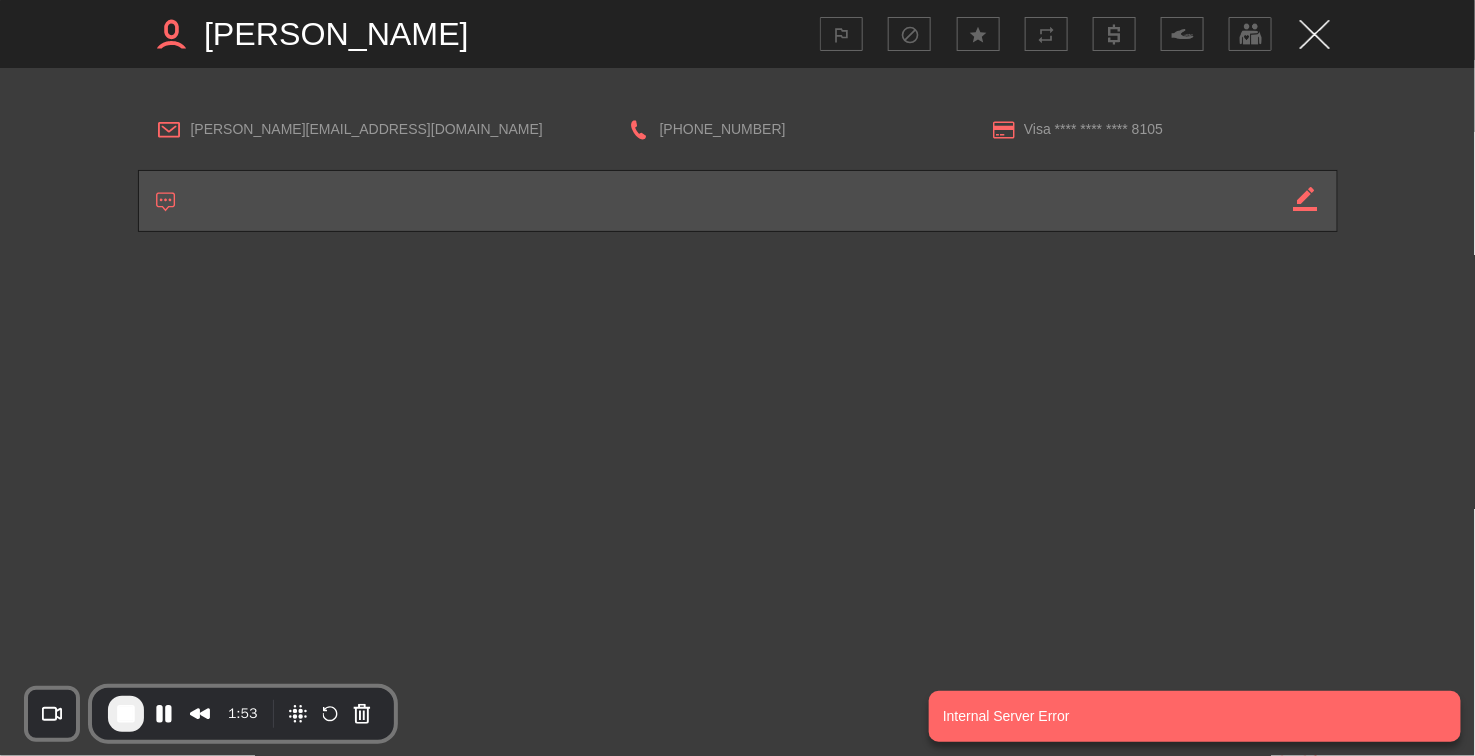 drag, startPoint x: 416, startPoint y: 43, endPoint x: 581, endPoint y: 52, distance: 165.24527 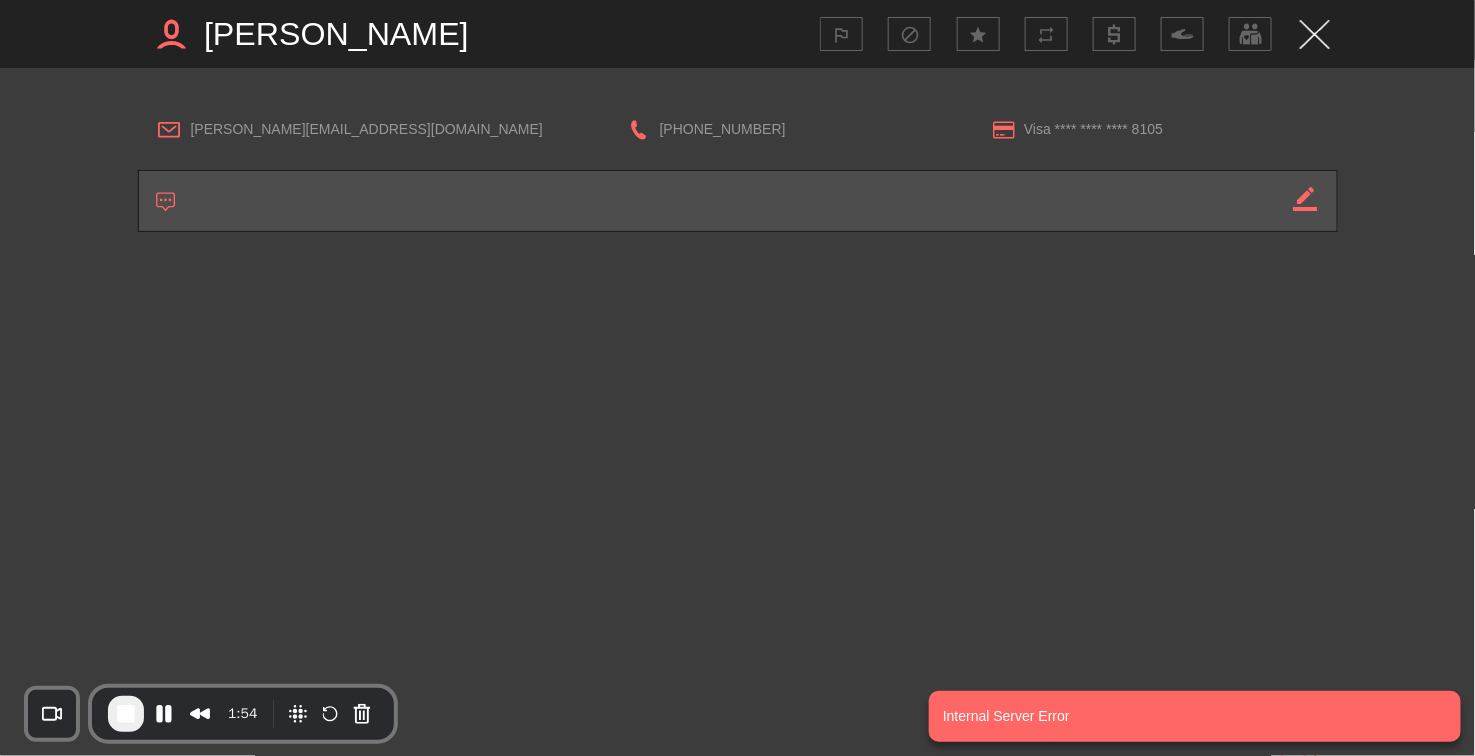 drag, startPoint x: 618, startPoint y: 120, endPoint x: 676, endPoint y: 131, distance: 59.03389 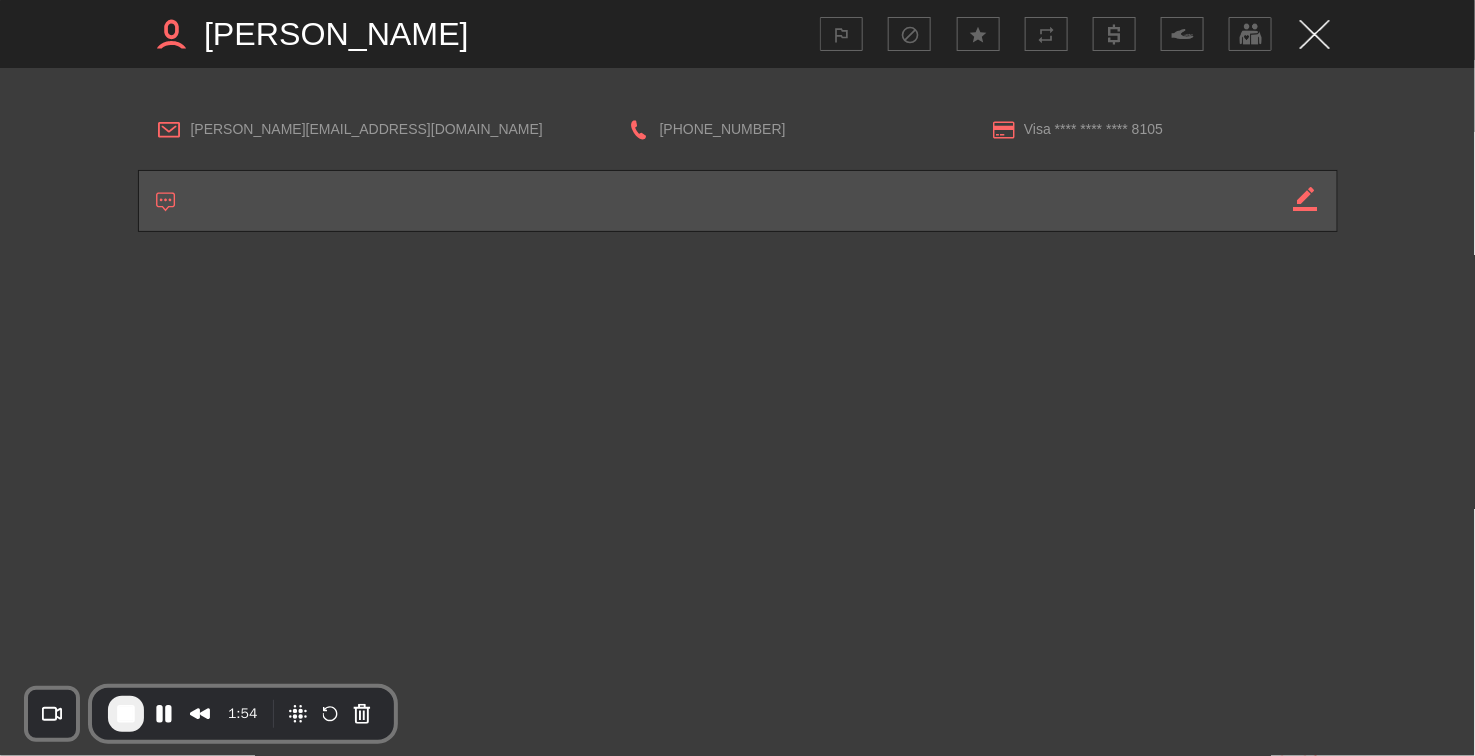 click on "[PHONE_NUMBER]" at bounding box center (806, 129) 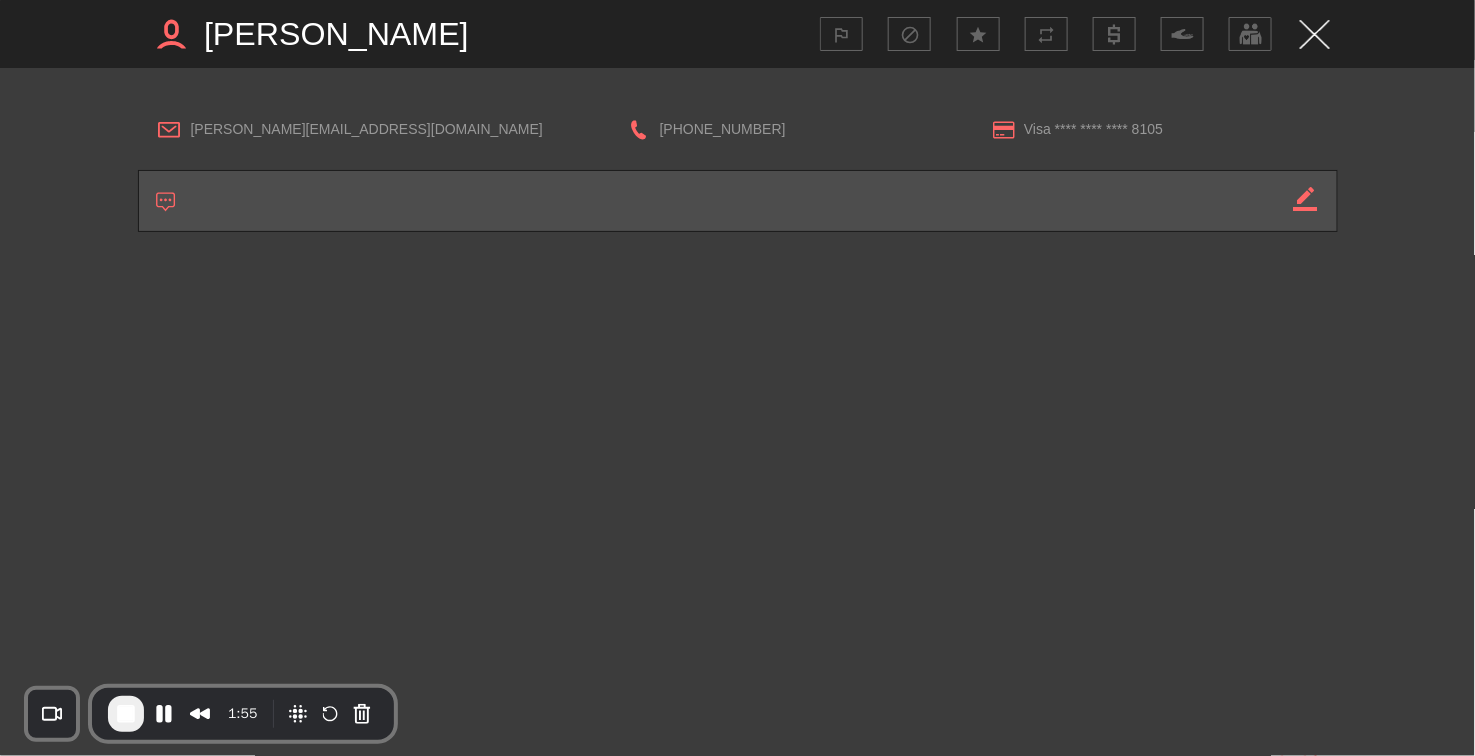 click on "[PHONE_NUMBER]" at bounding box center [806, 129] 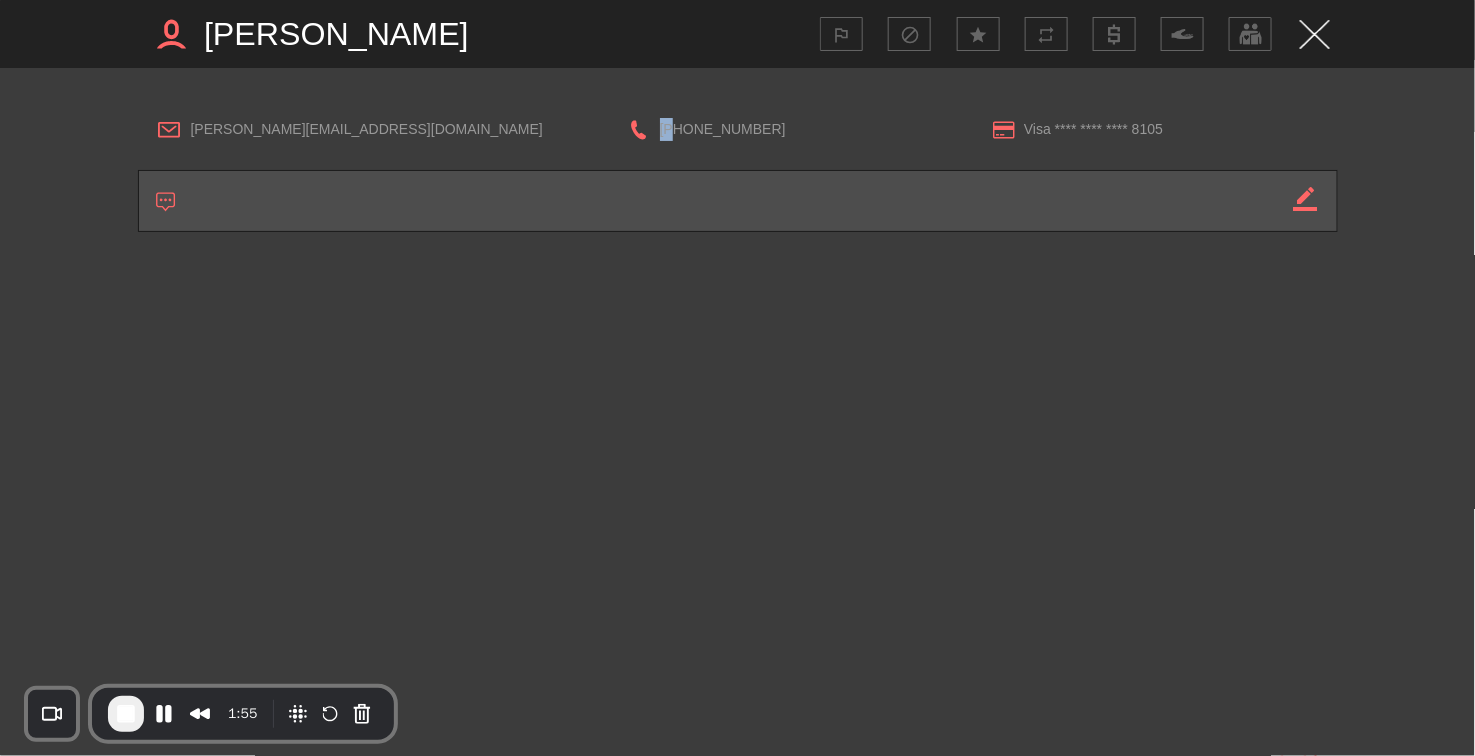 drag, startPoint x: 616, startPoint y: 119, endPoint x: 398, endPoint y: 96, distance: 219.20995 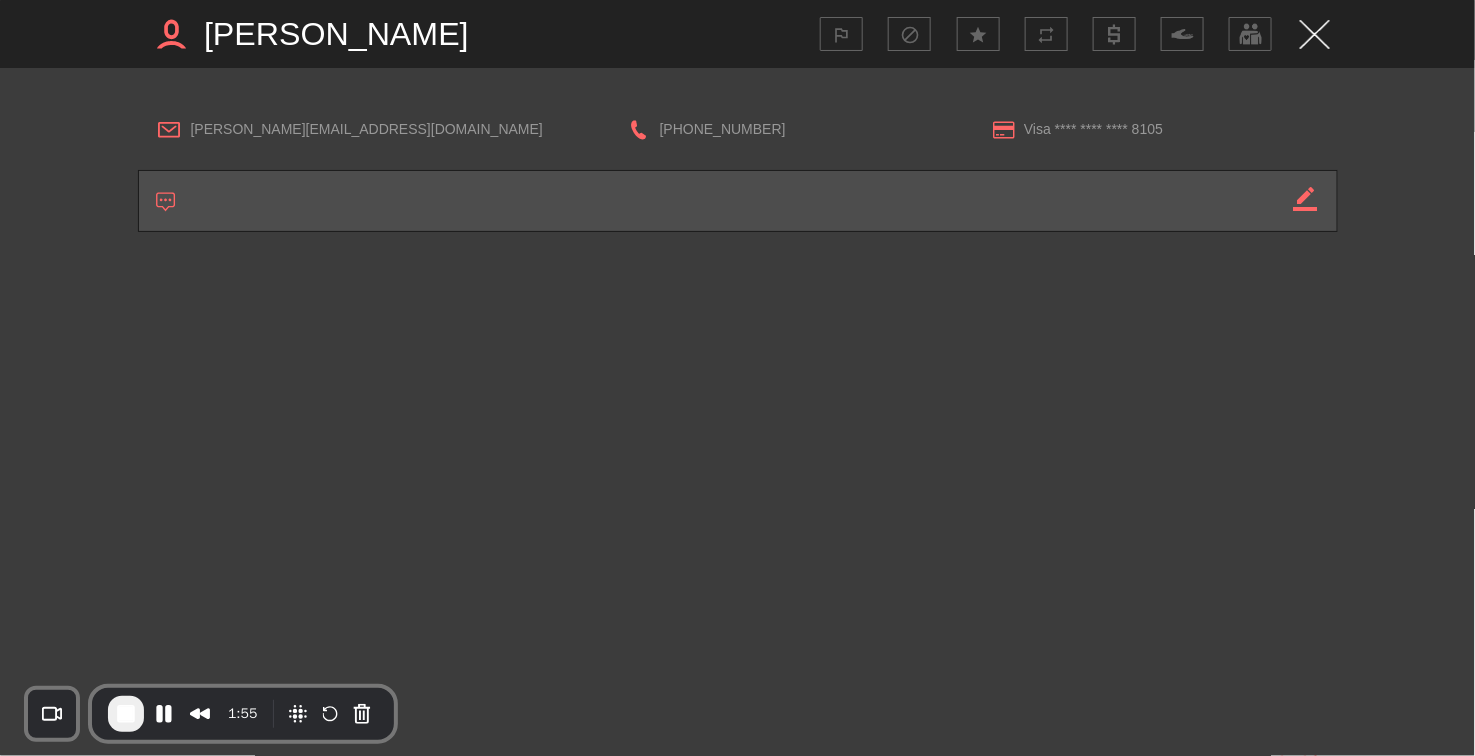 drag, startPoint x: 304, startPoint y: 121, endPoint x: 863, endPoint y: 87, distance: 560.033 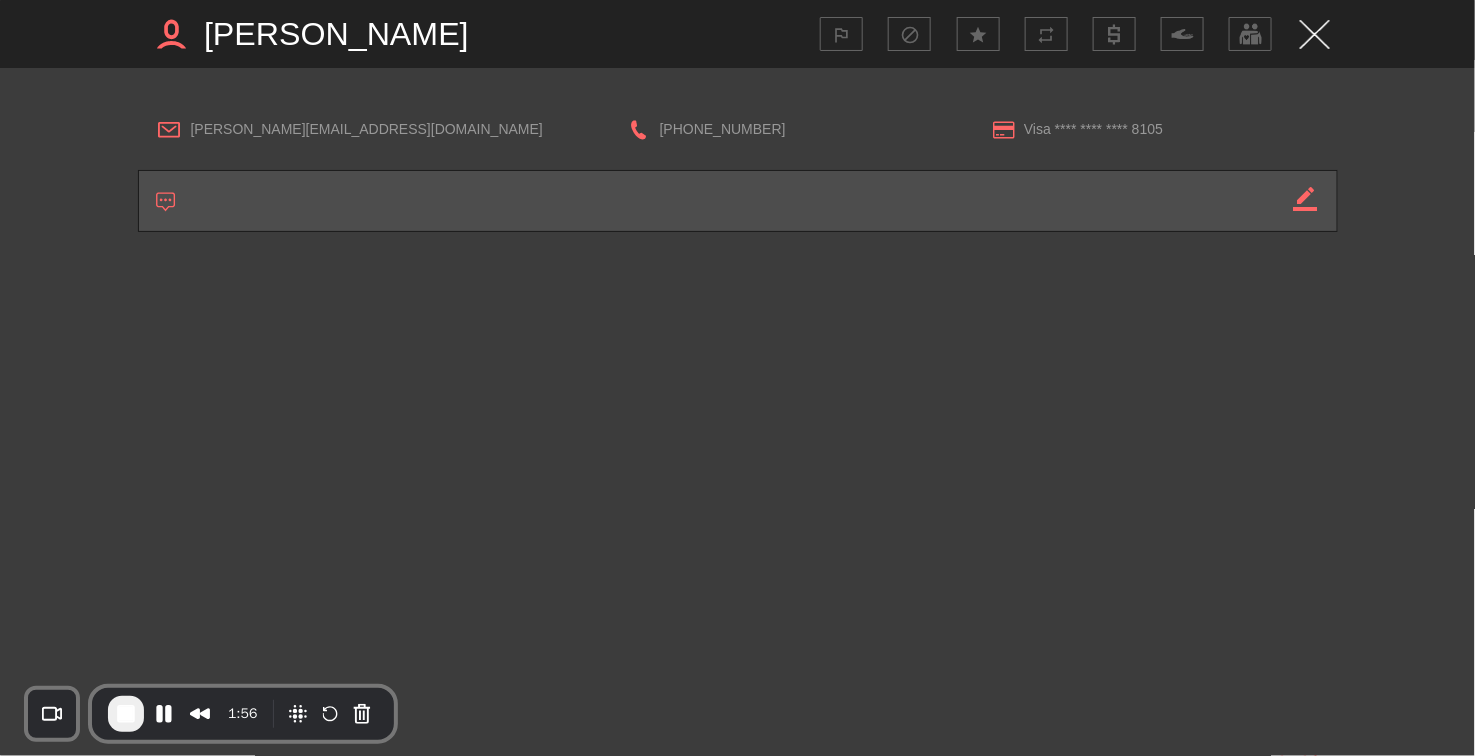 click on "[PERSON_NAME][EMAIL_ADDRESS][DOMAIN_NAME]" at bounding box center [390, 129] 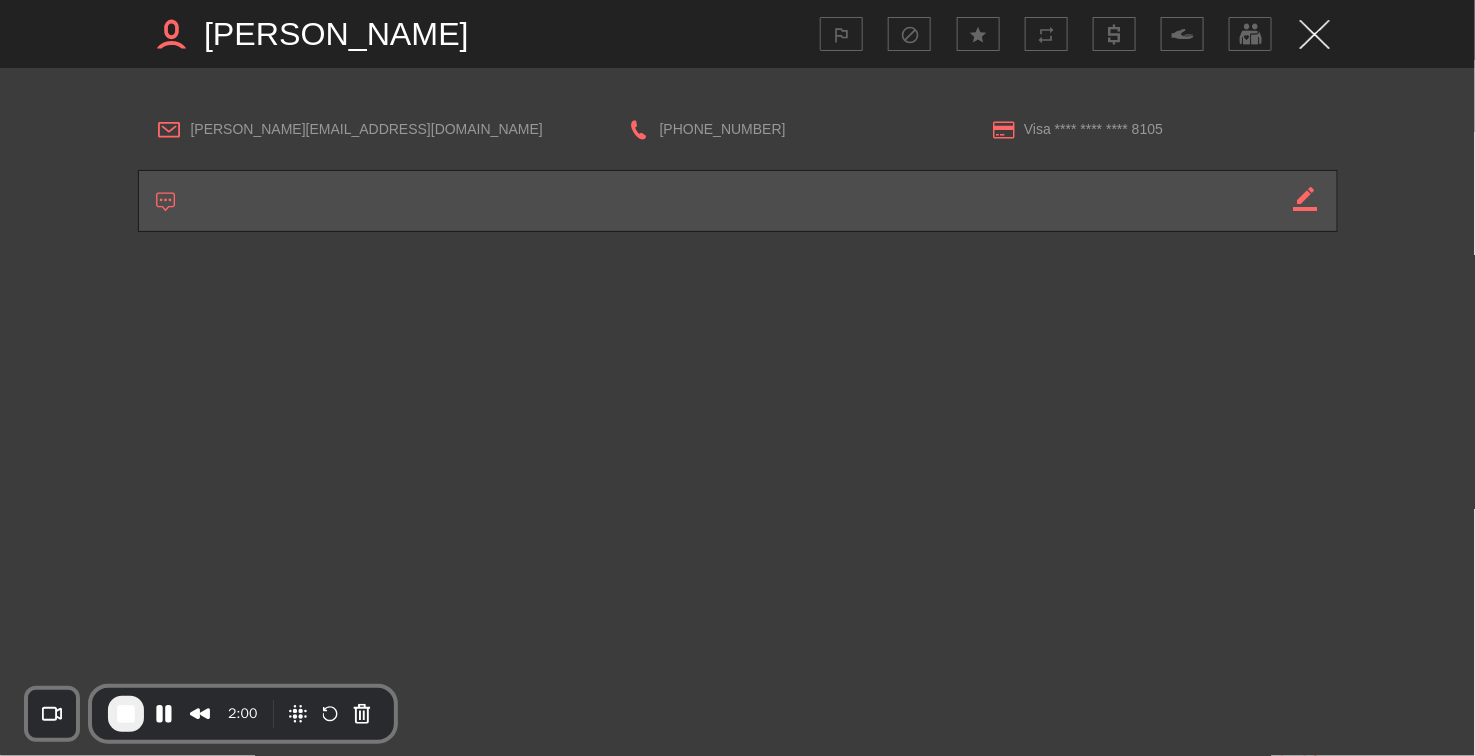 drag, startPoint x: 618, startPoint y: 108, endPoint x: 648, endPoint y: 117, distance: 31.320919 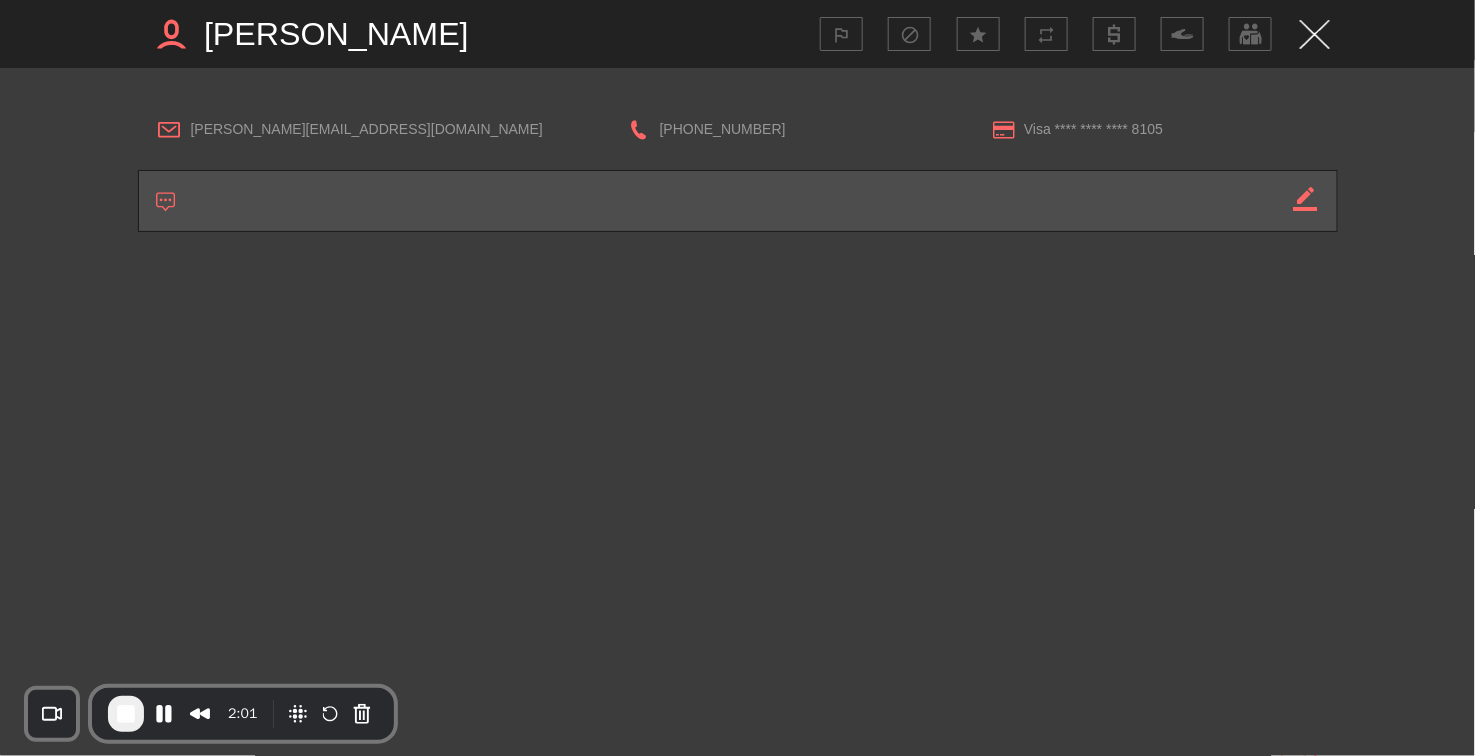 click on "[PERSON_NAME][EMAIL_ADDRESS][DOMAIN_NAME]" at bounding box center (390, 129) 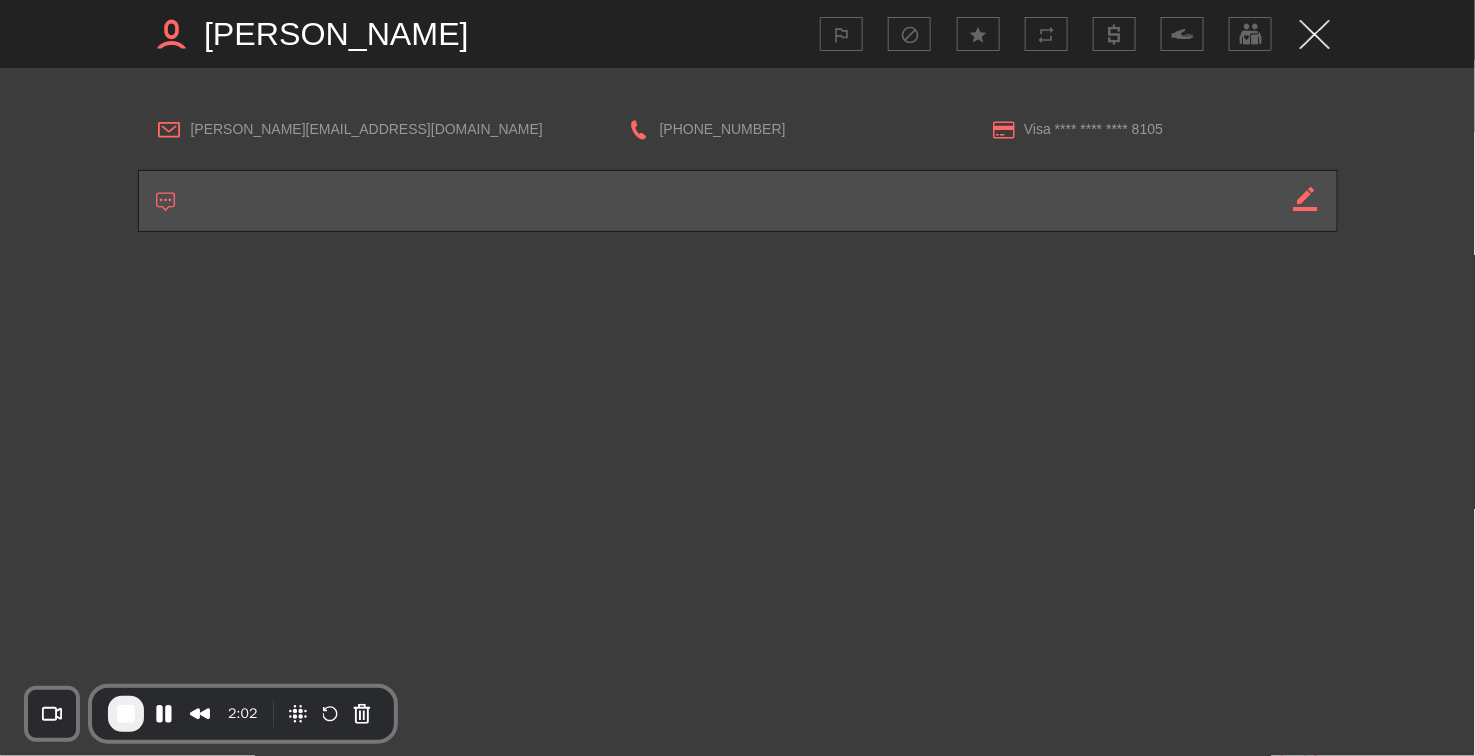 click on "outlined_flag block star repeat" 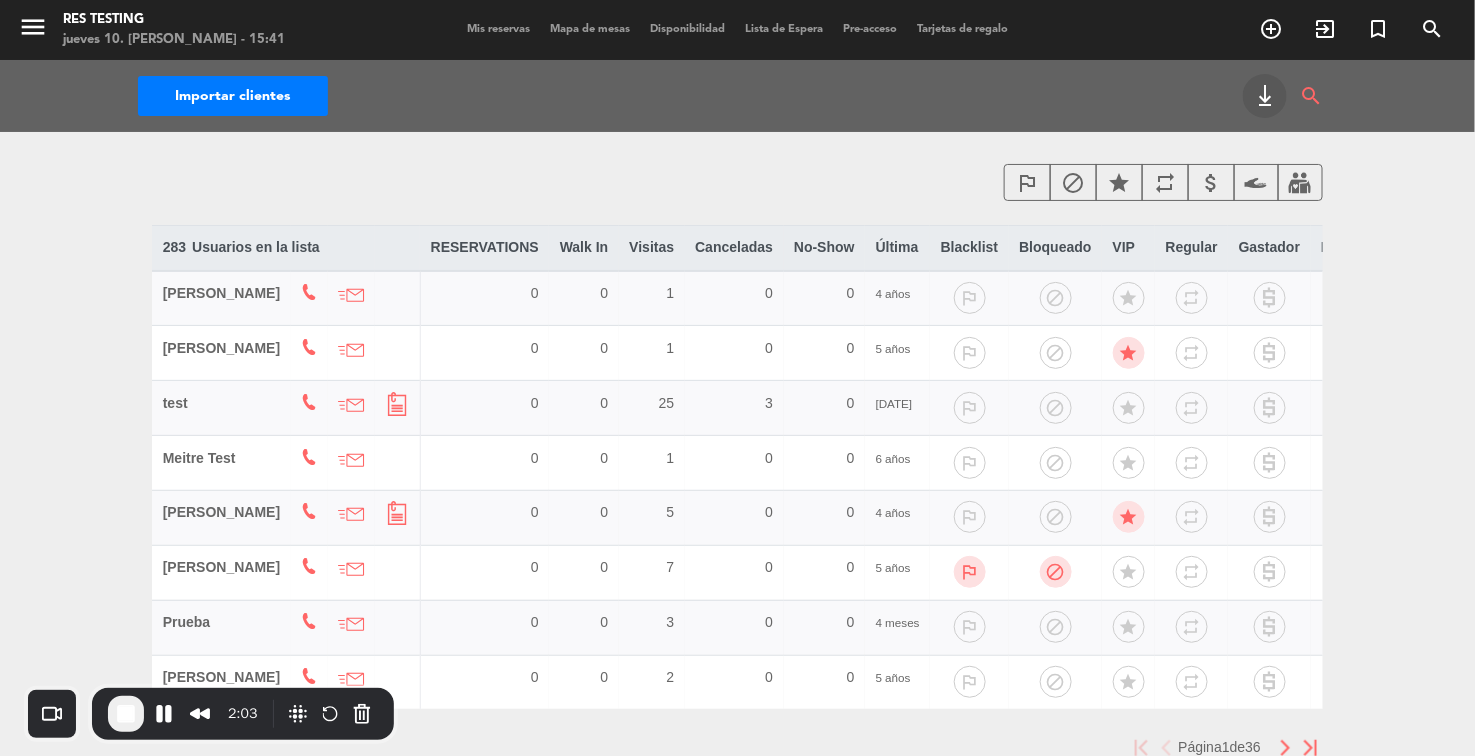 click on "Mis reservas" at bounding box center [498, 29] 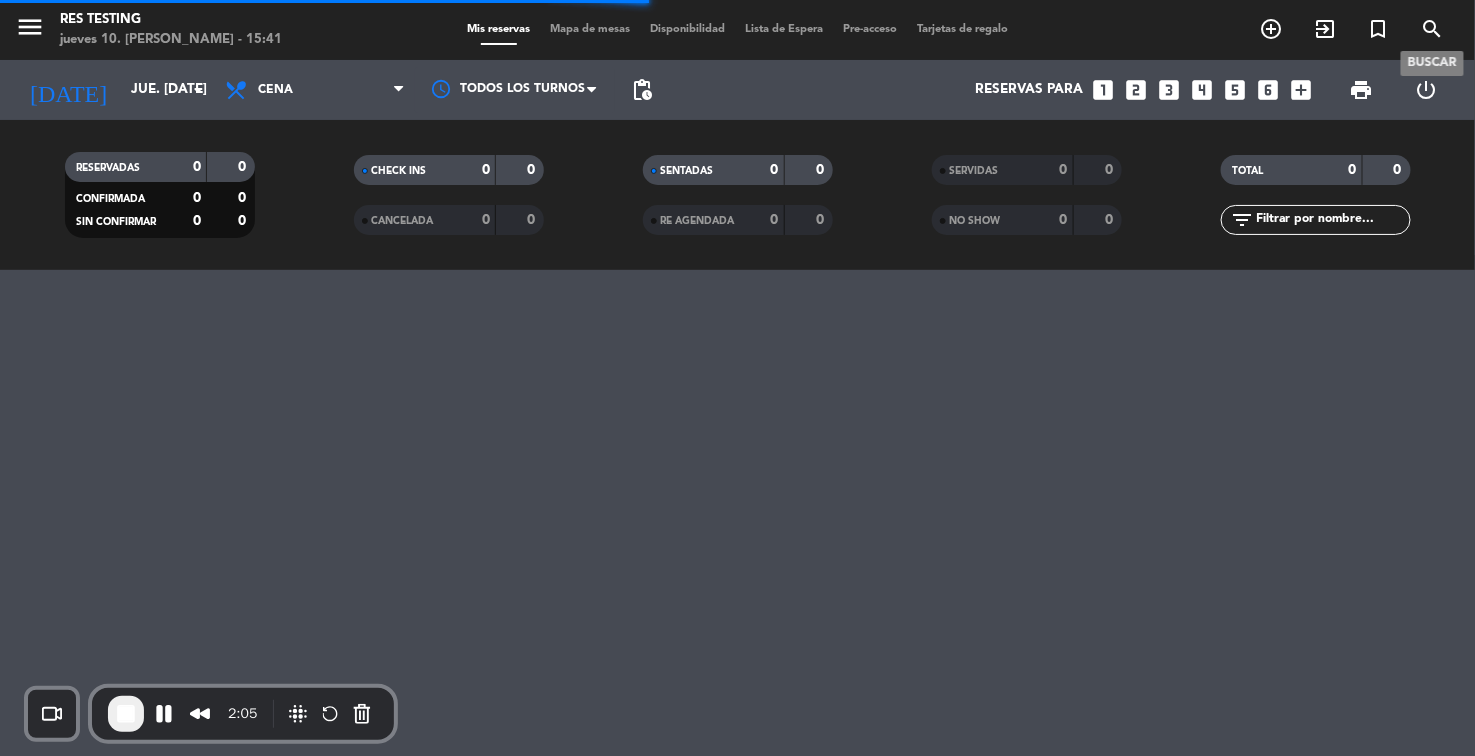 click on "search" at bounding box center [1433, 29] 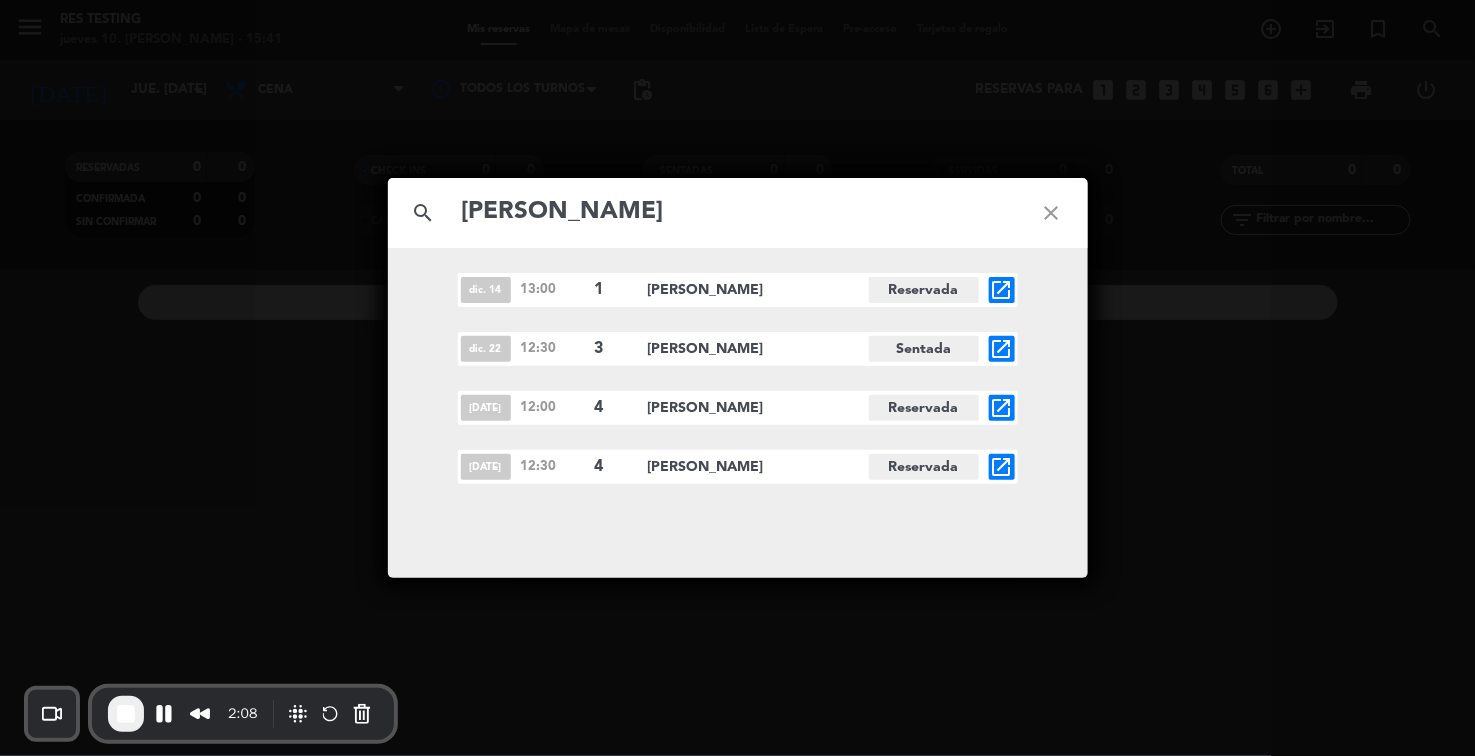type on "[PERSON_NAME]" 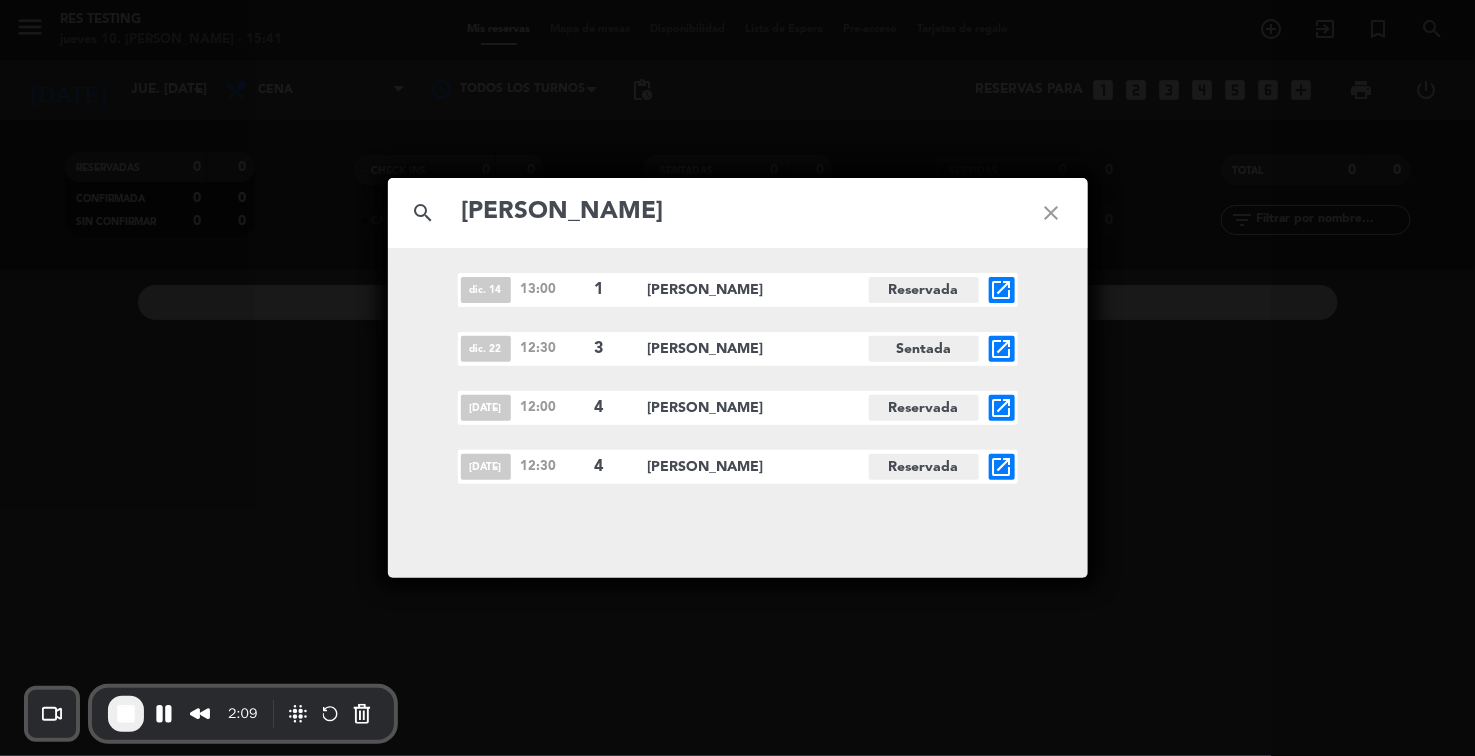 click on "open_in_new" 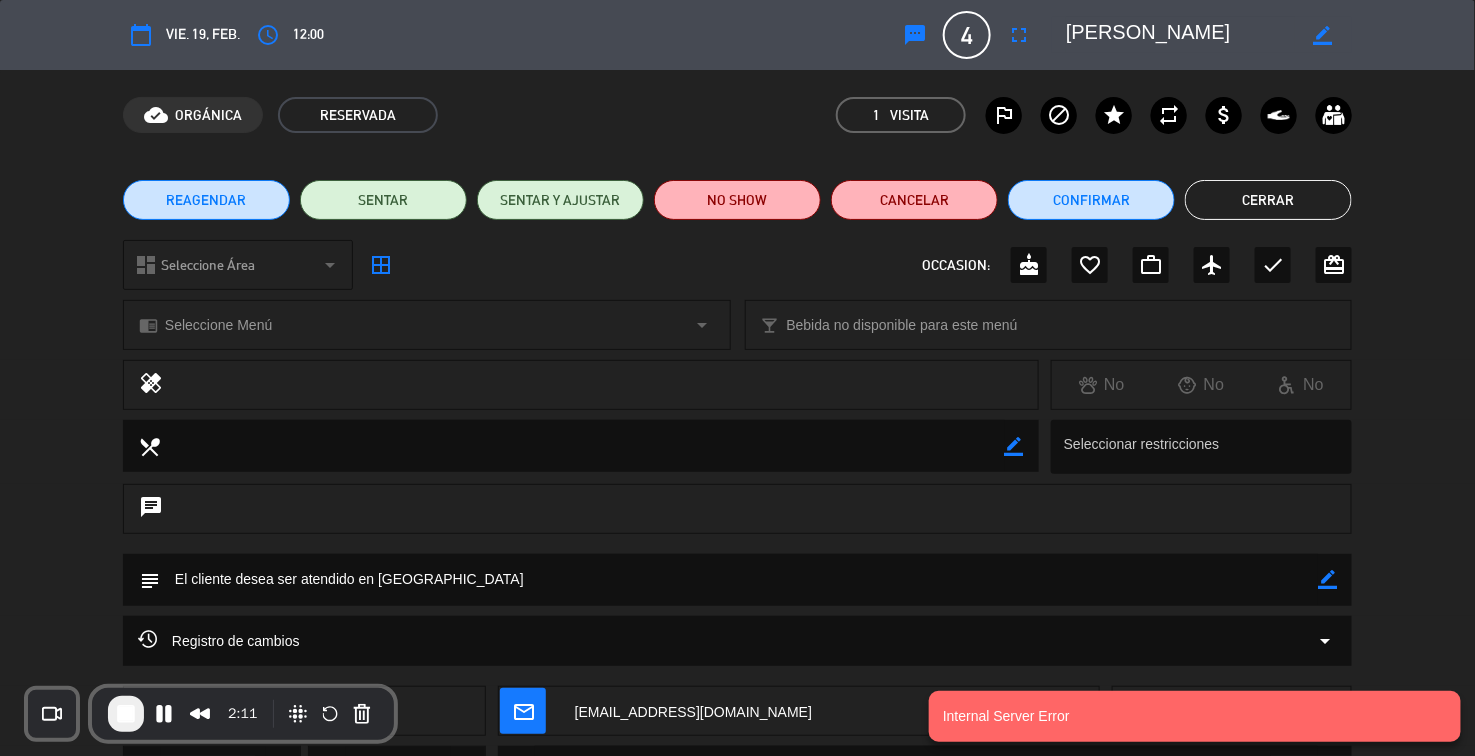click on "Cerrar" 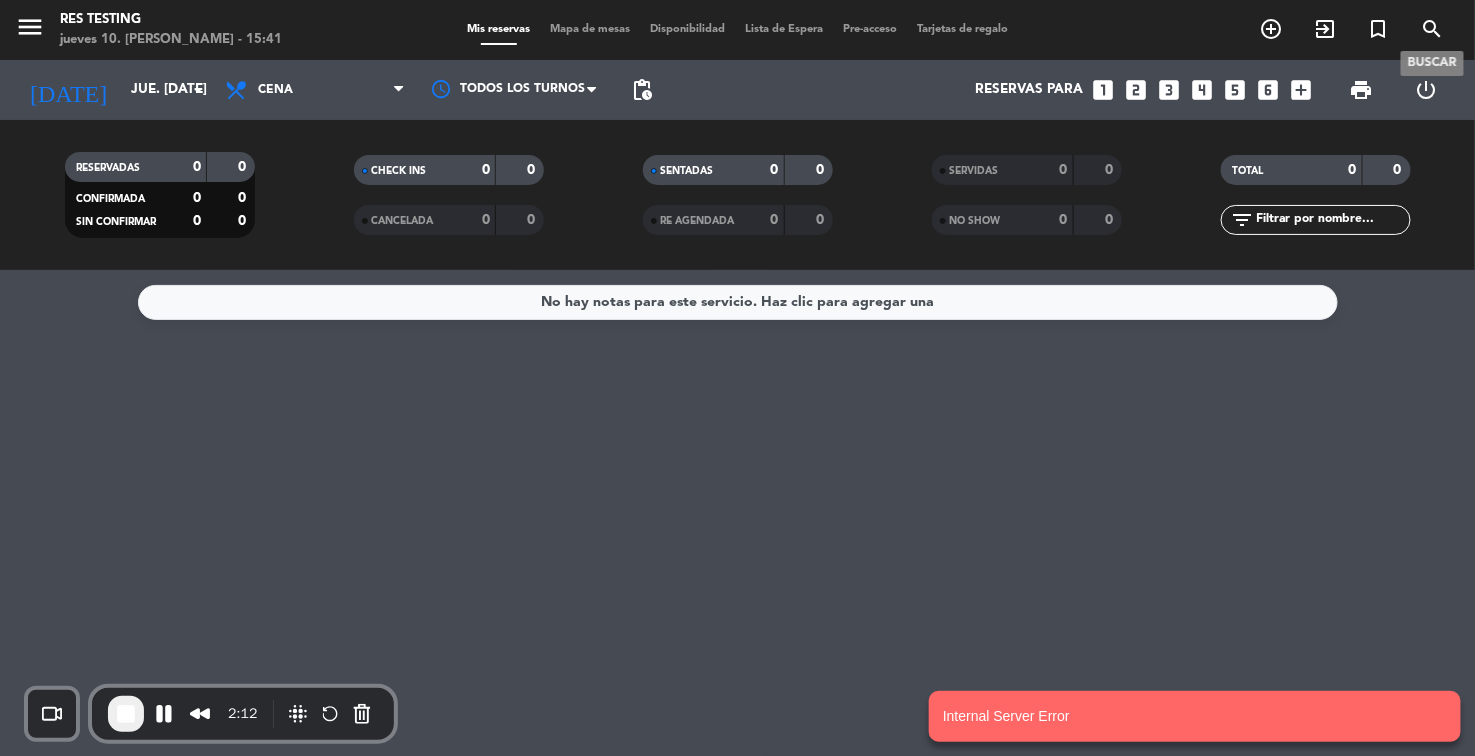 click on "search" at bounding box center [1433, 29] 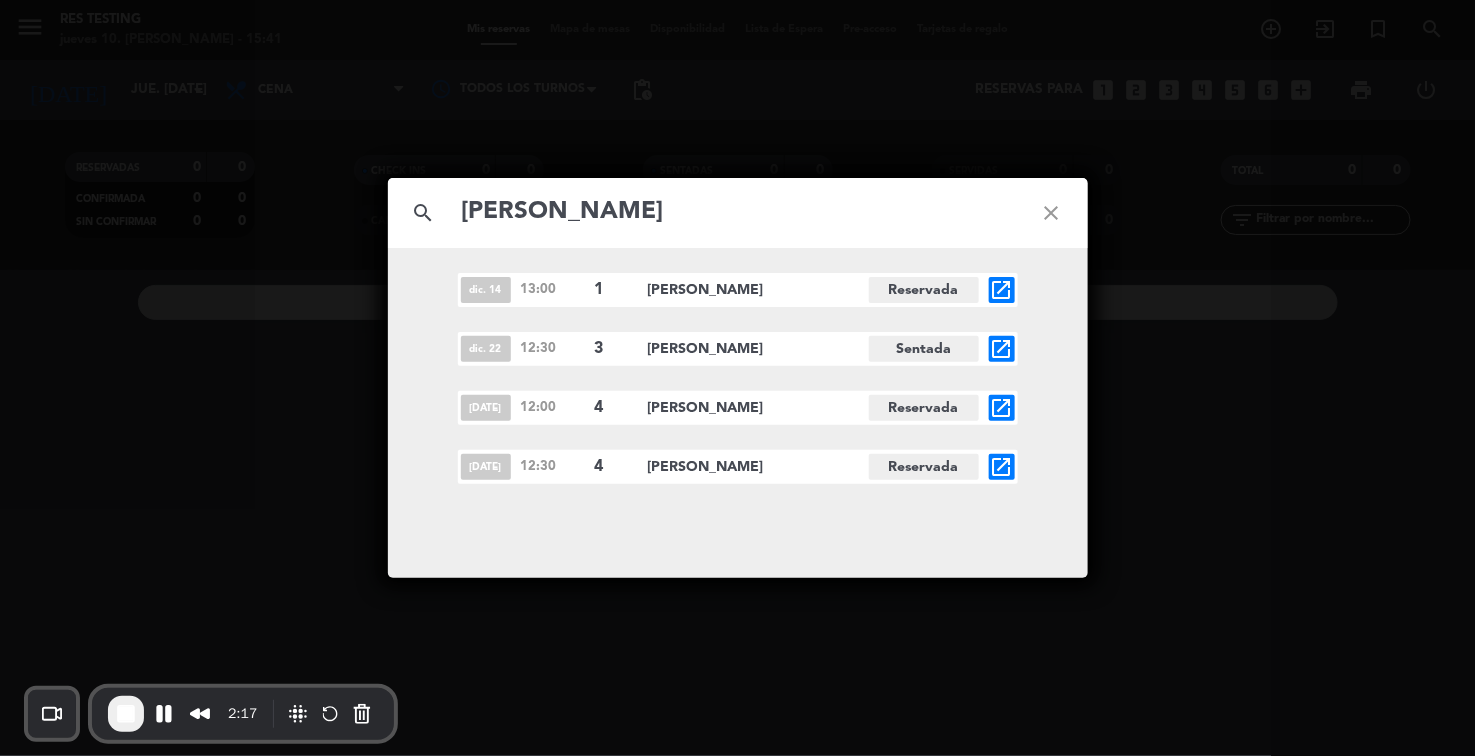 type on "[PERSON_NAME]" 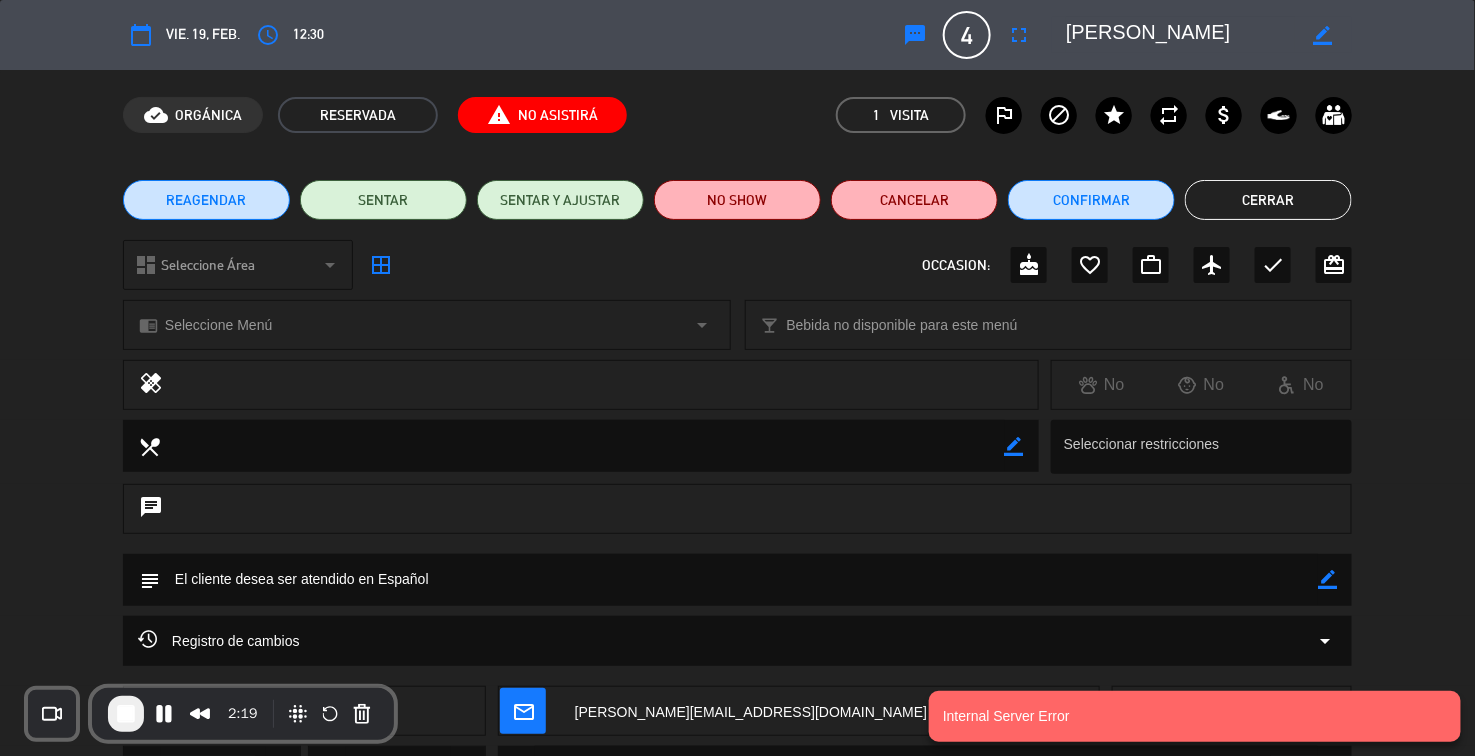click on "border_color" 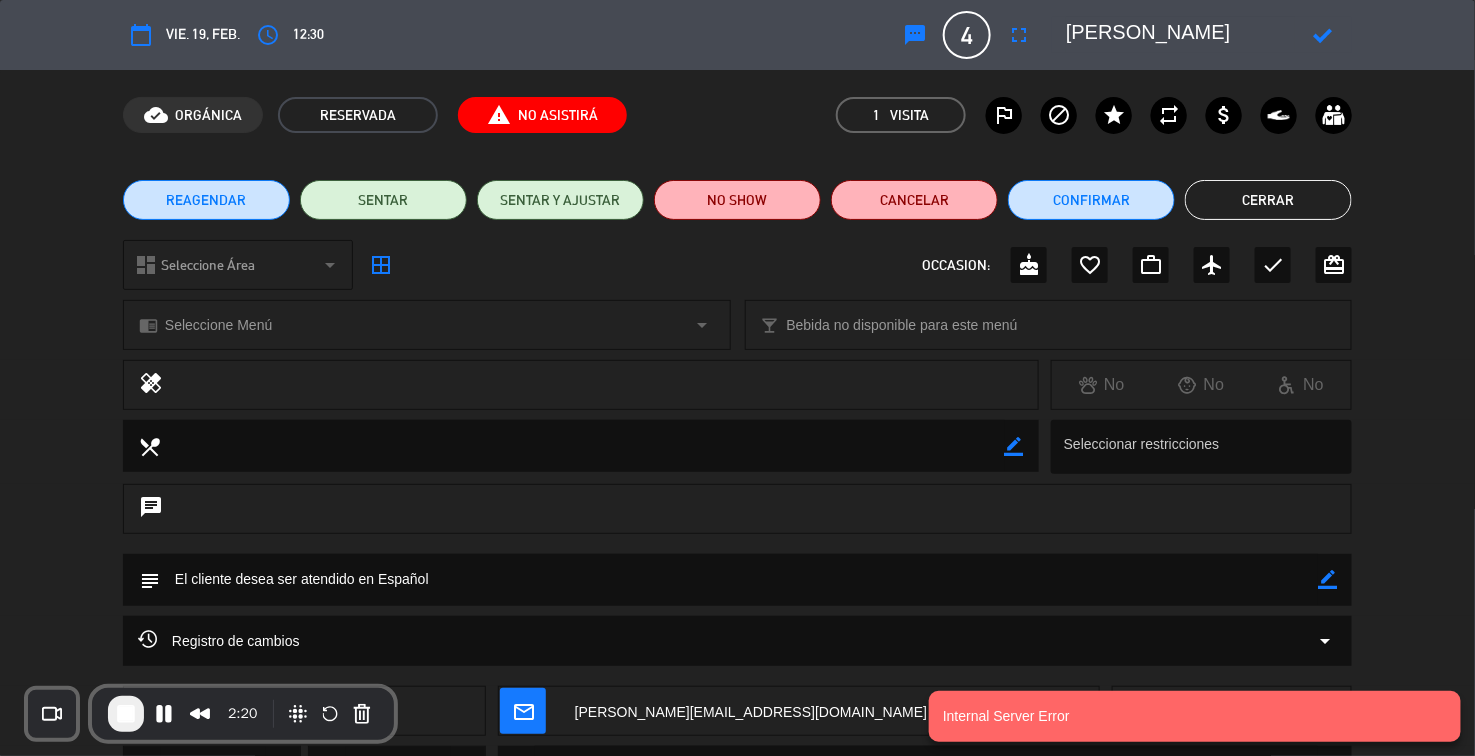 click 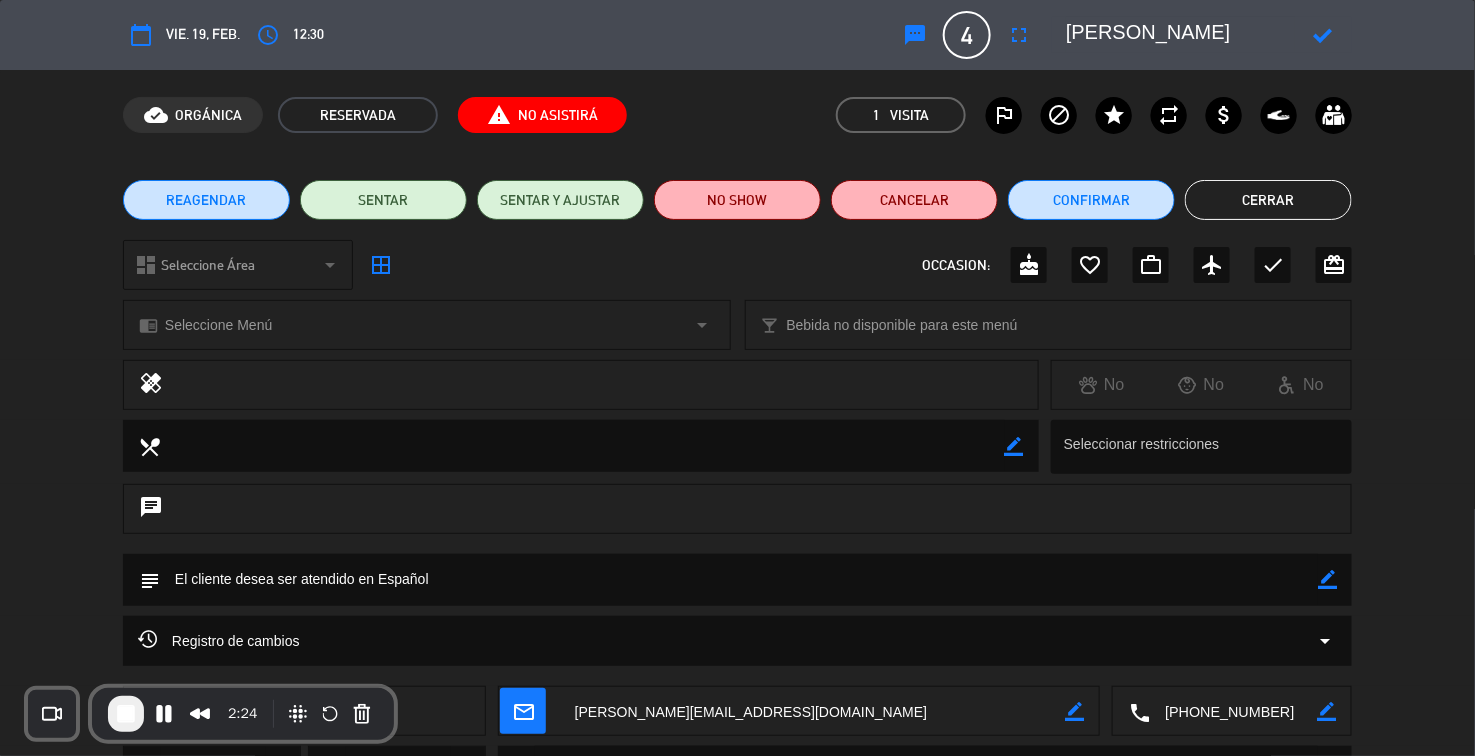 click 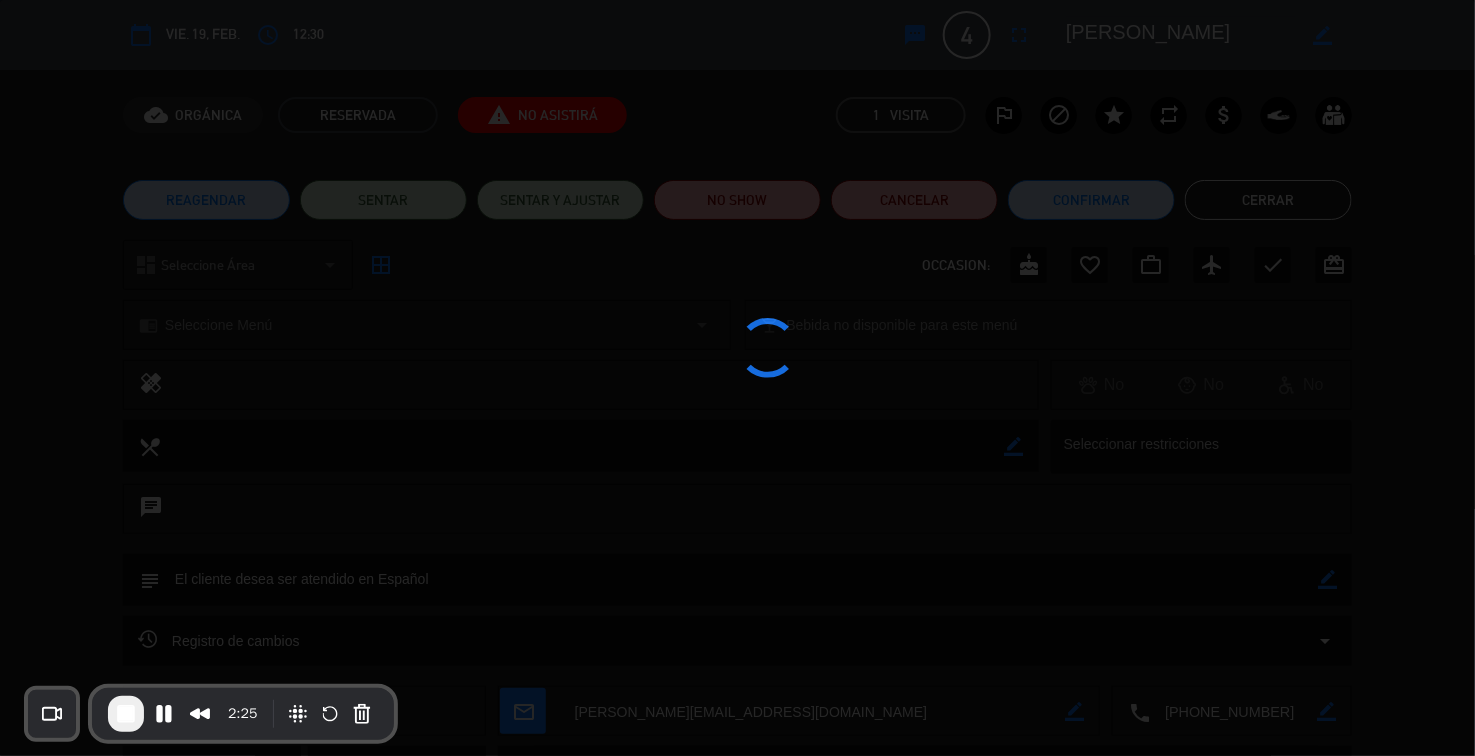 type on "[PERSON_NAME]" 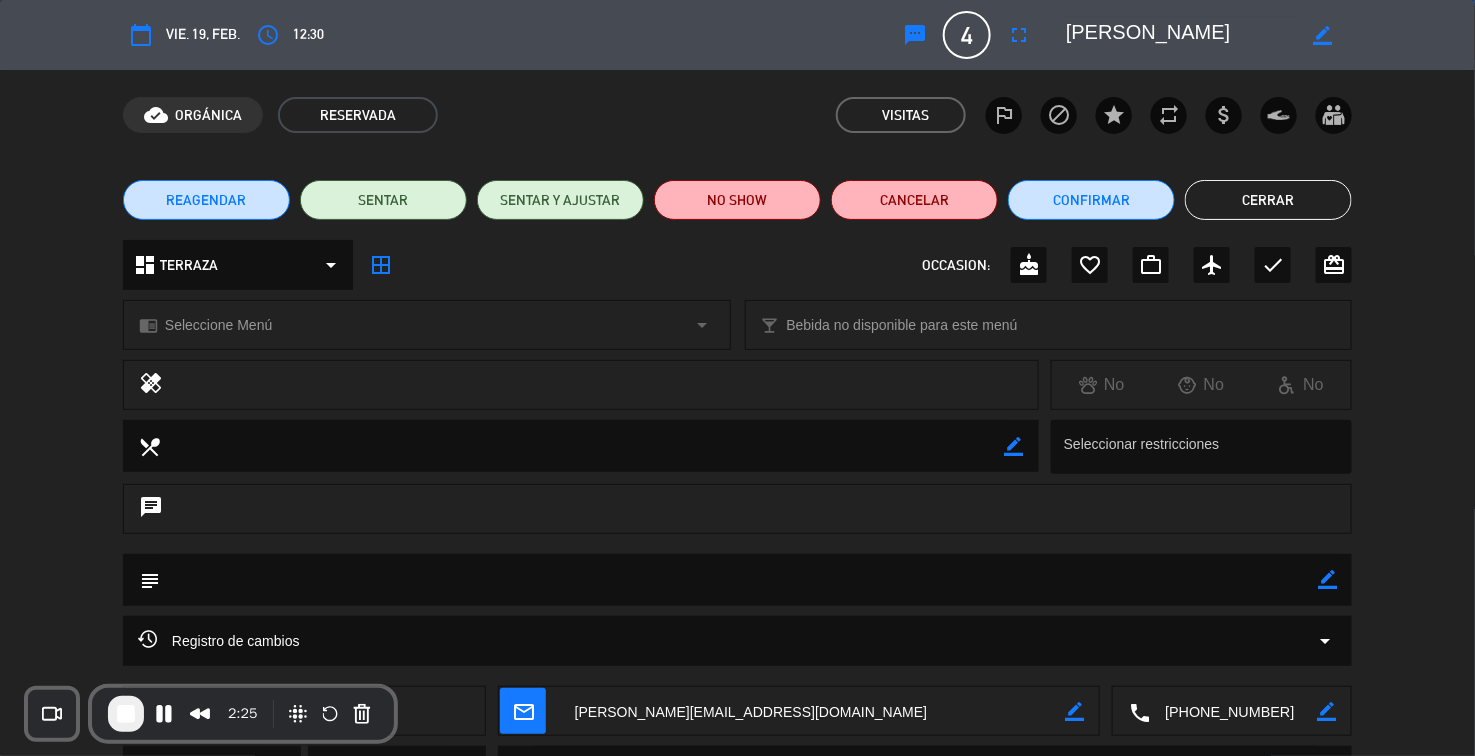 scroll, scrollTop: 101, scrollLeft: 0, axis: vertical 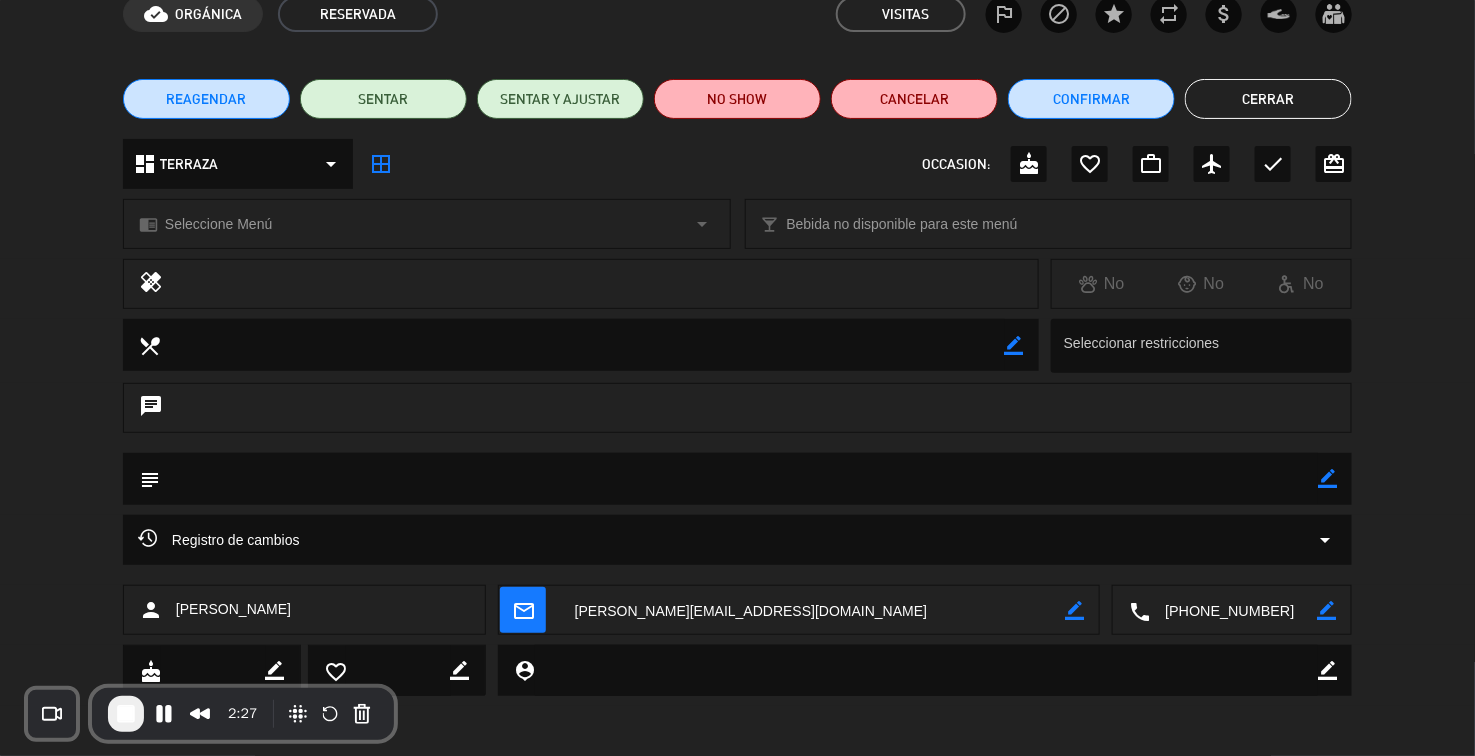 click 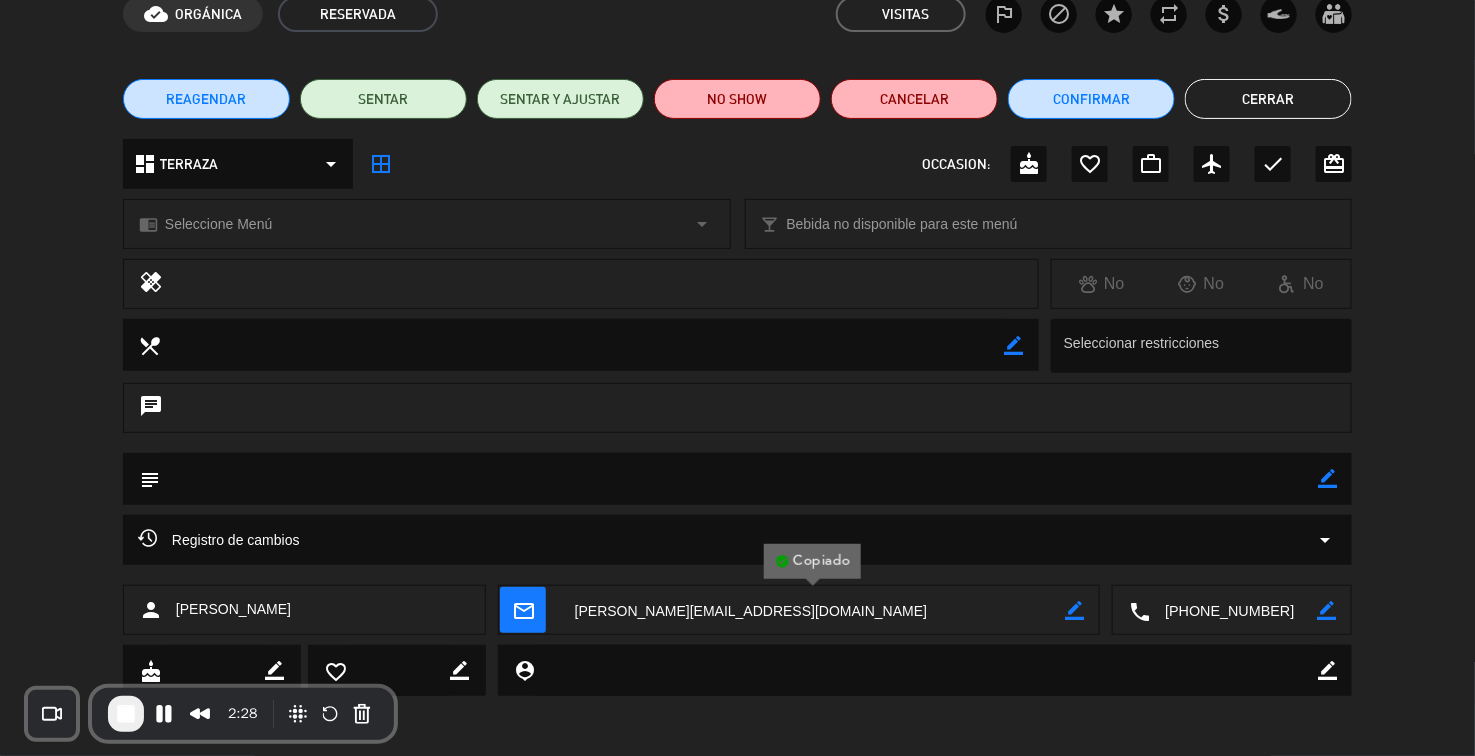 click 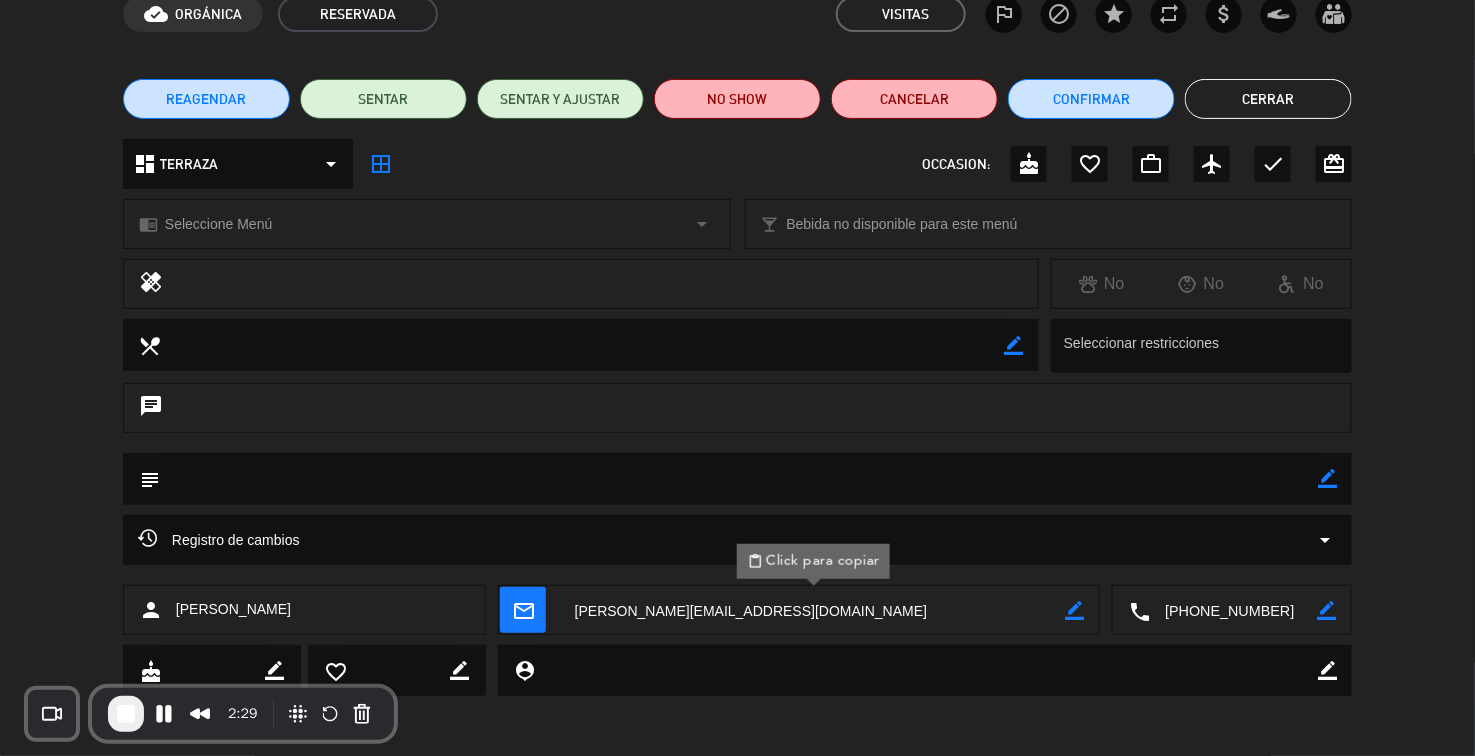 click 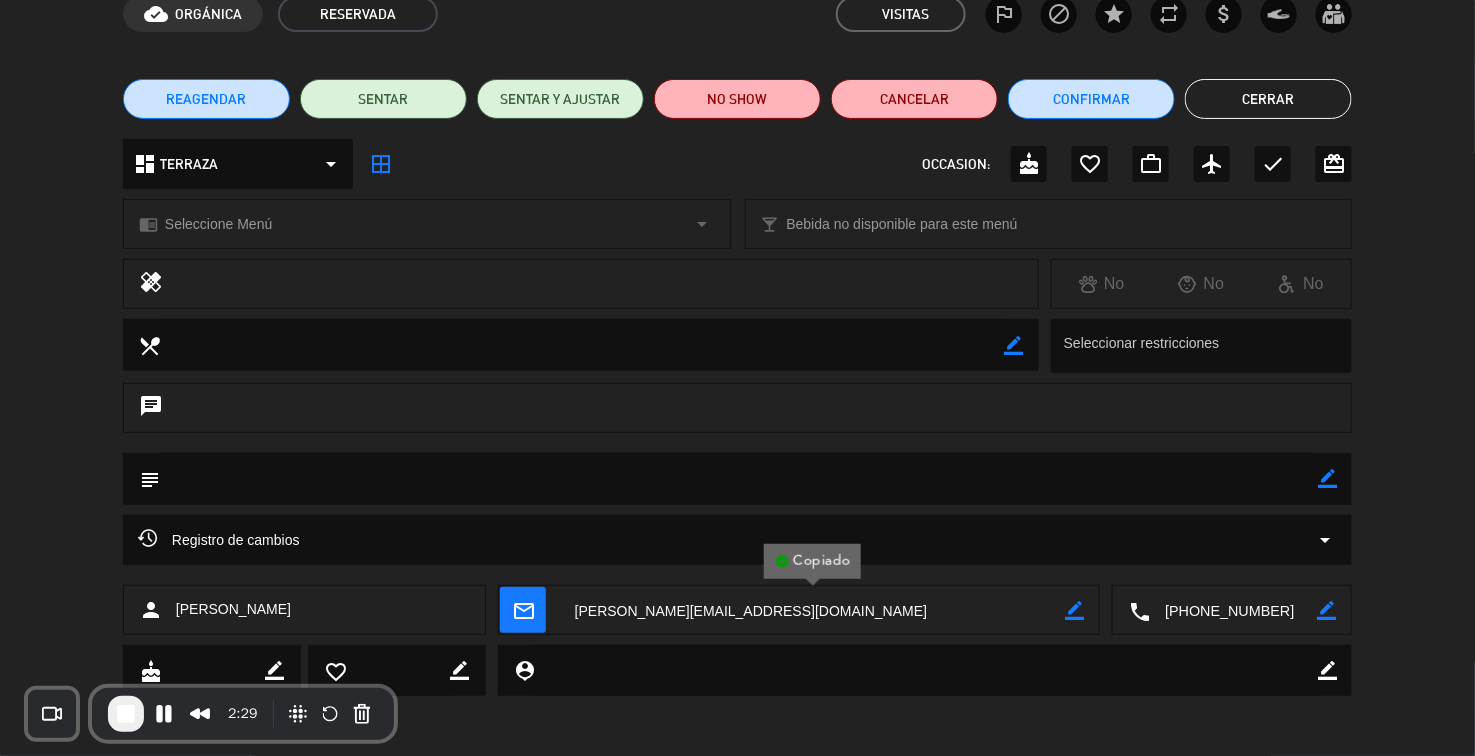 click 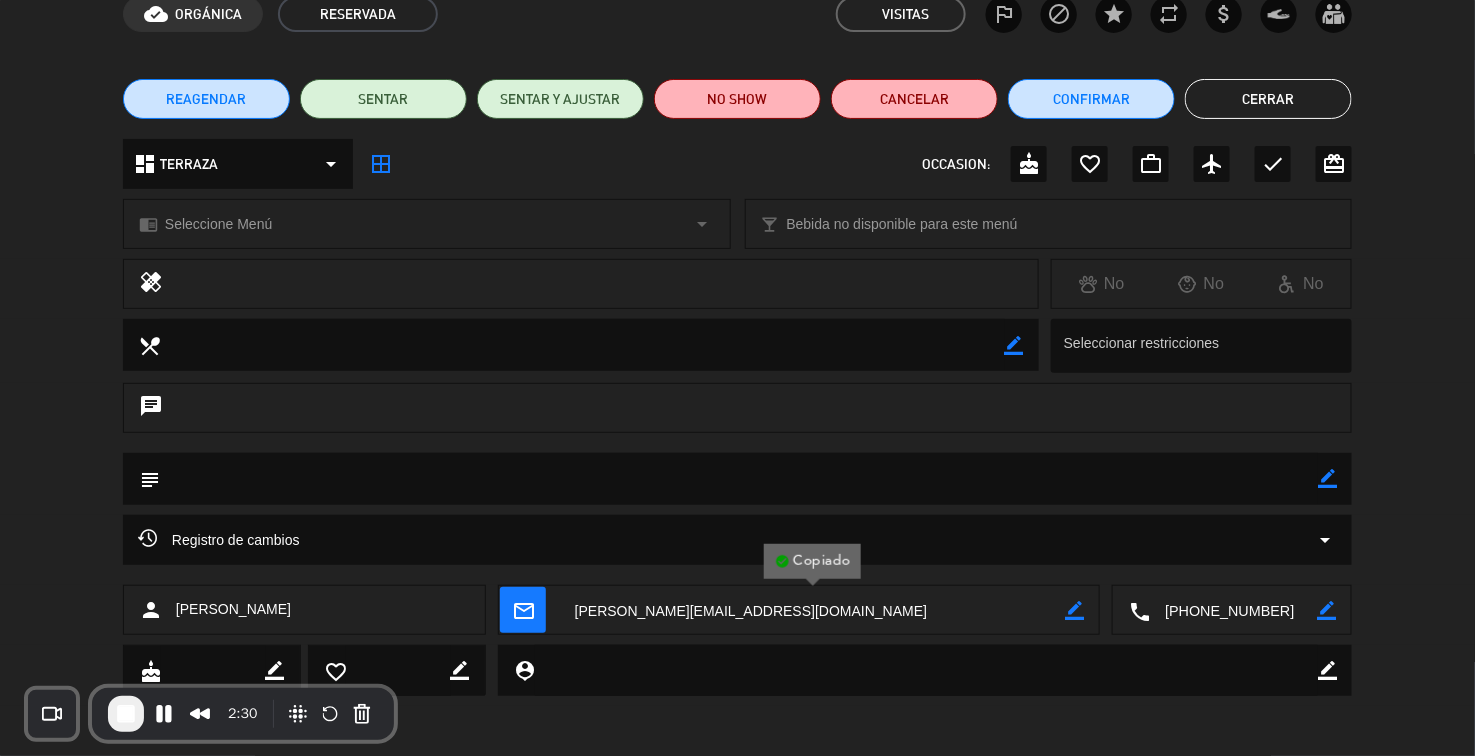 click on "border_color" 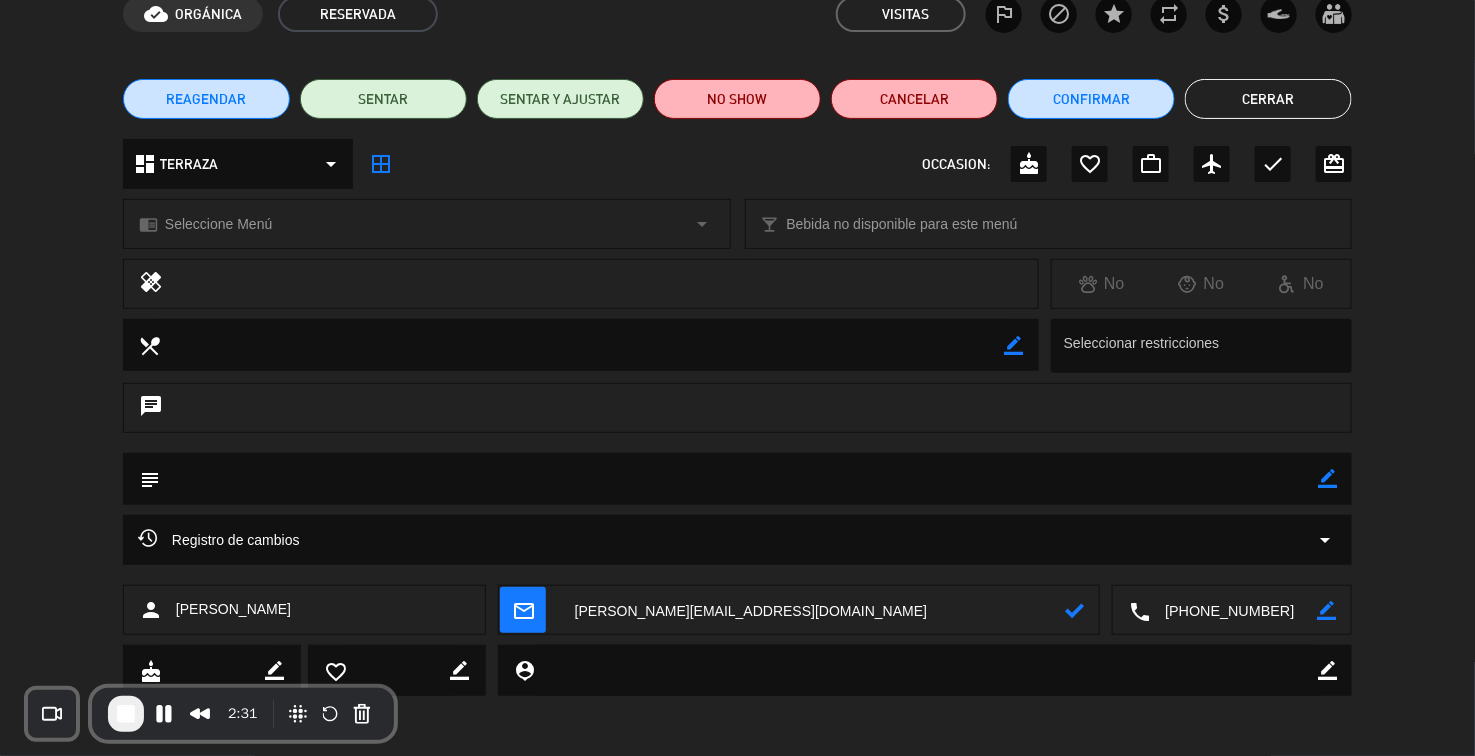 click 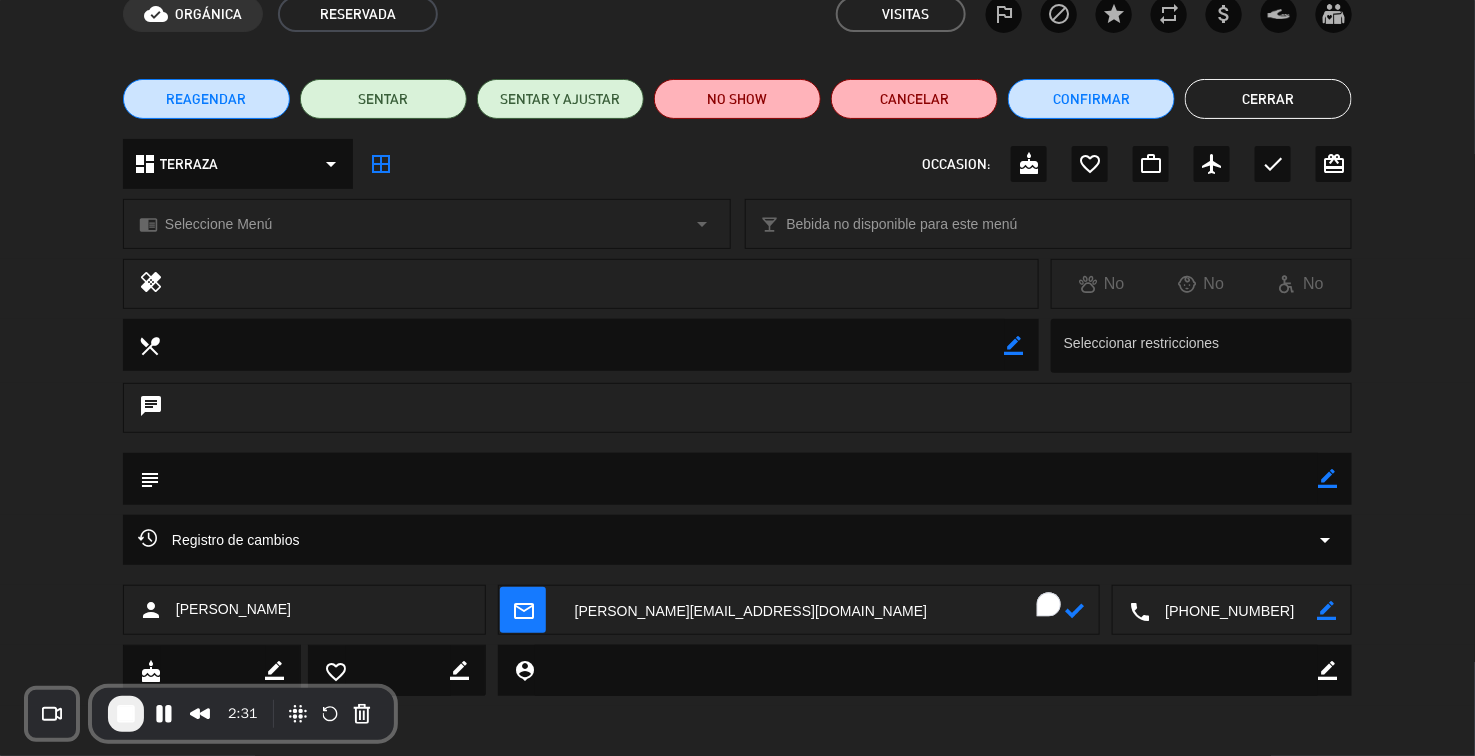click 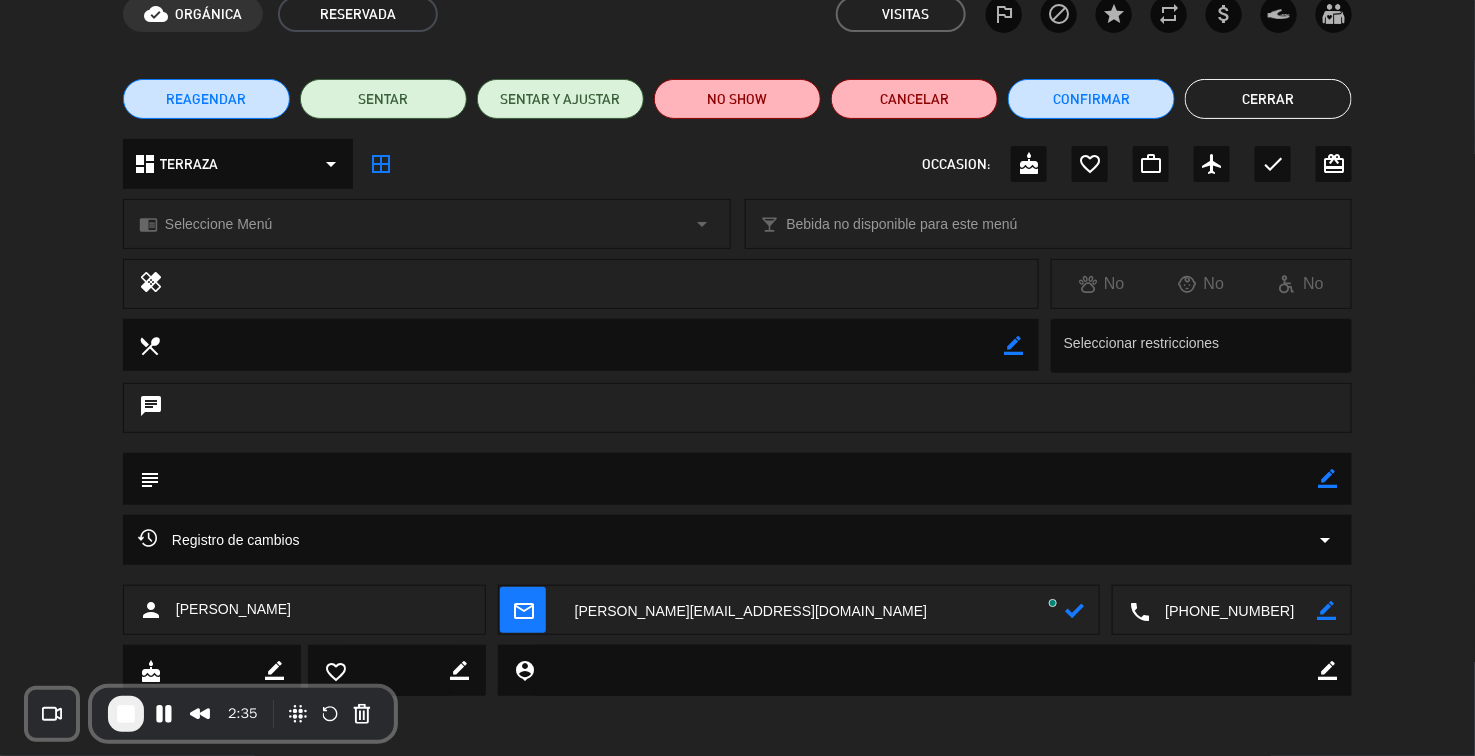 type on "[PERSON_NAME][EMAIL_ADDRESS][DOMAIN_NAME]" 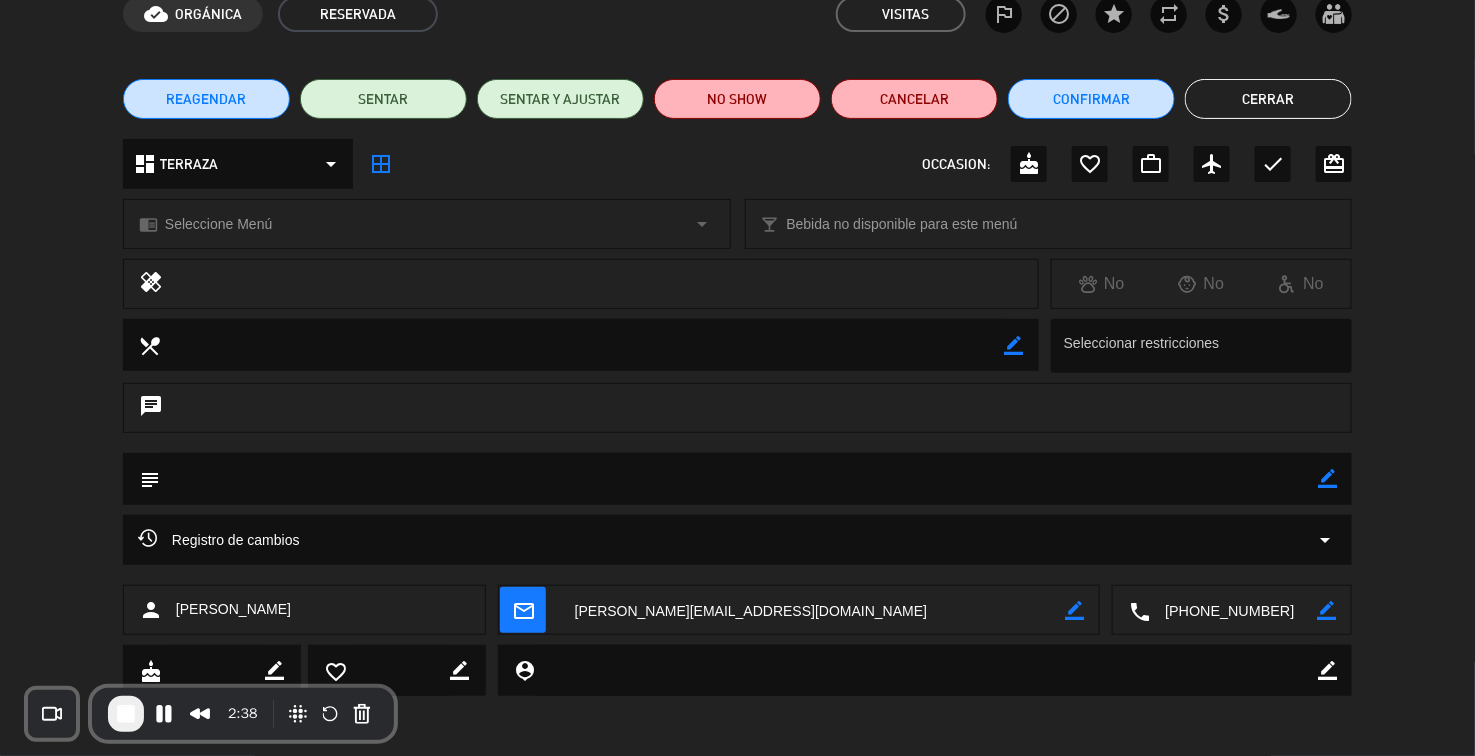 click on "Cerrar" 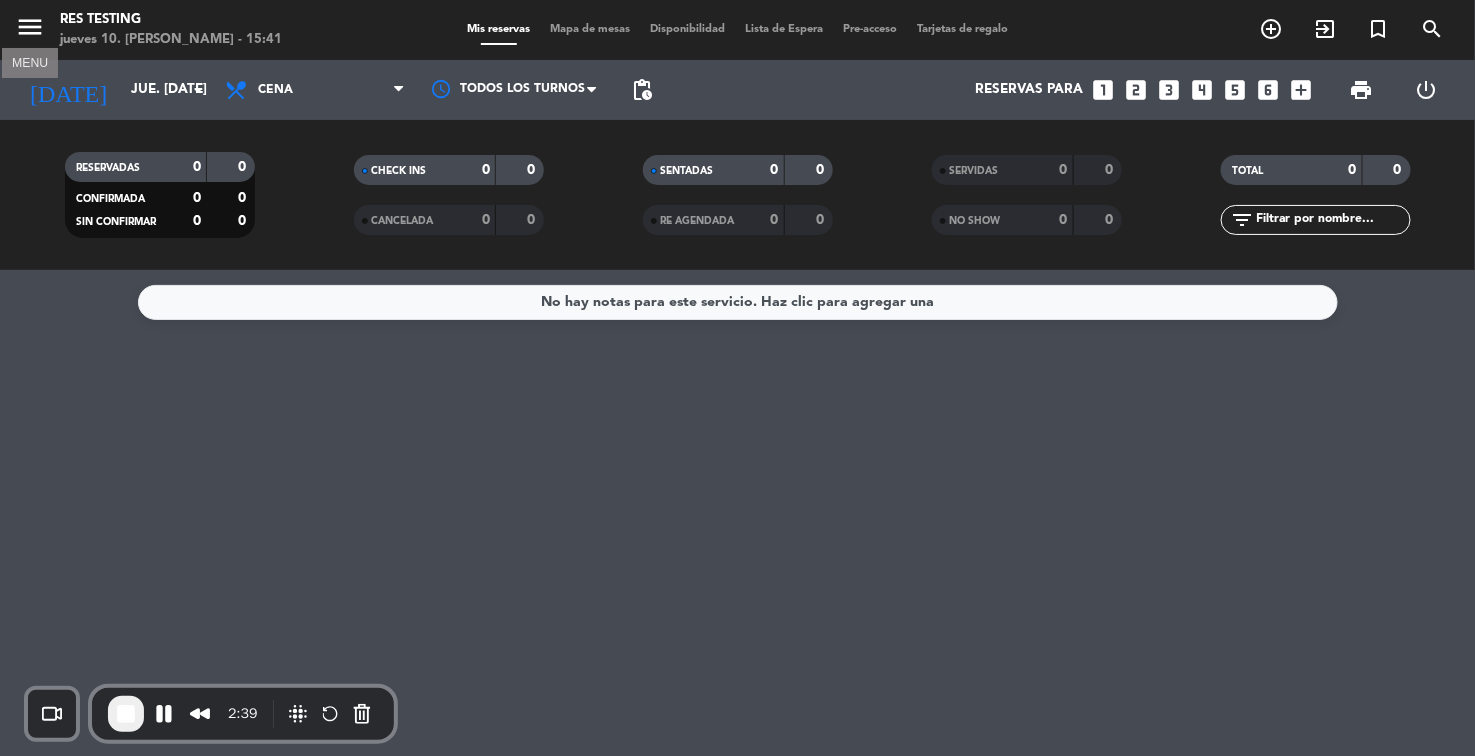 click on "menu" at bounding box center [30, 27] 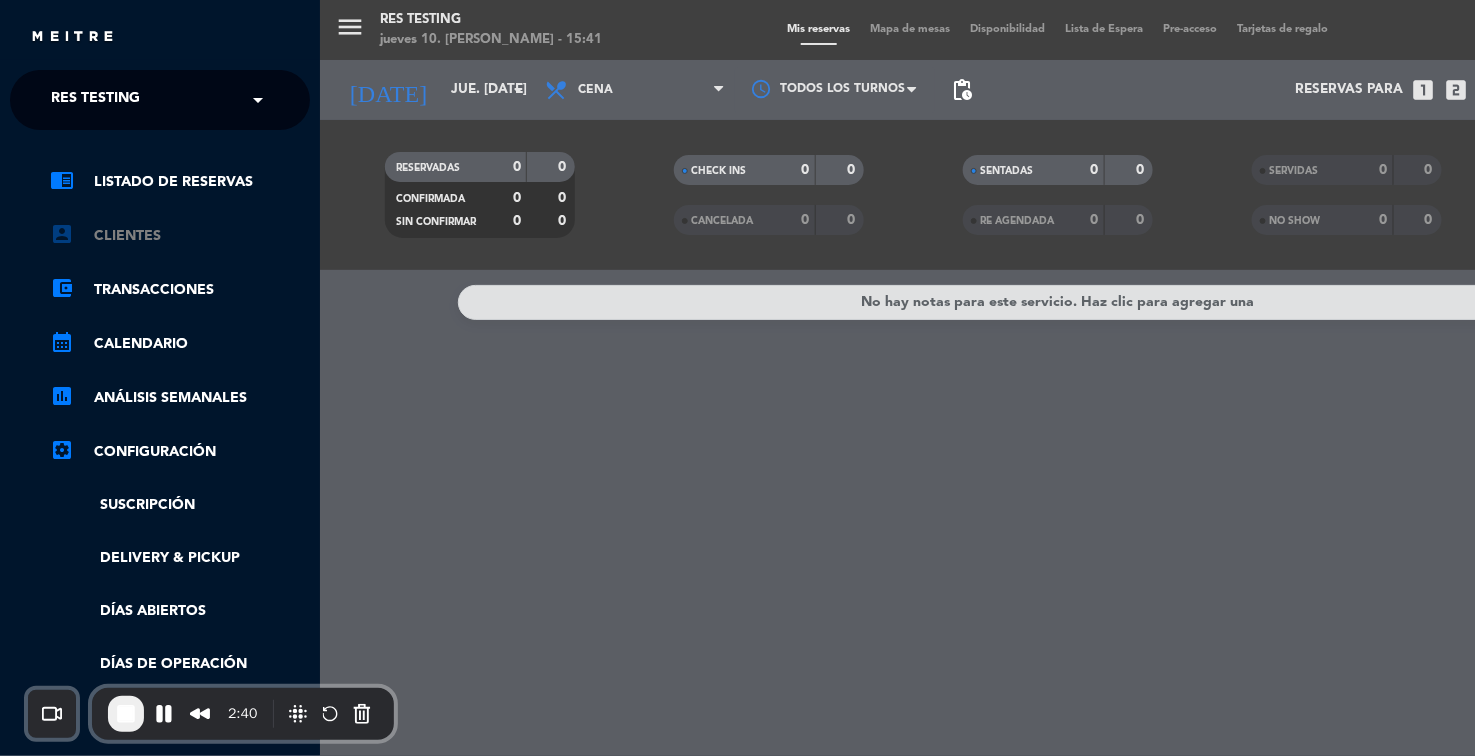click on "account_box   Clientes" 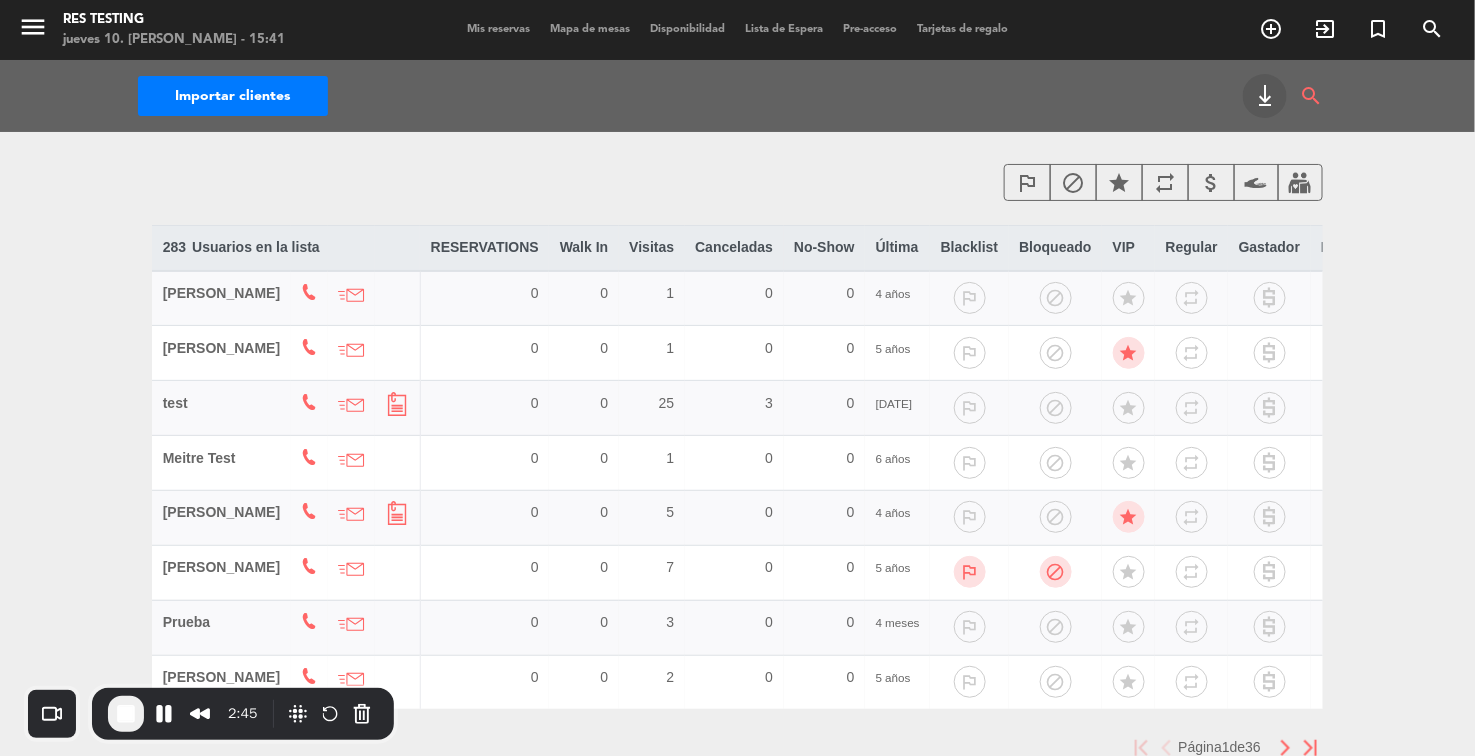click on "[PERSON_NAME]" 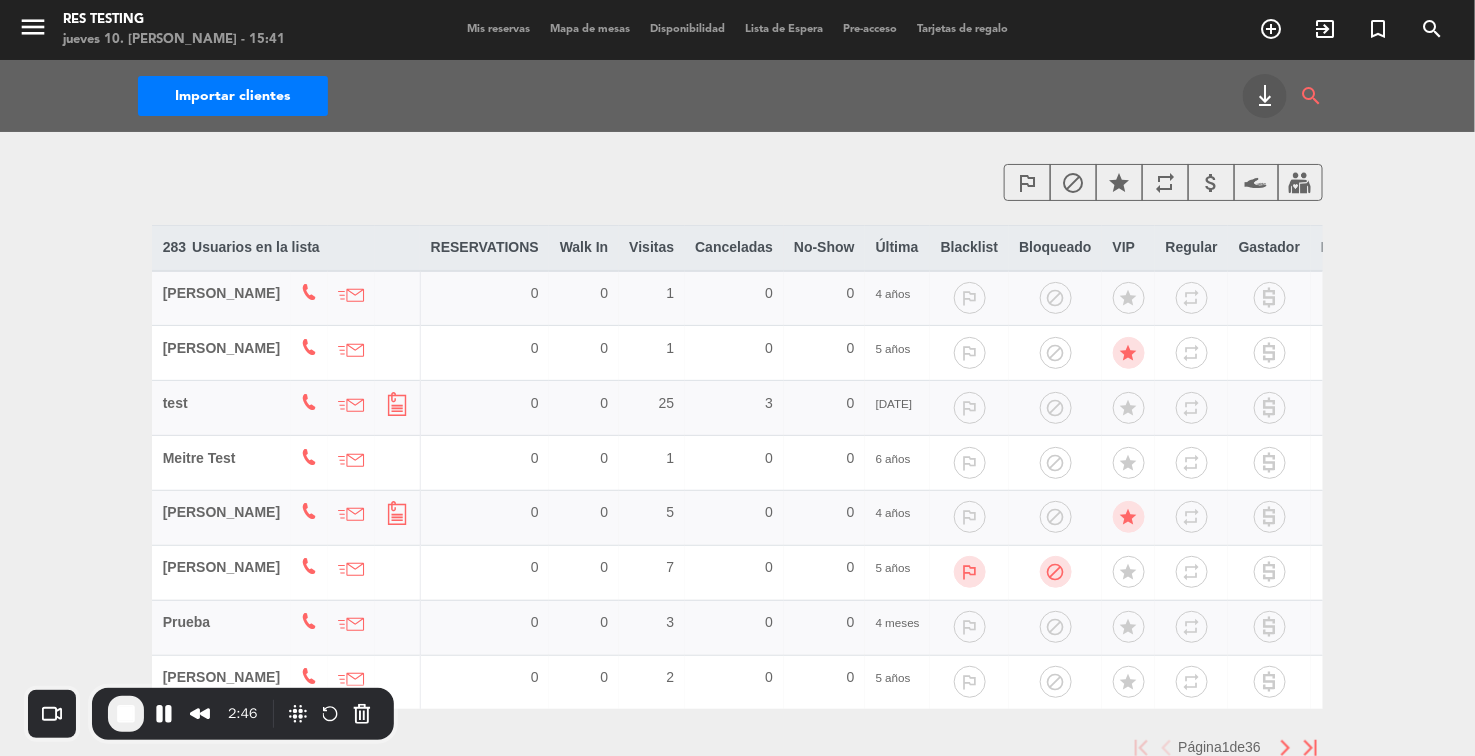 click on "[PERSON_NAME]" 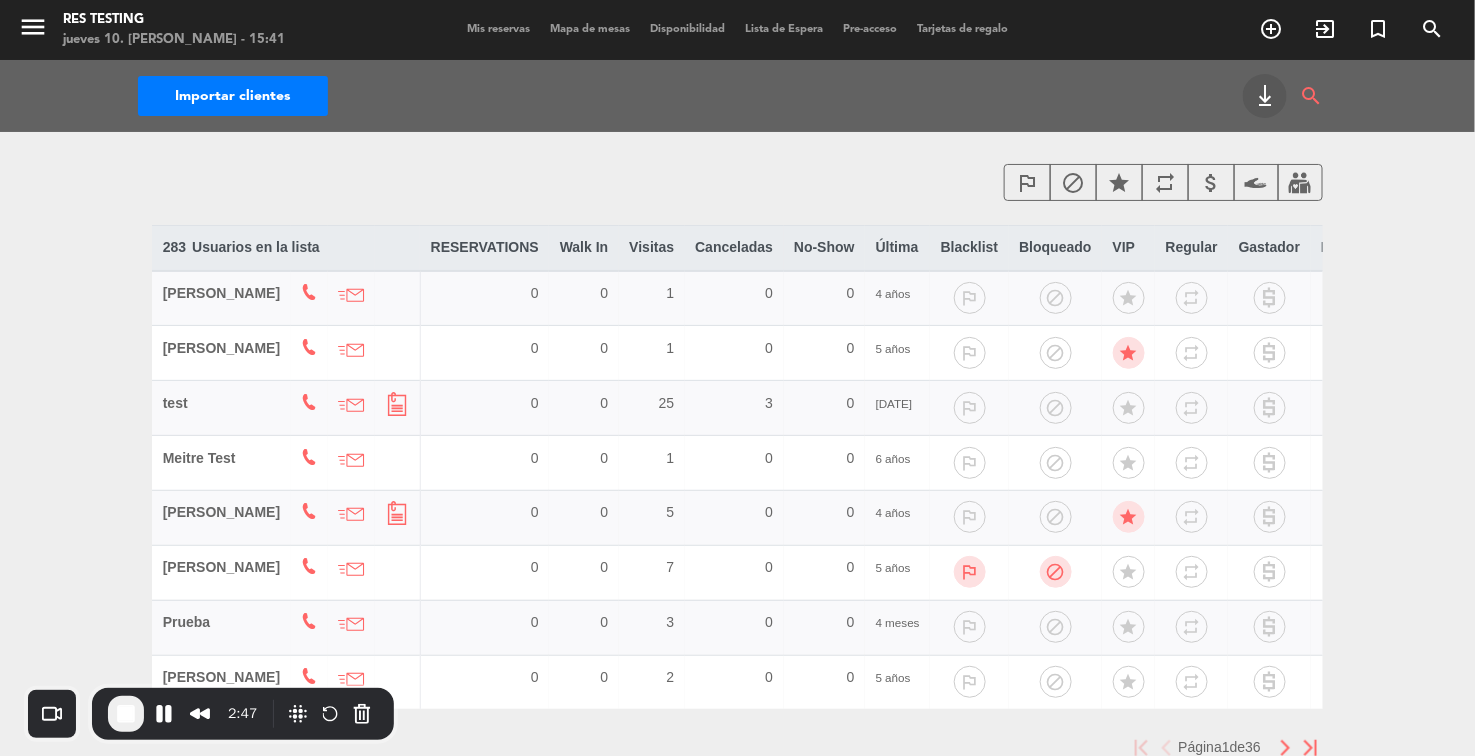 click on "[PERSON_NAME]" 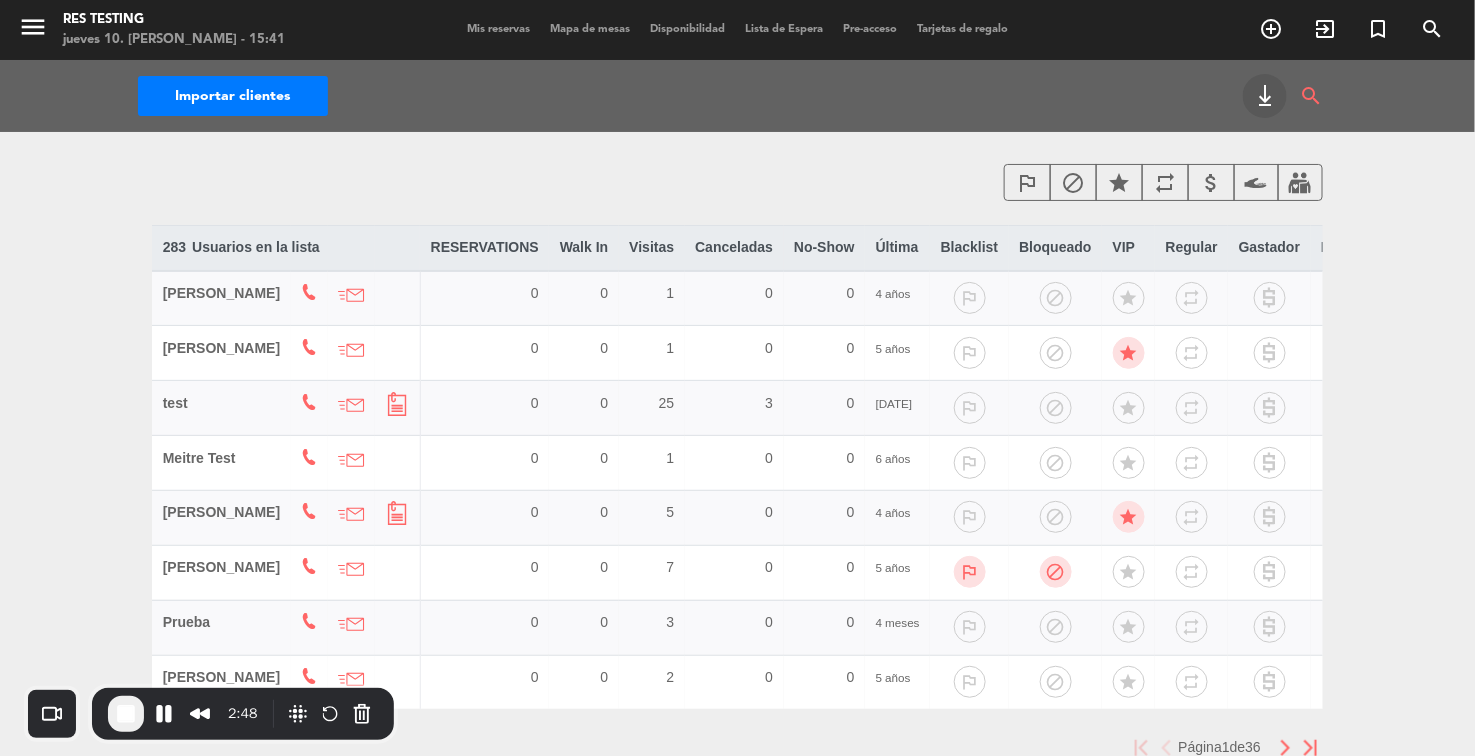 click on "search" 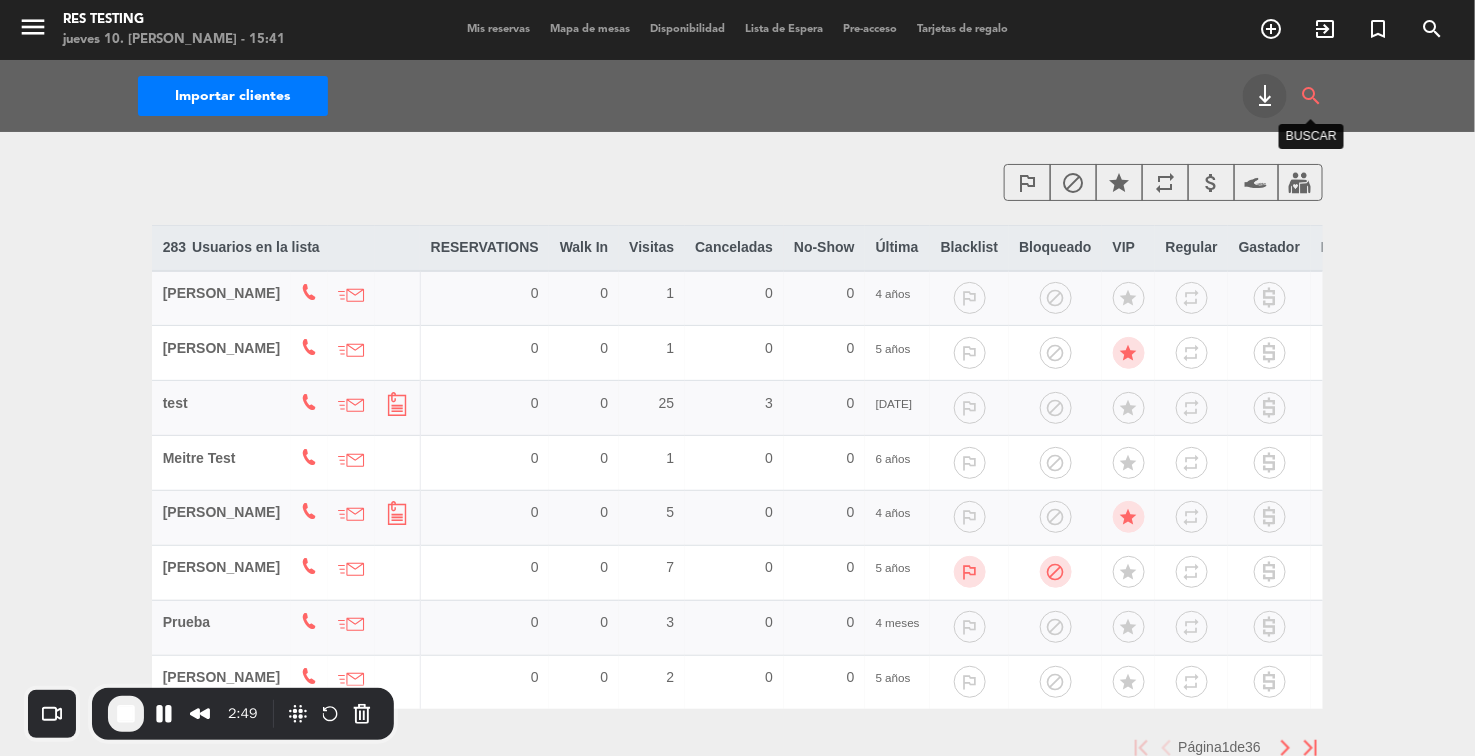 click on "search" 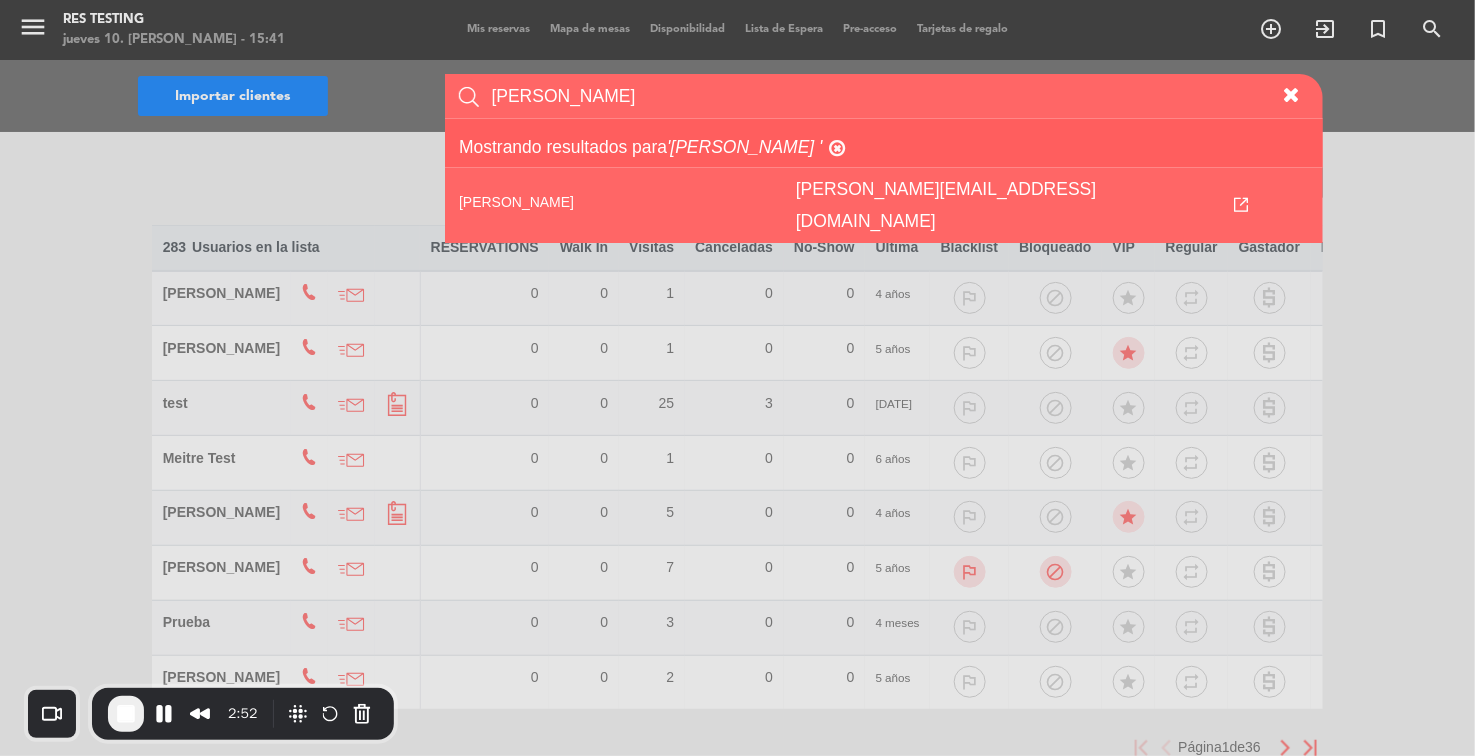 type on "[PERSON_NAME]" 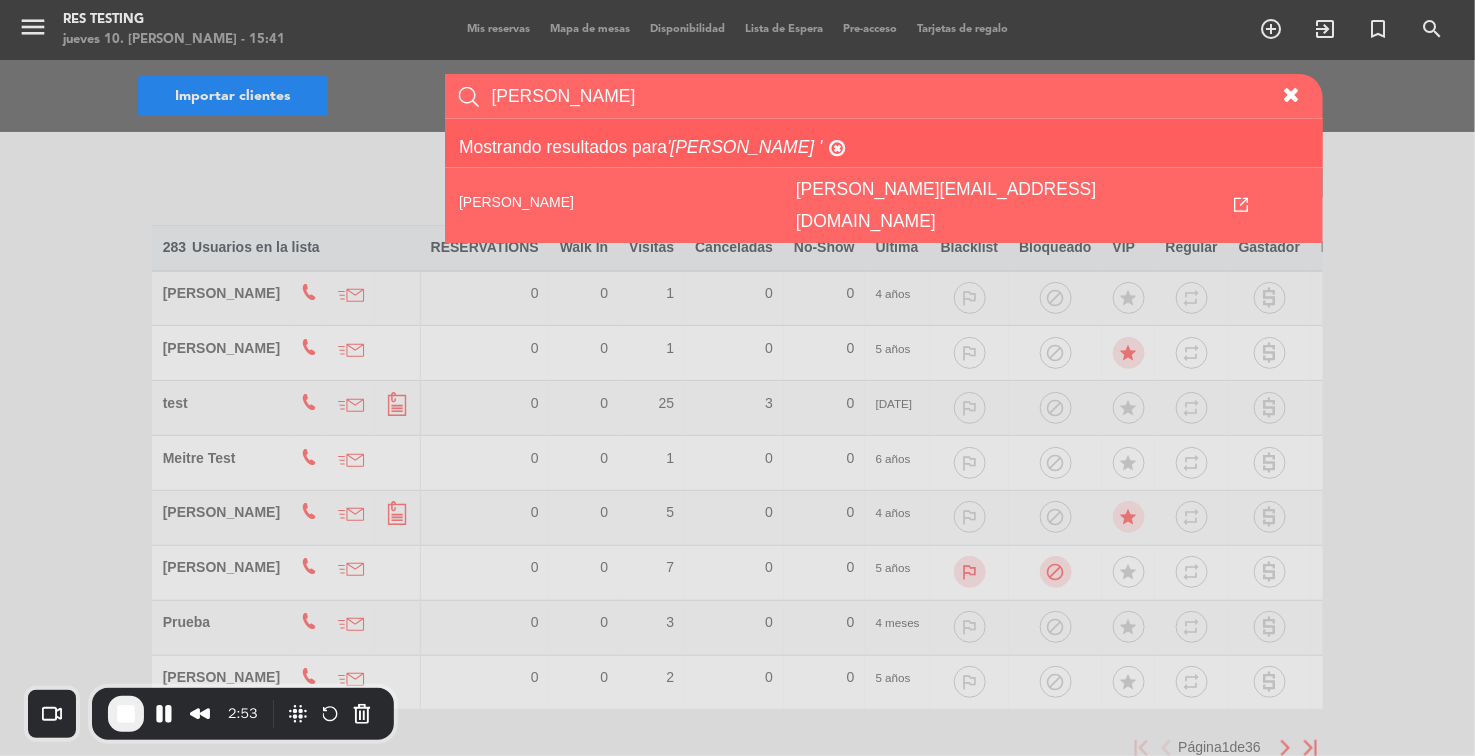 drag, startPoint x: 482, startPoint y: 28, endPoint x: 563, endPoint y: 51, distance: 84.20214 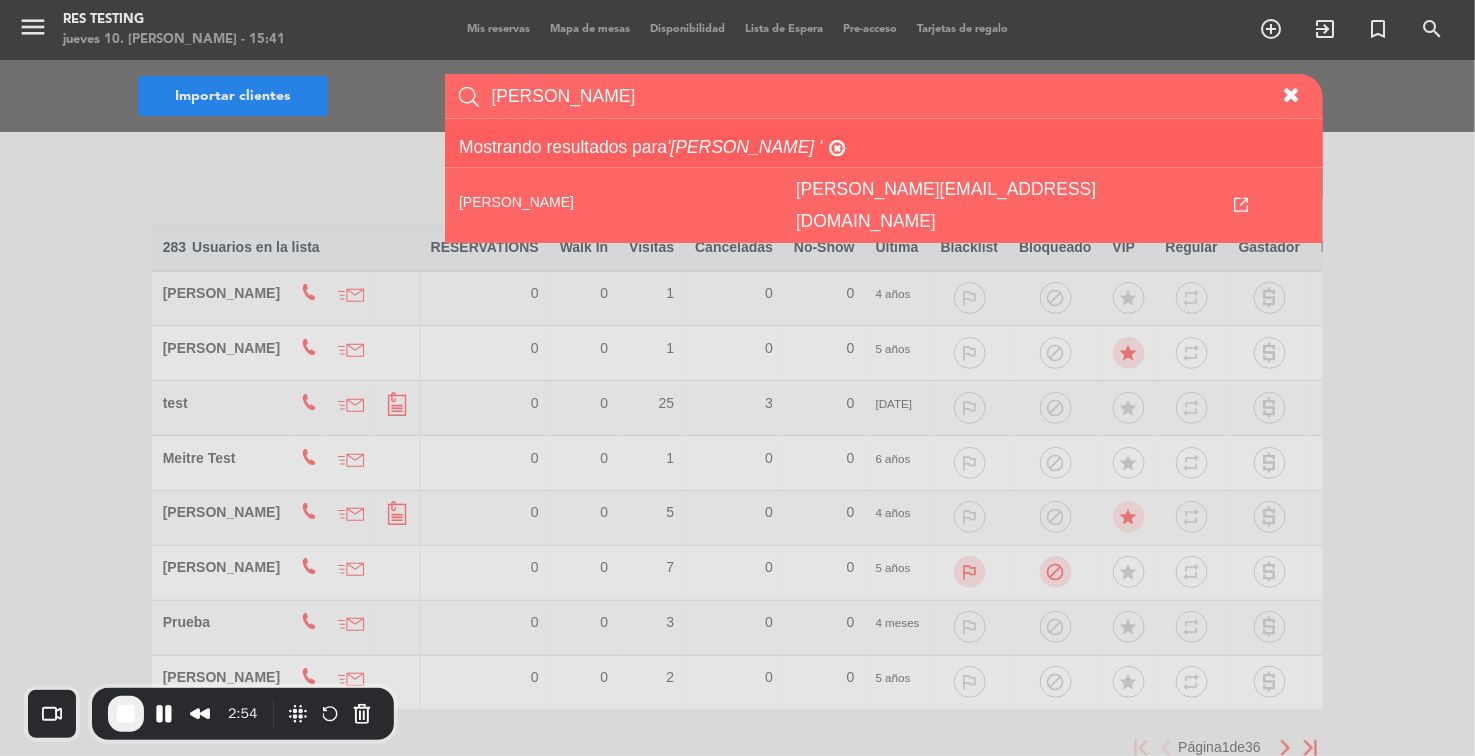 click at bounding box center (1291, 95) 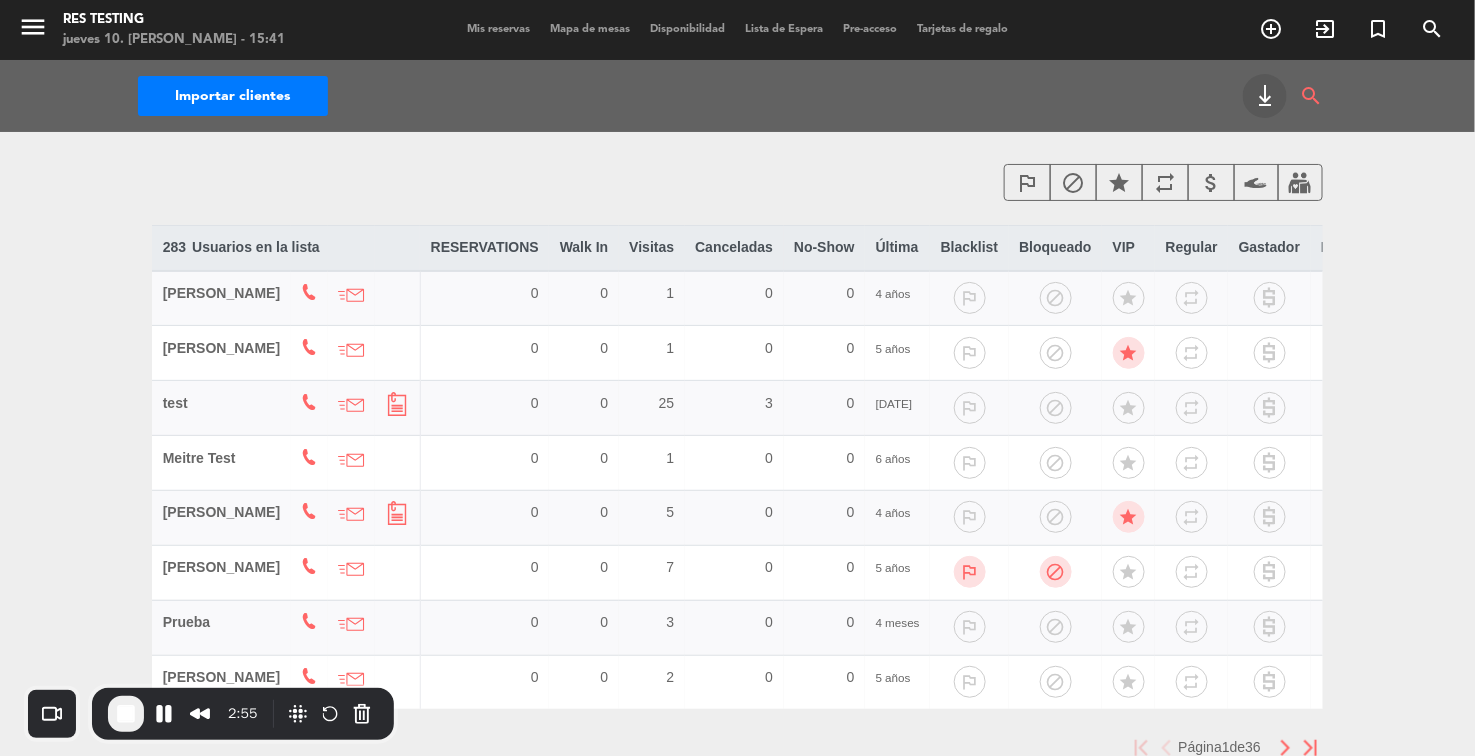 click on "Mis reservas" at bounding box center [498, 29] 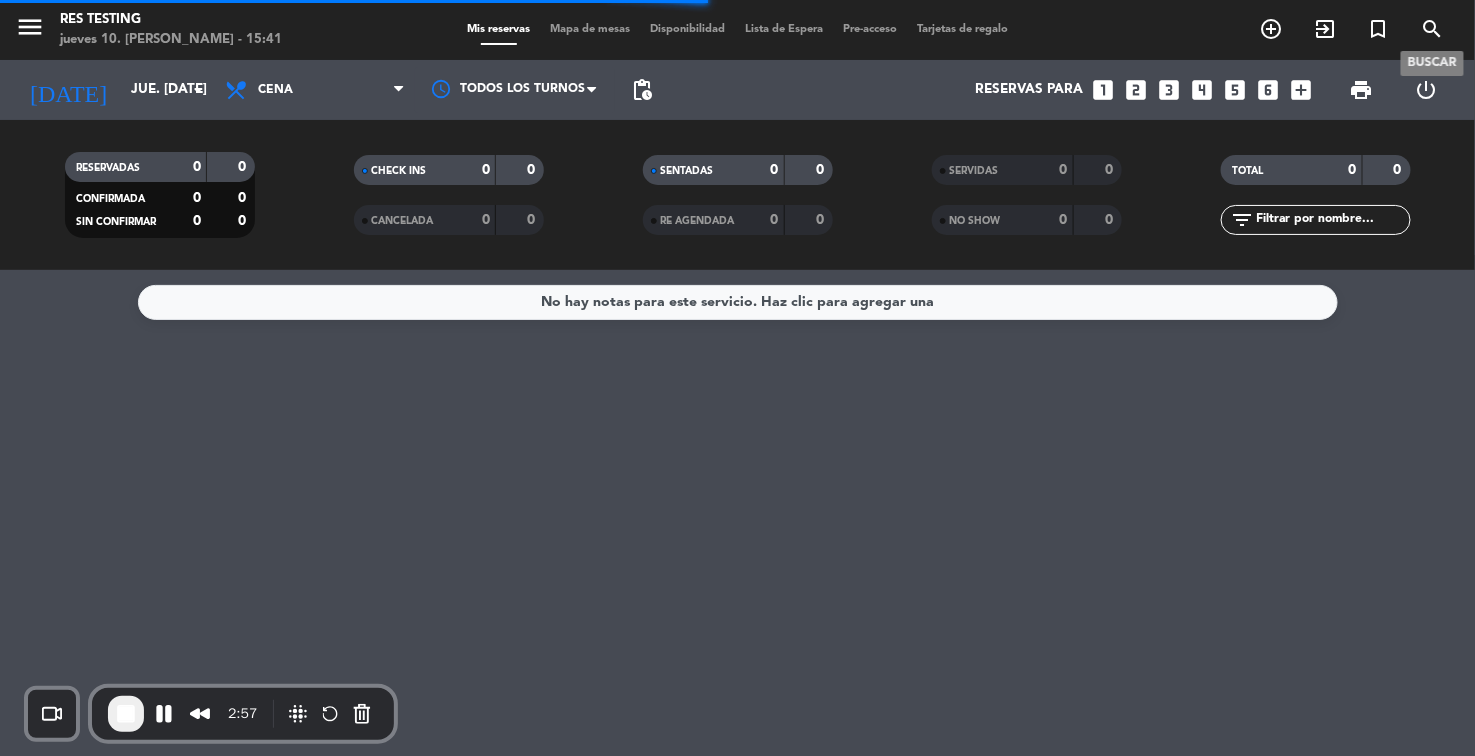 click on "search" at bounding box center (1433, 29) 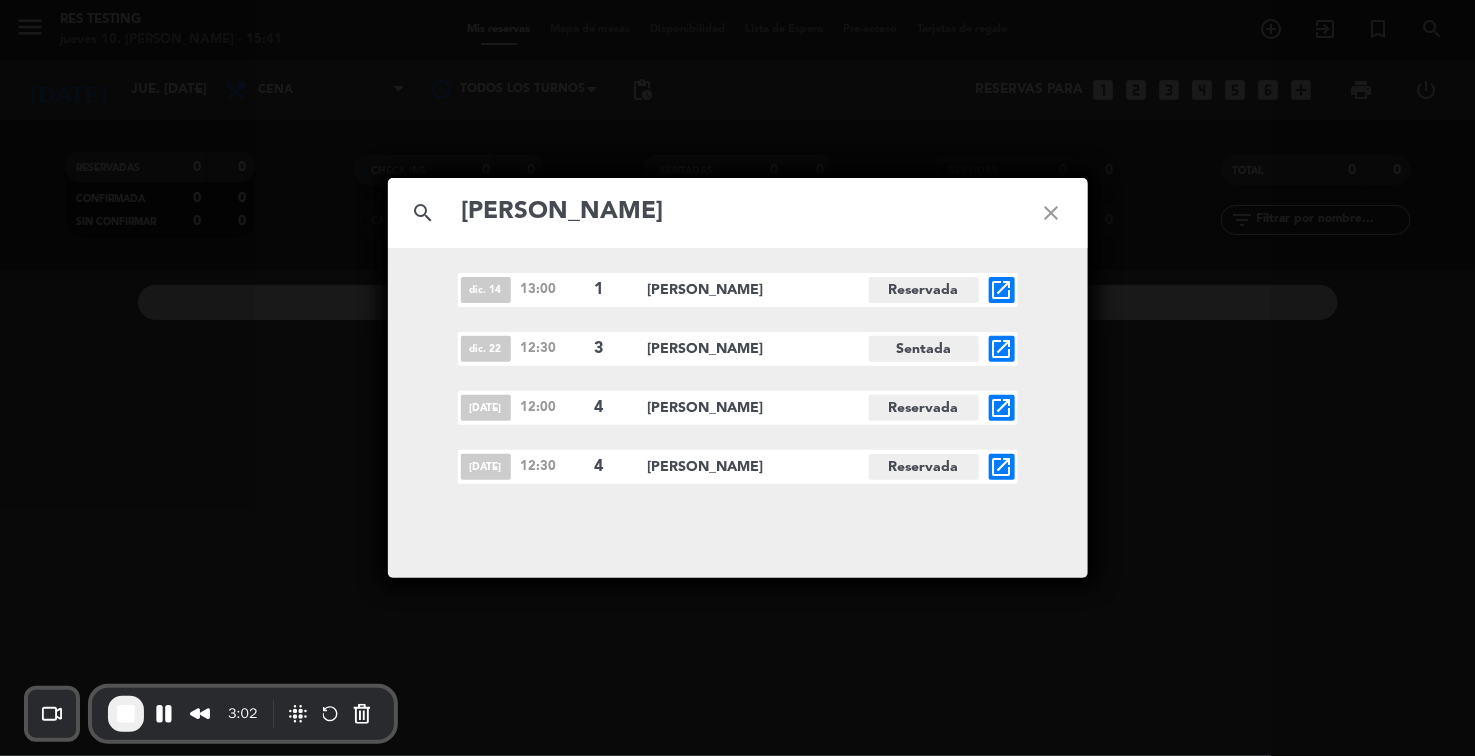 type on "[PERSON_NAME]" 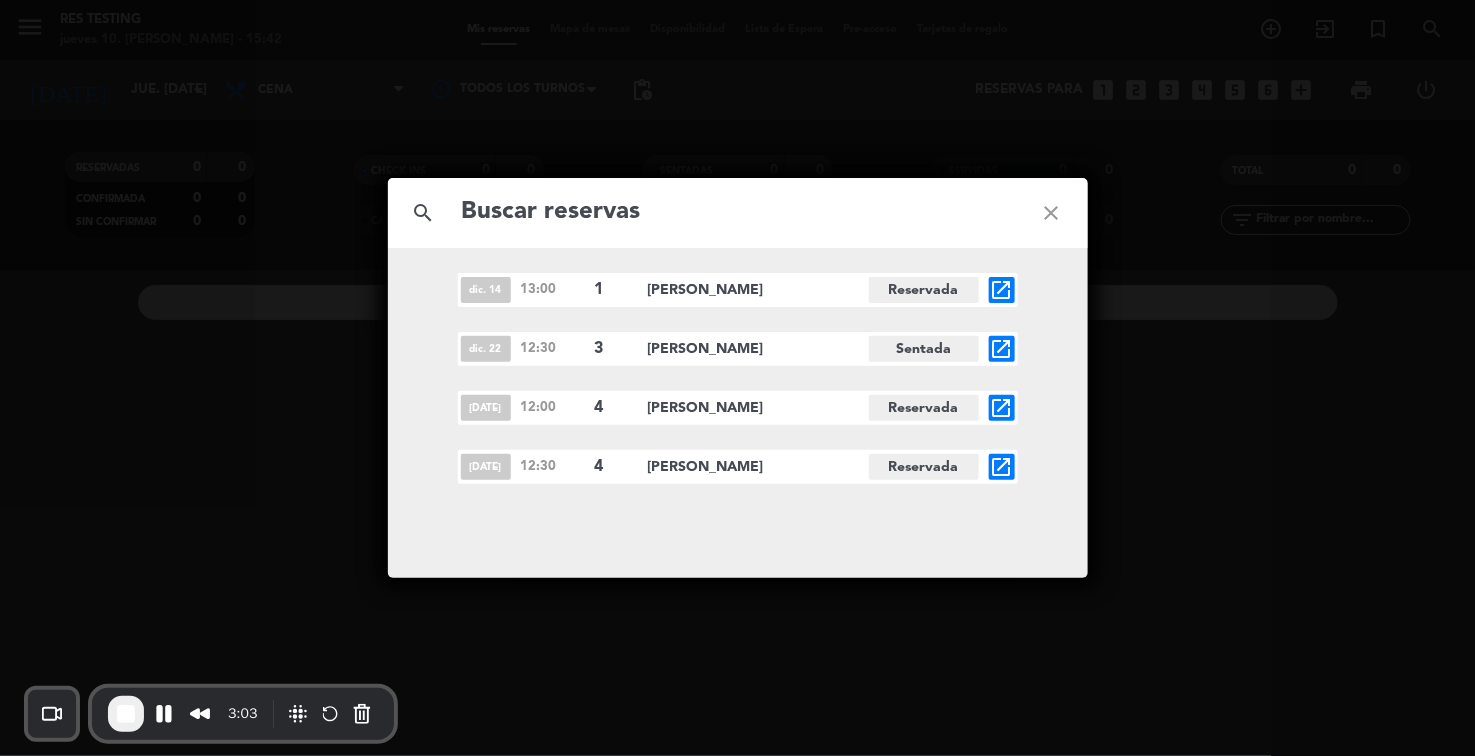 click on "close" 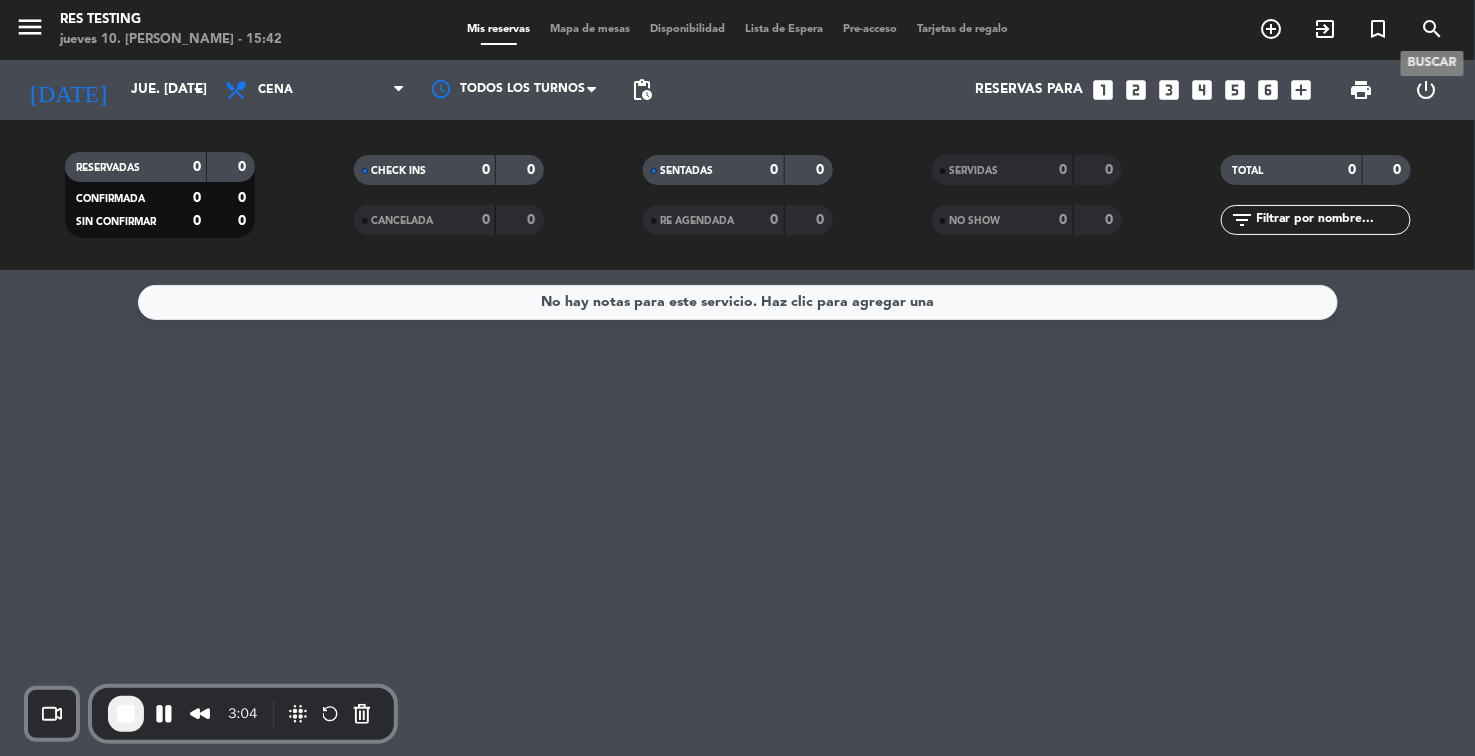 click on "search" at bounding box center [1433, 29] 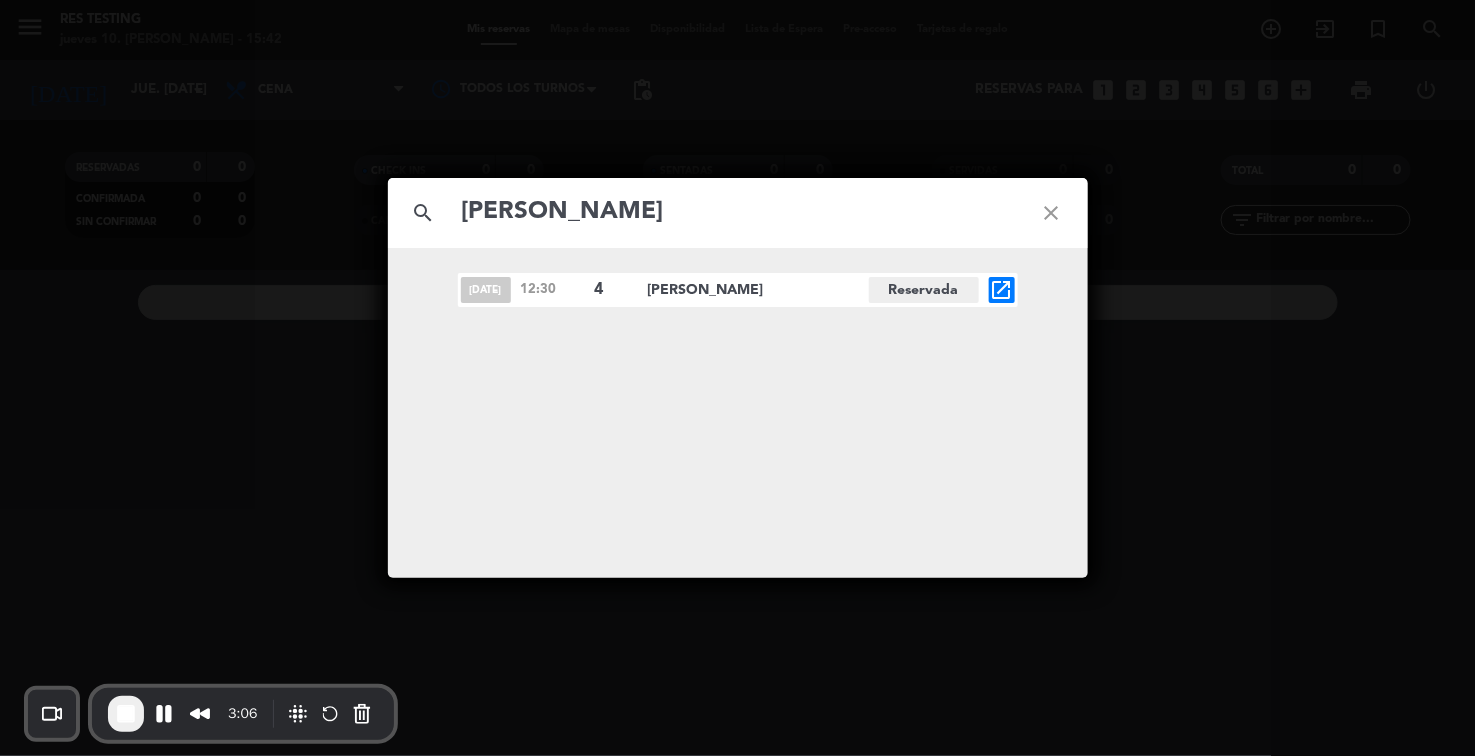 type on "[PERSON_NAME]" 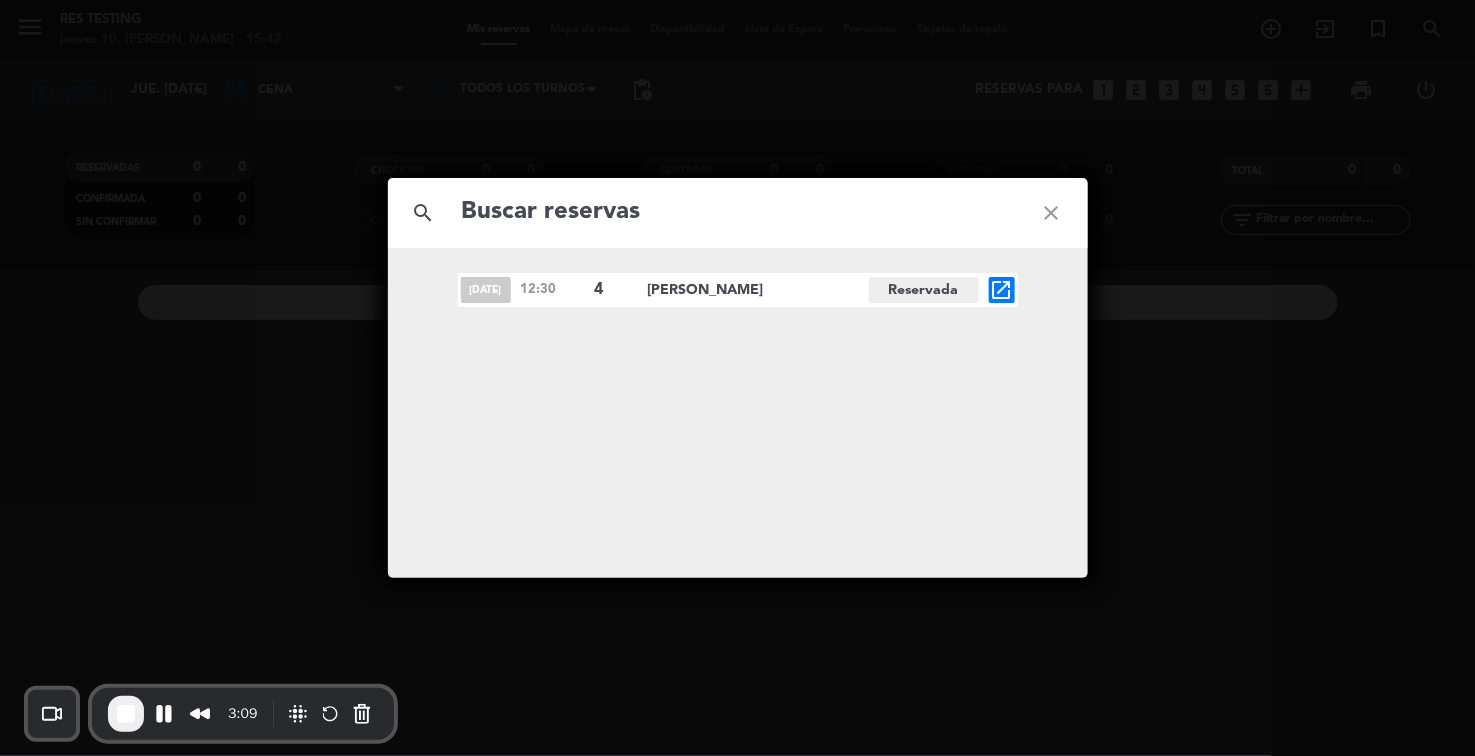 click on "close" 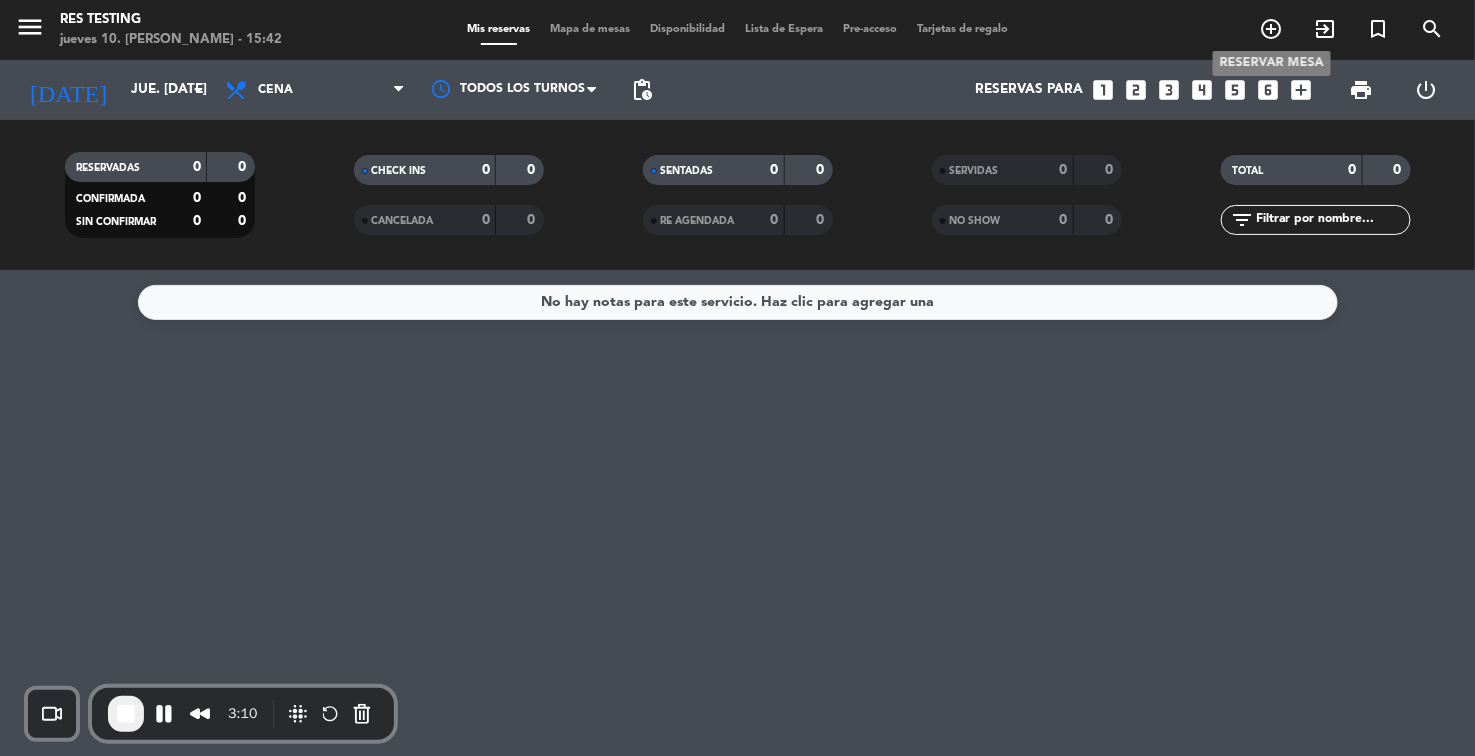 click on "add_circle_outline" at bounding box center [1271, 29] 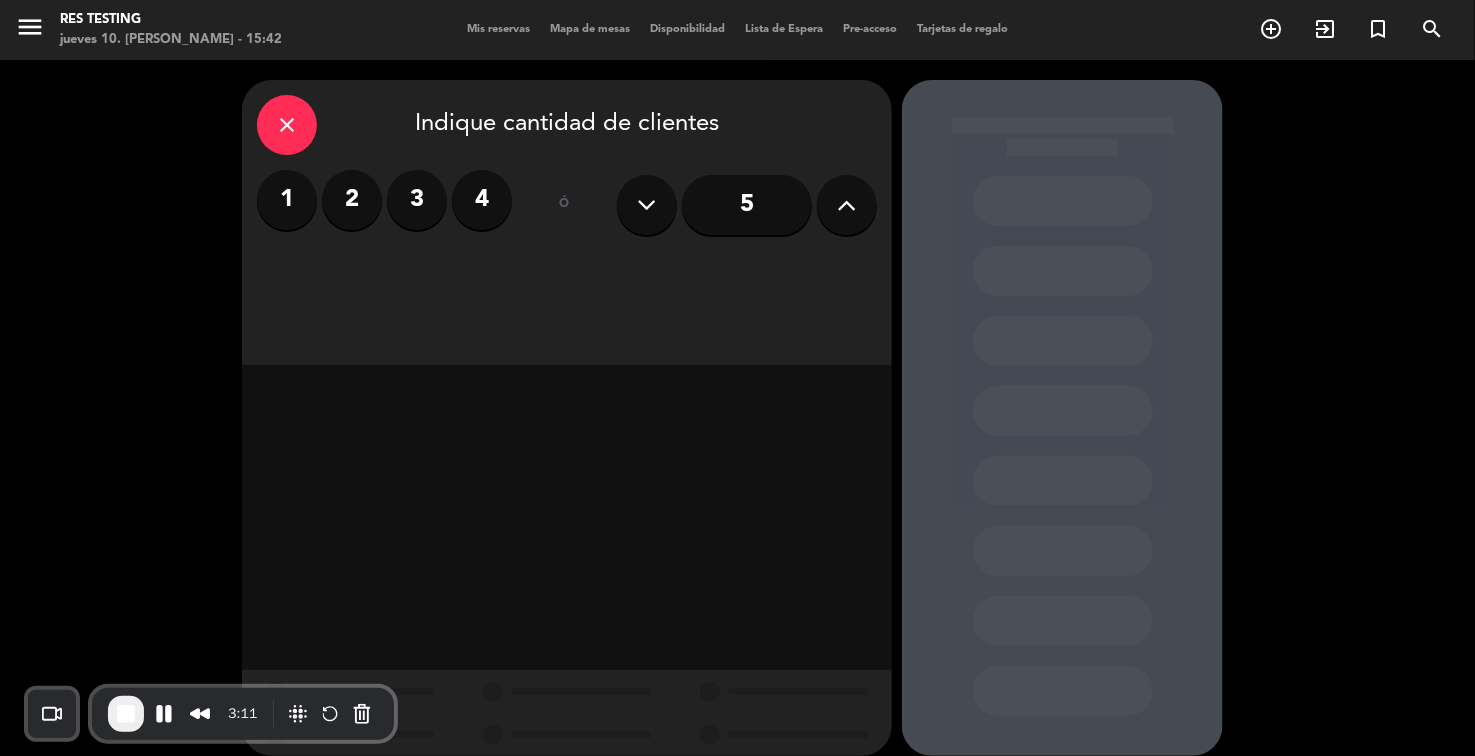 click on "2" at bounding box center [352, 200] 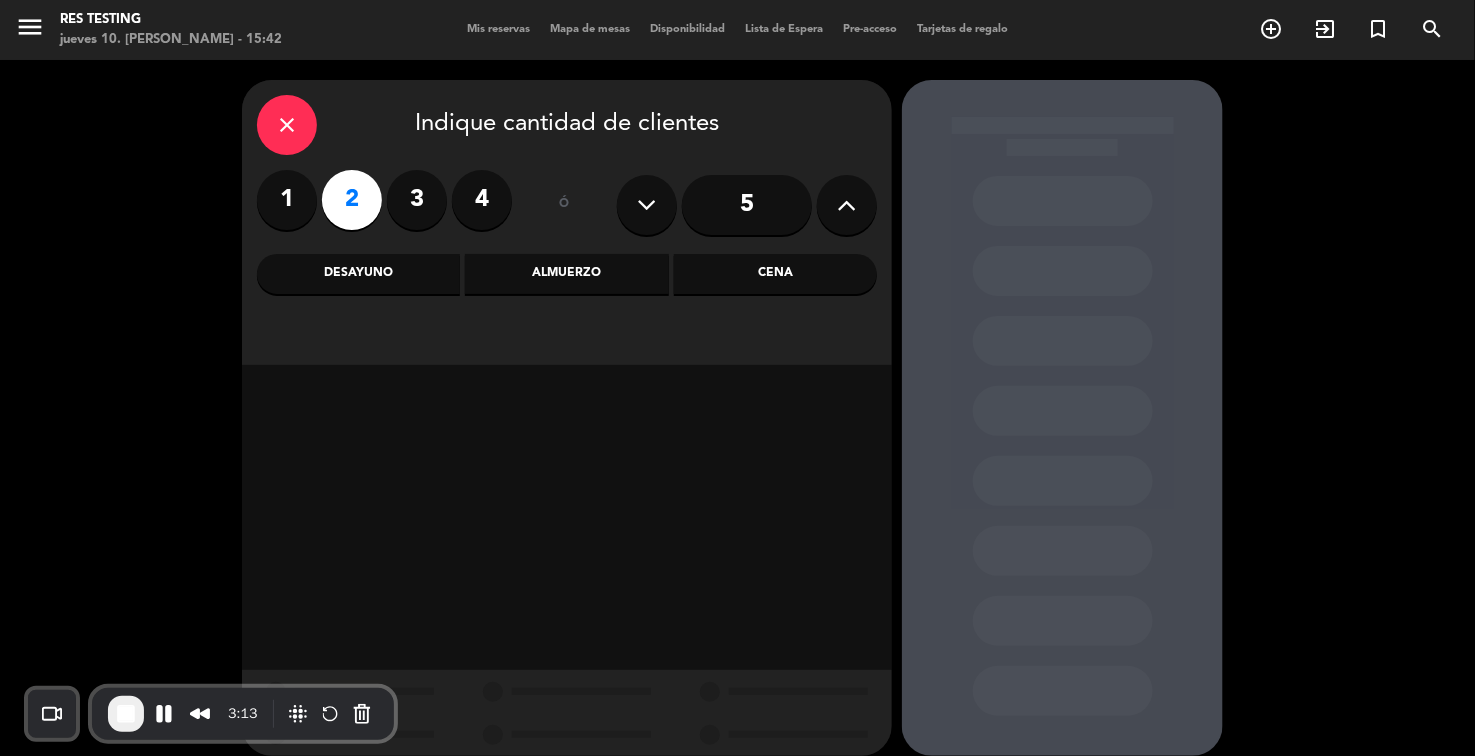 click on "Almuerzo" at bounding box center (566, 274) 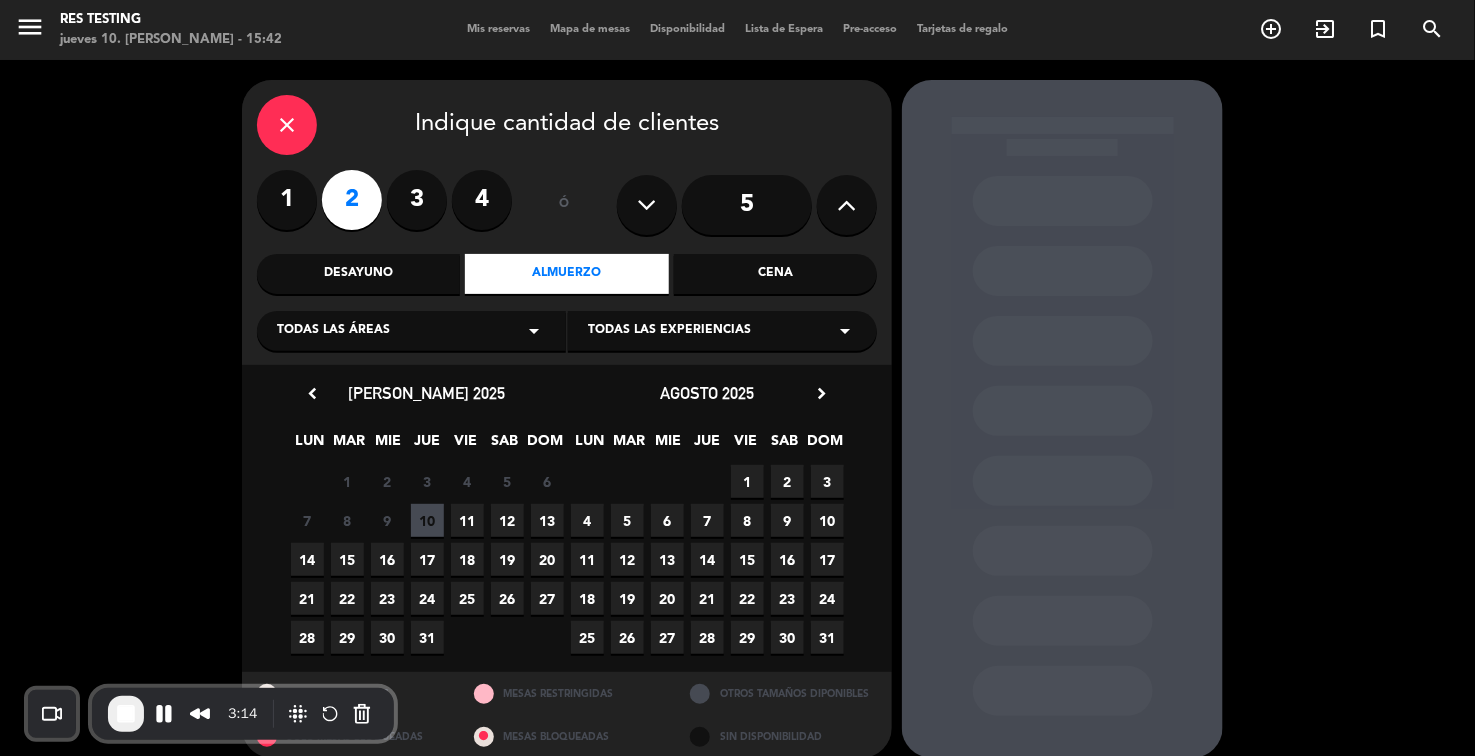 click on "11" at bounding box center [467, 520] 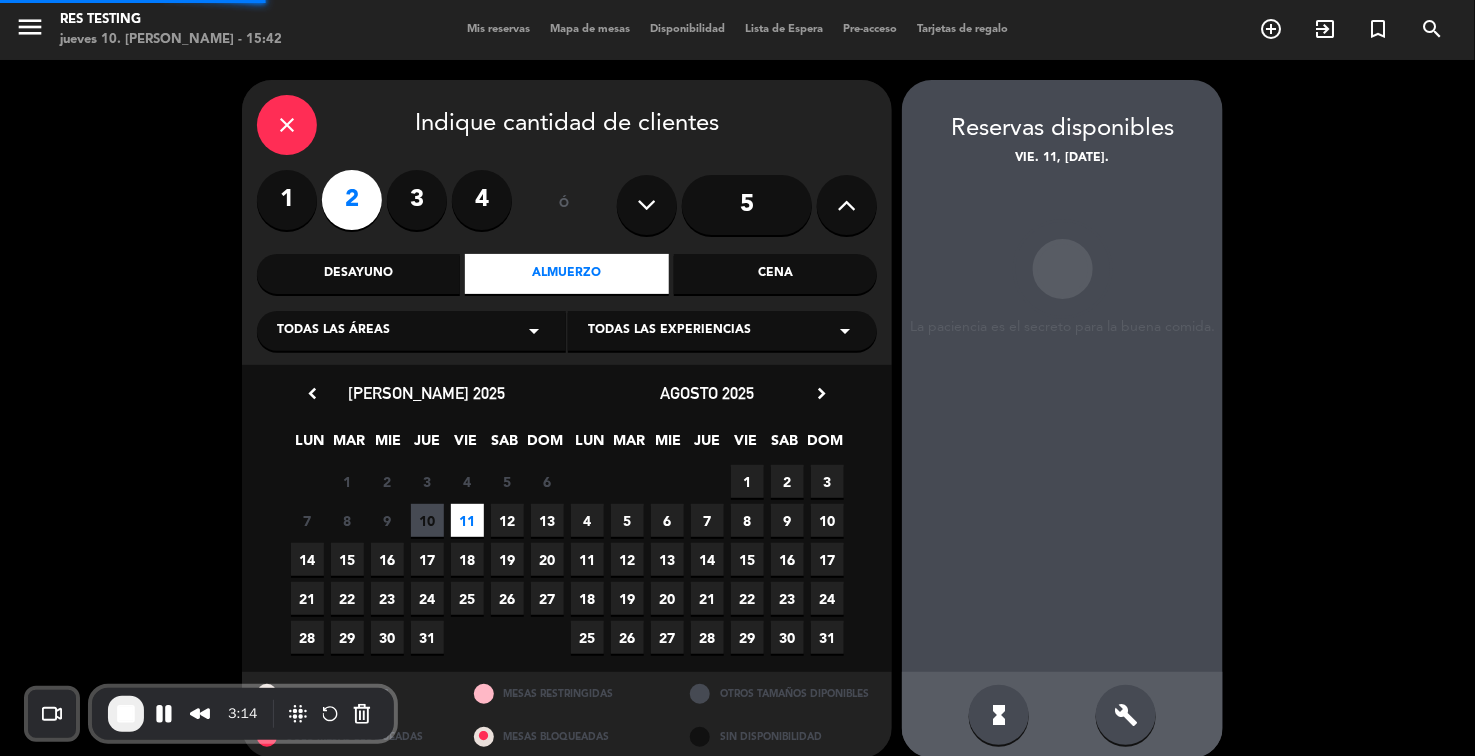 scroll, scrollTop: 21, scrollLeft: 0, axis: vertical 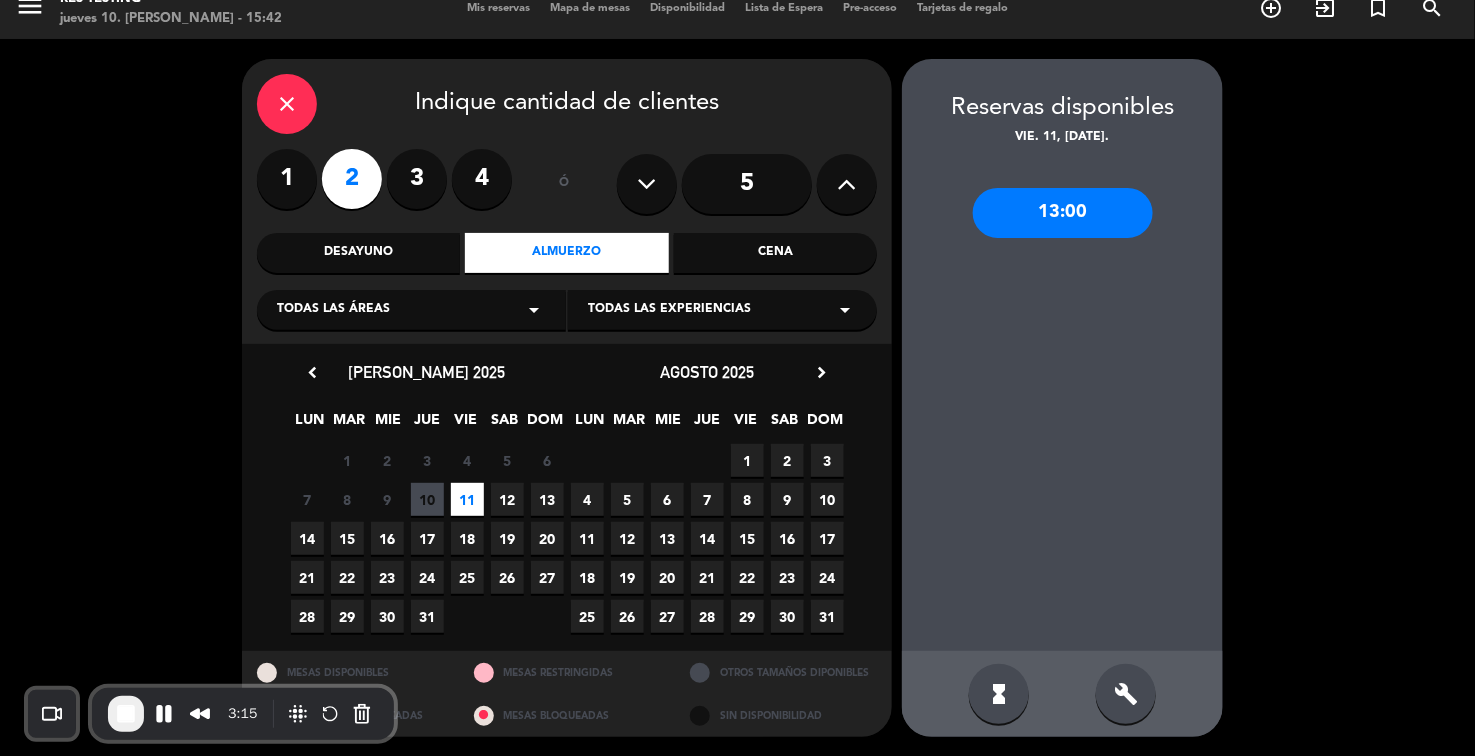 click on "13:00" at bounding box center [1063, 213] 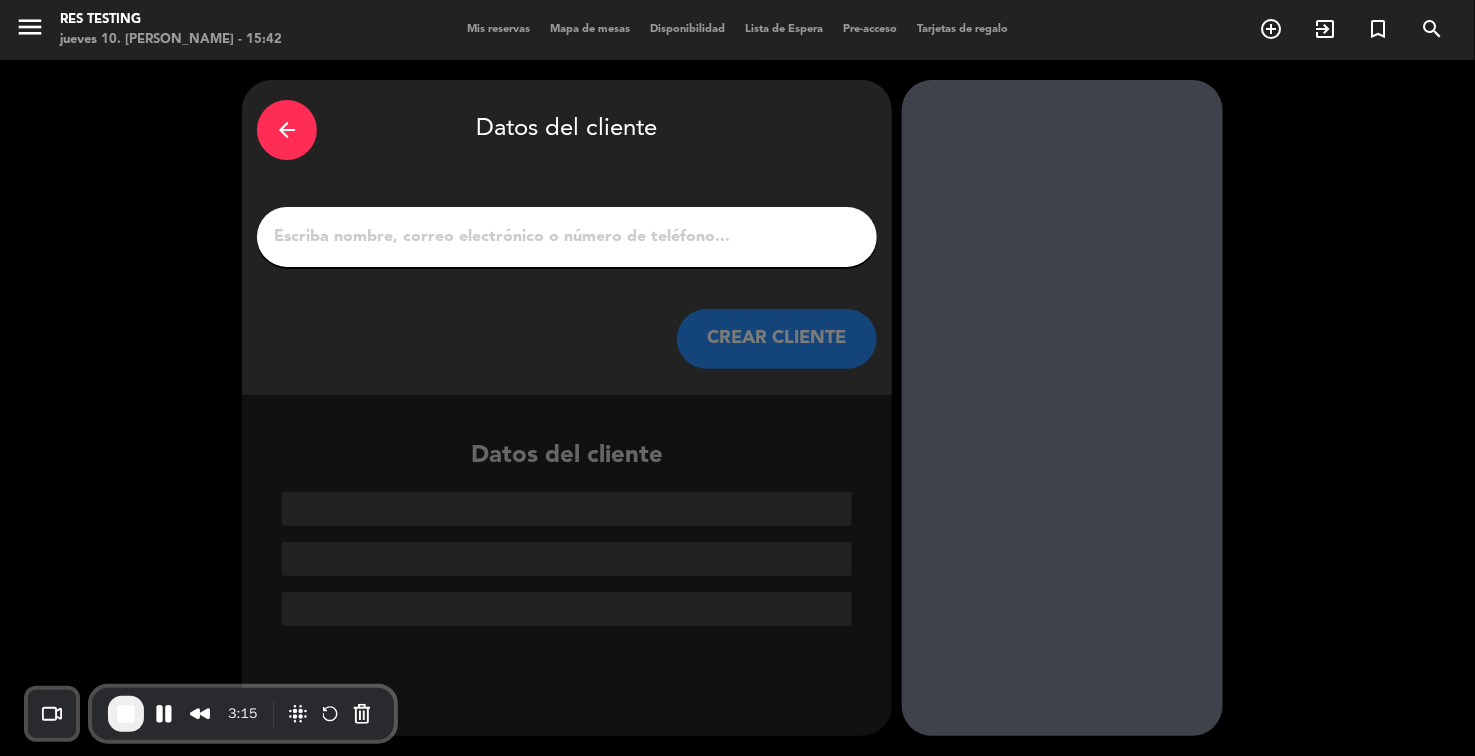 click on "1" at bounding box center (567, 237) 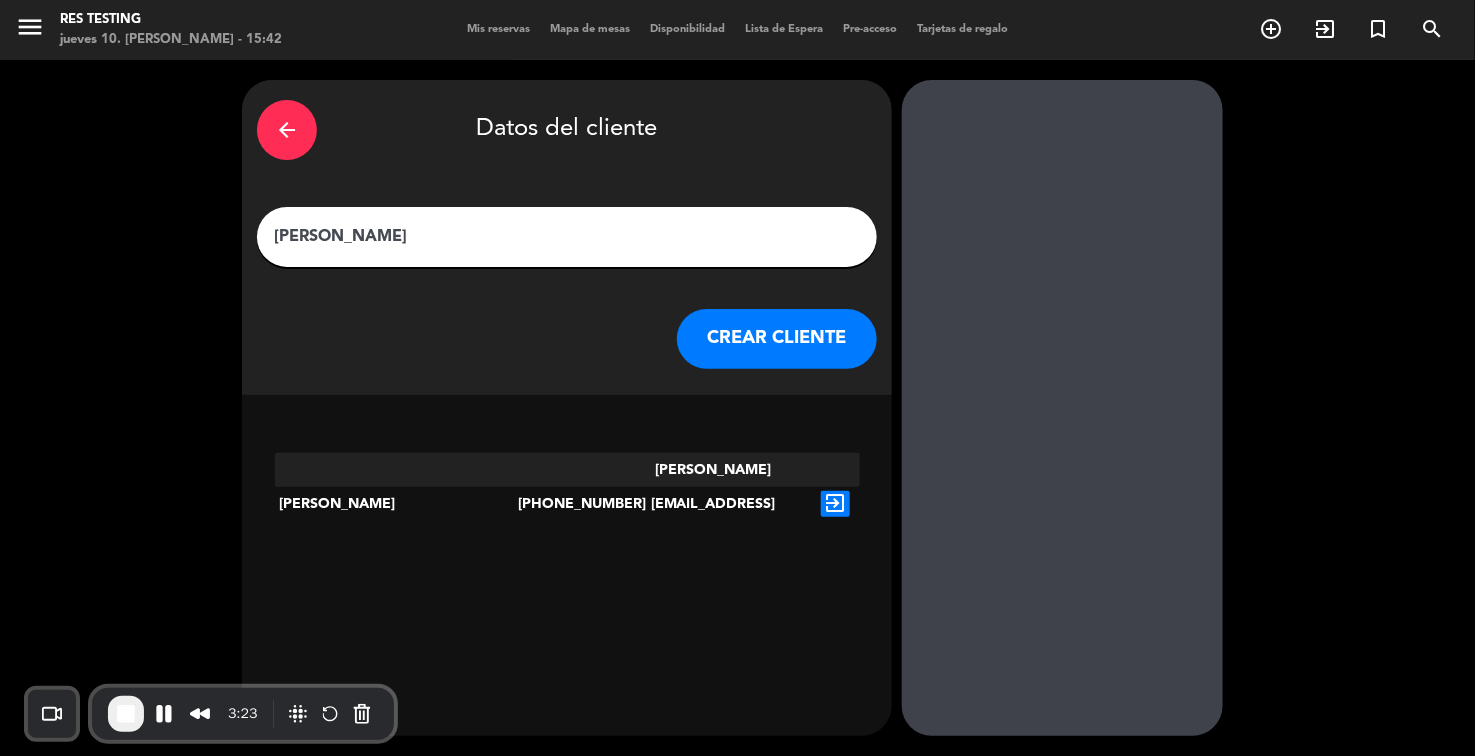 type on "[PERSON_NAME]" 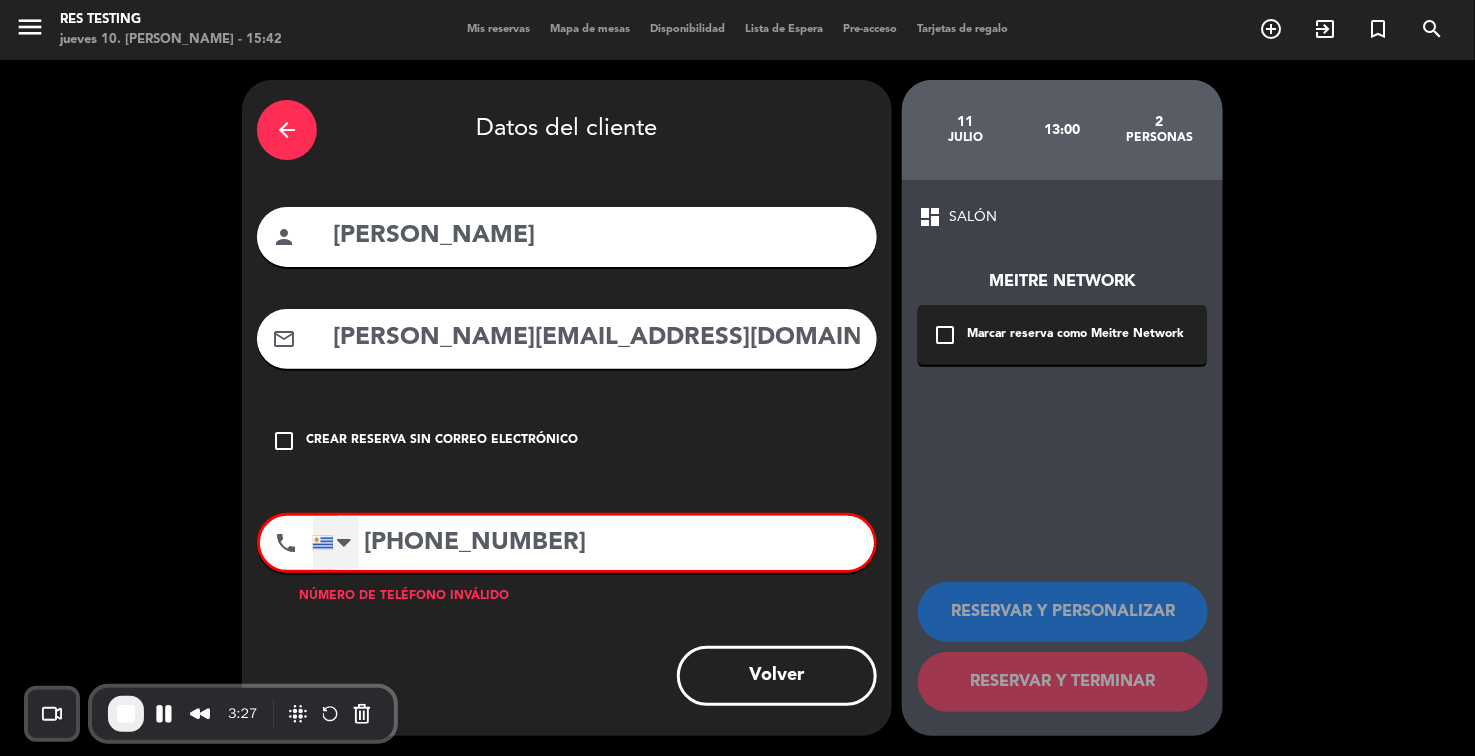 click at bounding box center [336, 543] 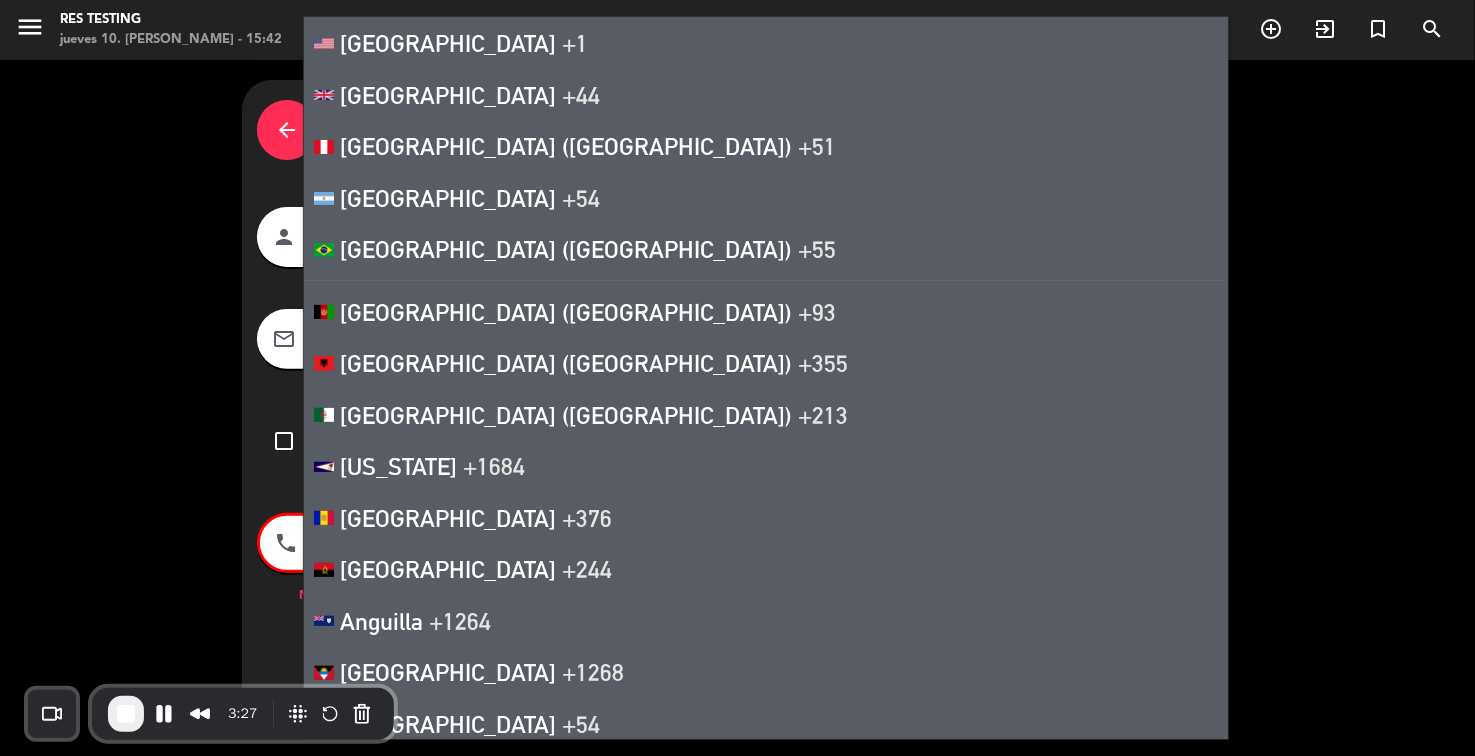 scroll, scrollTop: 11444, scrollLeft: 0, axis: vertical 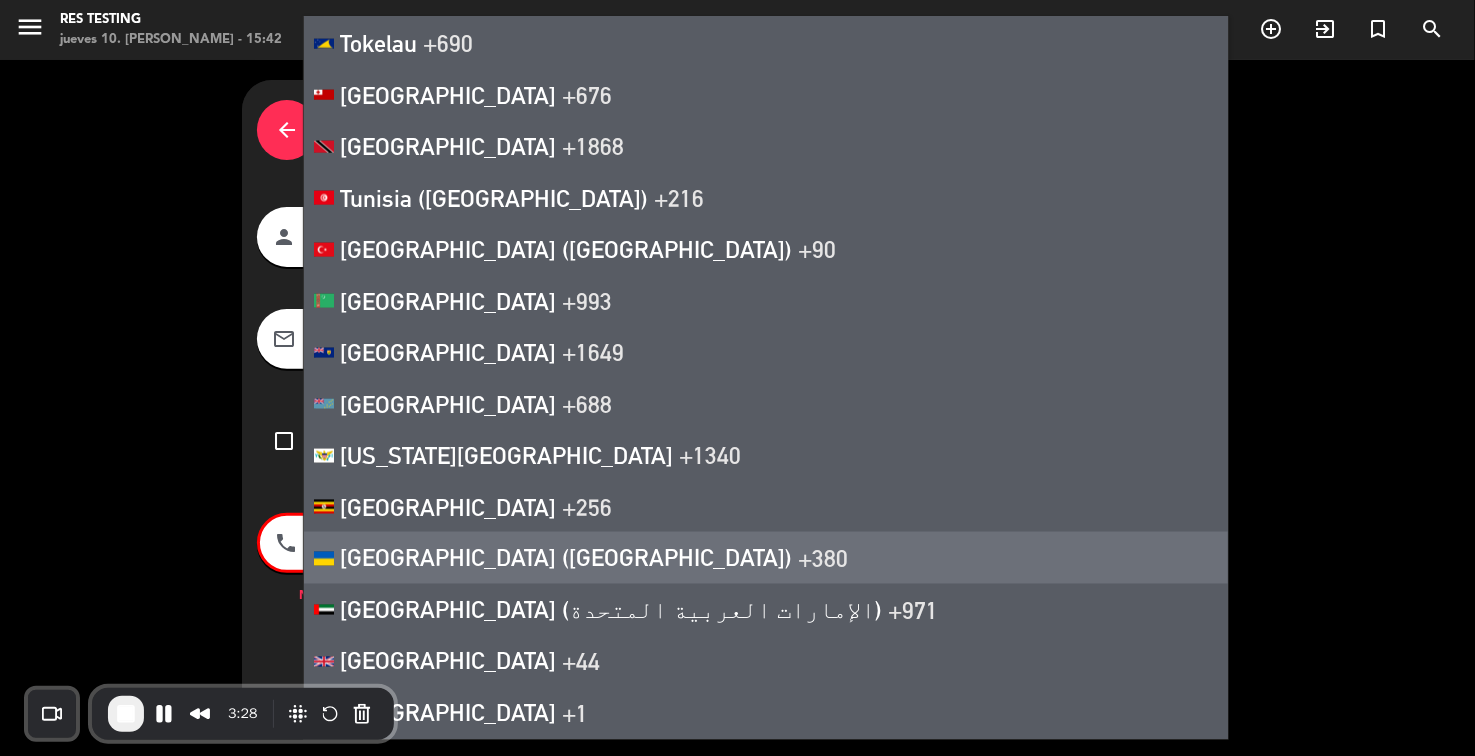 click on "arrow_back   Datos del cliente  person [PERSON_NAME] mail_outline [PERSON_NAME][EMAIL_ADDRESS][DOMAIN_NAME]  check_box_outline_blank   Crear reserva sin correo electrónico  phone [GEOGRAPHIC_DATA] +1 [GEOGRAPHIC_DATA] +44 [GEOGRAPHIC_DATA] ([GEOGRAPHIC_DATA]) +51 [GEOGRAPHIC_DATA] +54 [GEOGRAPHIC_DATA] ([GEOGRAPHIC_DATA]) +55 [GEOGRAPHIC_DATA] (‫[GEOGRAPHIC_DATA]‬‎) +93 [GEOGRAPHIC_DATA] ([GEOGRAPHIC_DATA]) +355 [GEOGRAPHIC_DATA] ([GEOGRAPHIC_DATA][GEOGRAPHIC_DATA]‬‎) +213 [US_STATE] +1684 [GEOGRAPHIC_DATA] +376 [GEOGRAPHIC_DATA] +244 [GEOGRAPHIC_DATA] +1264 [GEOGRAPHIC_DATA] +1268 [GEOGRAPHIC_DATA] +54 [GEOGRAPHIC_DATA] ([GEOGRAPHIC_DATA]) +374 [GEOGRAPHIC_DATA] +297 [GEOGRAPHIC_DATA] +61 [GEOGRAPHIC_DATA] ([GEOGRAPHIC_DATA]) +43 [GEOGRAPHIC_DATA] ([GEOGRAPHIC_DATA]) +994 [GEOGRAPHIC_DATA] +1242 [GEOGRAPHIC_DATA] (‫[GEOGRAPHIC_DATA]‬‎) +973 [GEOGRAPHIC_DATA] ([GEOGRAPHIC_DATA]) +880 [GEOGRAPHIC_DATA] +1246 [GEOGRAPHIC_DATA] ([GEOGRAPHIC_DATA]) +375 [GEOGRAPHIC_DATA] ([GEOGRAPHIC_DATA]) +32 [GEOGRAPHIC_DATA] +501 [GEOGRAPHIC_DATA] ([GEOGRAPHIC_DATA]) +229 [GEOGRAPHIC_DATA] +1441 [GEOGRAPHIC_DATA] (འབྲུག) +975 [GEOGRAPHIC_DATA] +591 [GEOGRAPHIC_DATA] ([GEOGRAPHIC_DATA]) +387 [GEOGRAPHIC_DATA] +267 [GEOGRAPHIC_DATA] ([GEOGRAPHIC_DATA]) +55 [GEOGRAPHIC_DATA] +246 [GEOGRAPHIC_DATA] +1284 [GEOGRAPHIC_DATA] +673 +359 Burkina Faso" at bounding box center [737, 408] 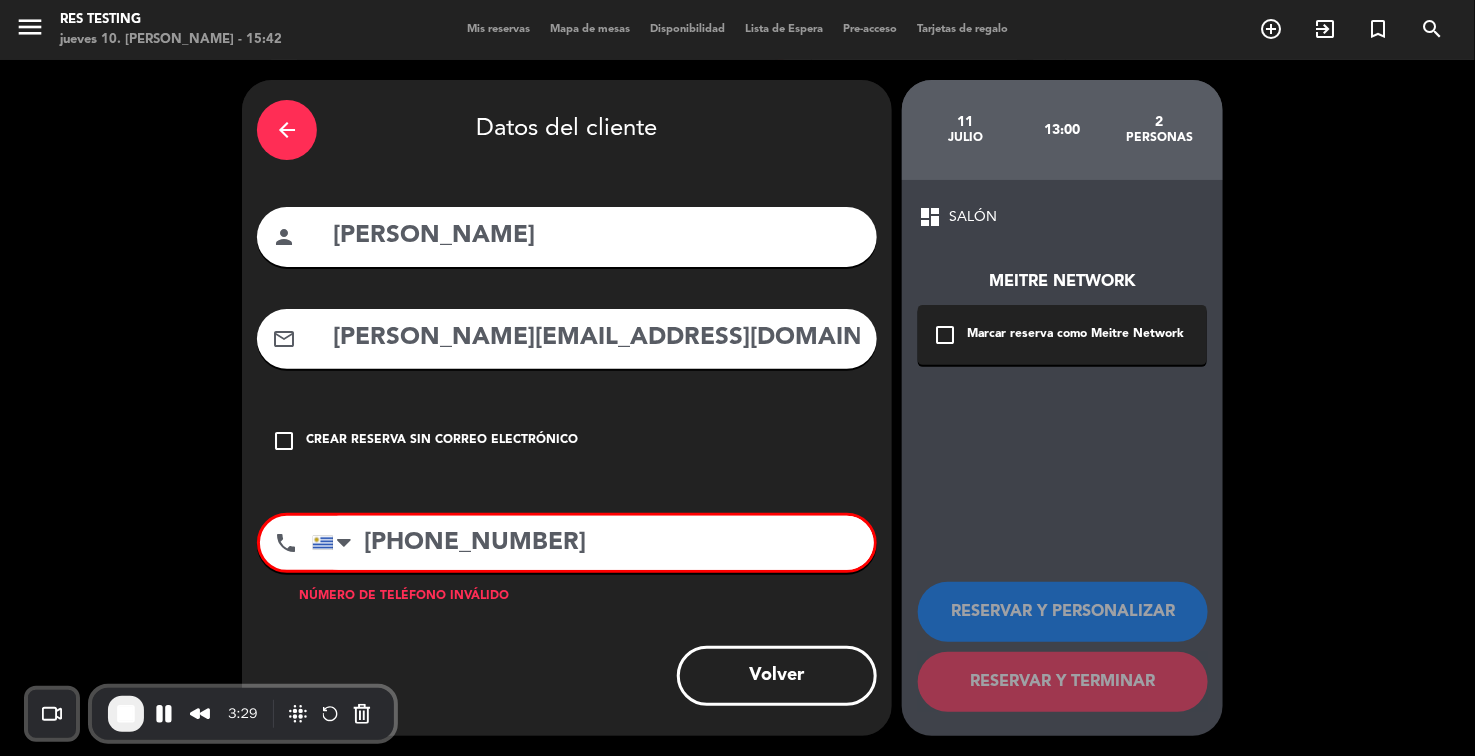 click on "check_box_outline_blank" at bounding box center (284, 441) 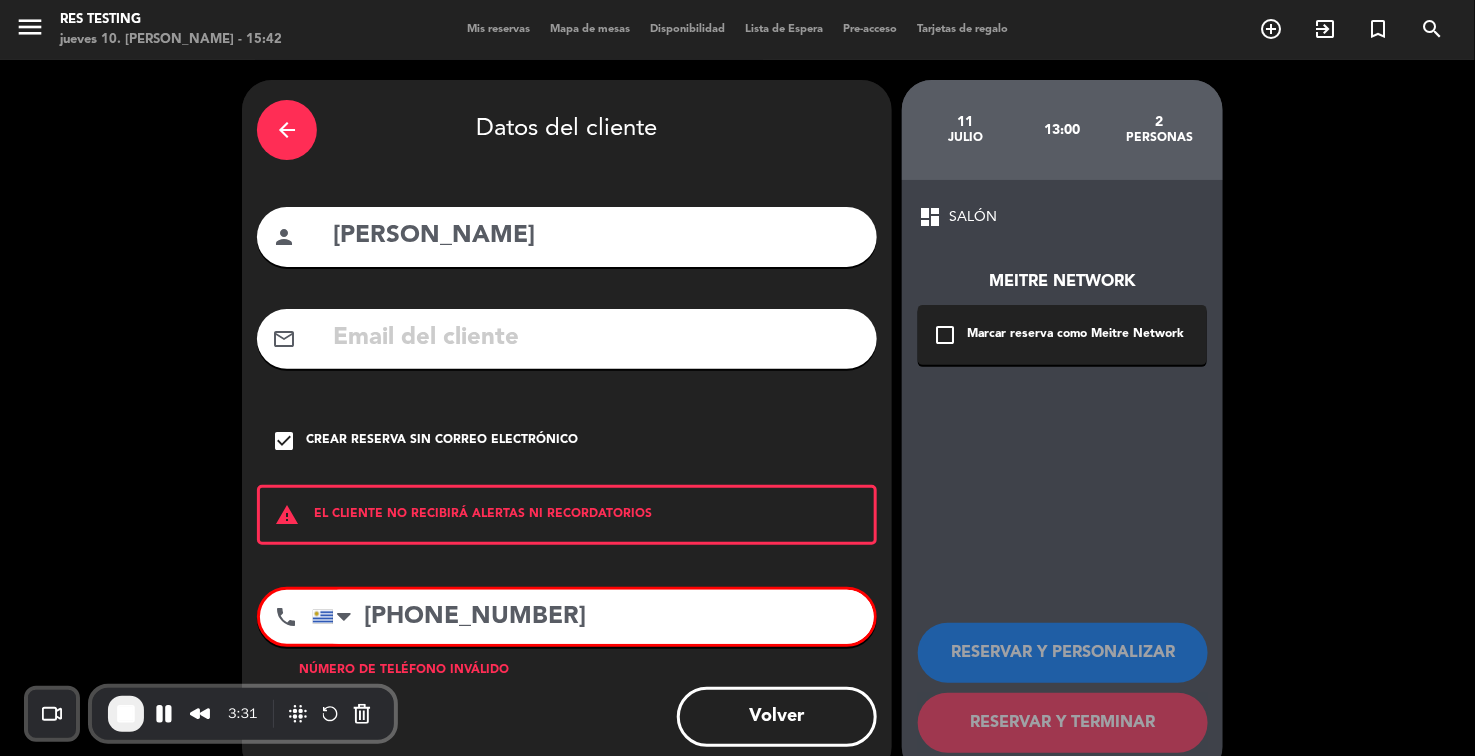 scroll, scrollTop: 40, scrollLeft: 0, axis: vertical 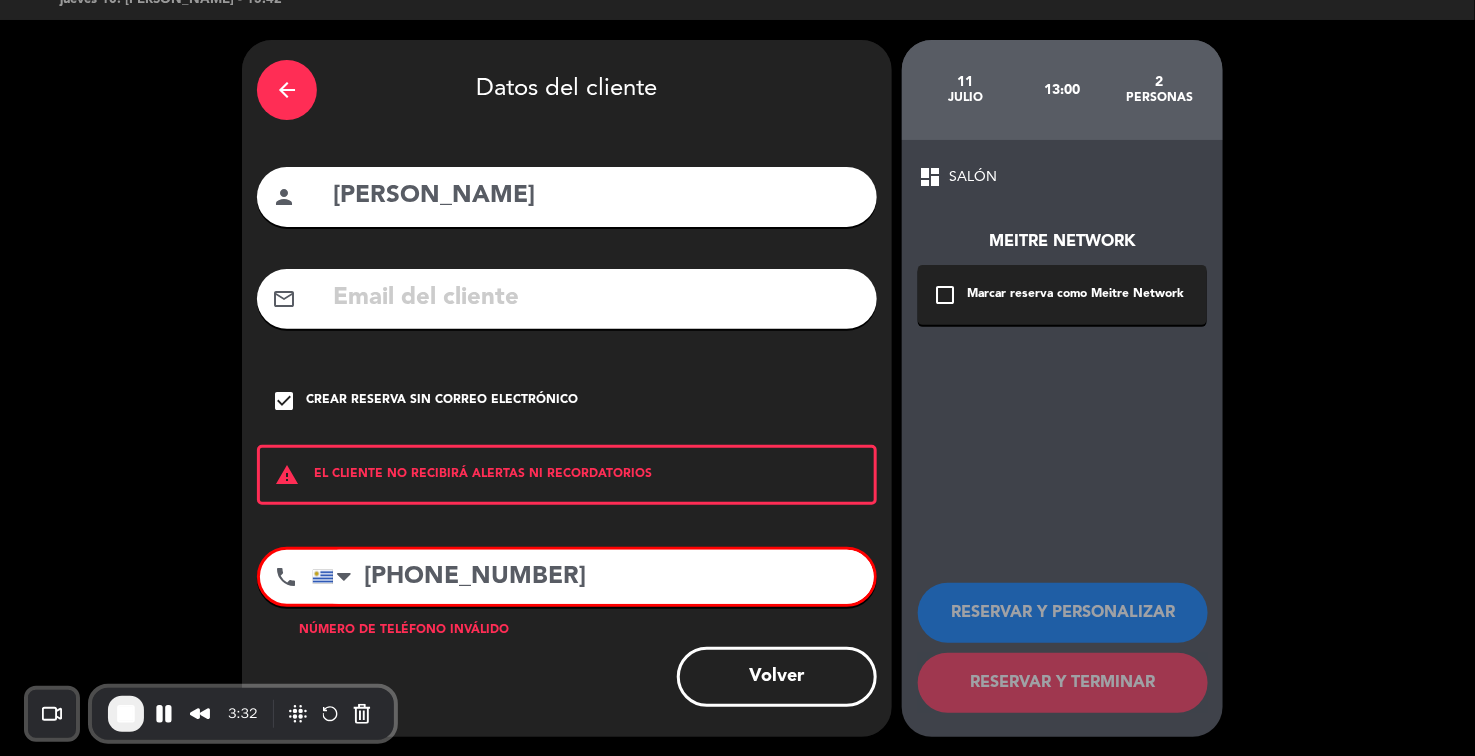 click on "[PHONE_NUMBER]" at bounding box center (593, 577) 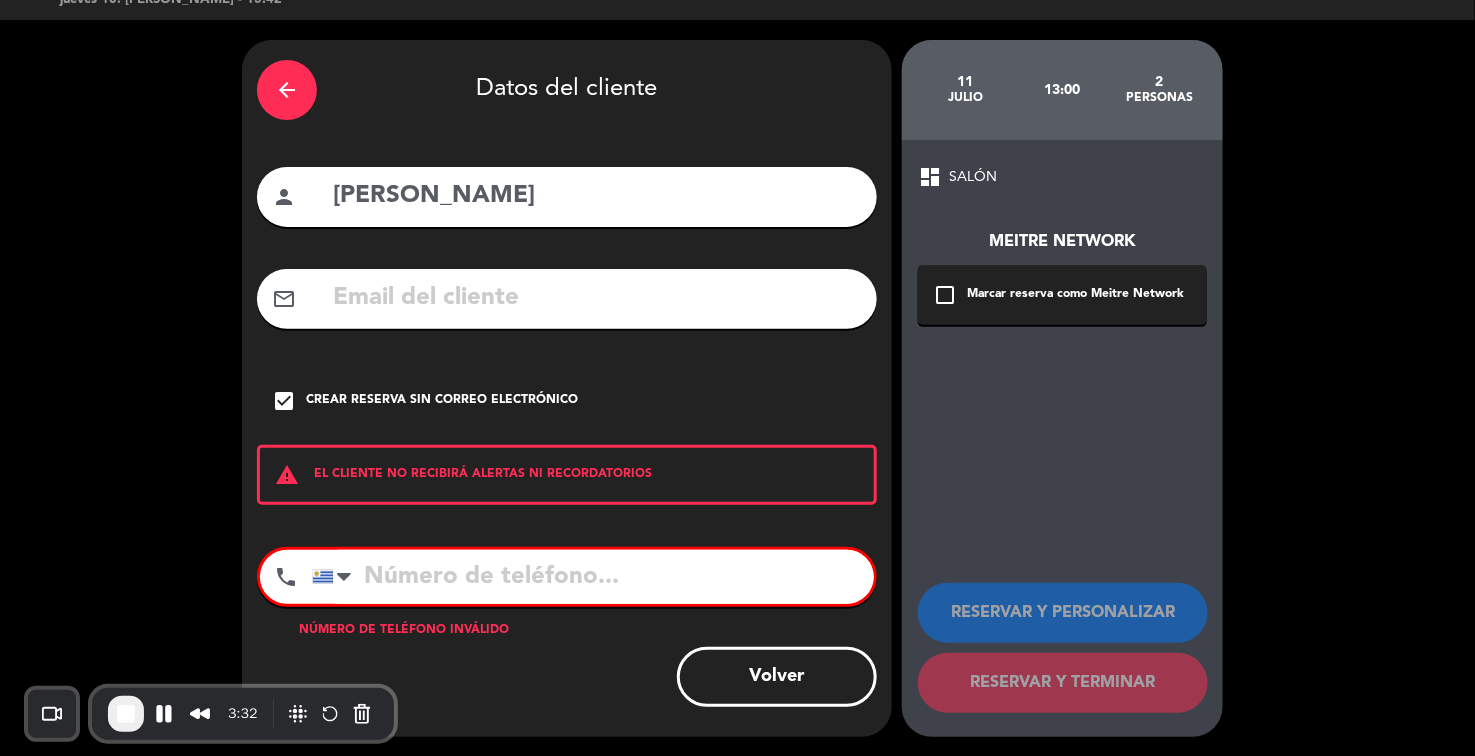 scroll, scrollTop: 14, scrollLeft: 0, axis: vertical 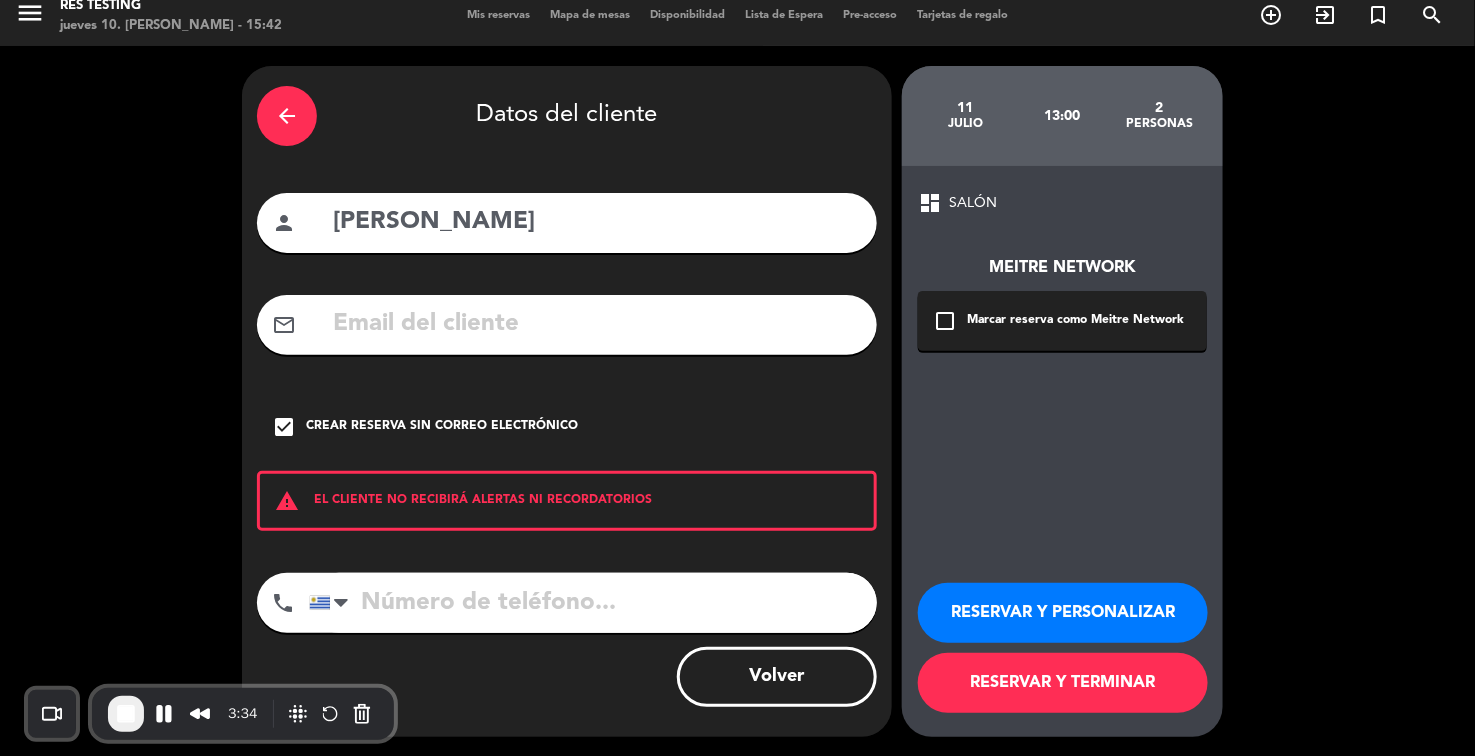 type 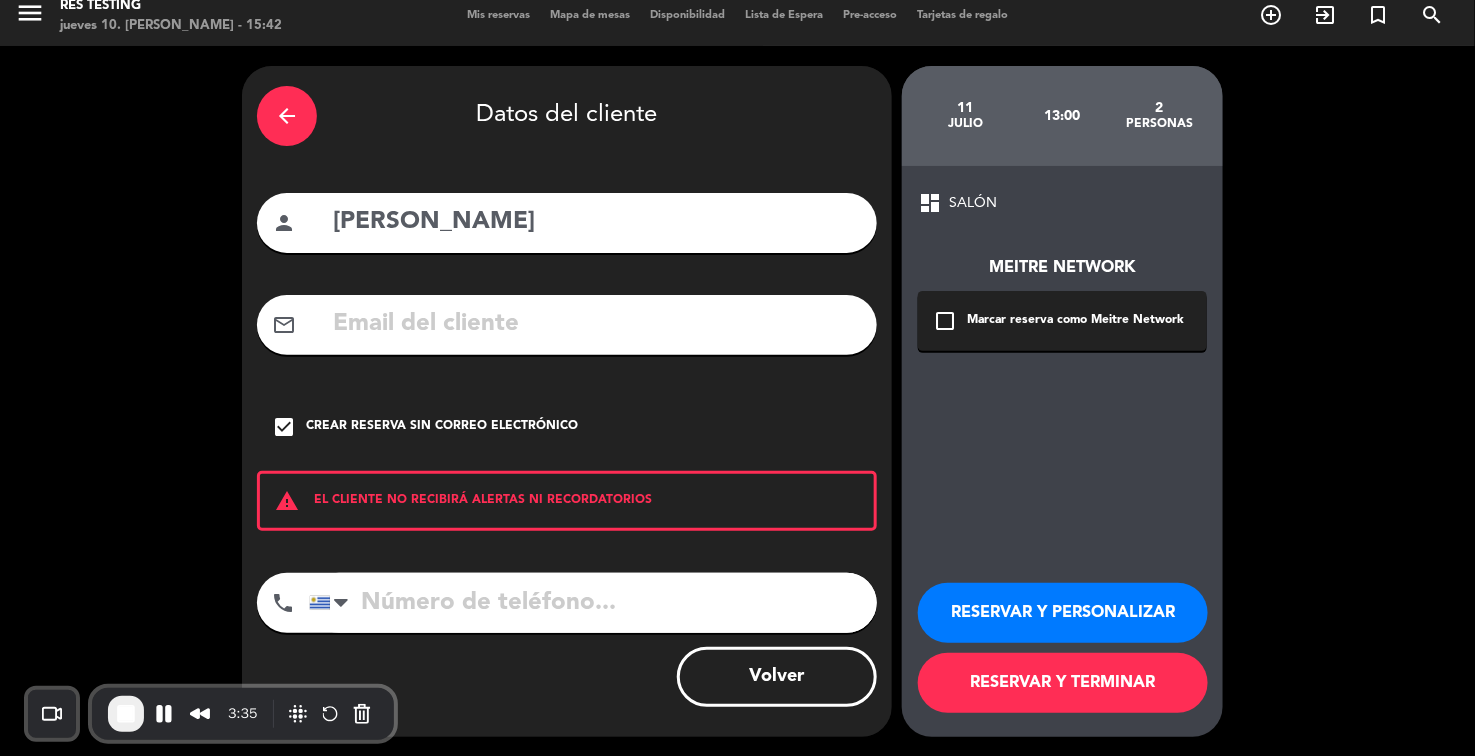 click on "RESERVAR Y TERMINAR" at bounding box center (1063, 683) 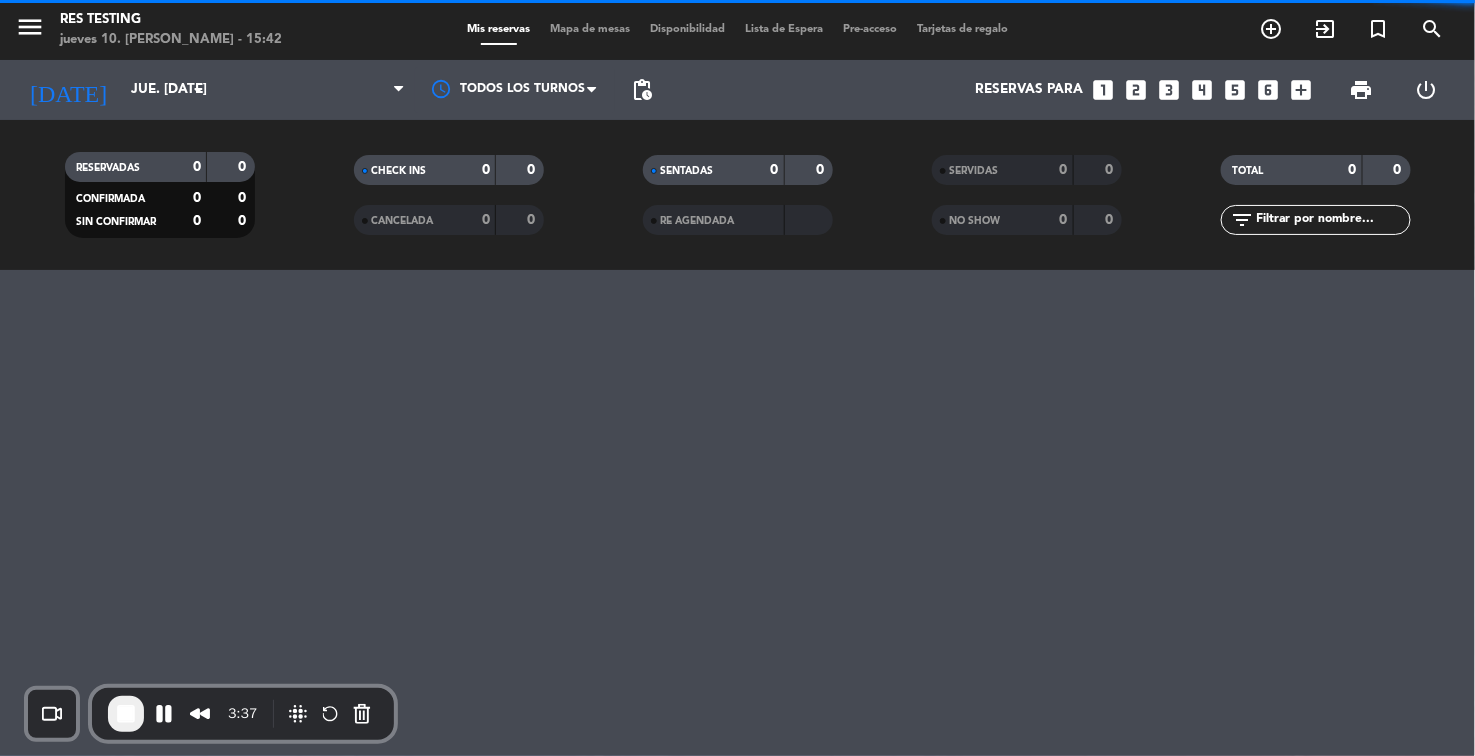scroll, scrollTop: 0, scrollLeft: 0, axis: both 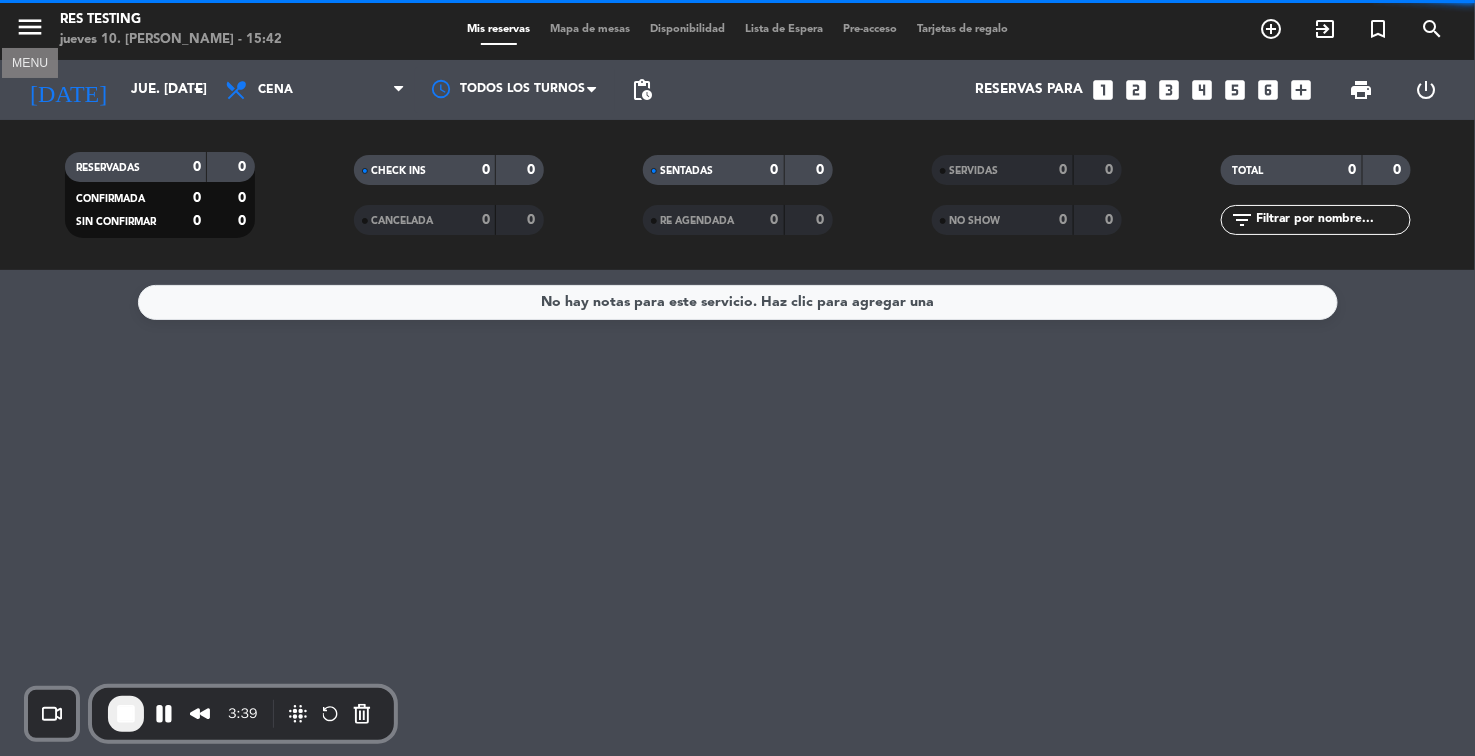 click on "menu" at bounding box center (30, 27) 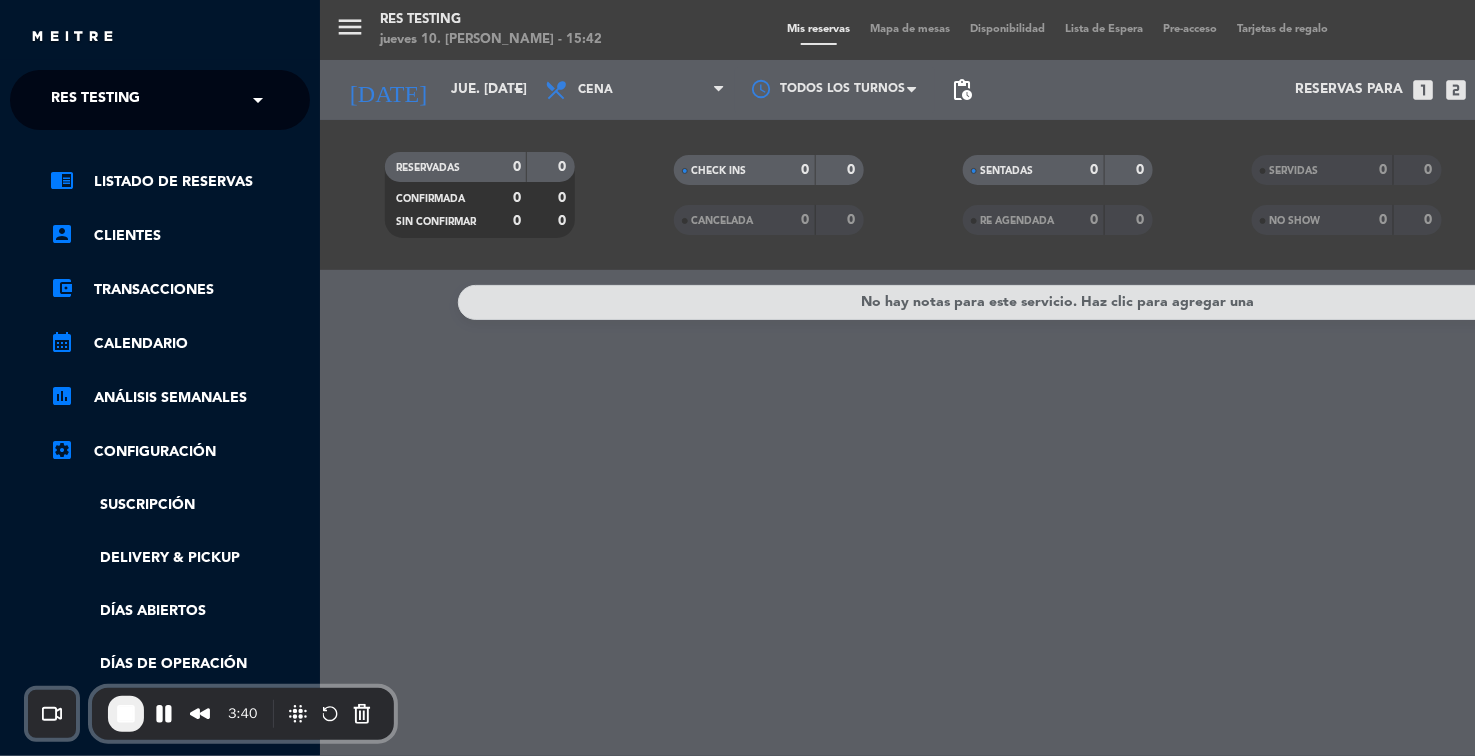 click on "chrome_reader_mode   Listado de Reservas   account_box   Clientes   account_balance_wallet   Transacciones   calendar_month   Calendario   assessment   ANÁLISIS SEMANALES   settings_applications   Configuración   Suscripción   Delivery & Pickup   Días abiertos   Días de Operación   Disponibilidad pública   Menus   Gestión de usuarios   Agente de IA   Nuevo" 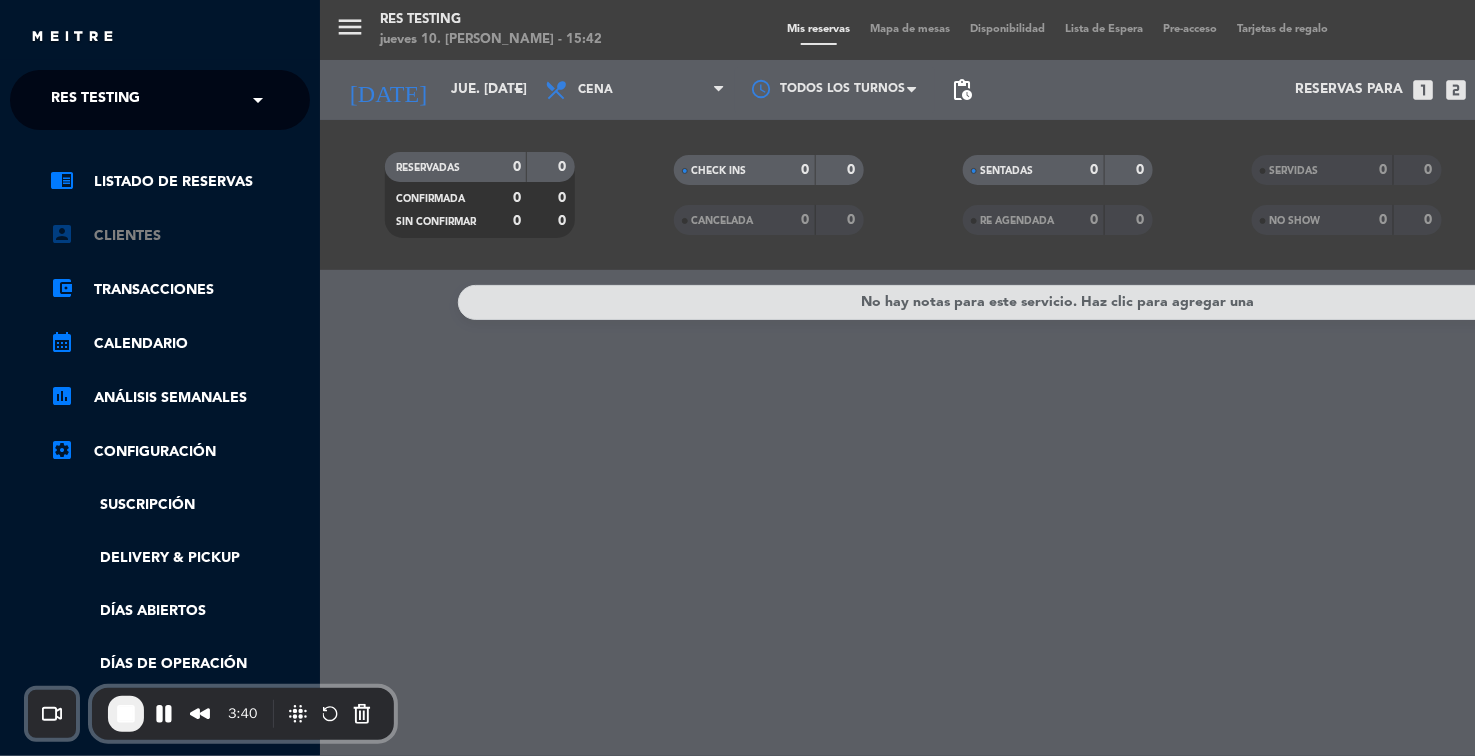 click on "account_box   Clientes" 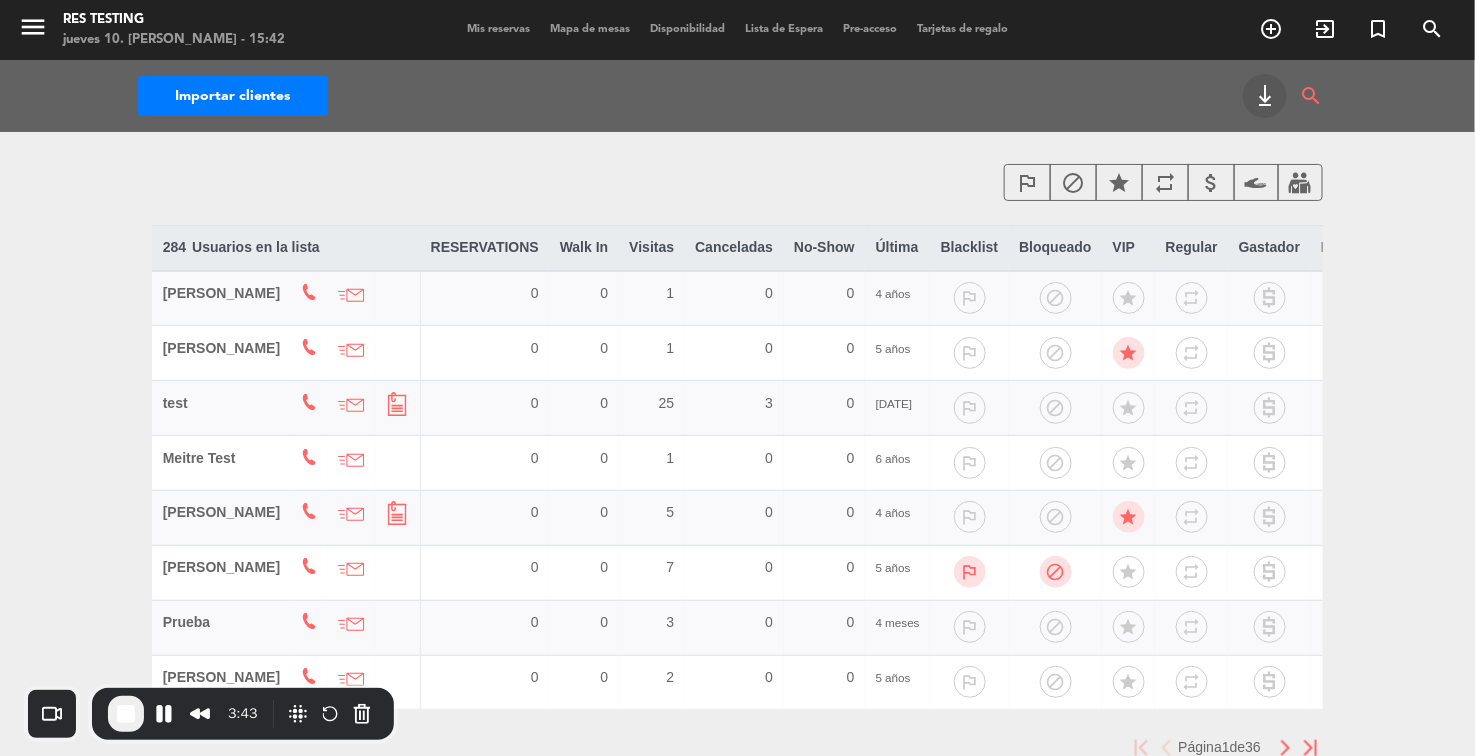 scroll, scrollTop: 2, scrollLeft: 0, axis: vertical 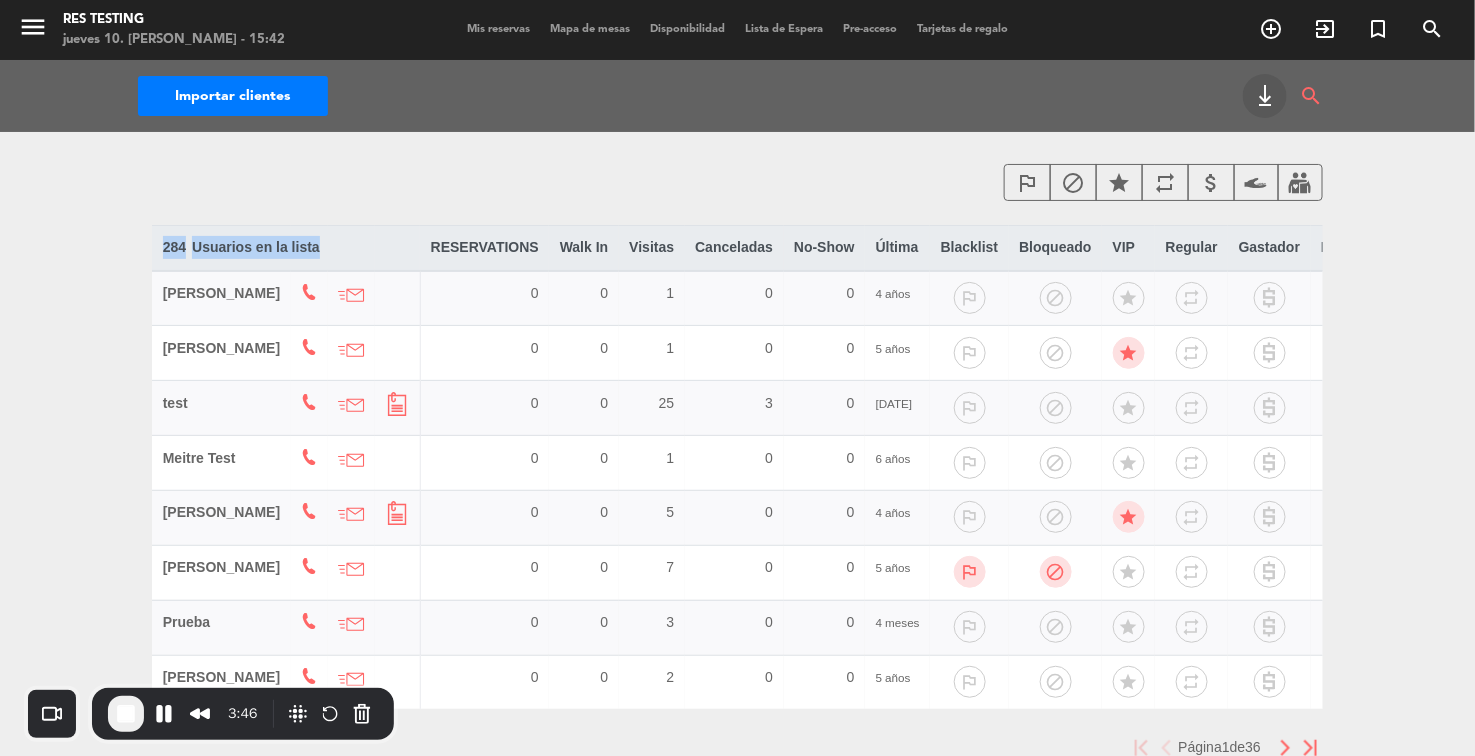 drag, startPoint x: 153, startPoint y: 249, endPoint x: 276, endPoint y: 257, distance: 123.25989 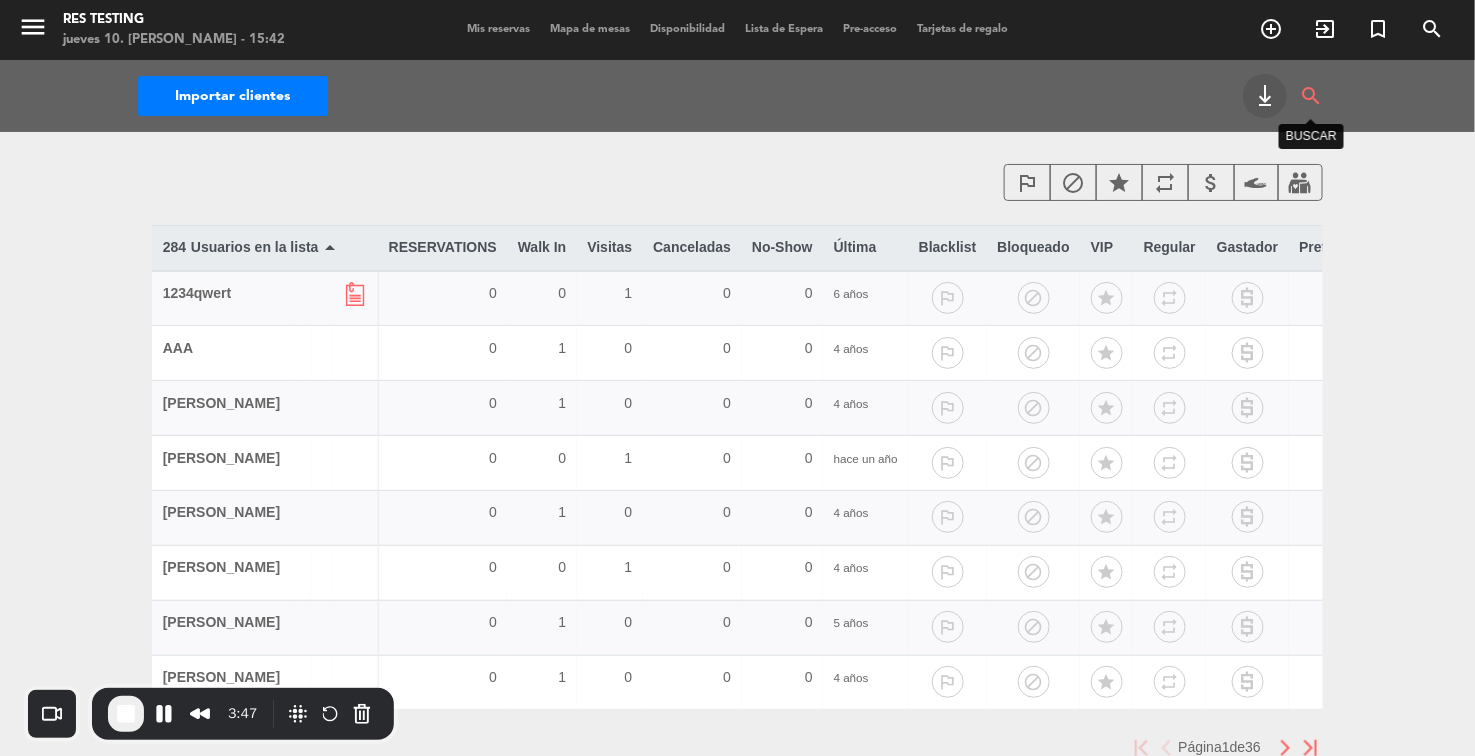 click on "search" 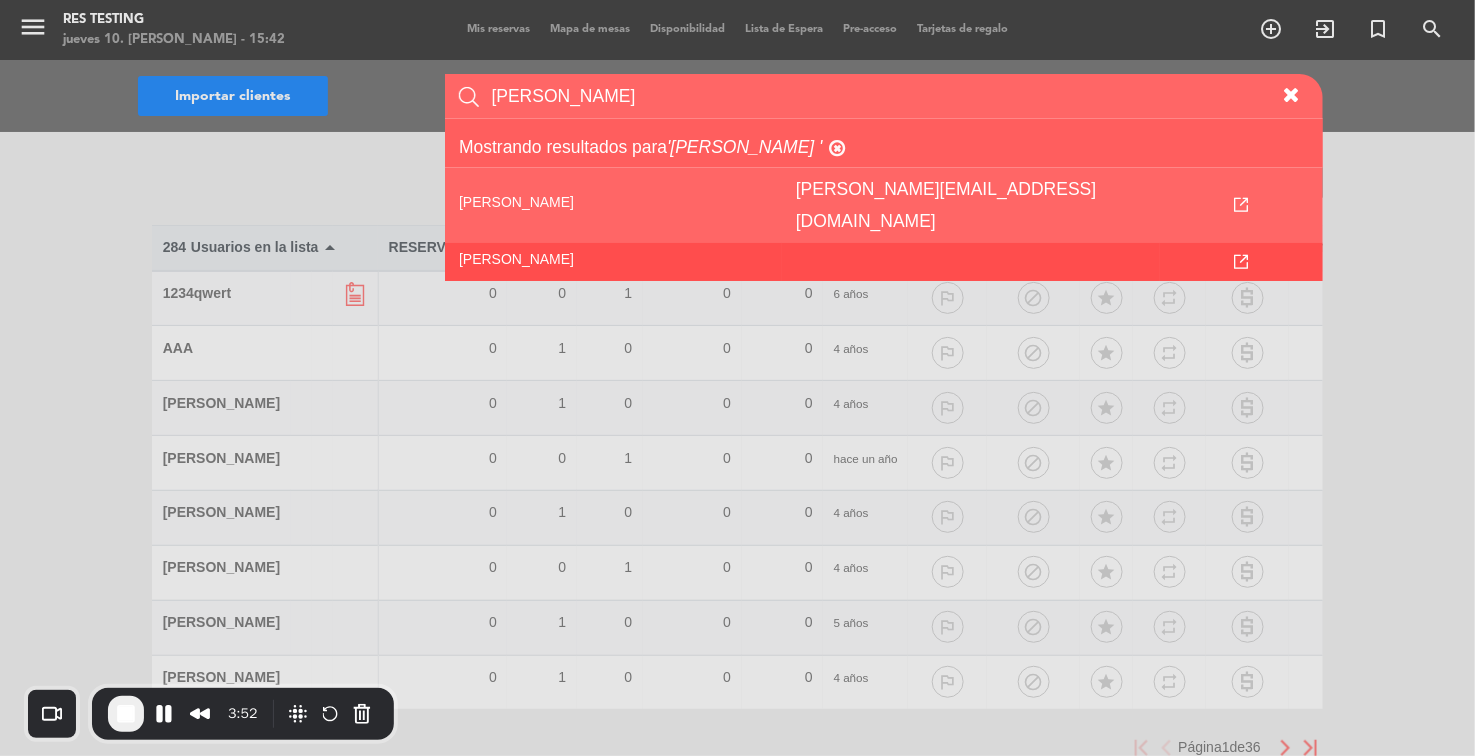 type on "[PERSON_NAME]" 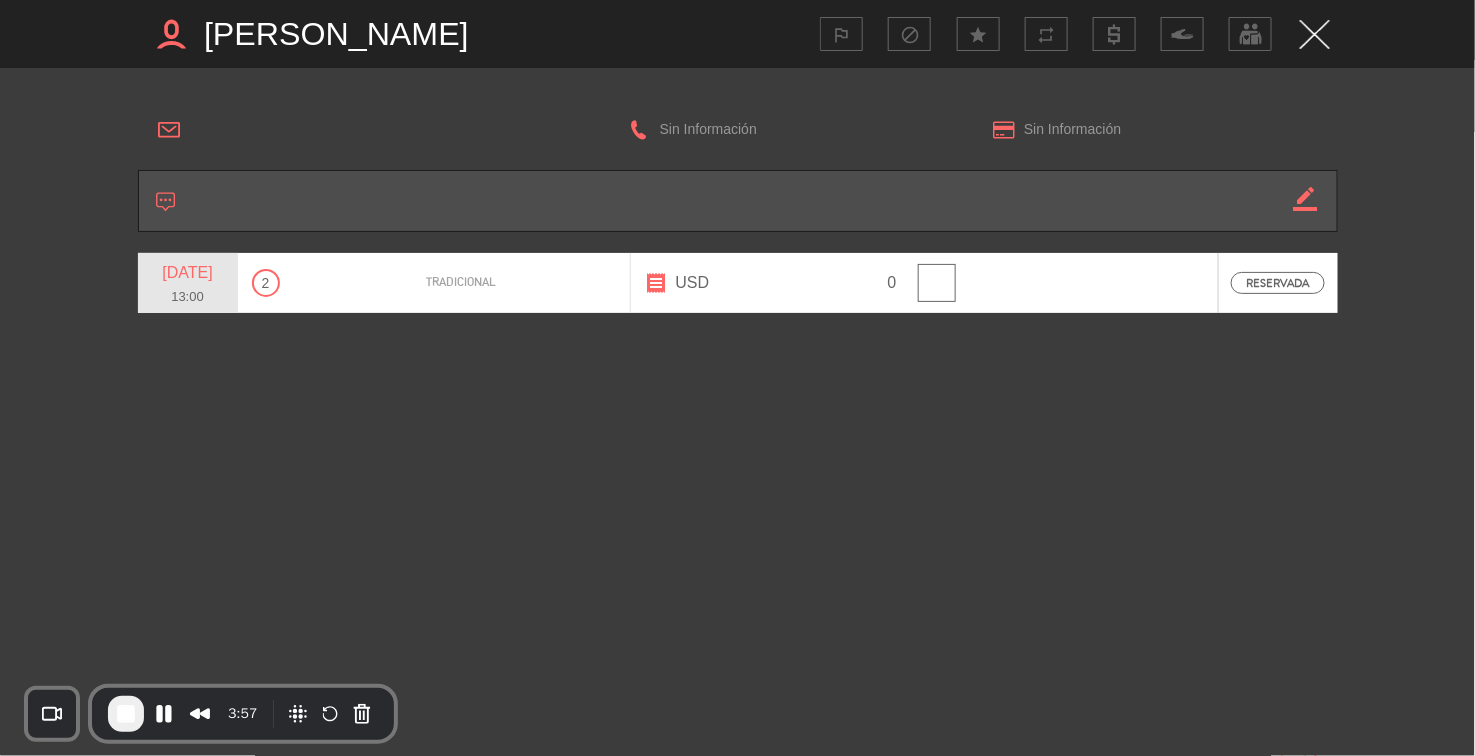 click 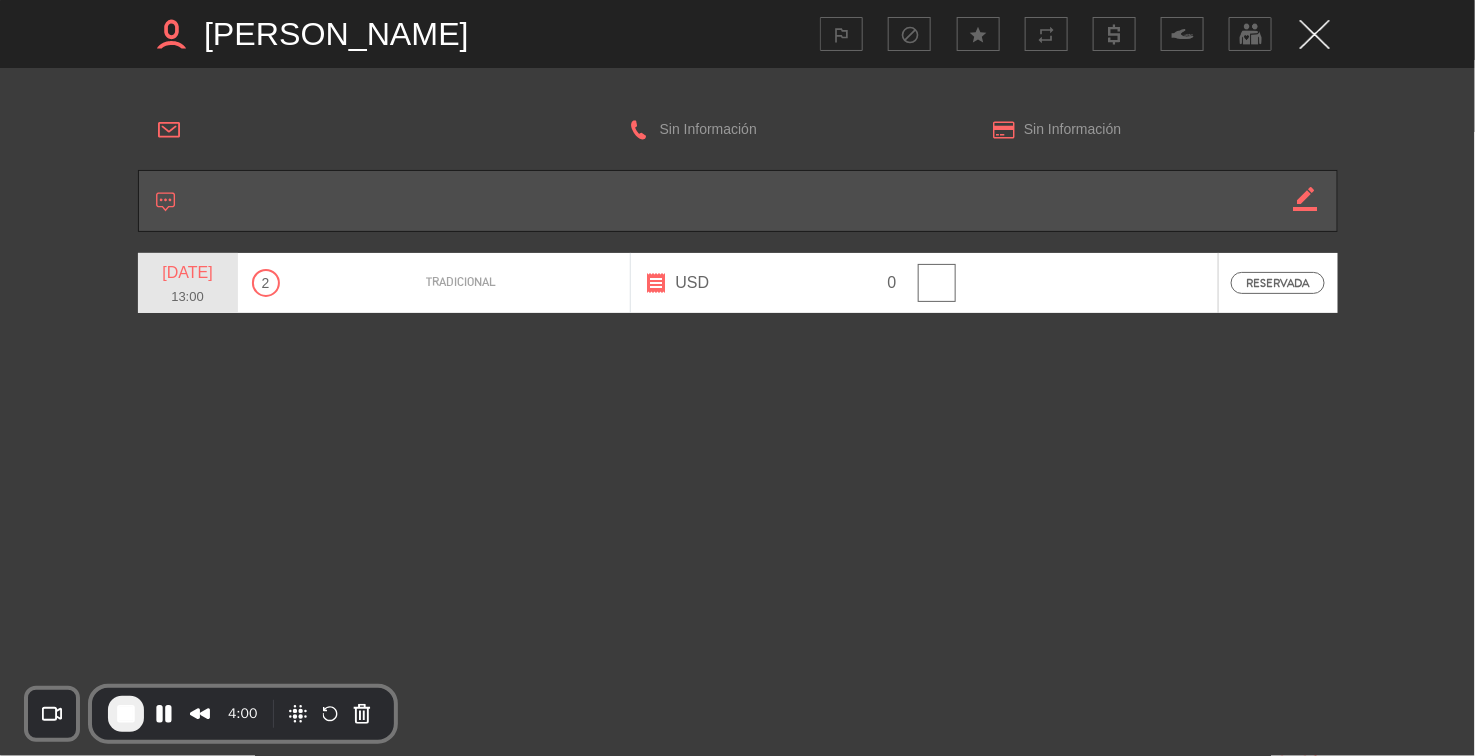 click 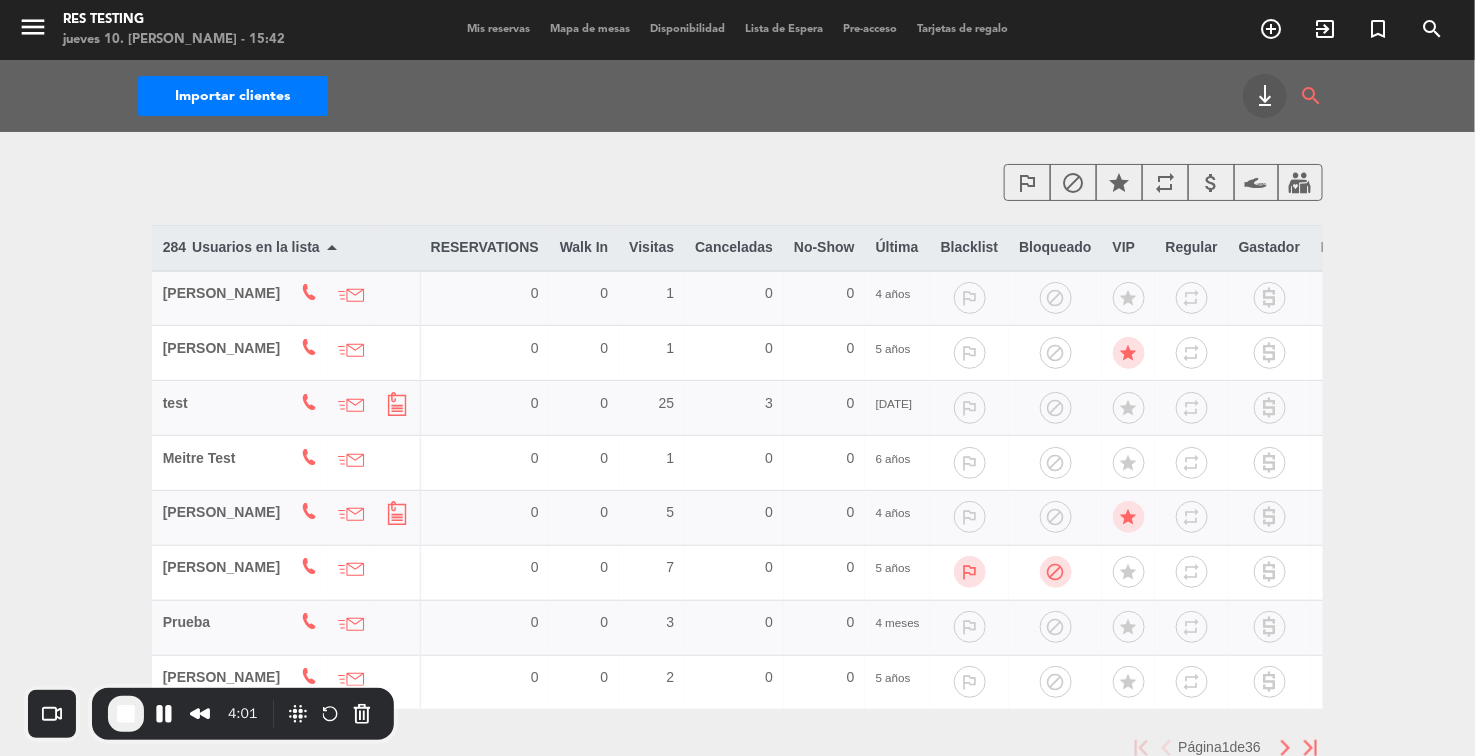 click on "Mis reservas" at bounding box center [498, 29] 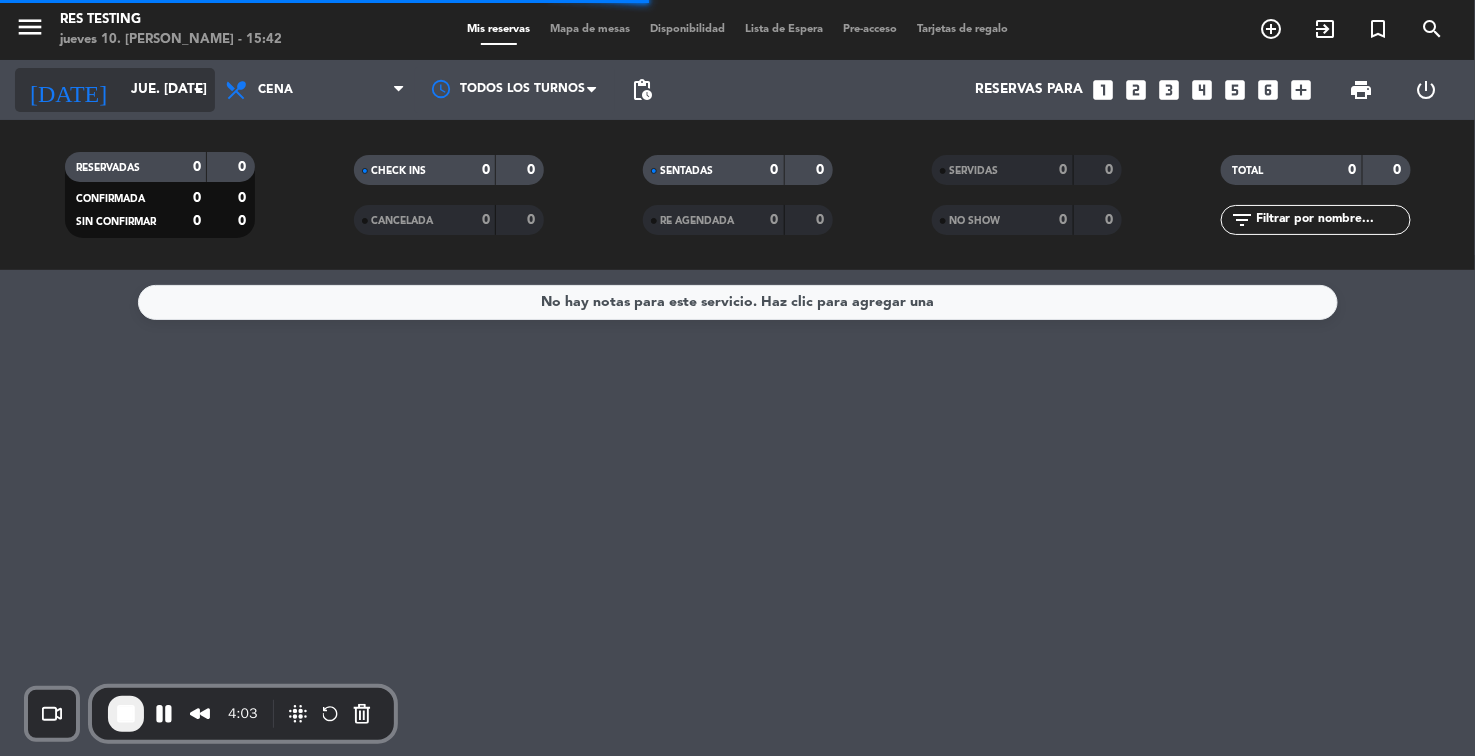 click on "jue. [DATE]" 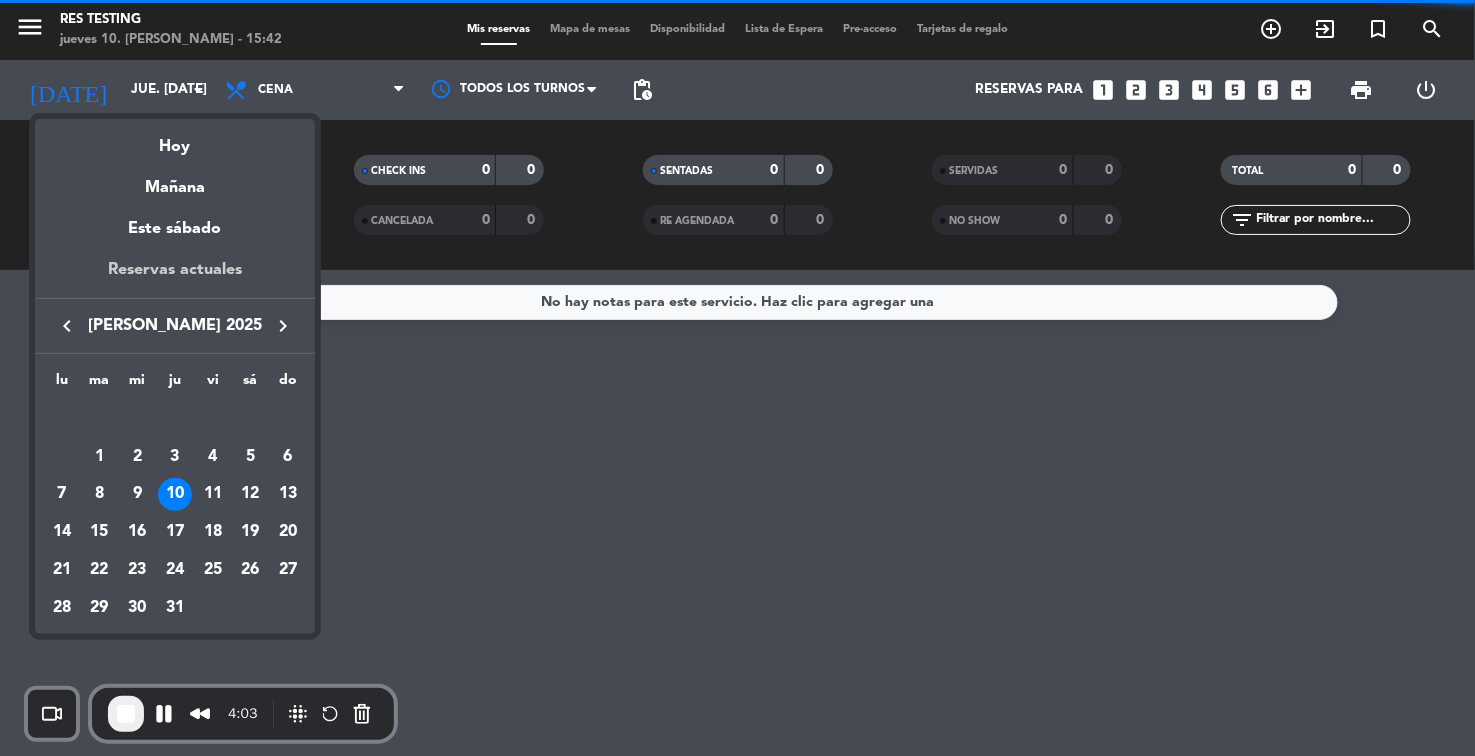 click on "Reservas actuales" at bounding box center [175, 277] 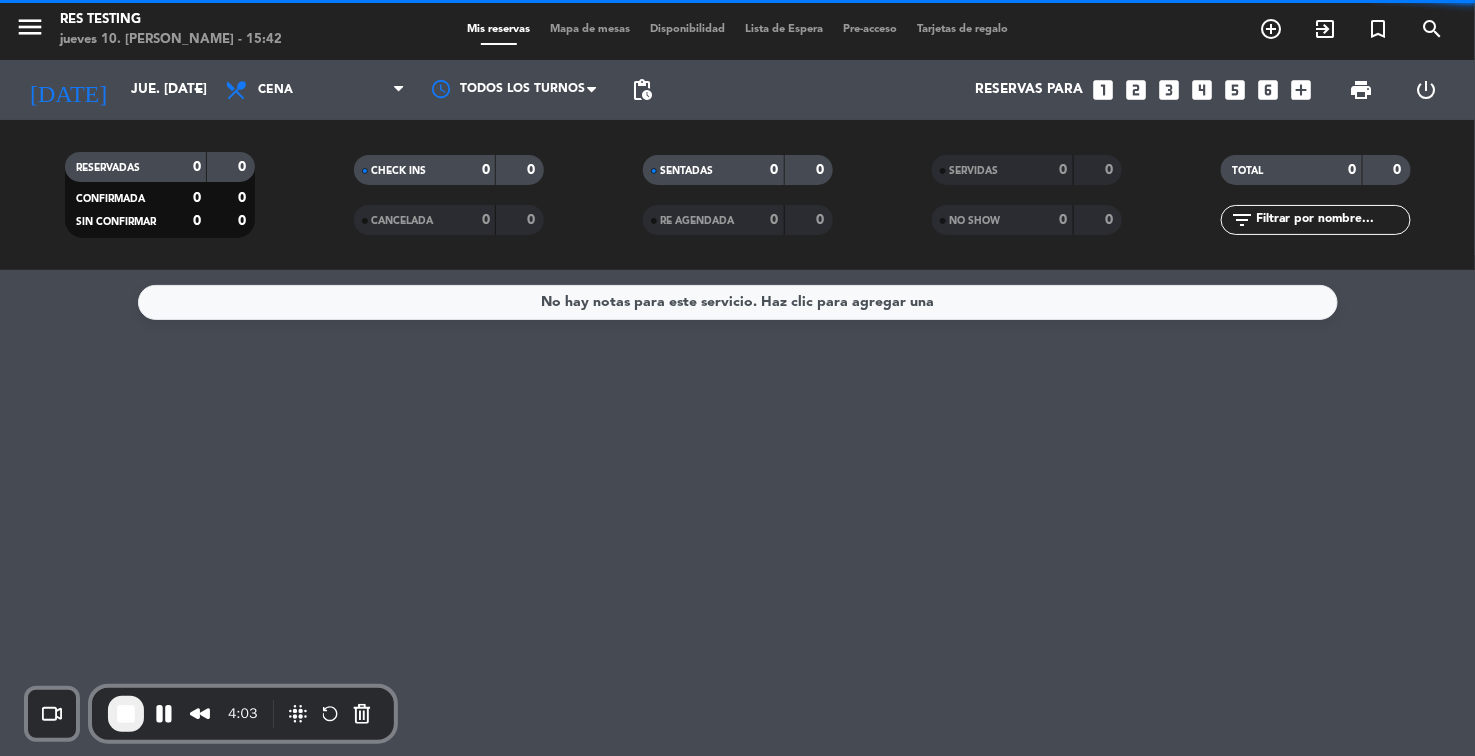 type 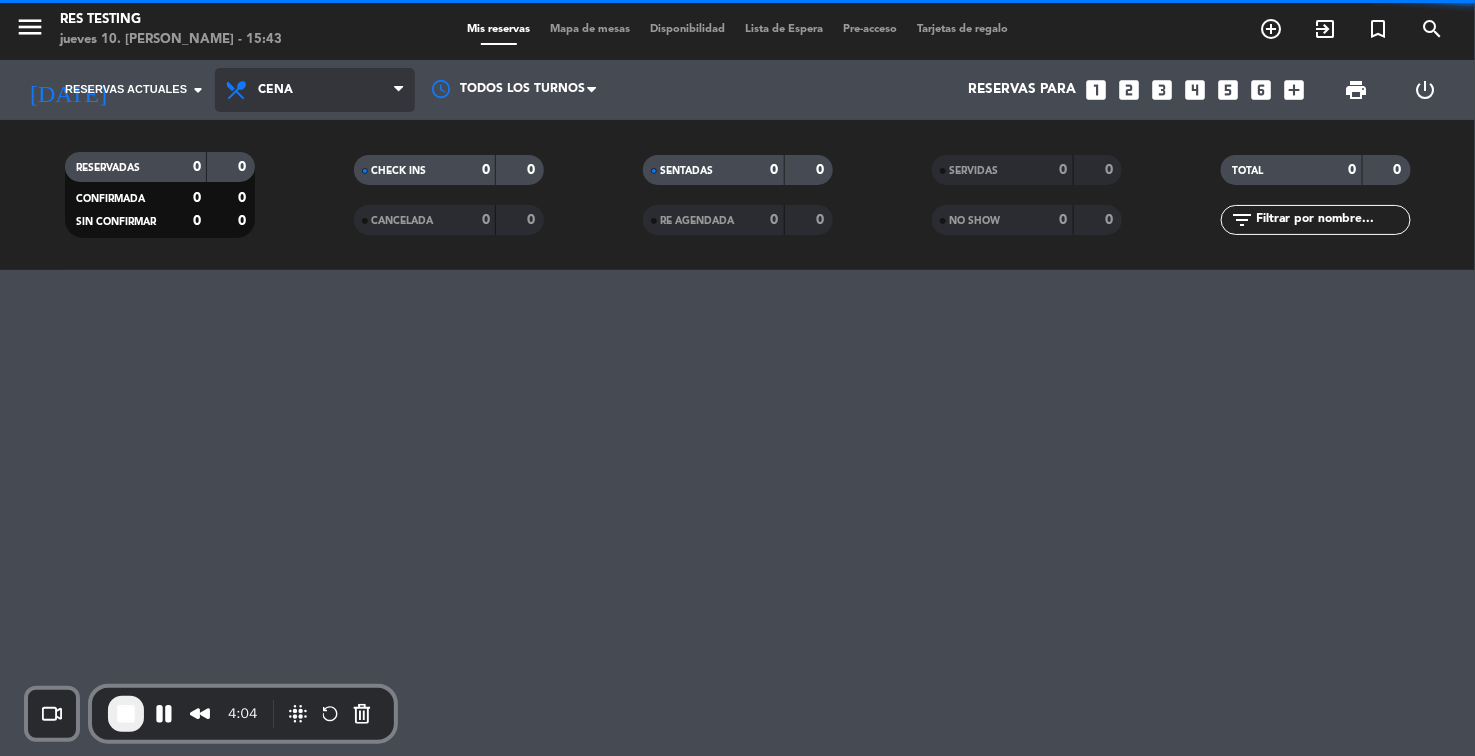 click on "Cena" at bounding box center (315, 90) 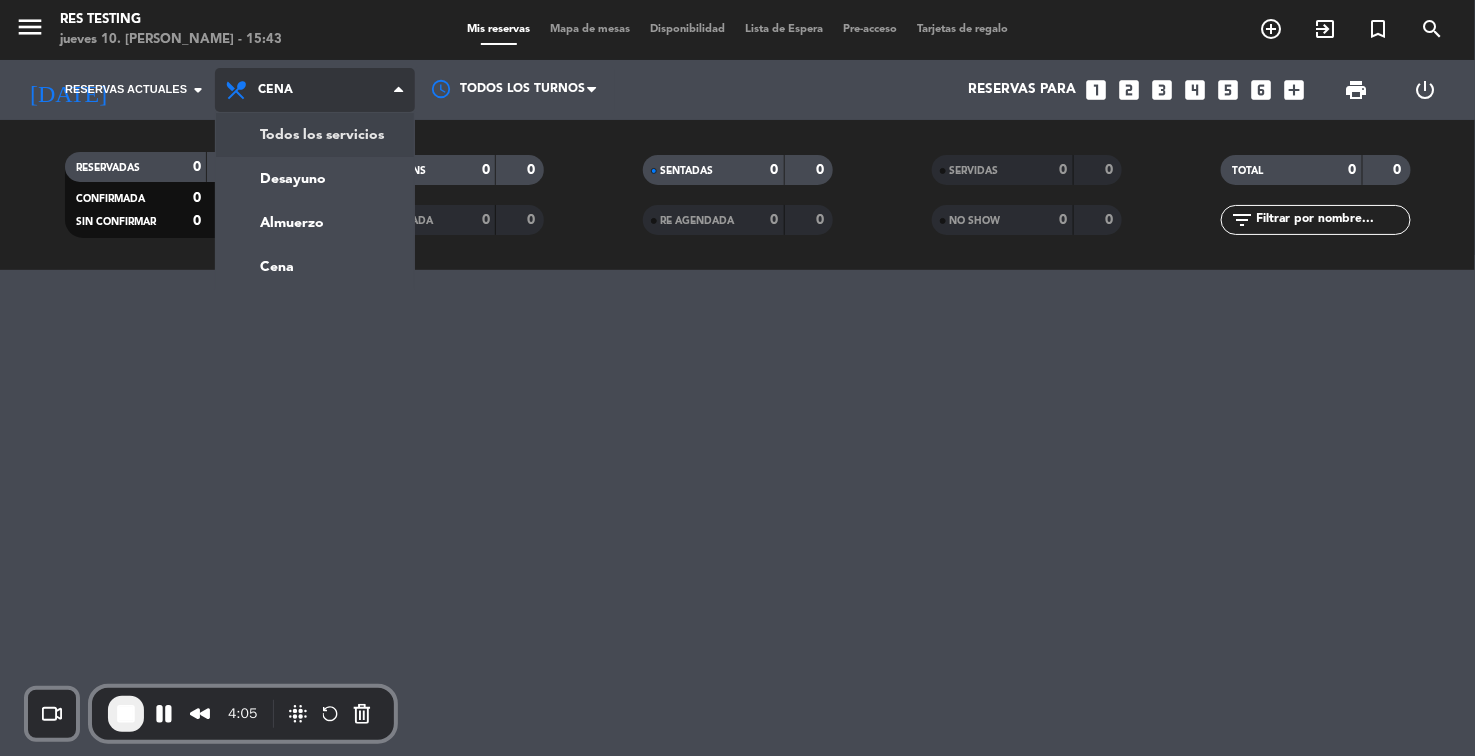 click on "menu  RES TESTING   jueves 10. [PERSON_NAME] - 15:43   Mis reservas   Mapa de mesas   Disponibilidad   Lista de Espera   Pre-acceso   Tarjetas de regalo  add_circle_outline exit_to_app turned_in_not search [DATE]  Reservas actuales  arrow_drop_down  Todos los servicios  Desayuno  Almuerzo  Cena  Cena  Todos los servicios  Desayuno  Almuerzo  Cena Todos los turnos  Reservas para   looks_one   looks_two   looks_3   looks_4   looks_5   looks_6   add_box  print  power_settings_new   RESERVADAS   0   0   CONFIRMADA   0   0   SIN CONFIRMAR   0   0   CHECK INS   0   0   CANCELADA   0   0   SENTADAS   0   0   RE AGENDADA   0   0   SERVIDAS   0   0   NO SHOW   0   0   TOTAL   0   0  filter_list" 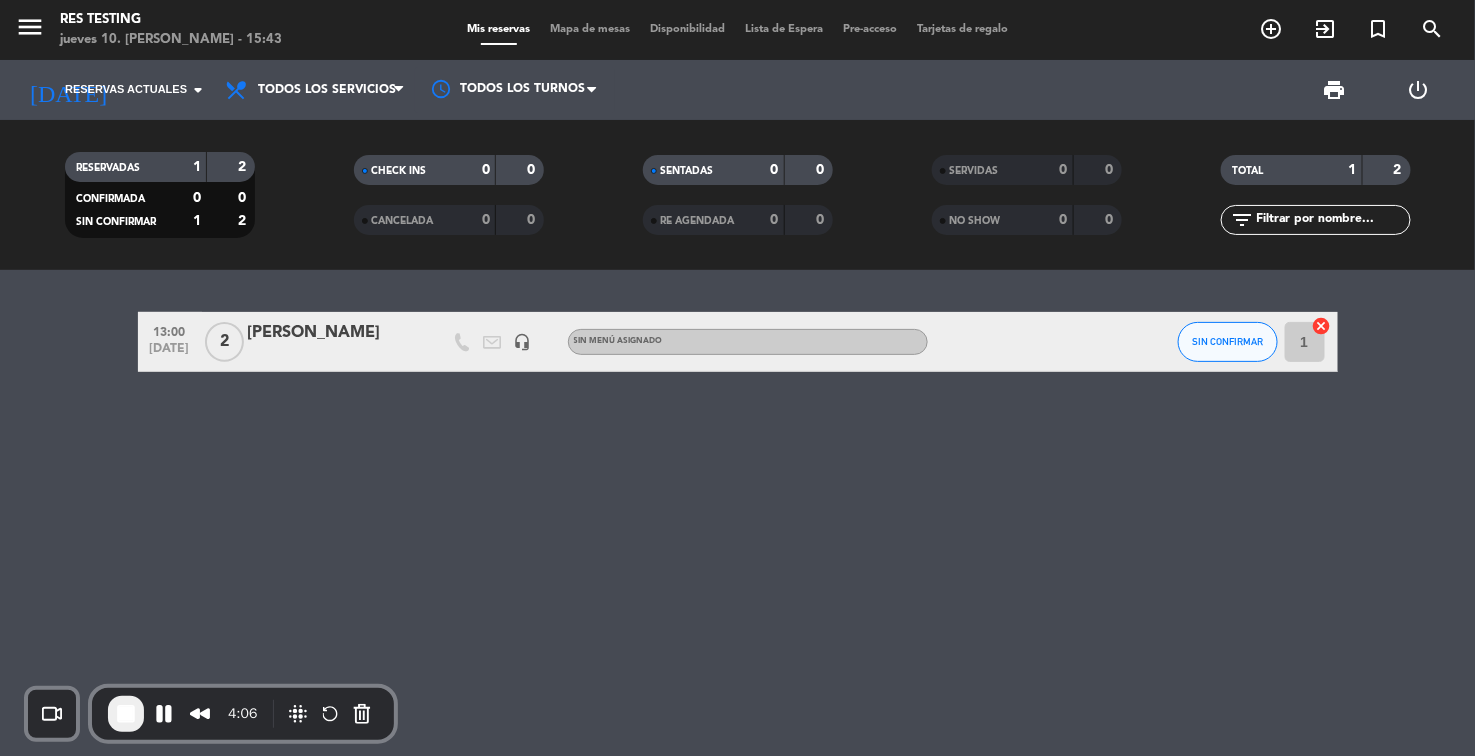 click on "13:00   [DATE]   2   [PERSON_NAME]   headset_mic  Sin menú asignado SIN CONFIRMAR 1  cancel" 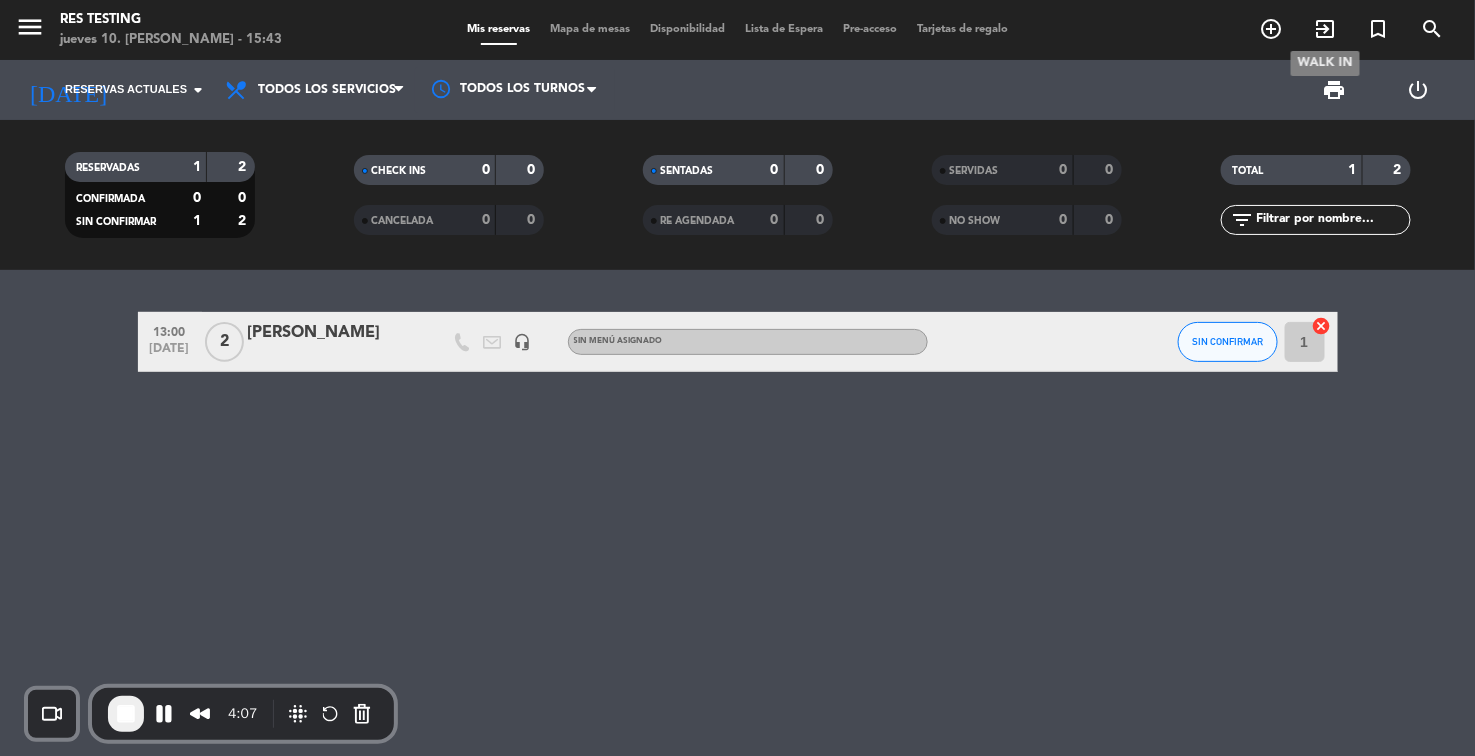 click on "exit_to_app" at bounding box center (1325, 29) 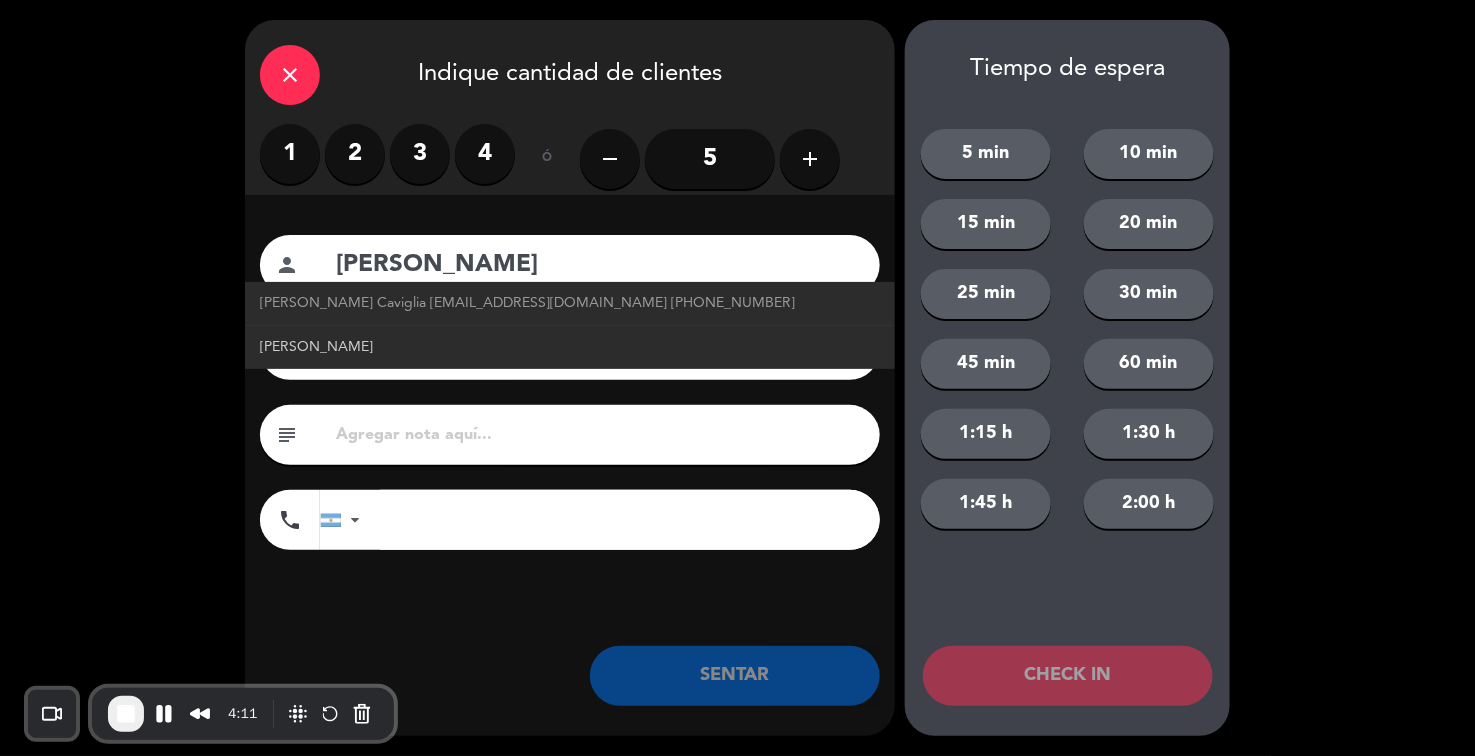 click on "[PERSON_NAME]" 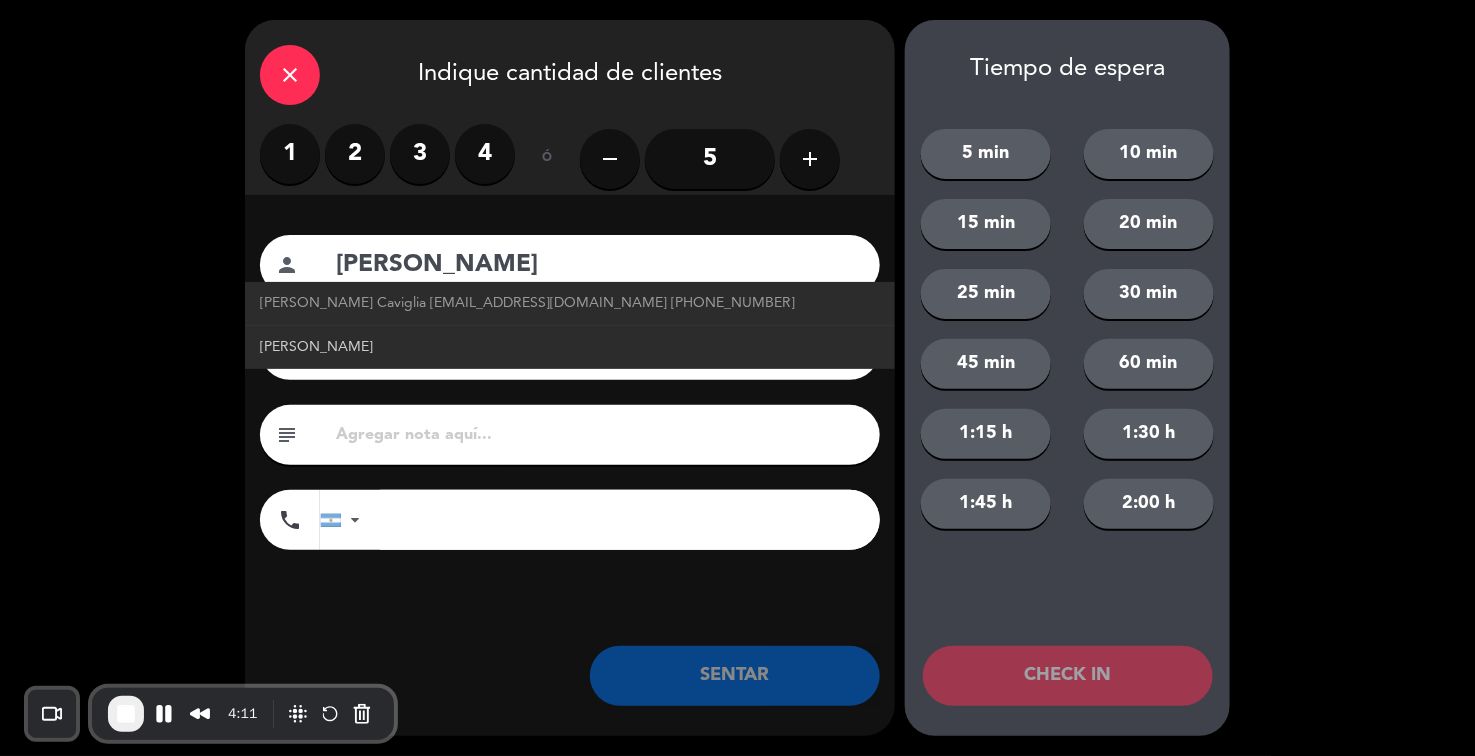 type on "[PERSON_NAME]" 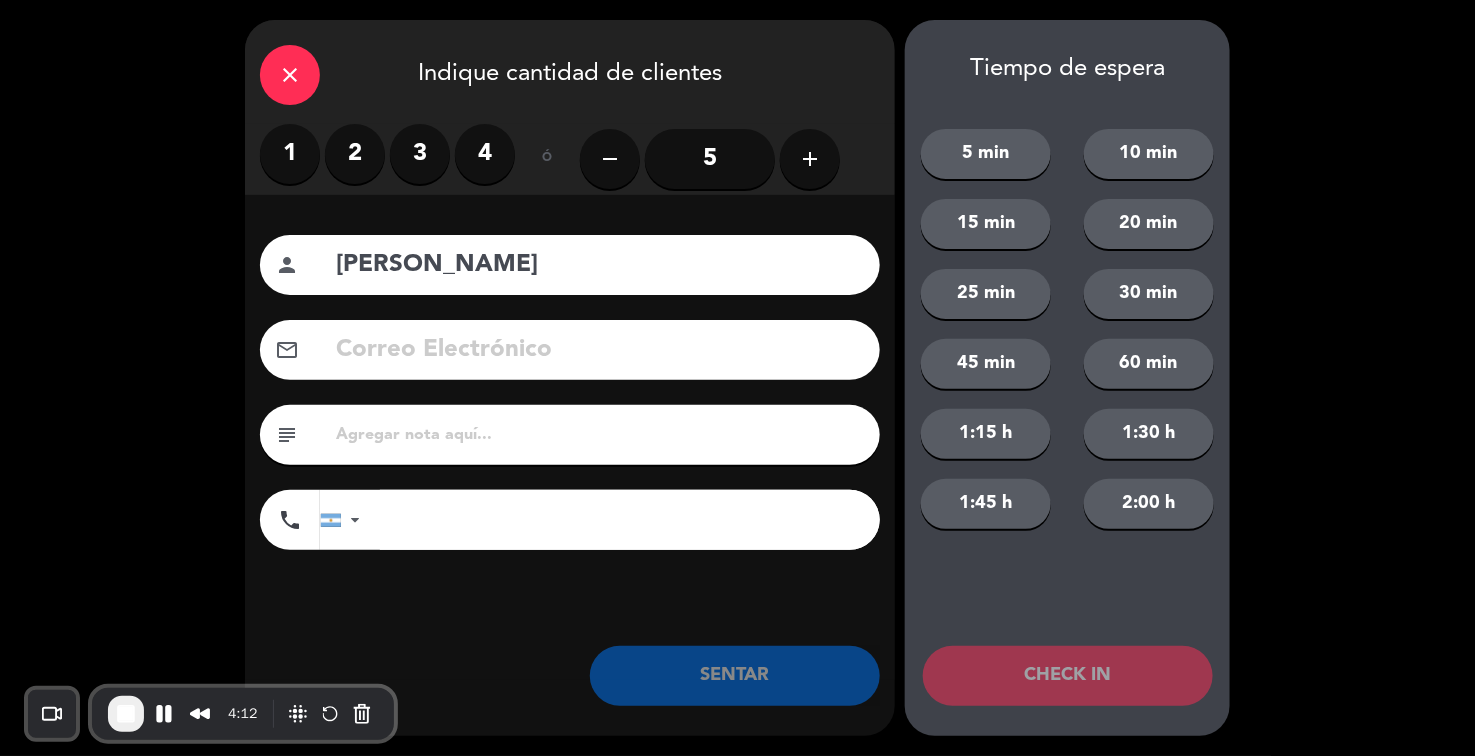 click on "SENTAR" 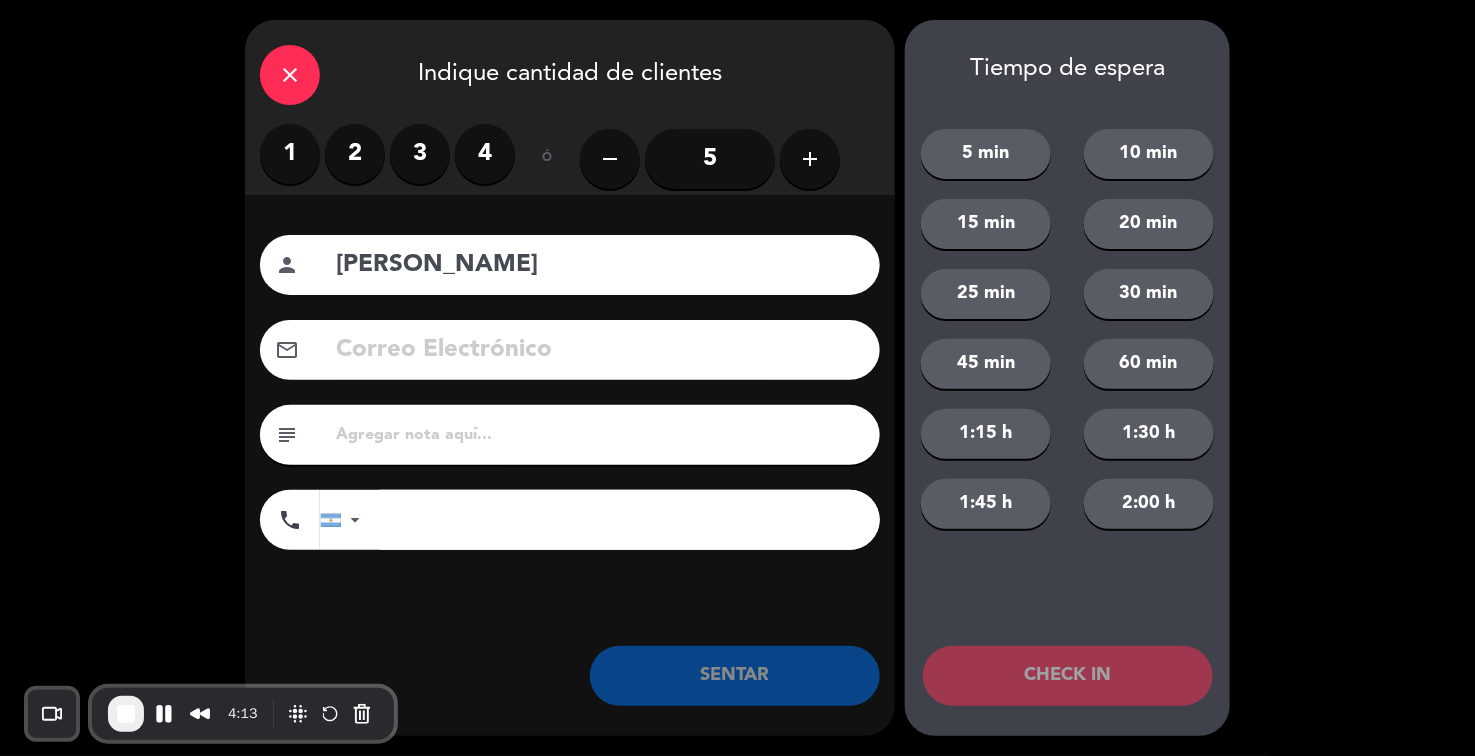 click on "3" at bounding box center [420, 154] 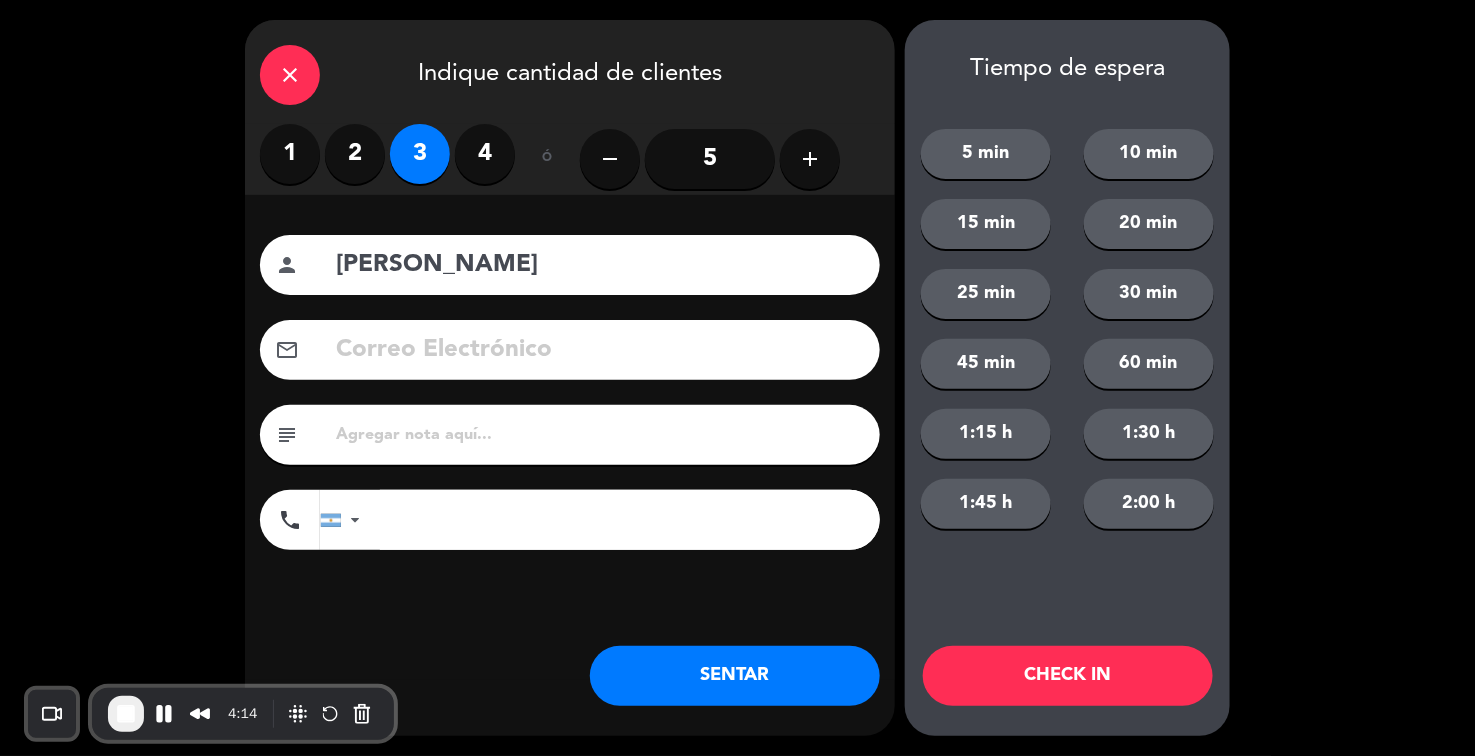 click on "SENTAR" 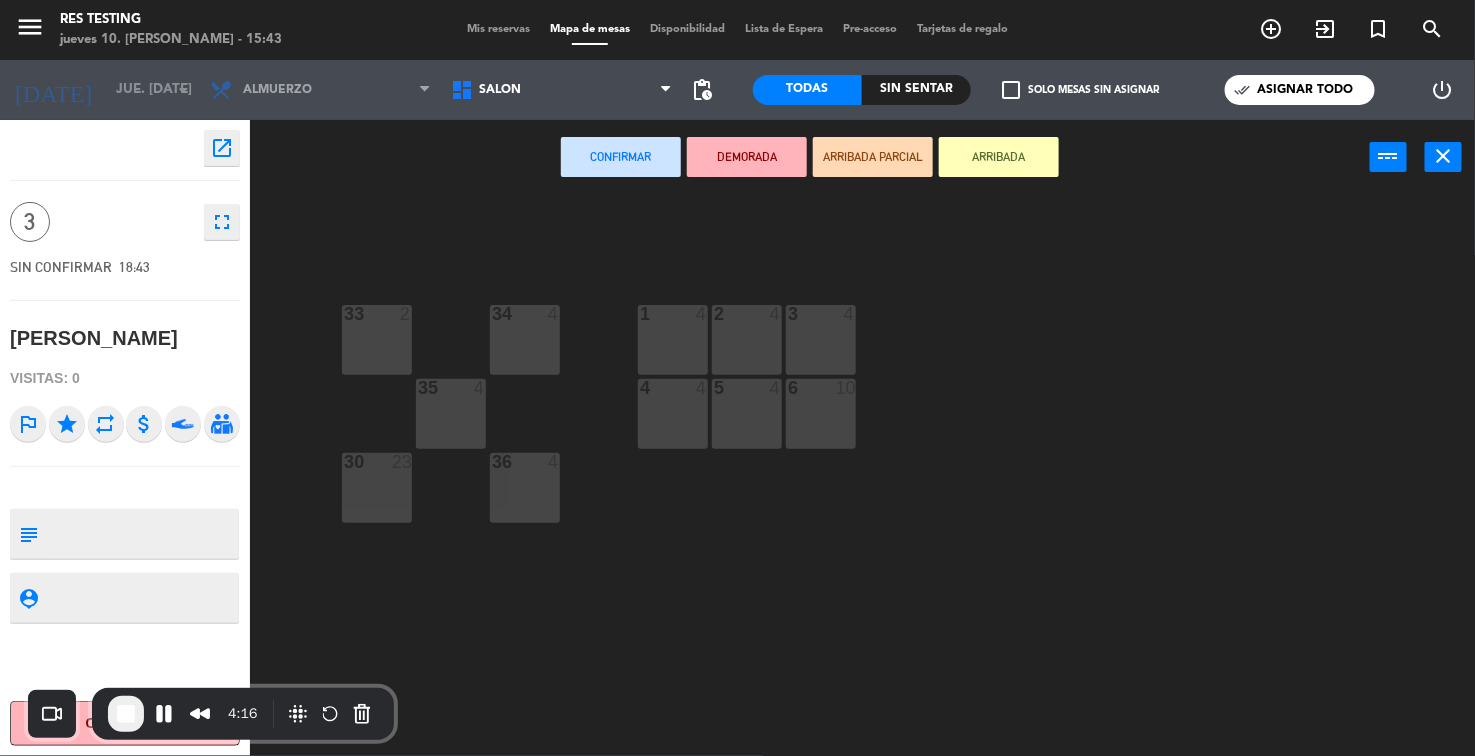 click at bounding box center [525, 314] 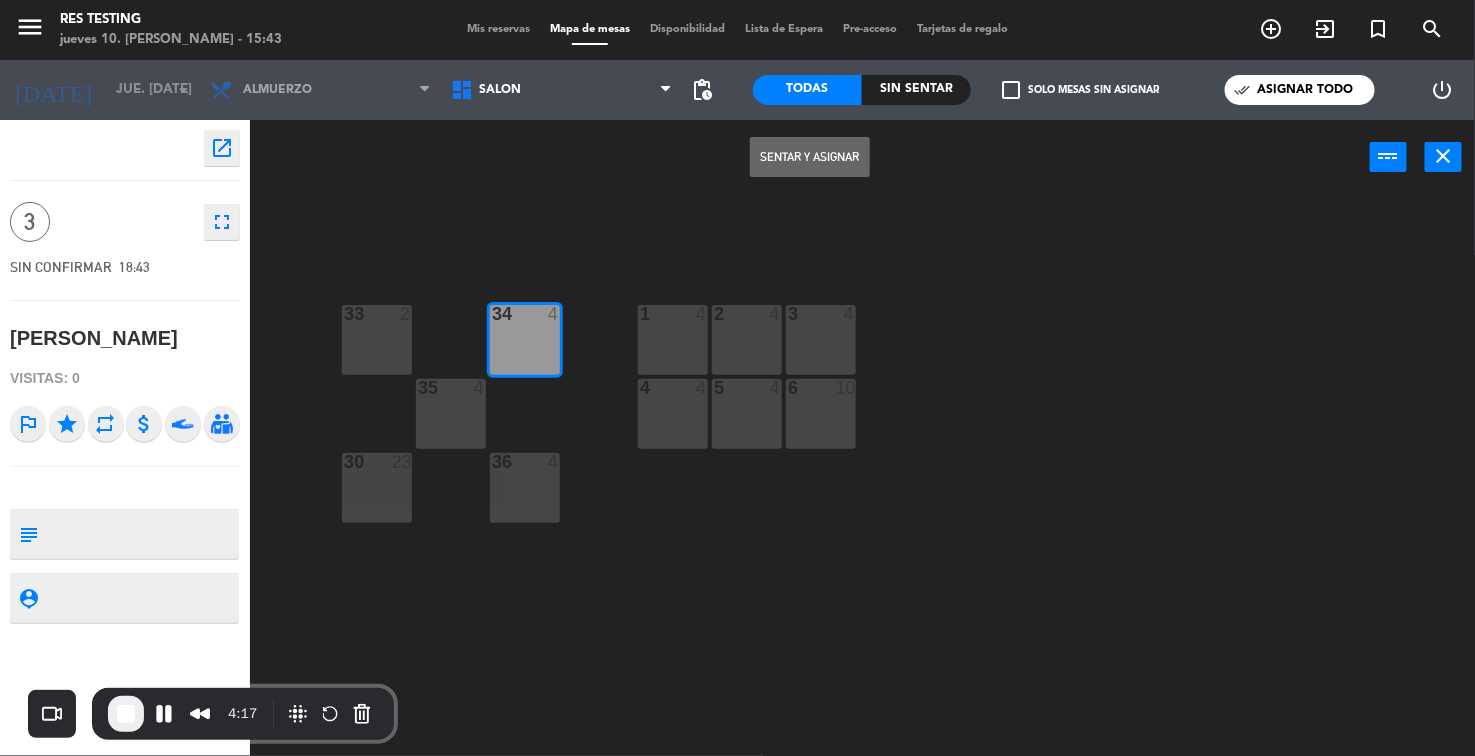click on "Sentar y Asignar" at bounding box center [810, 157] 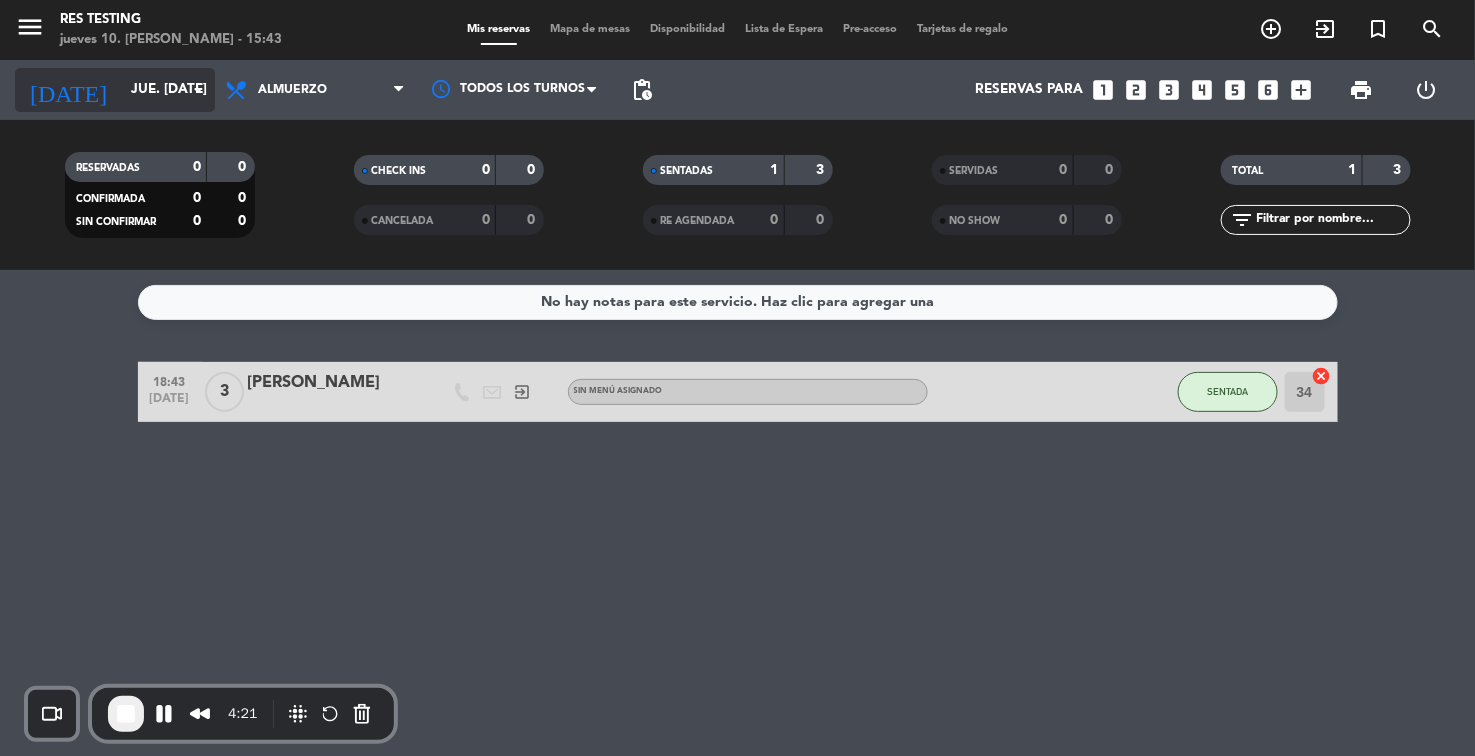 click on "jue. [DATE]" 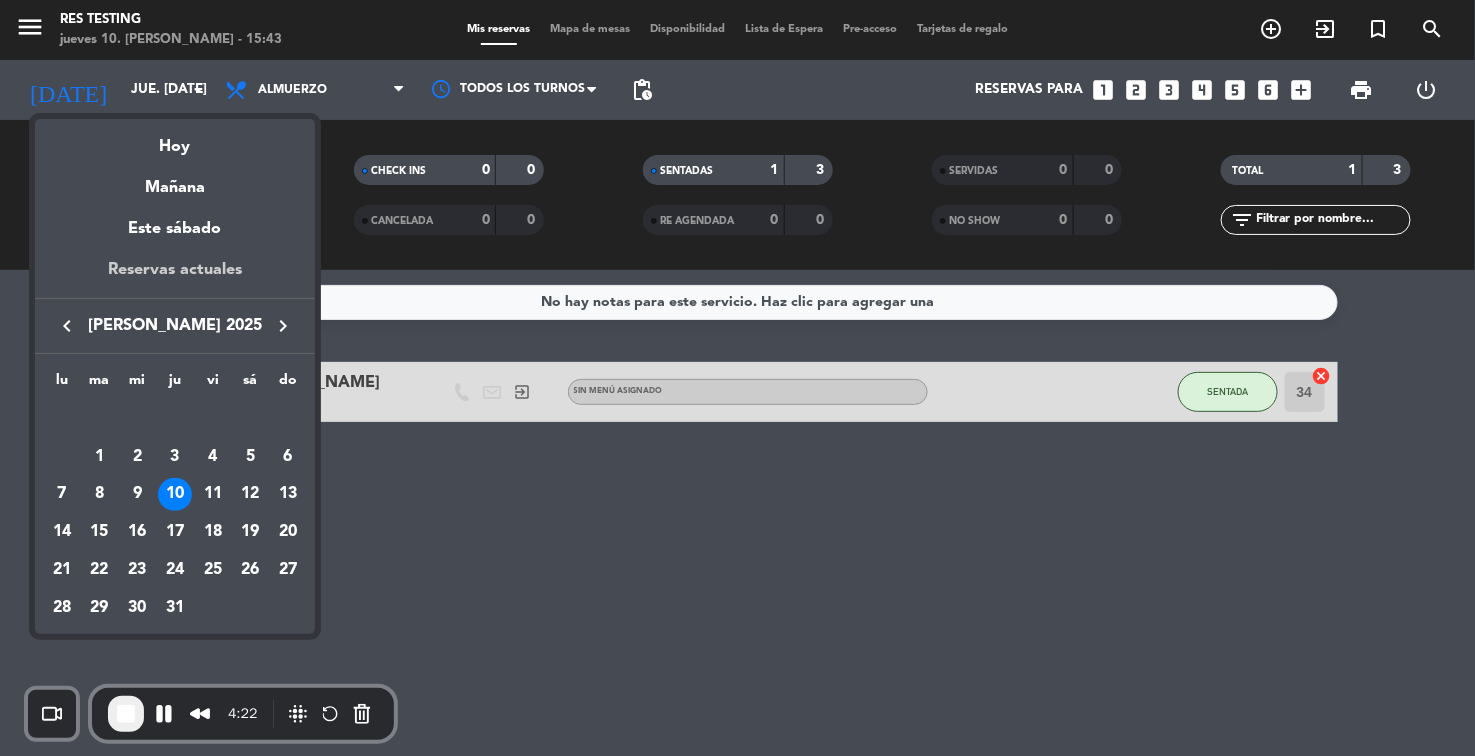 click on "Reservas actuales" at bounding box center [175, 277] 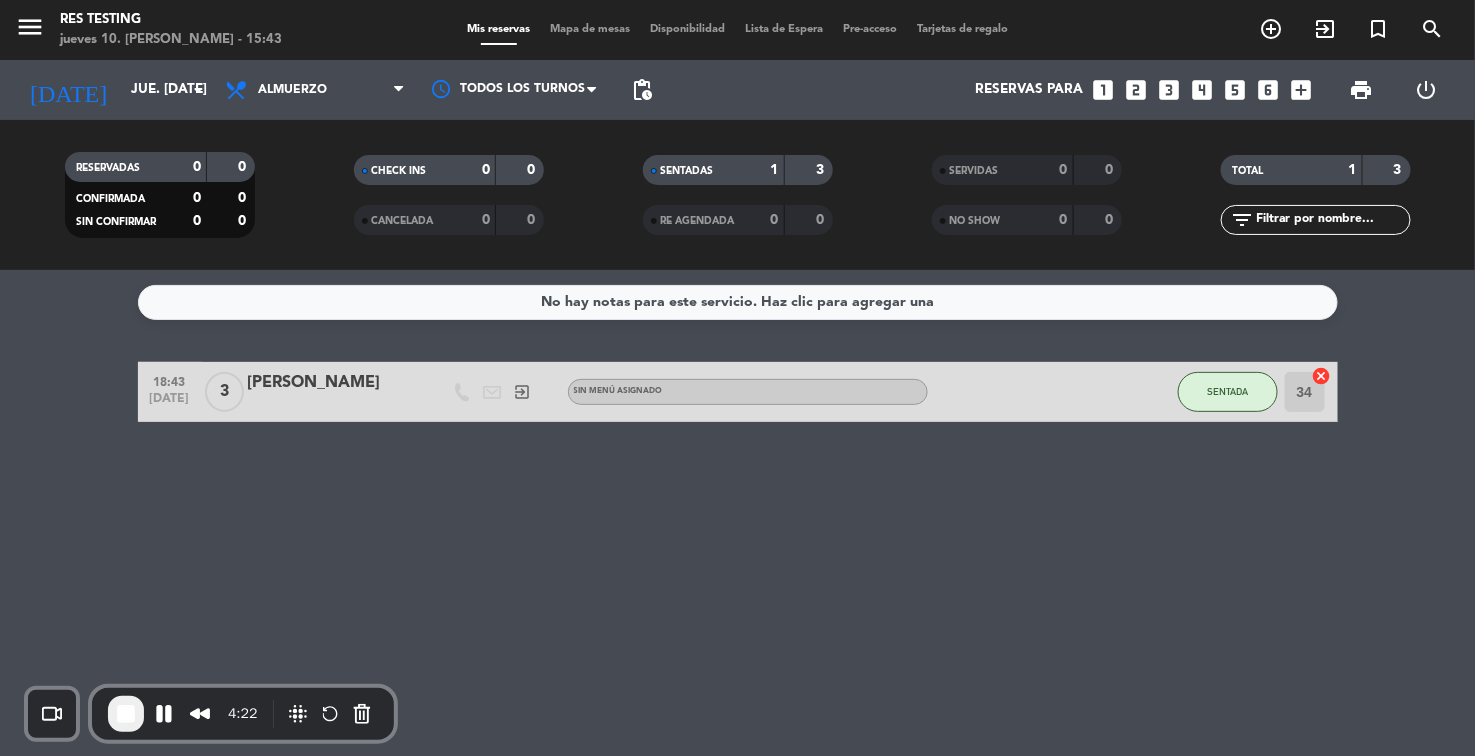 type 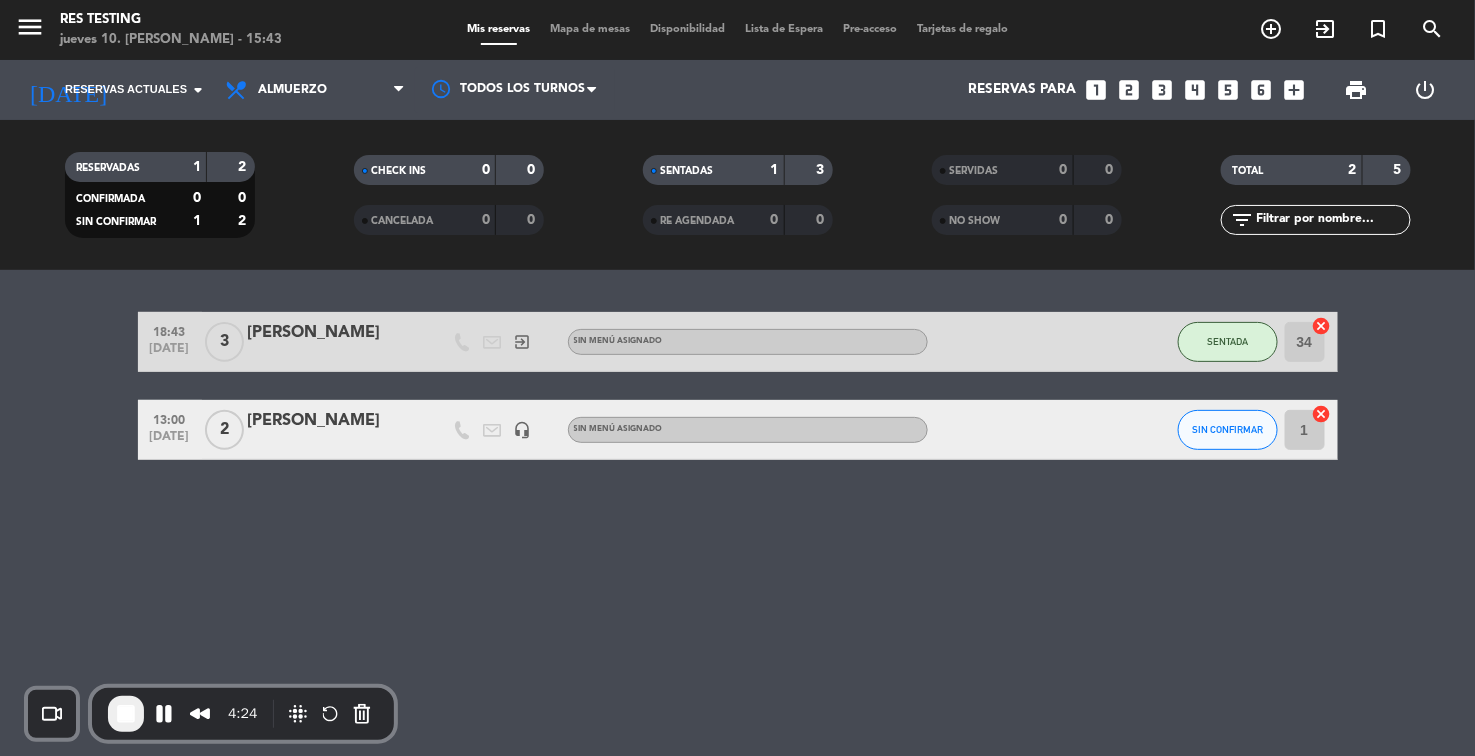 click on "headset_mic" 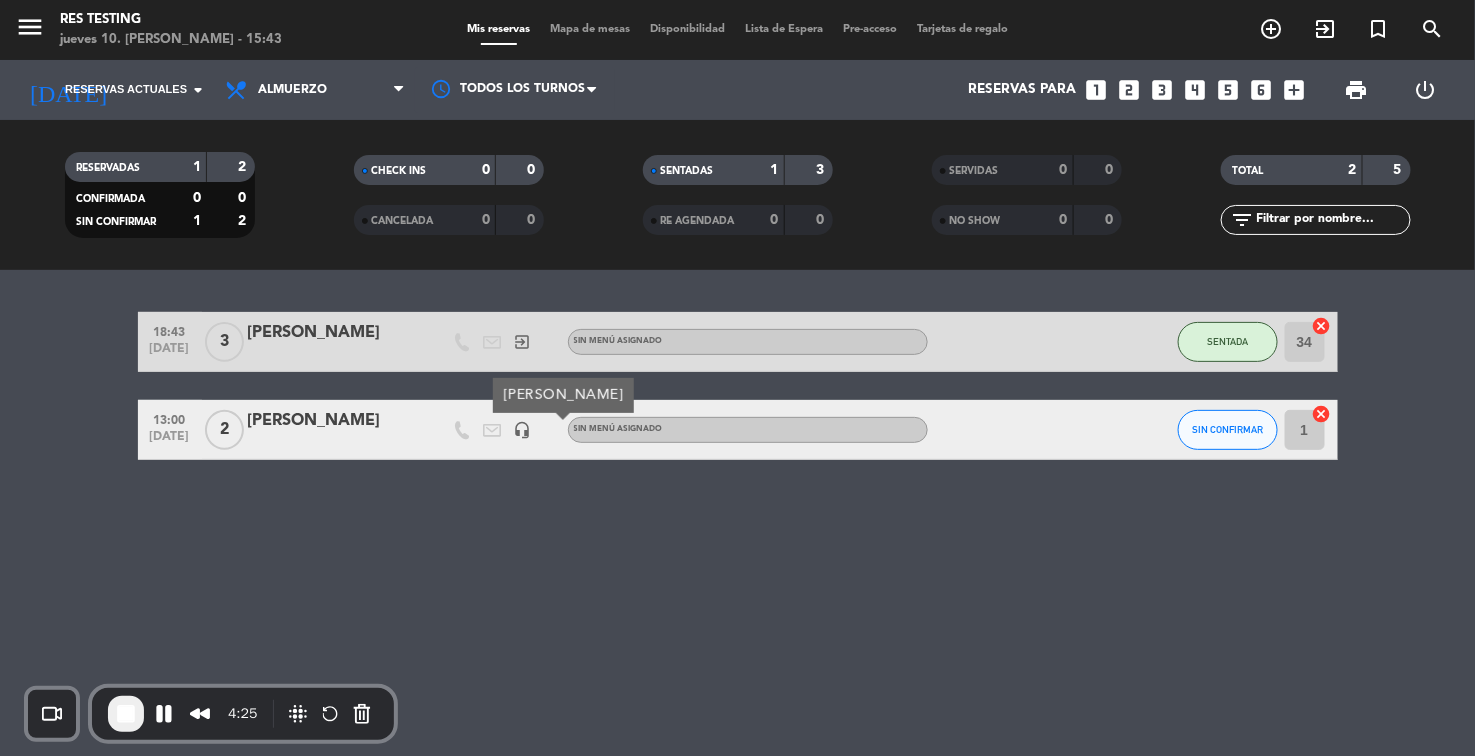 click 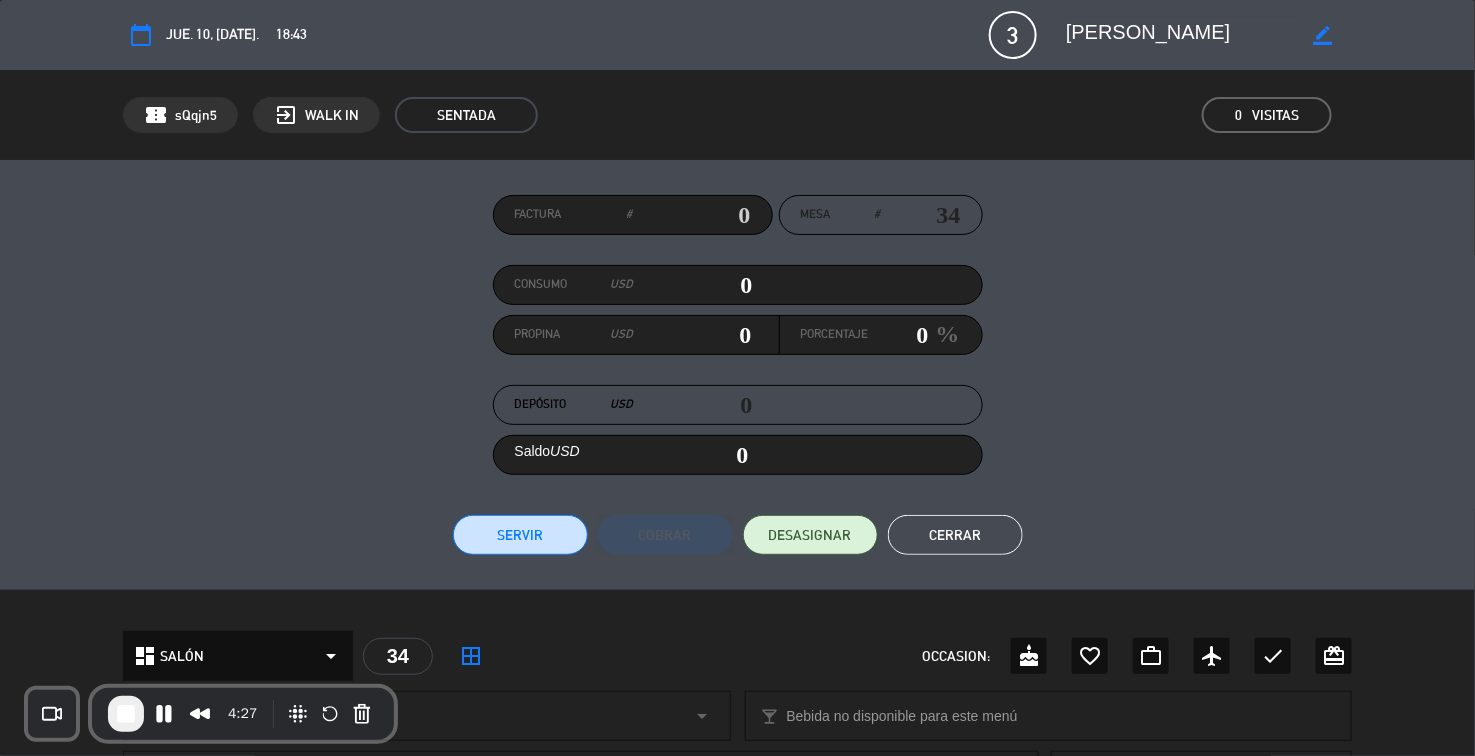 click on "border_color" 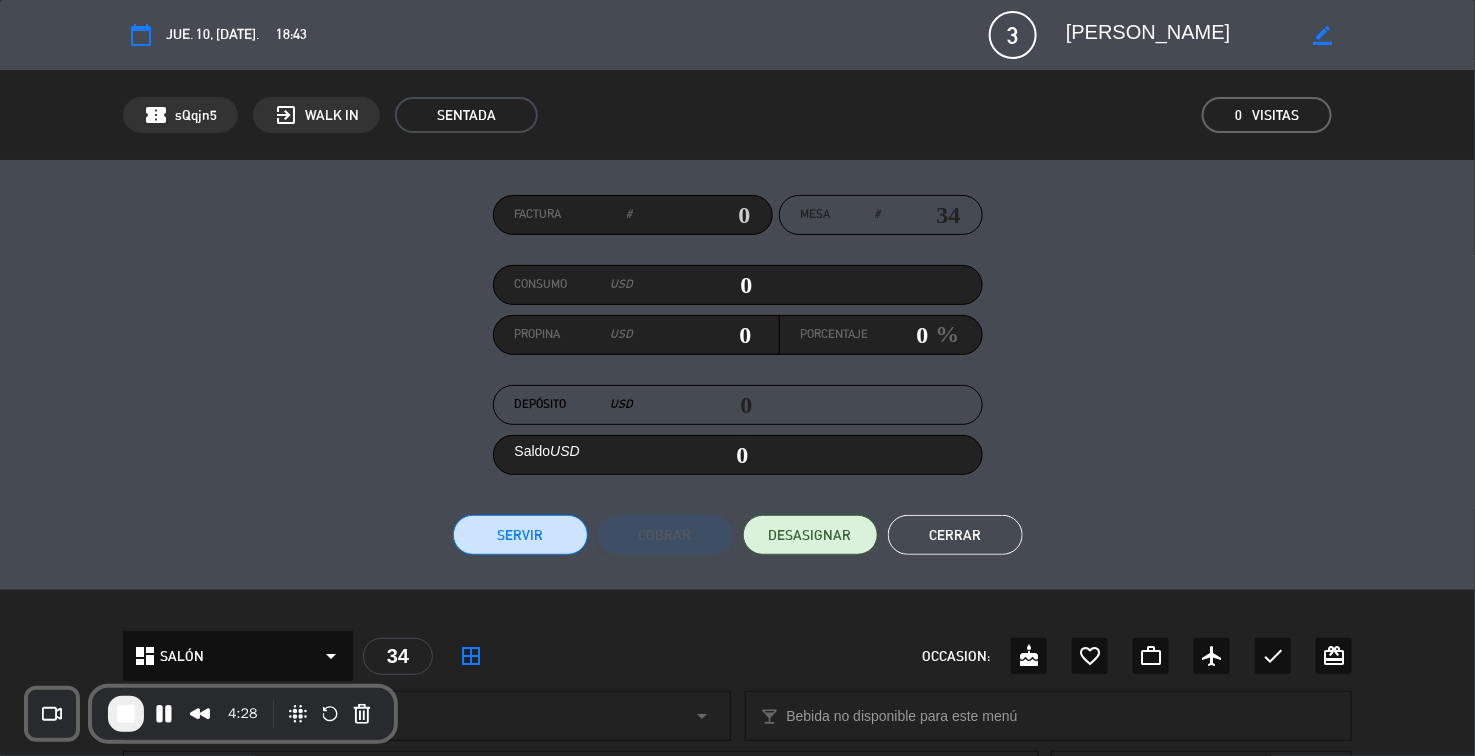 click on "border_color" 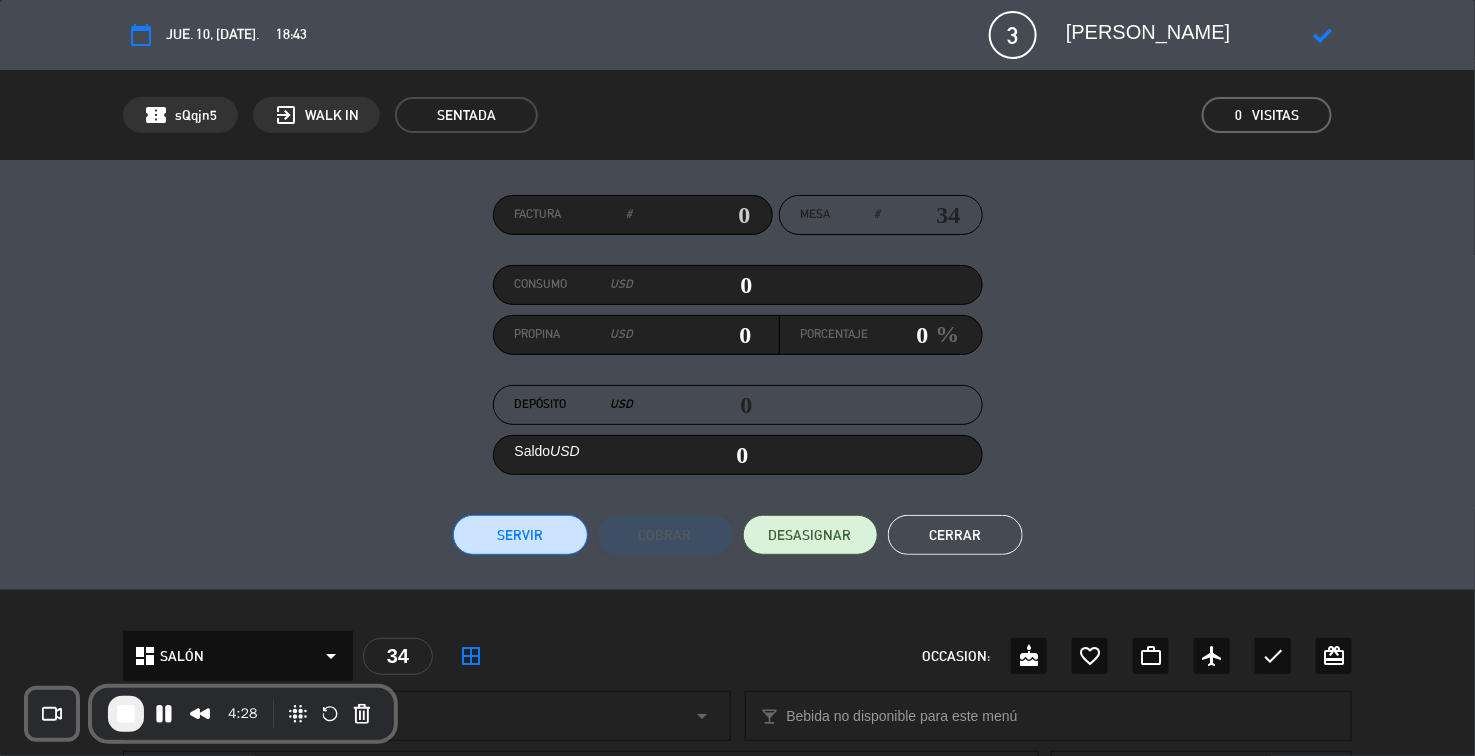 click 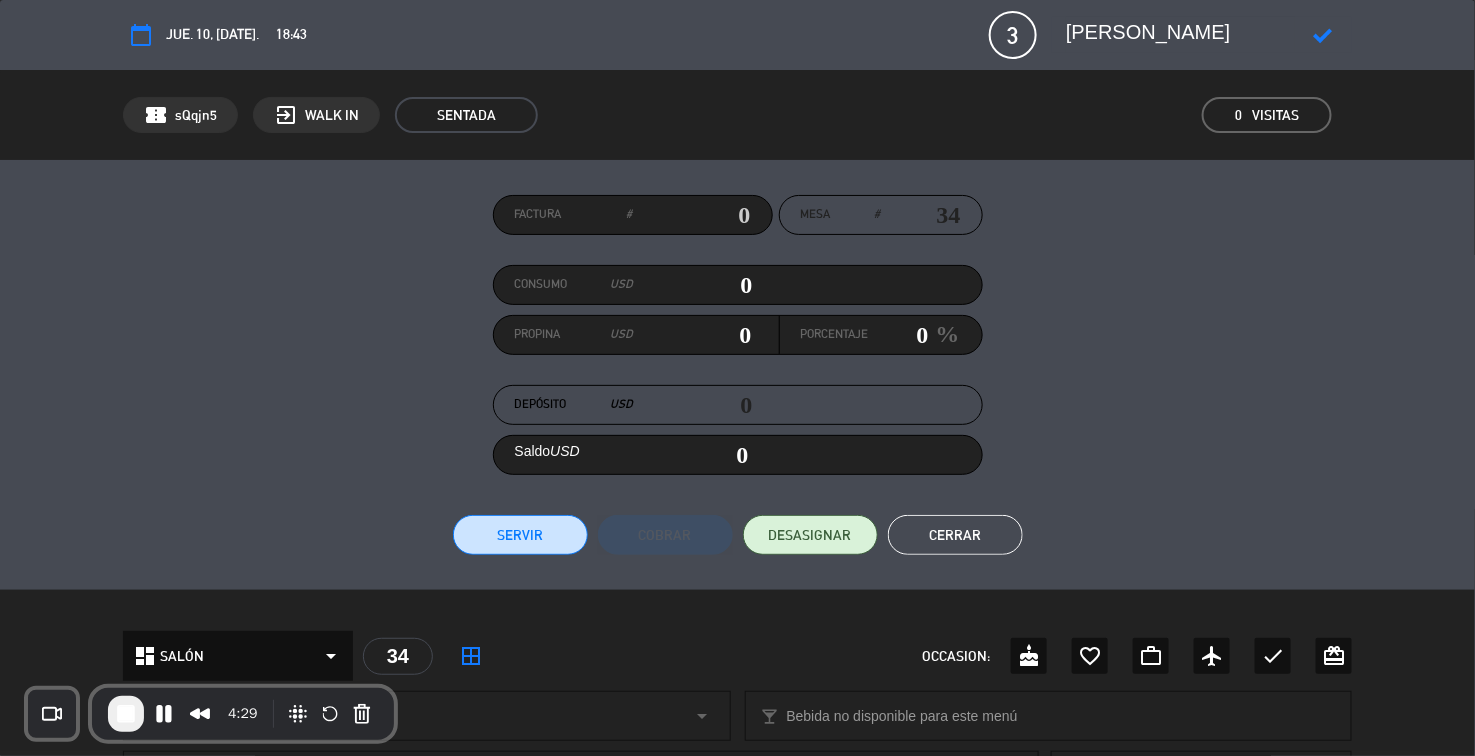 click 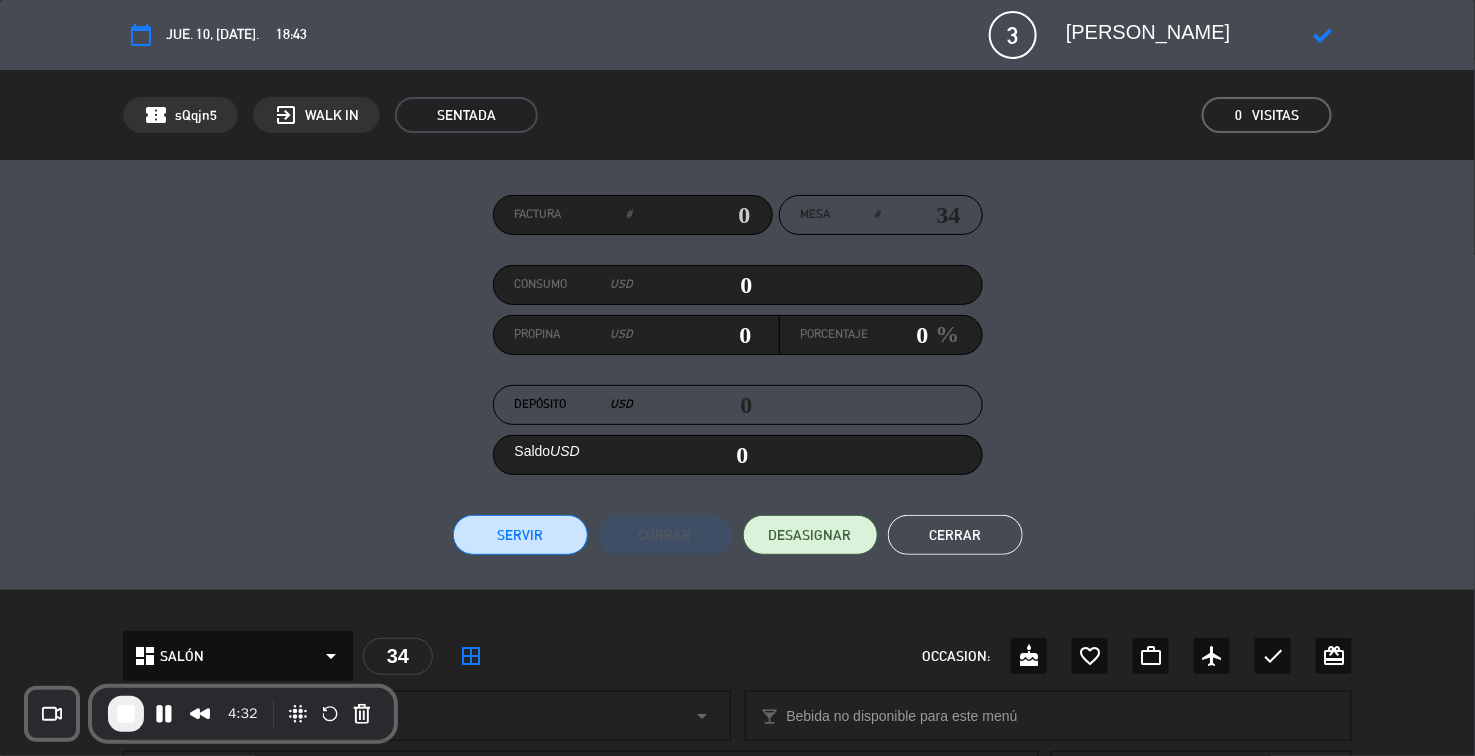 type on "[PERSON_NAME]" 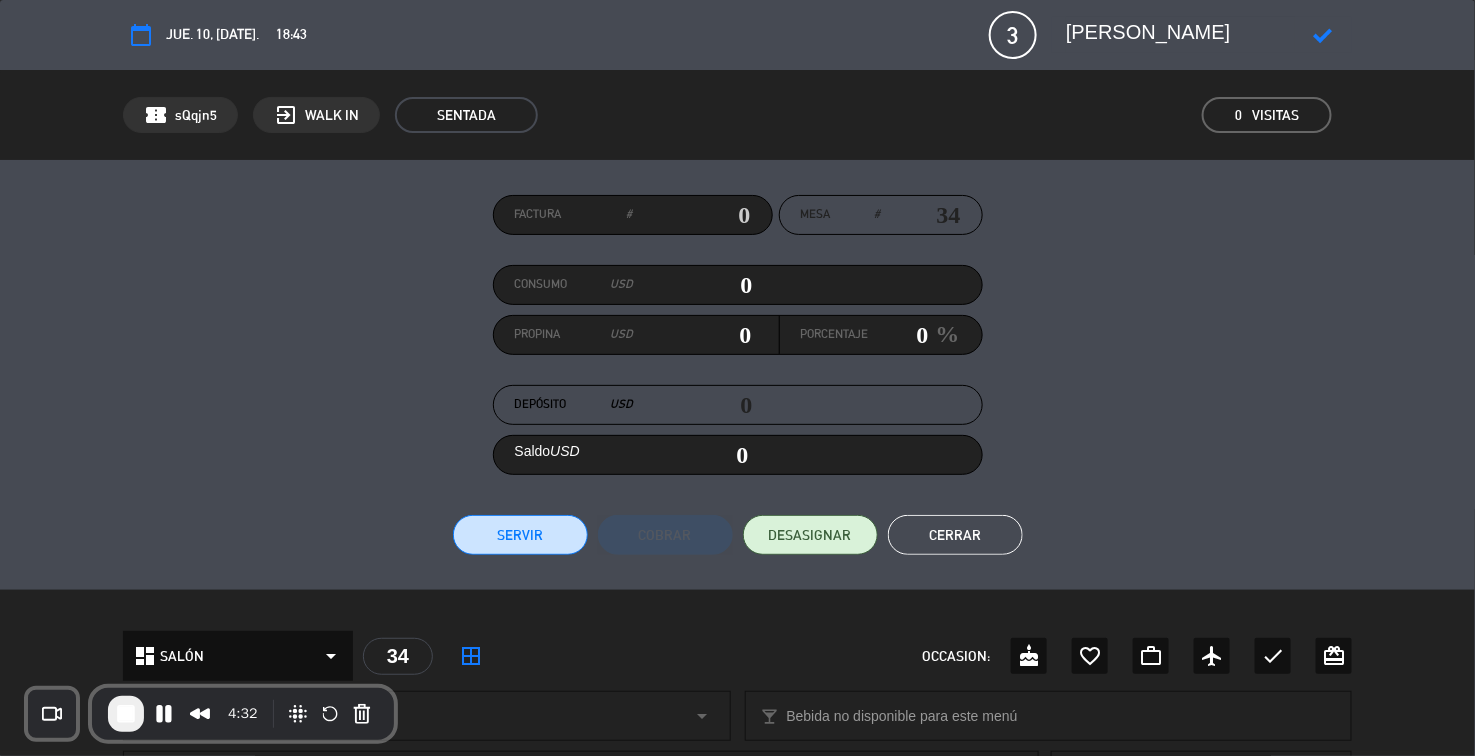 click 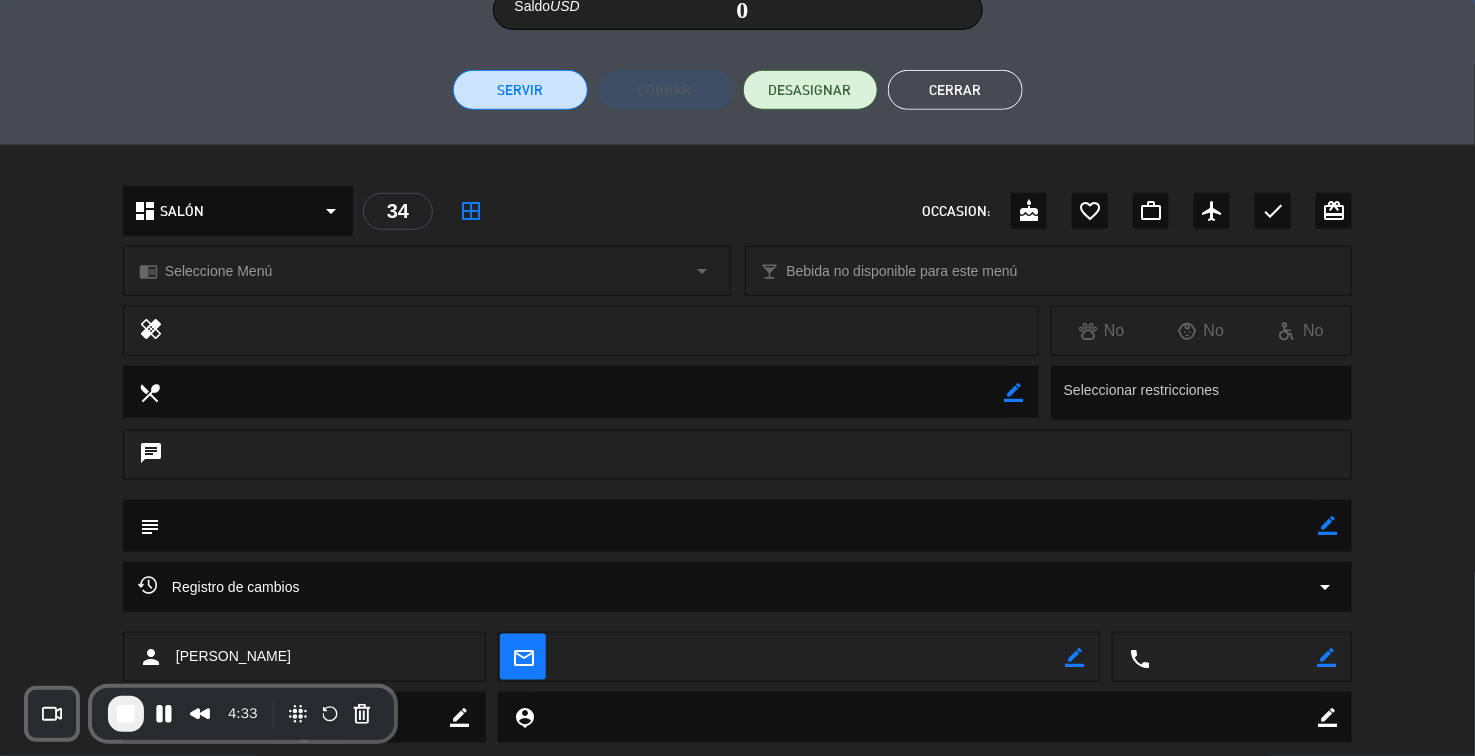 scroll, scrollTop: 492, scrollLeft: 0, axis: vertical 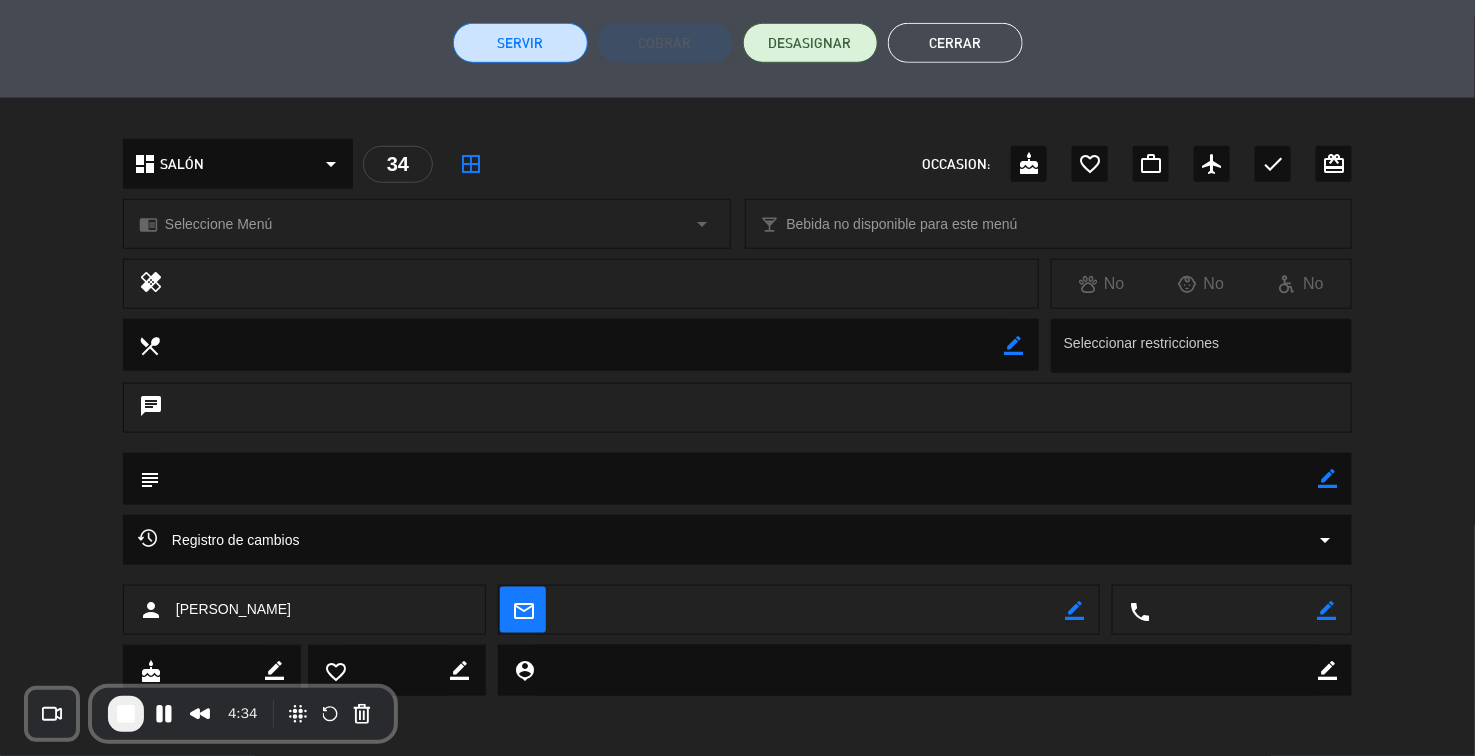 click on "border_color" 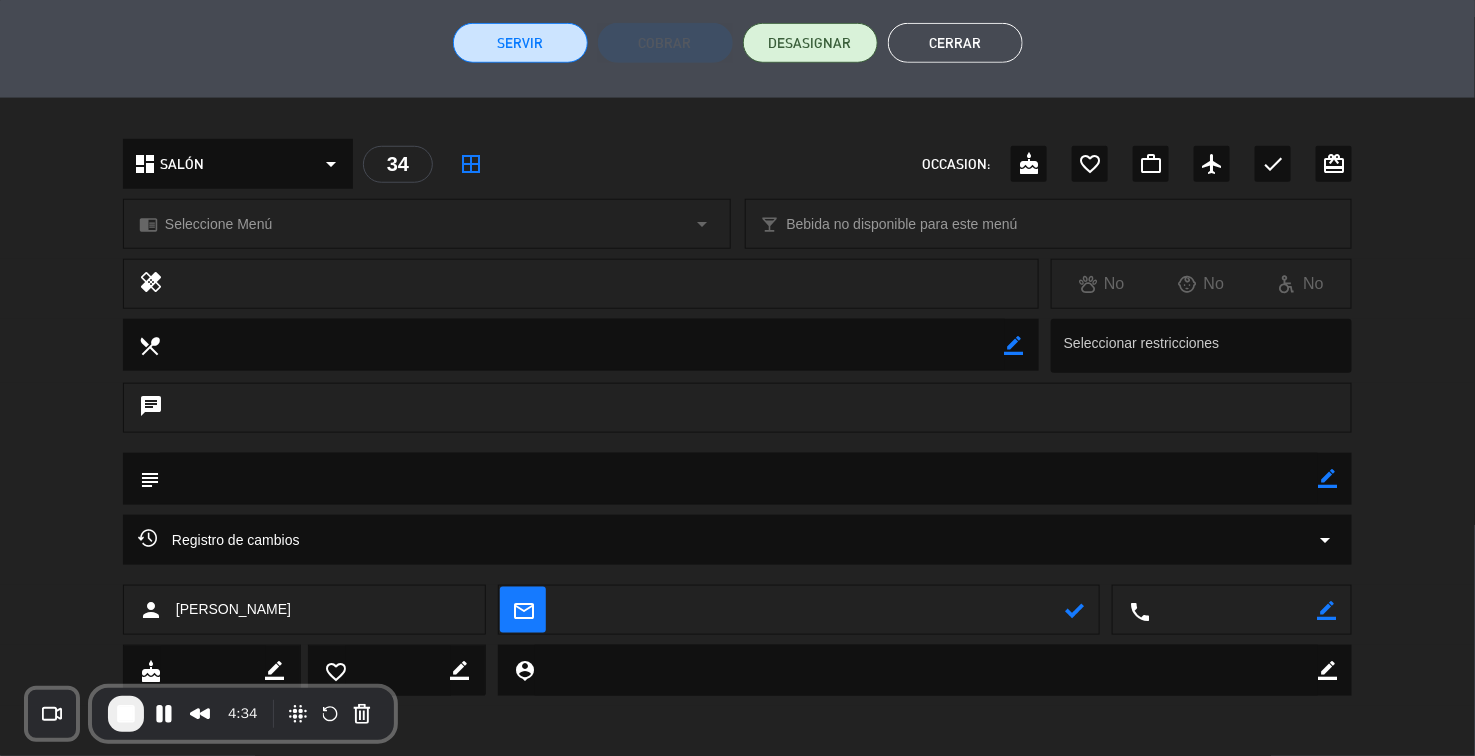 click 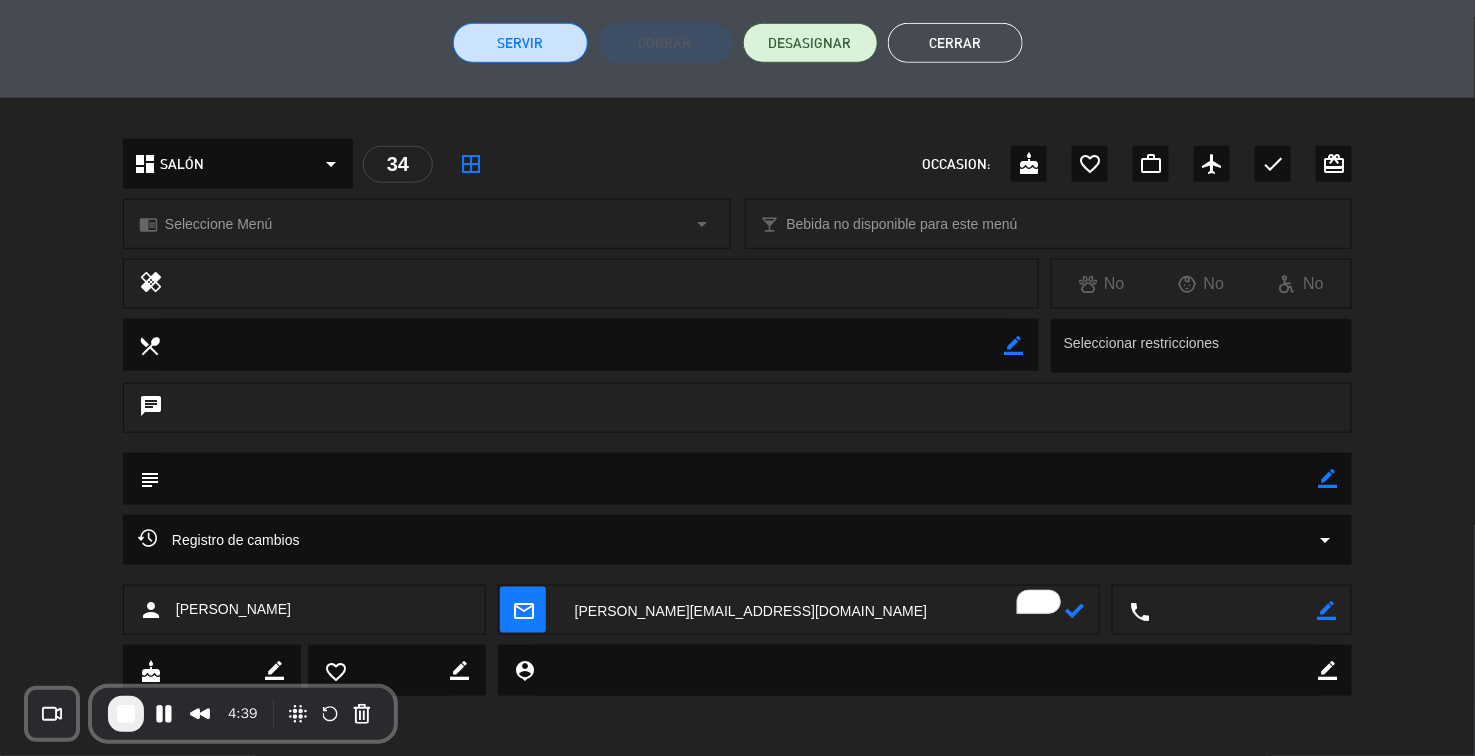 type on "[PERSON_NAME][EMAIL_ADDRESS][DOMAIN_NAME]" 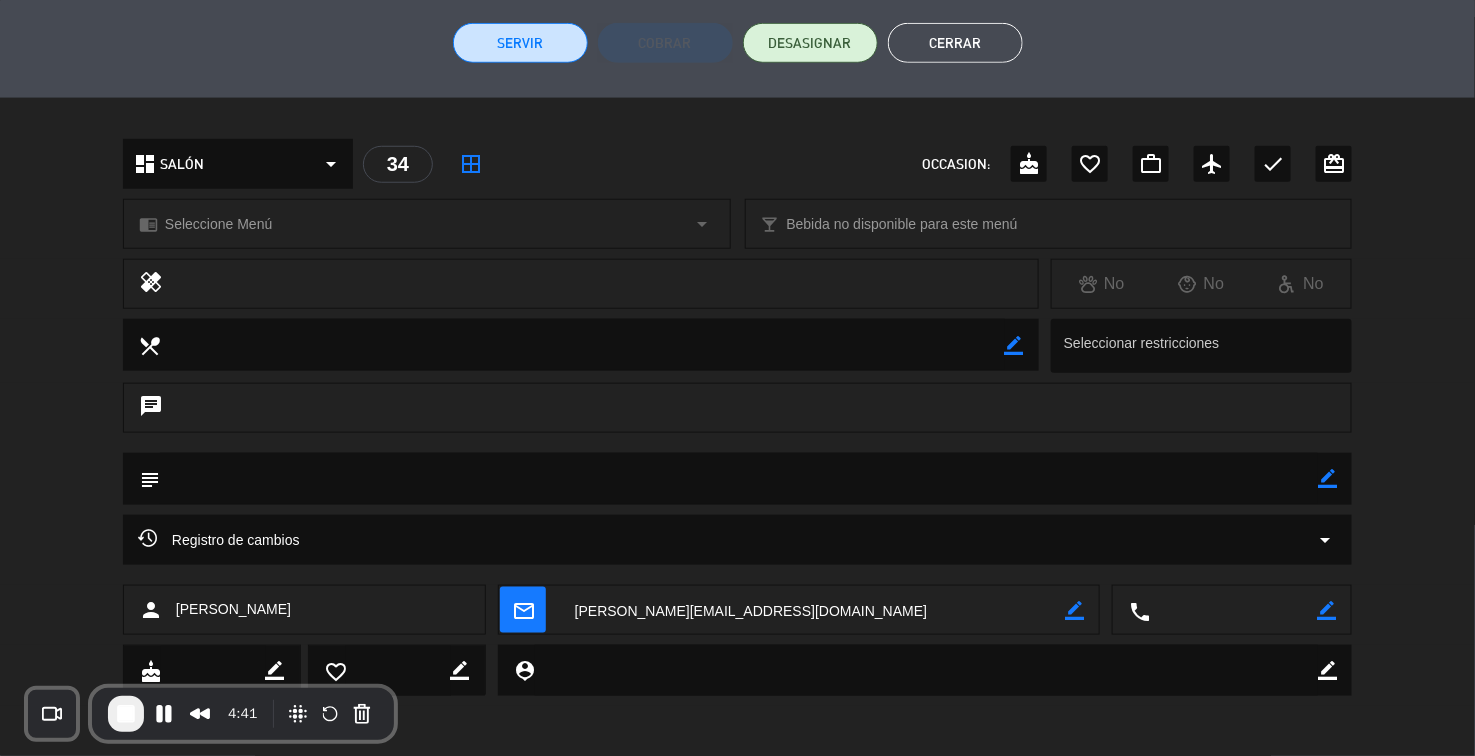 click on "Cerrar" 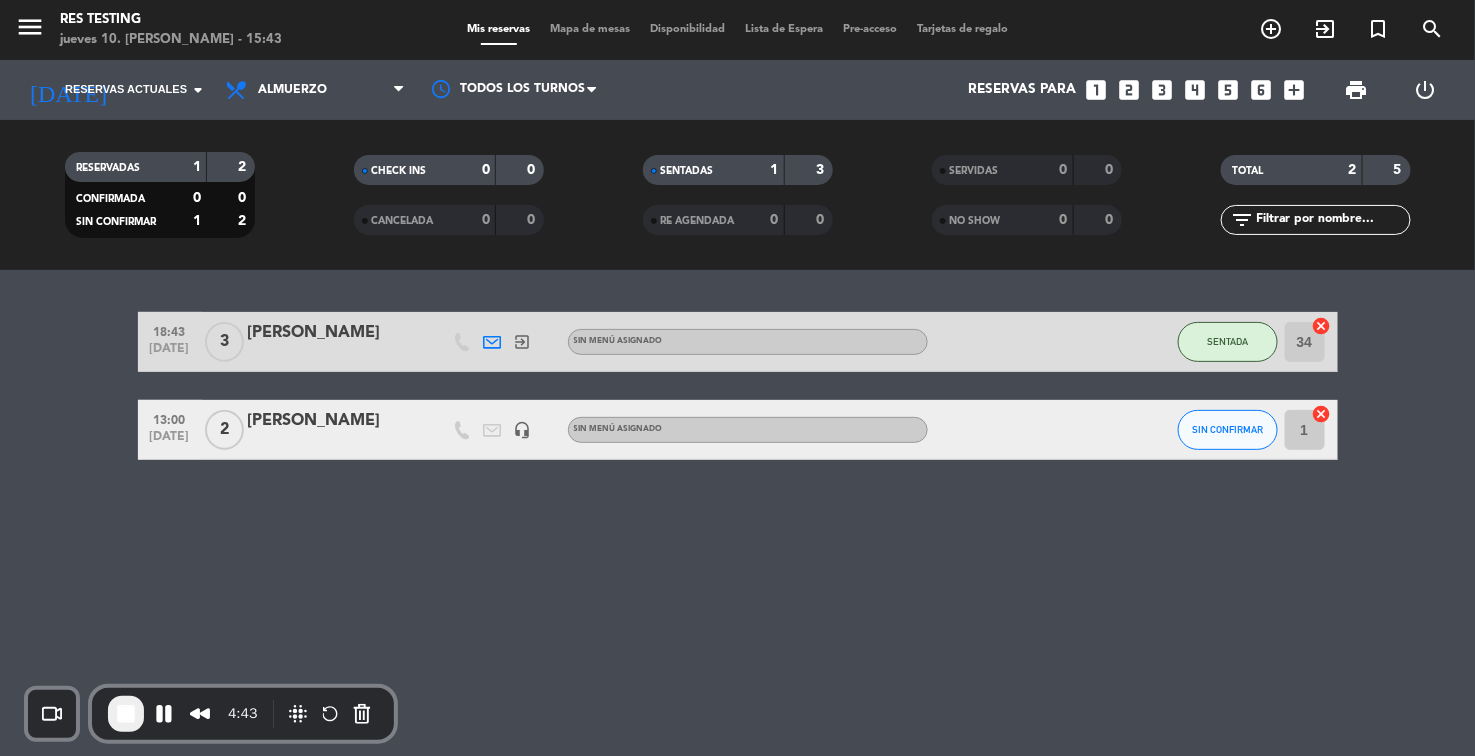 click 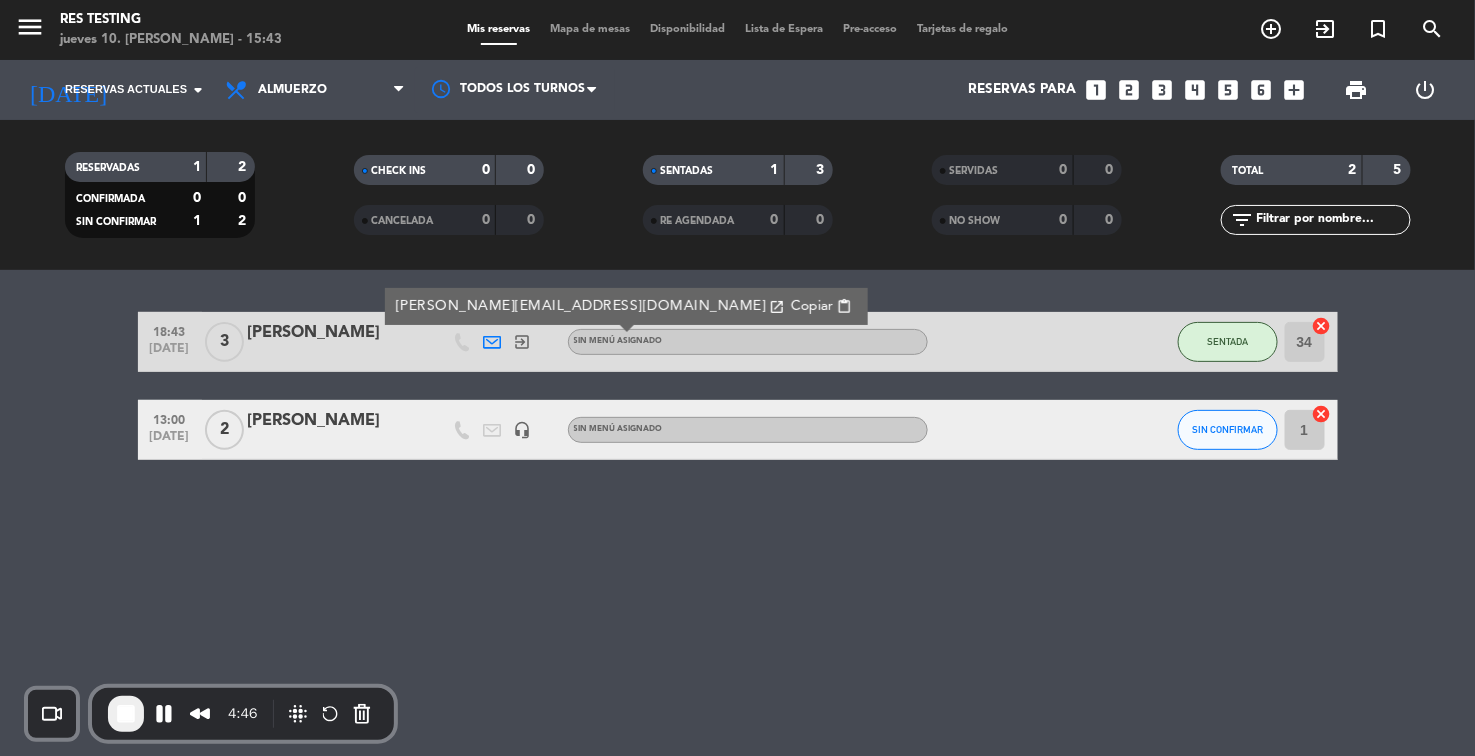 click on "[PERSON_NAME]" 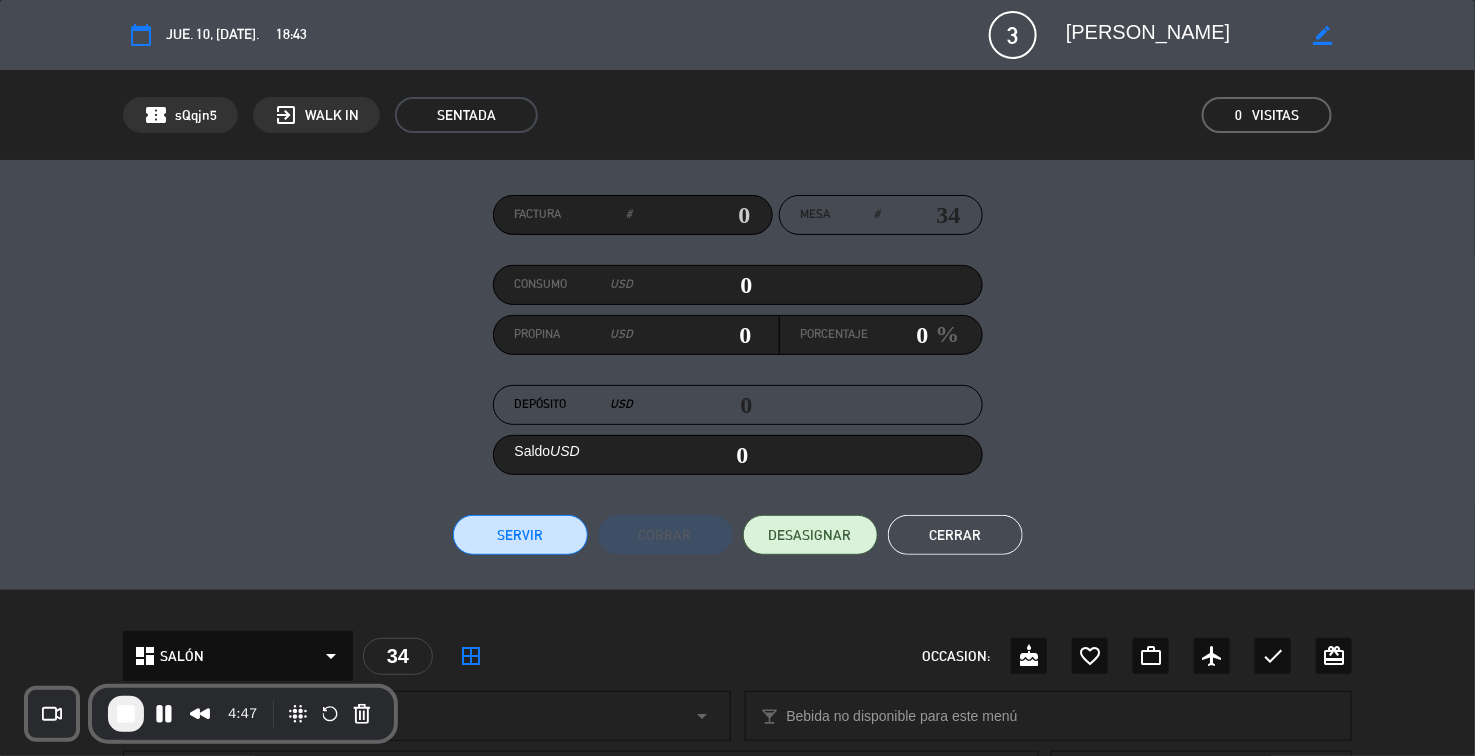 drag, startPoint x: 1335, startPoint y: 24, endPoint x: 1322, endPoint y: 25, distance: 13.038404 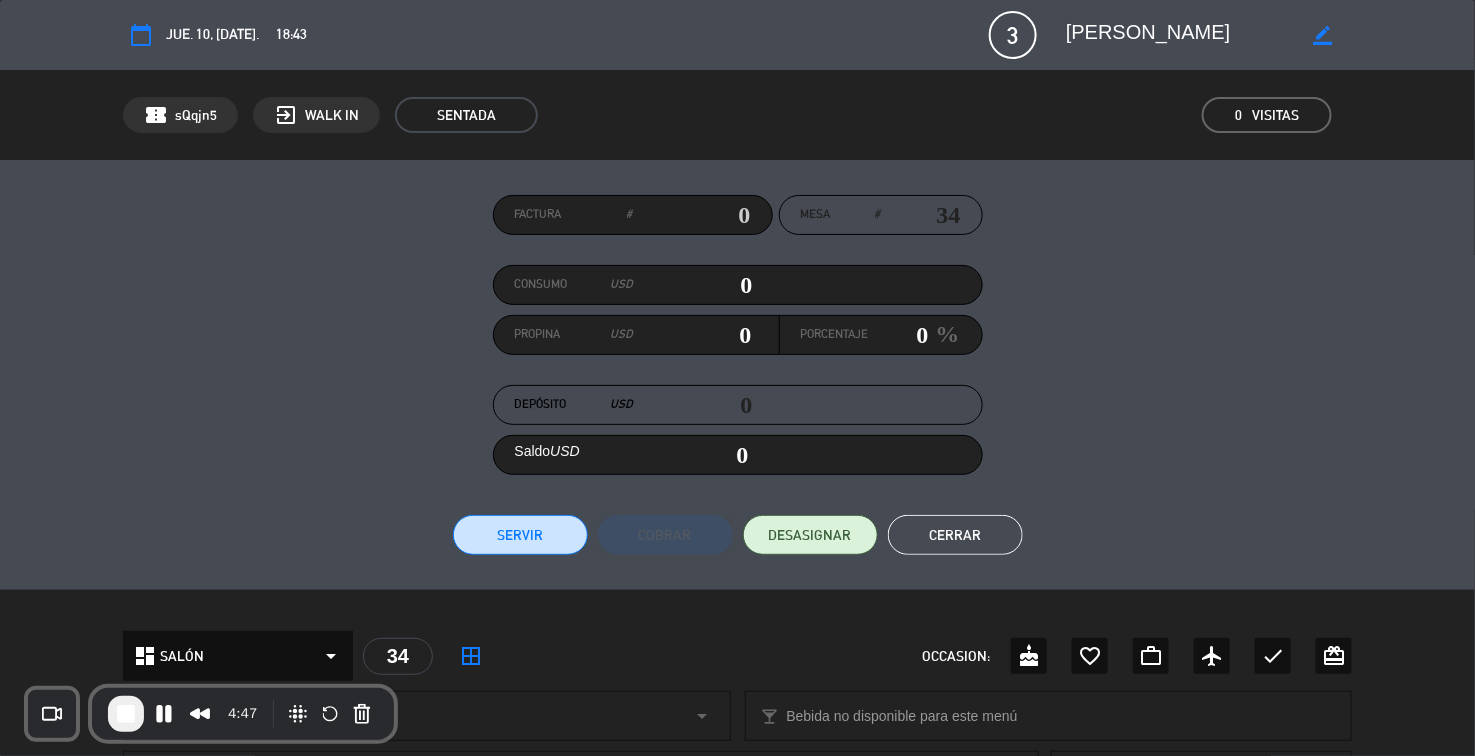 click on "border_color" 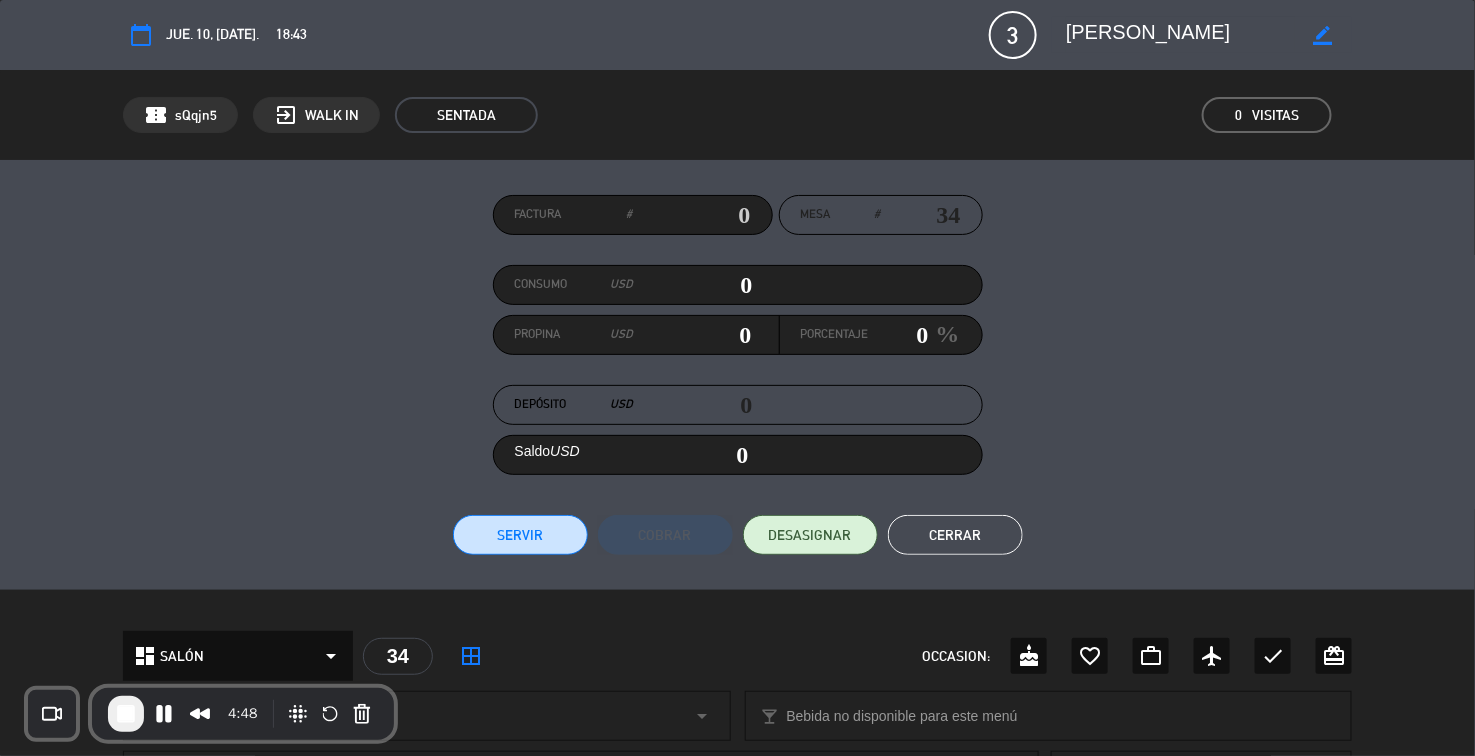 drag, startPoint x: 1328, startPoint y: 26, endPoint x: 1252, endPoint y: 38, distance: 76.941536 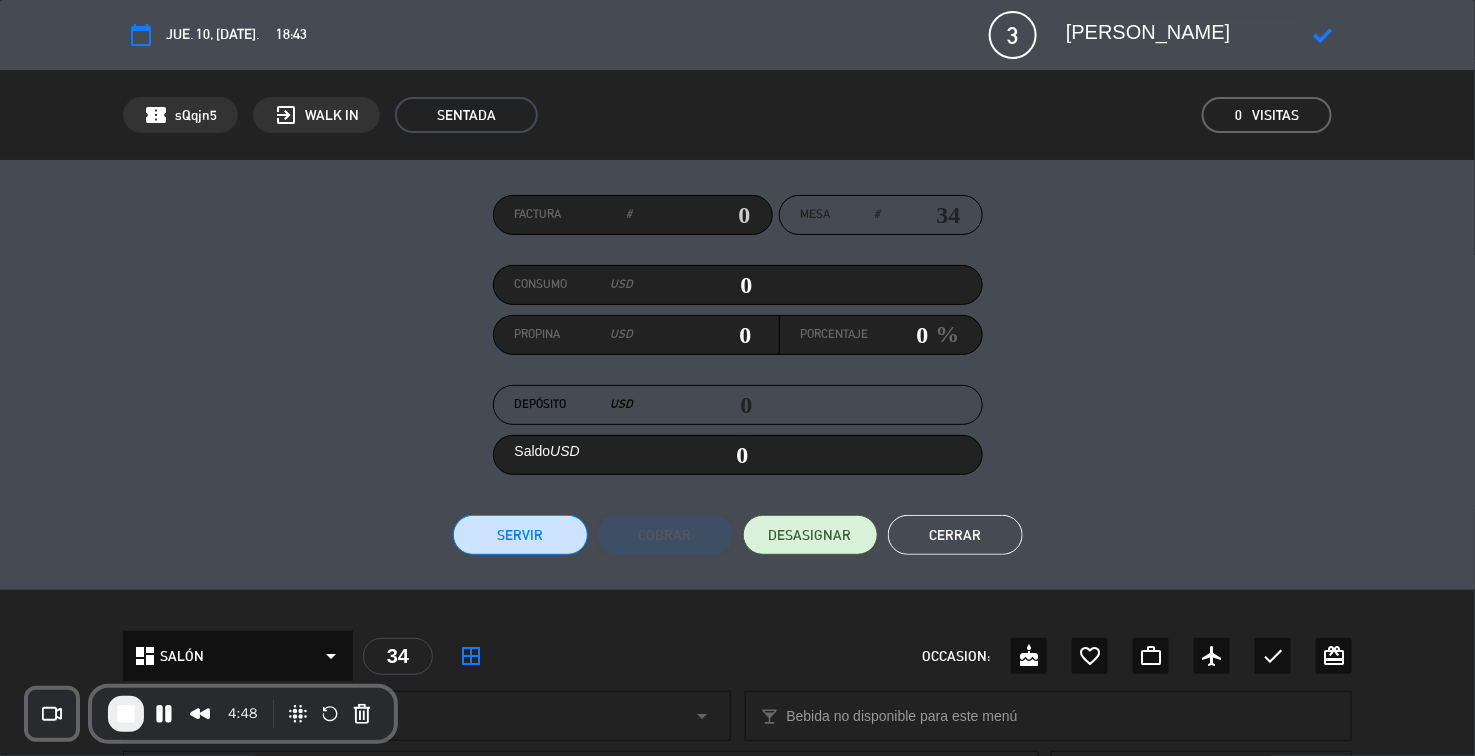 click 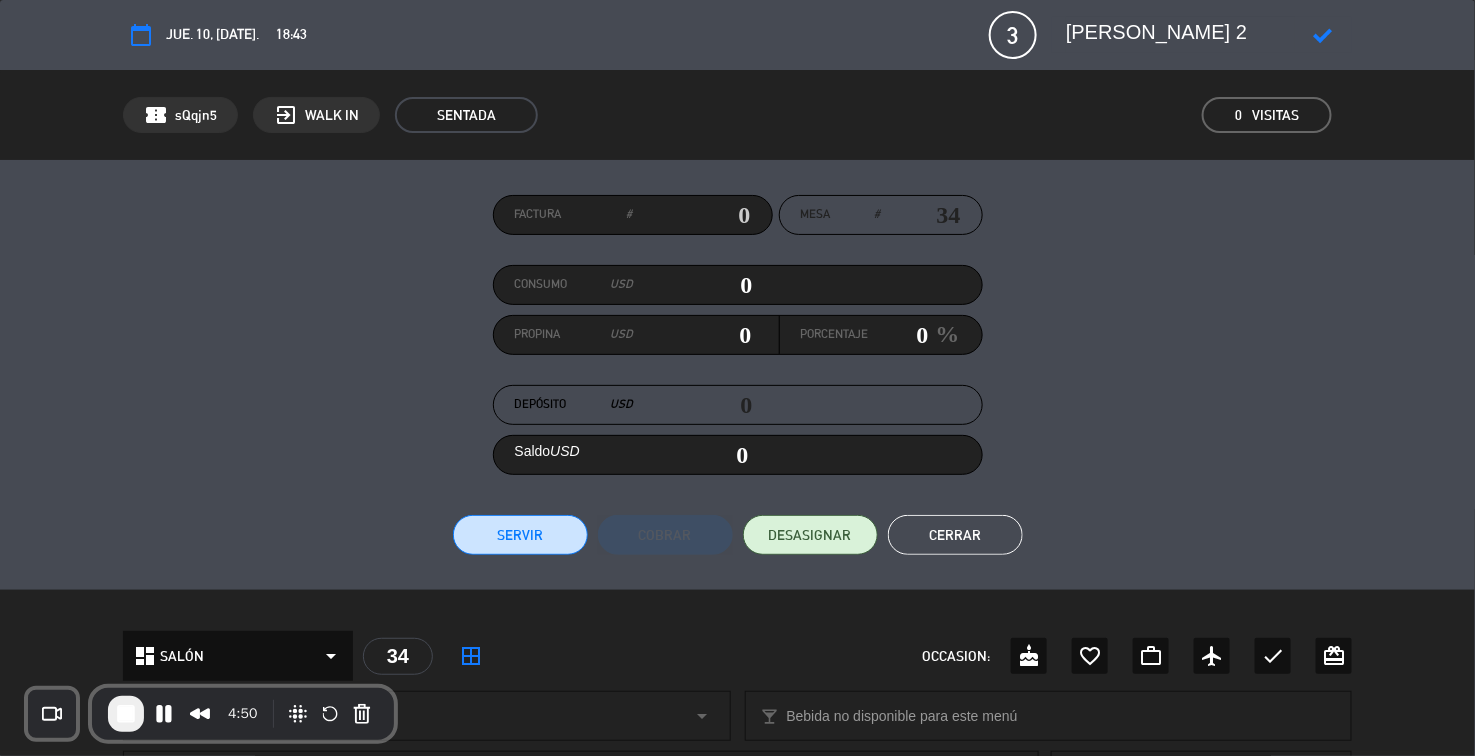 type on "[PERSON_NAME] 2" 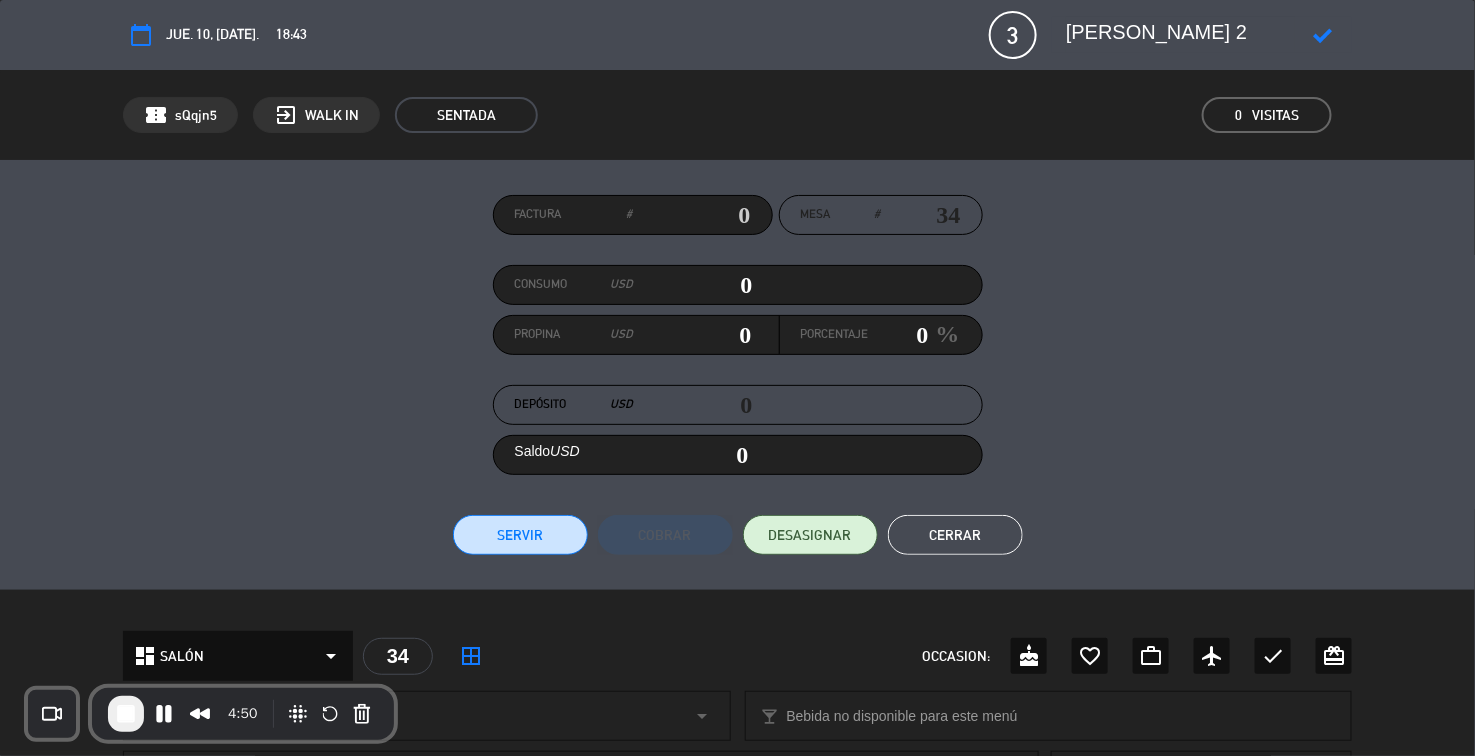 click 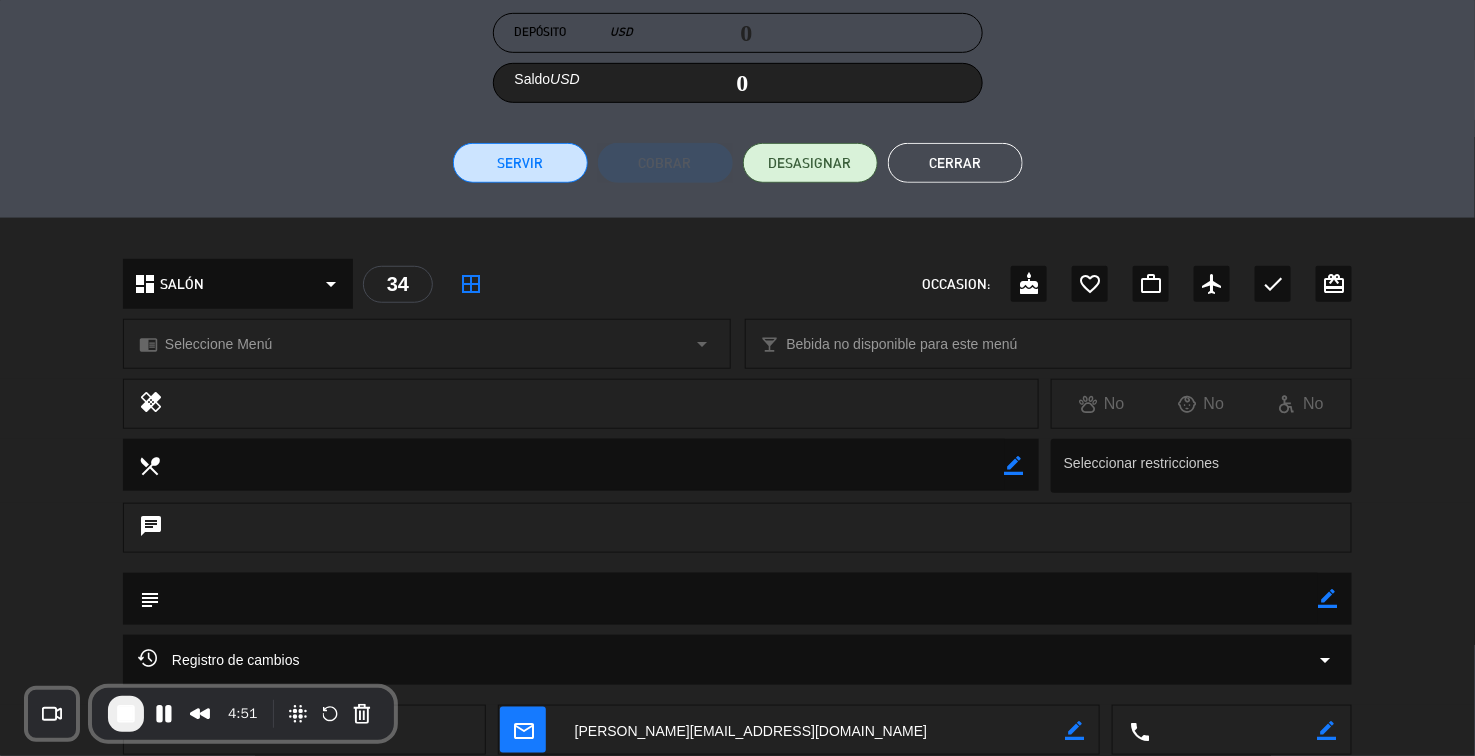 scroll, scrollTop: 362, scrollLeft: 0, axis: vertical 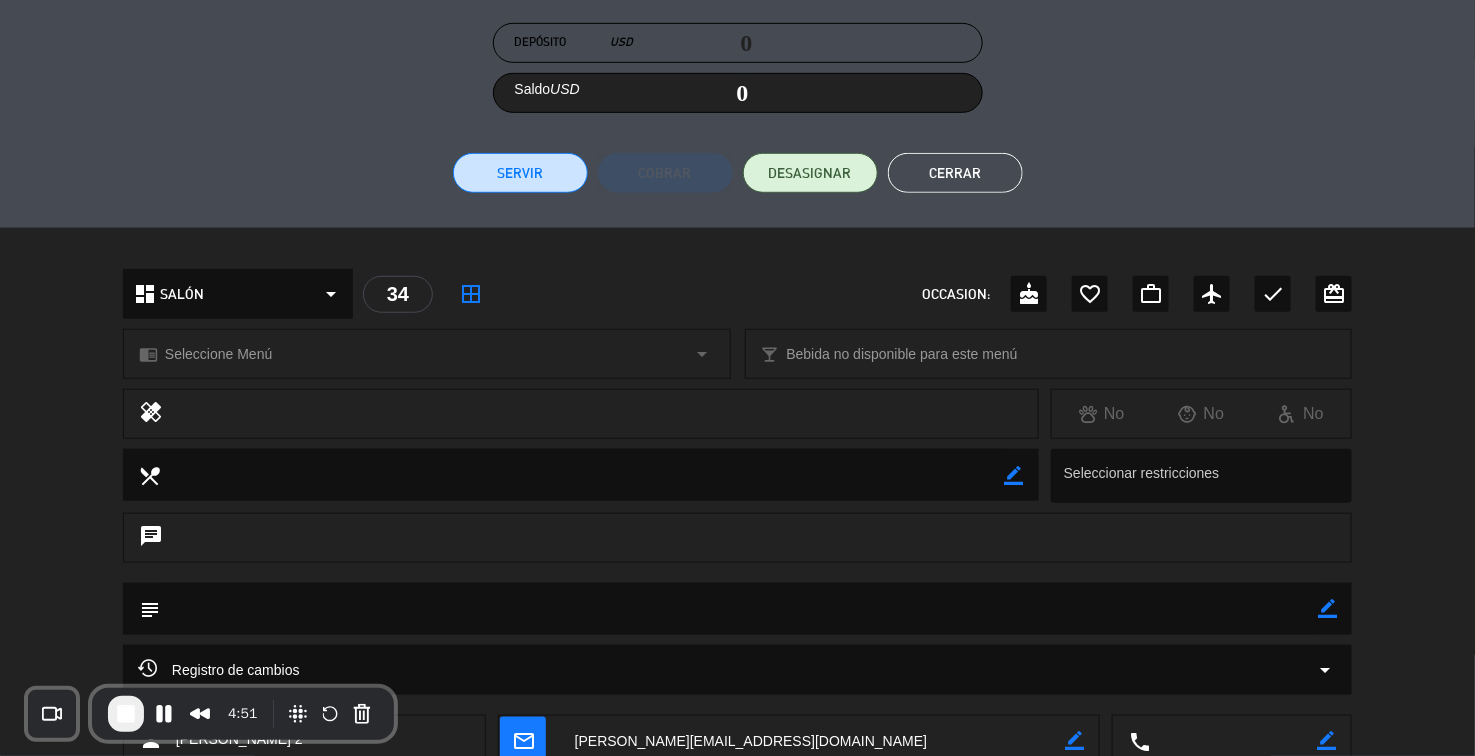 click on "Cerrar" 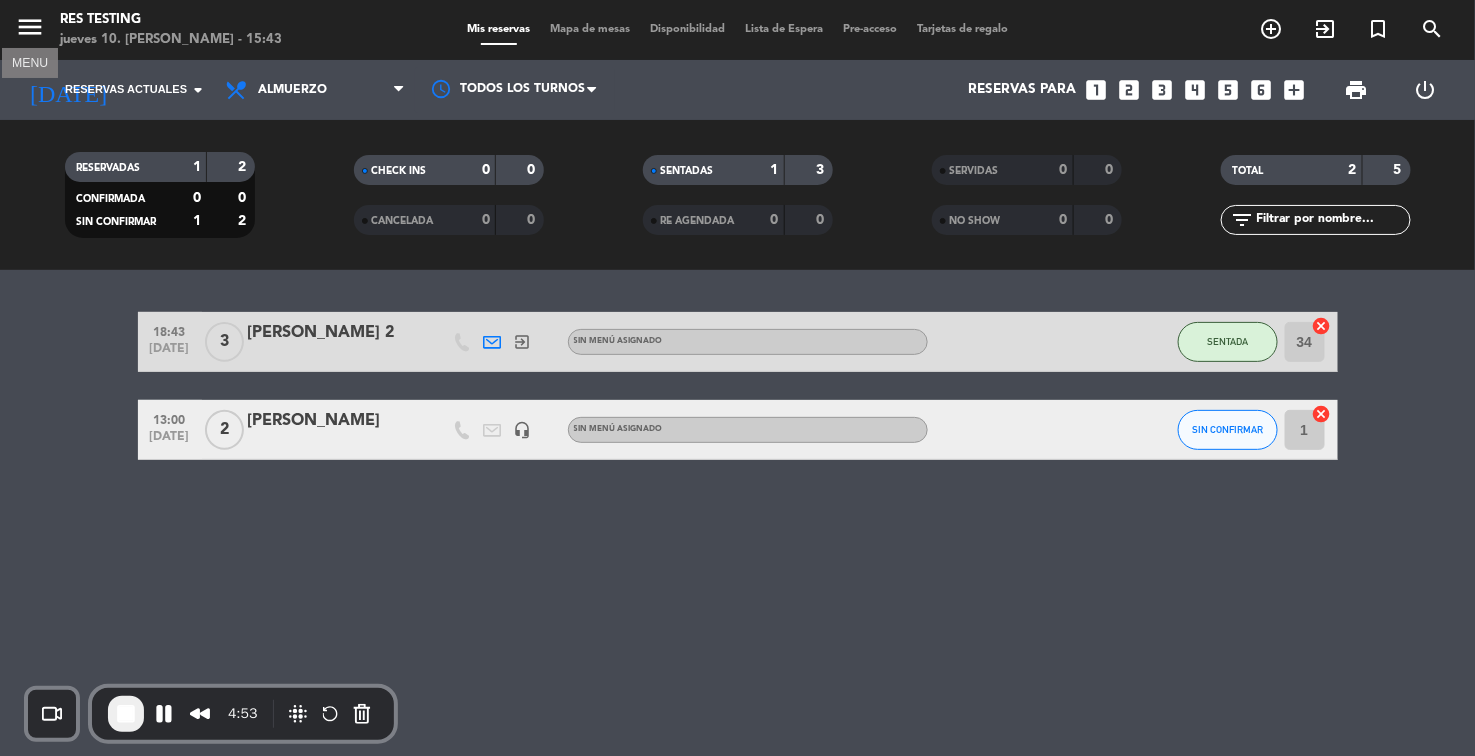 click on "menu" at bounding box center (30, 27) 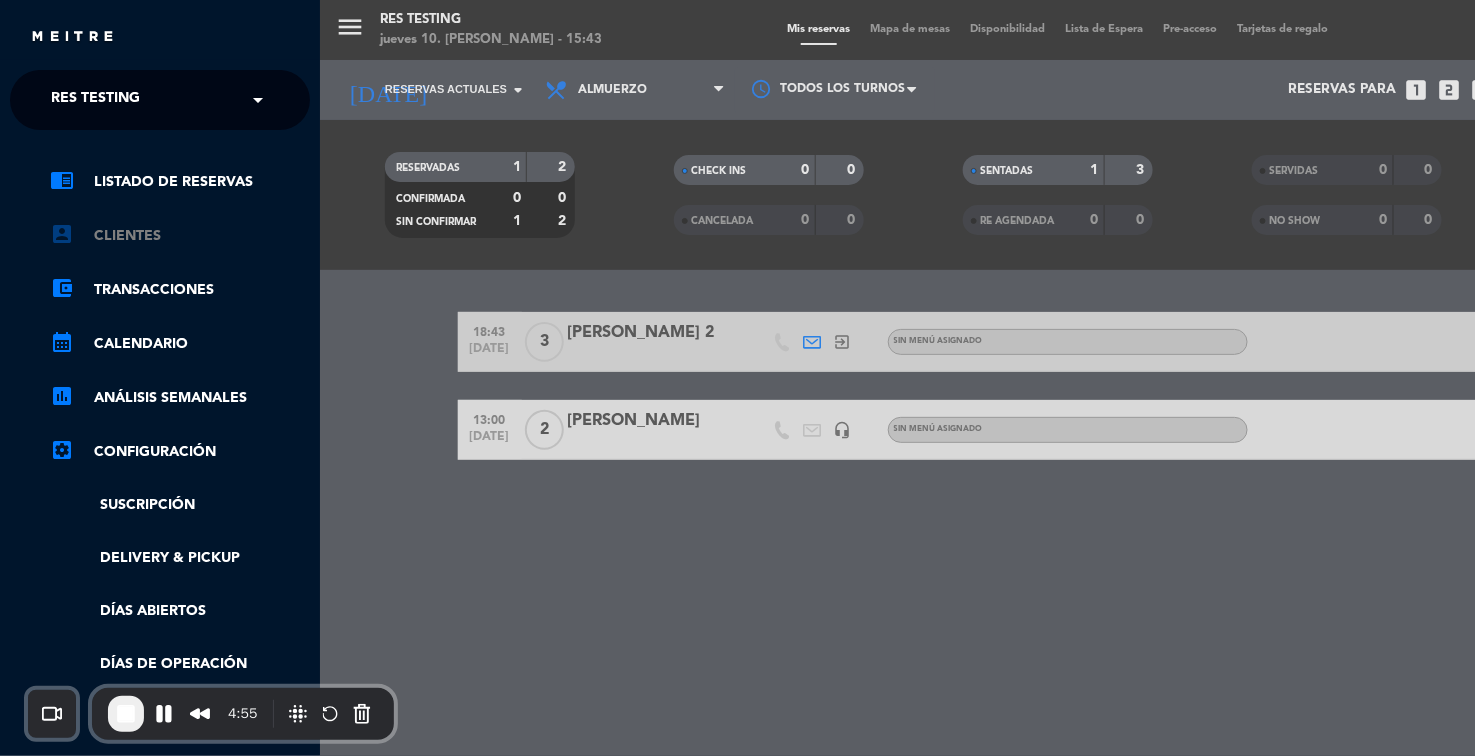 click on "account_box   Clientes" 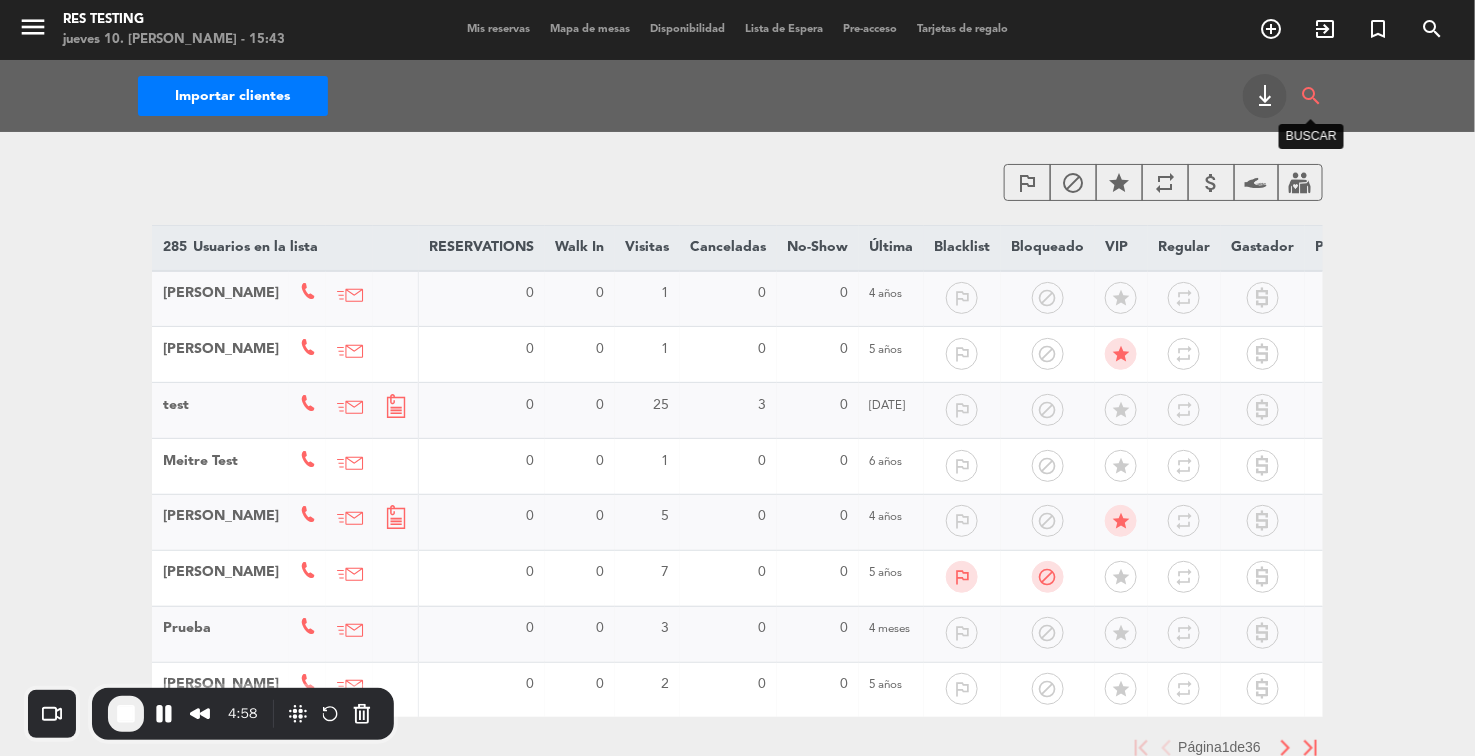 click on "search" 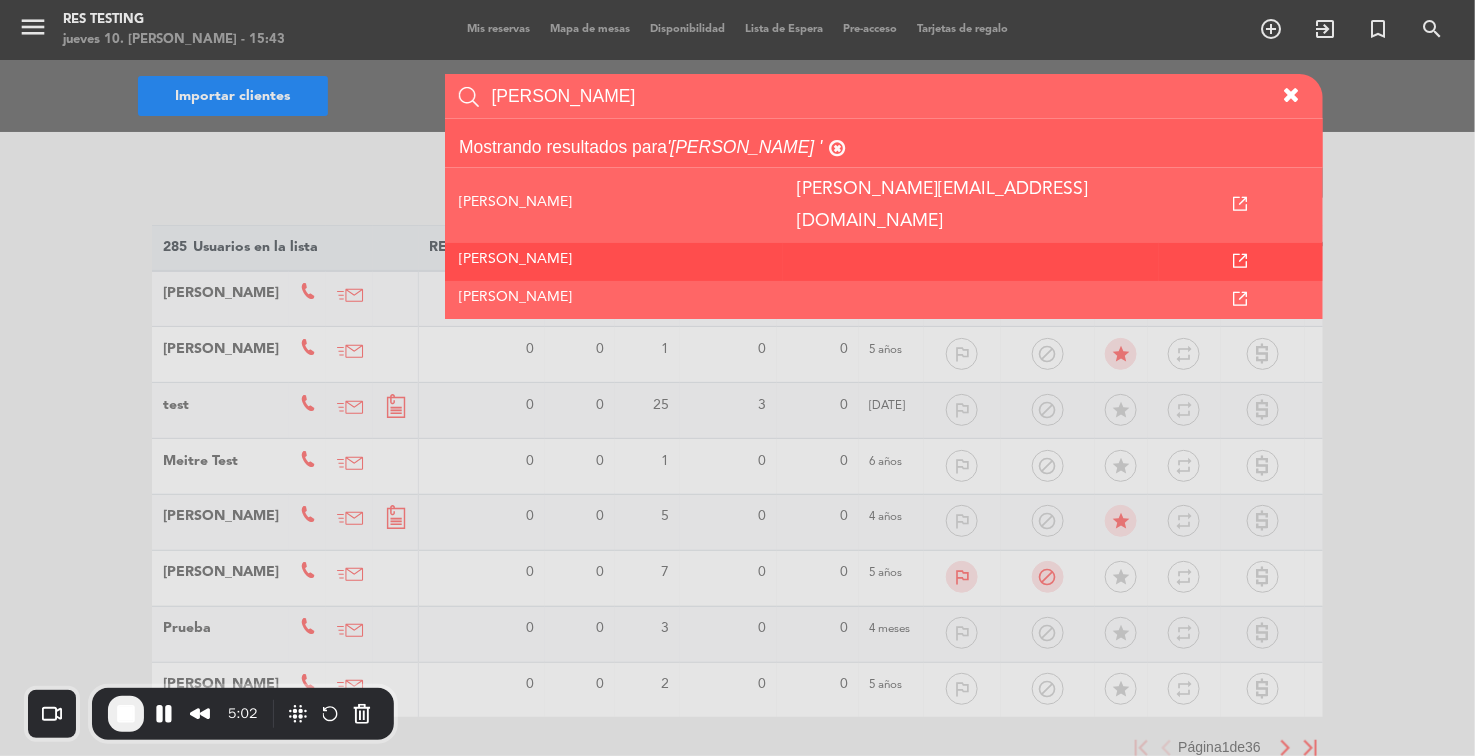 type on "[PERSON_NAME]" 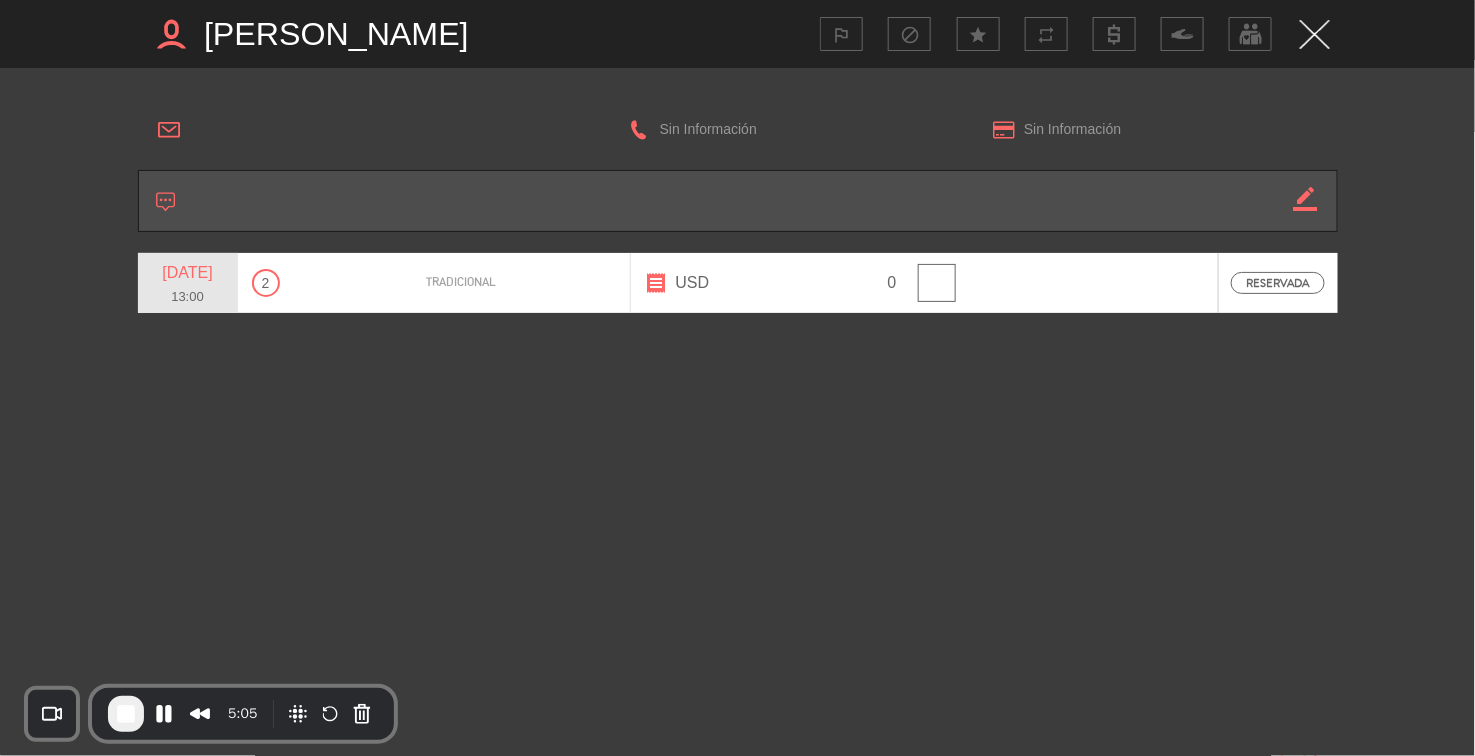 click 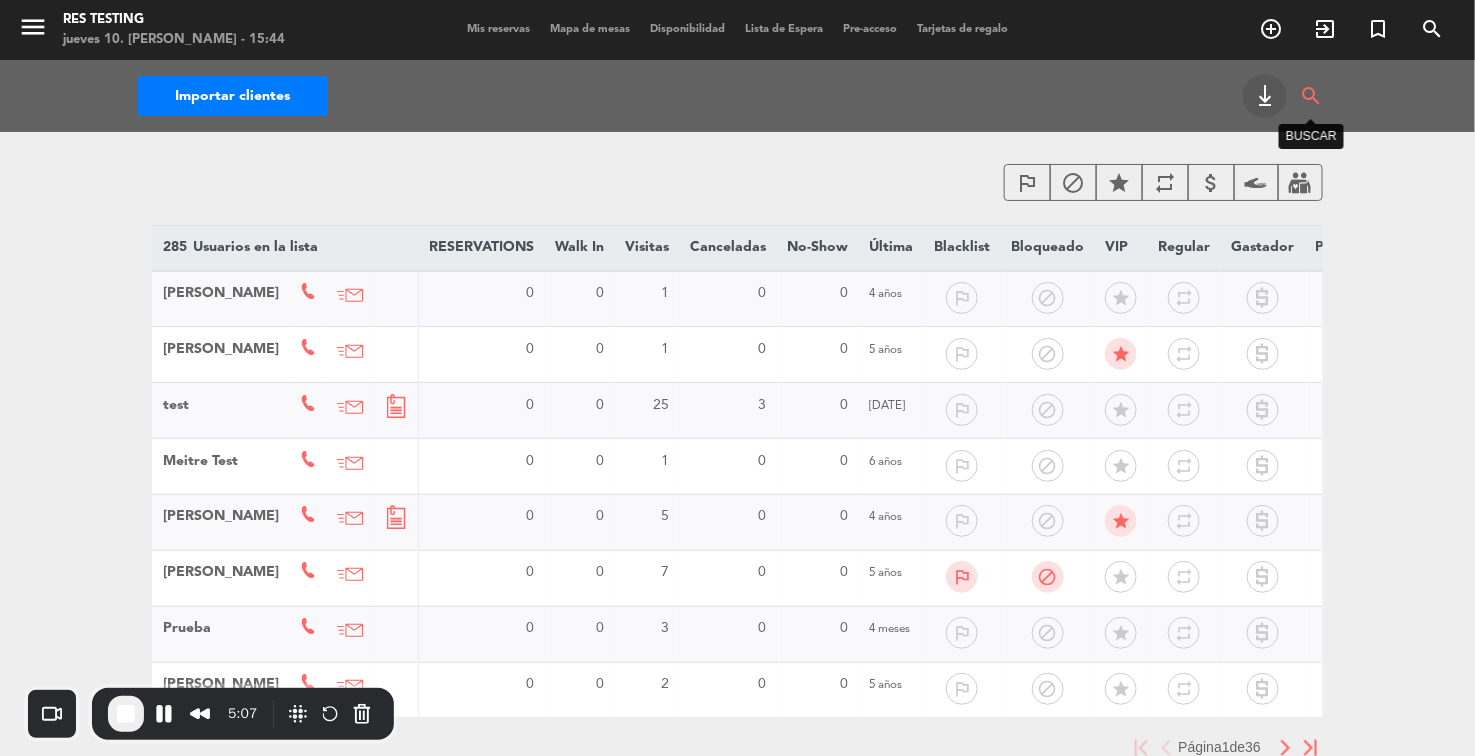 click on "search" 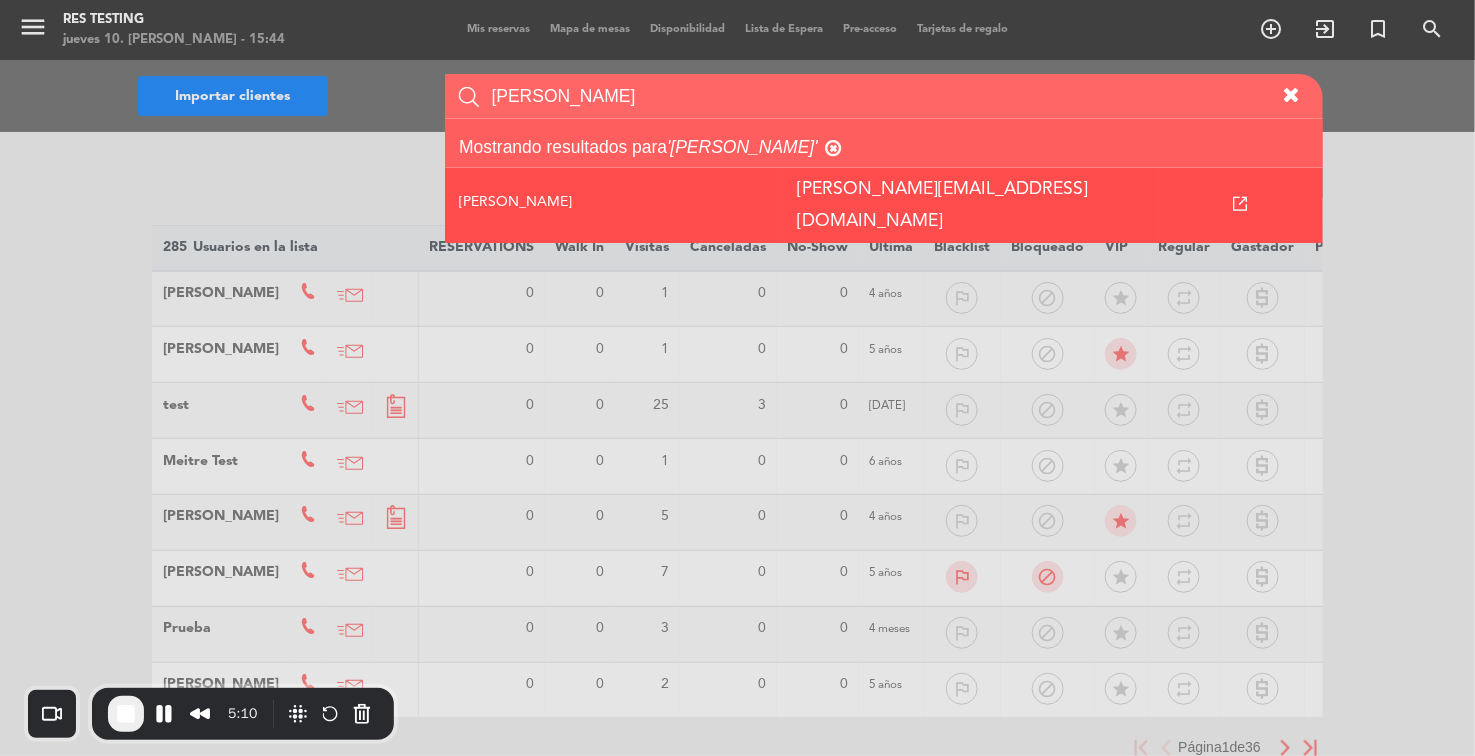 type on "[PERSON_NAME]" 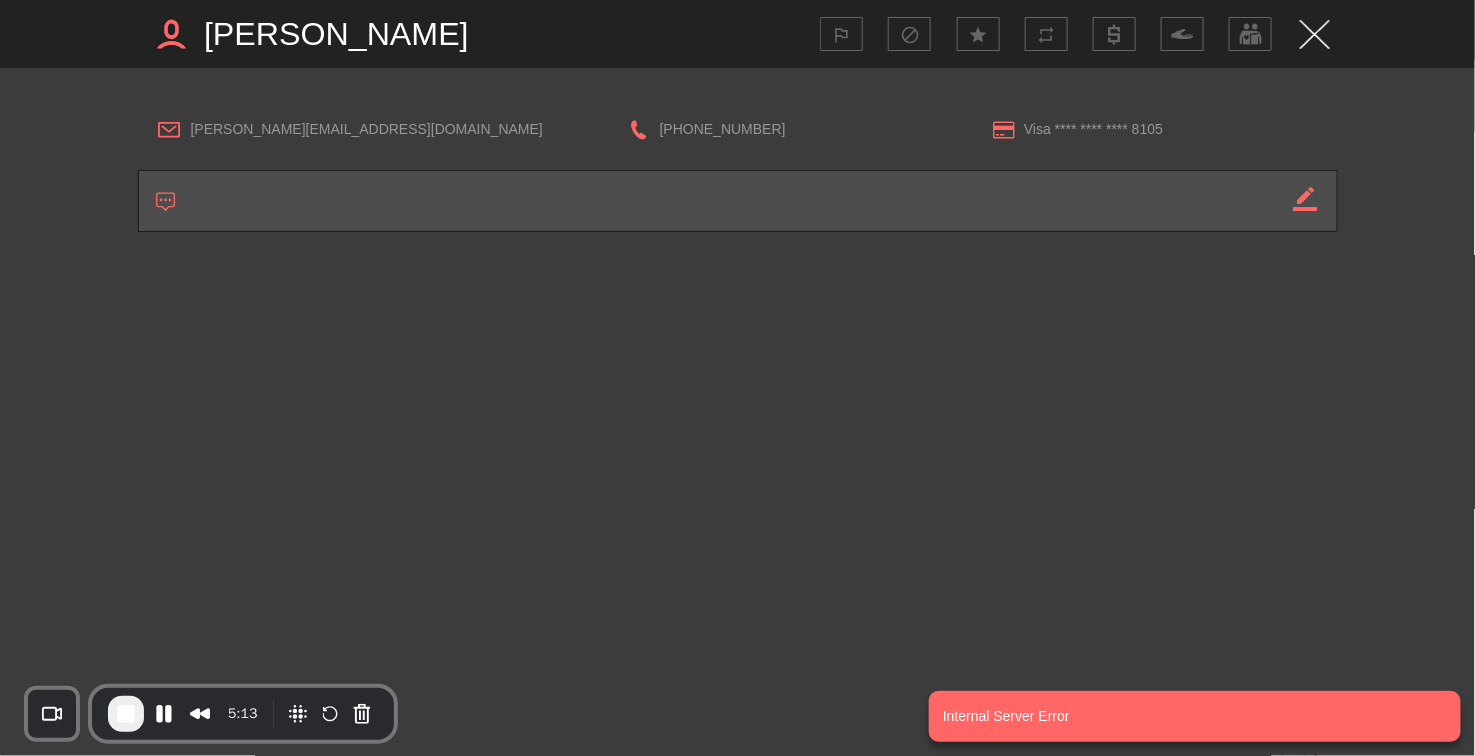 click 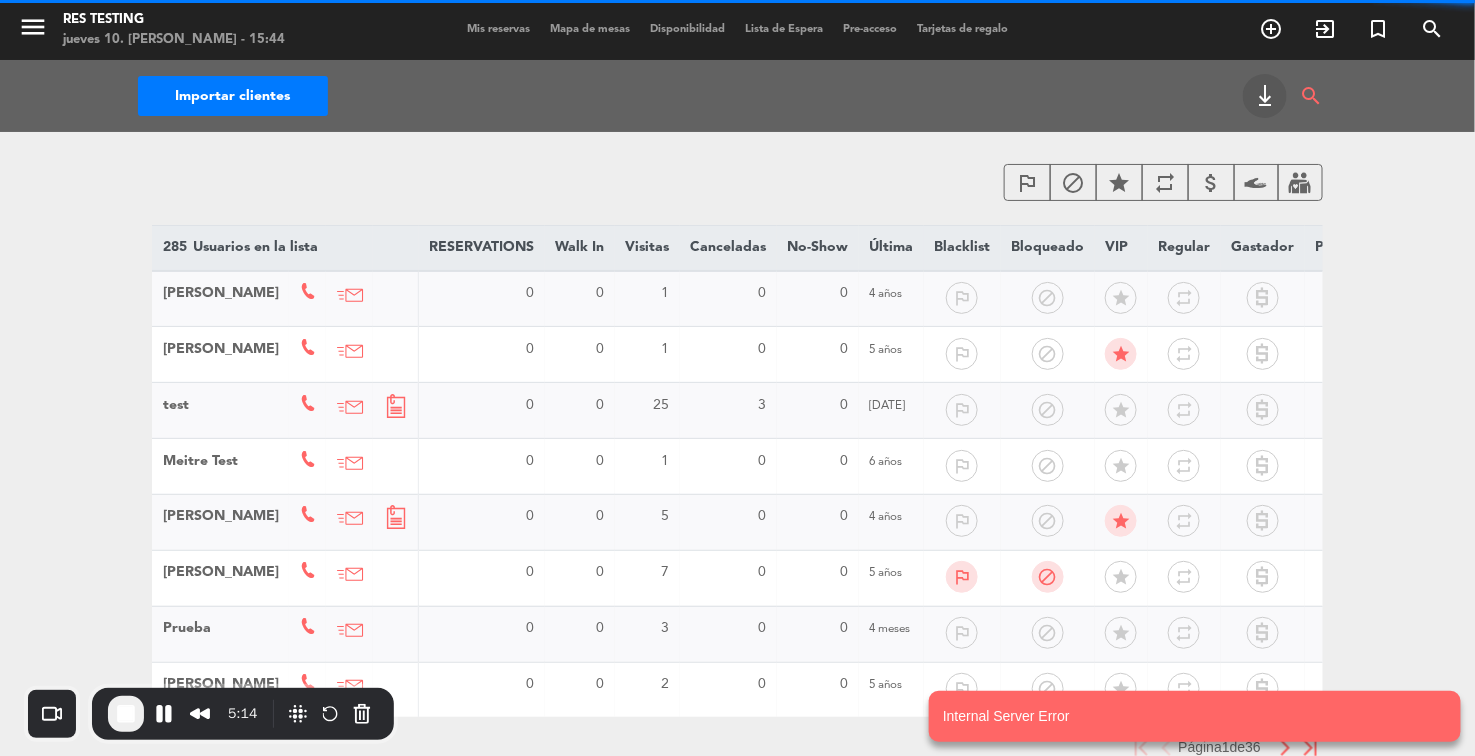 click on "Mis reservas" at bounding box center [498, 29] 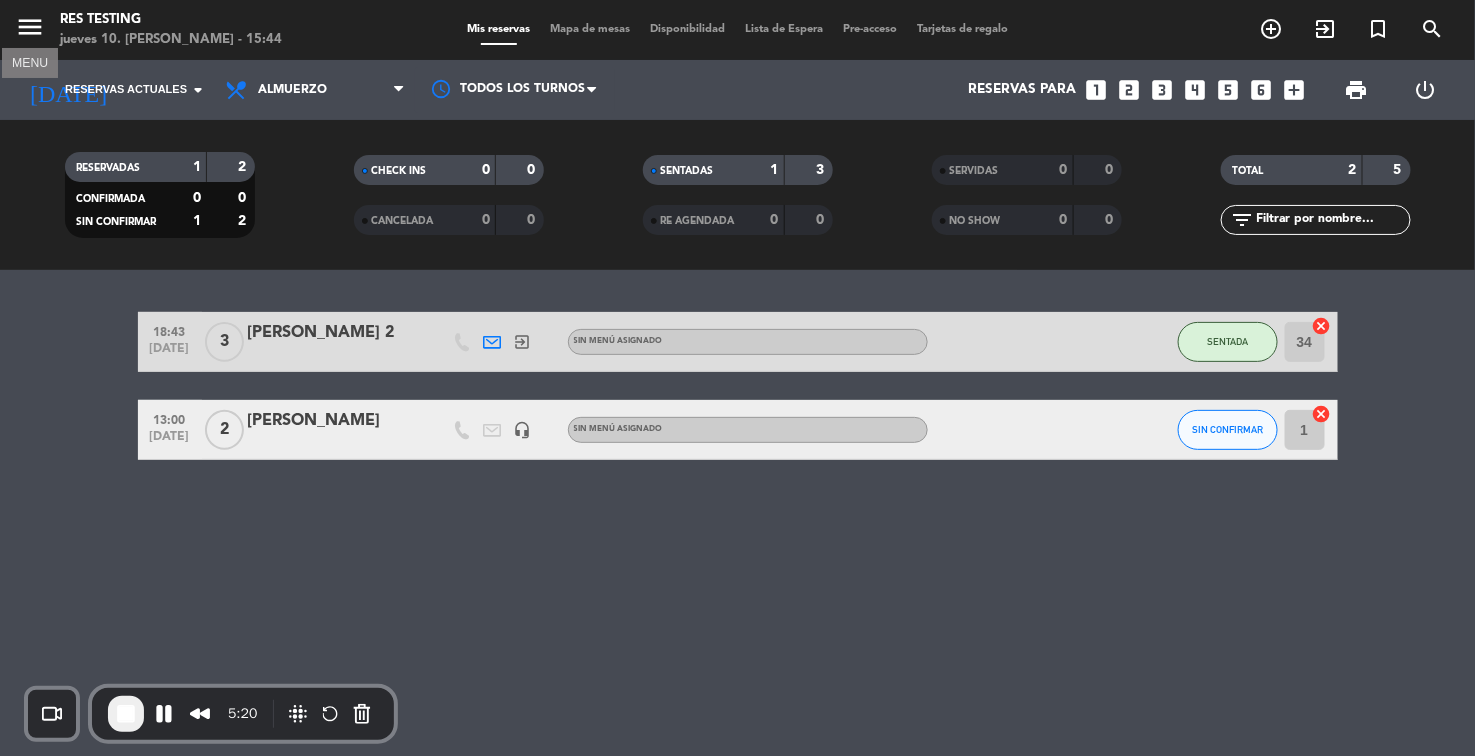 click on "menu" at bounding box center [30, 27] 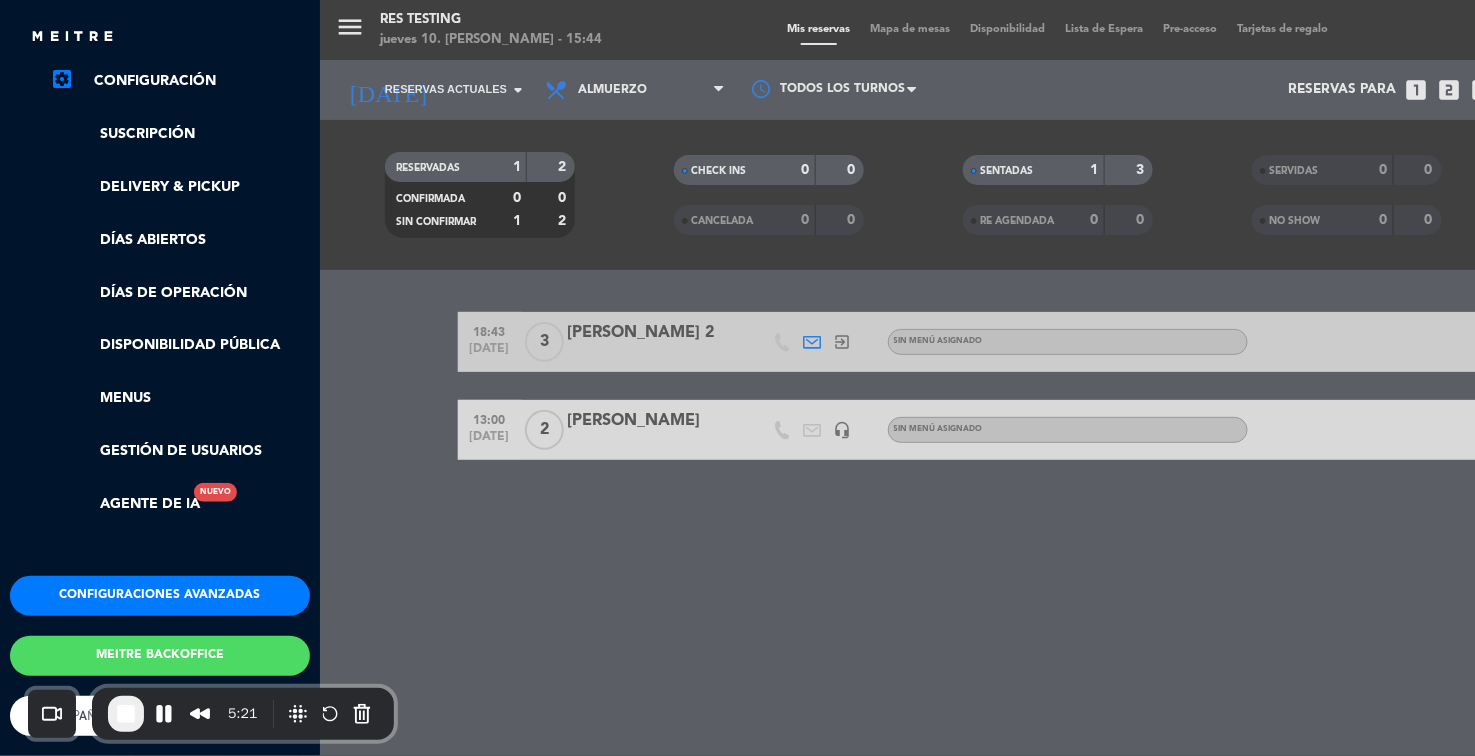 scroll, scrollTop: 387, scrollLeft: 0, axis: vertical 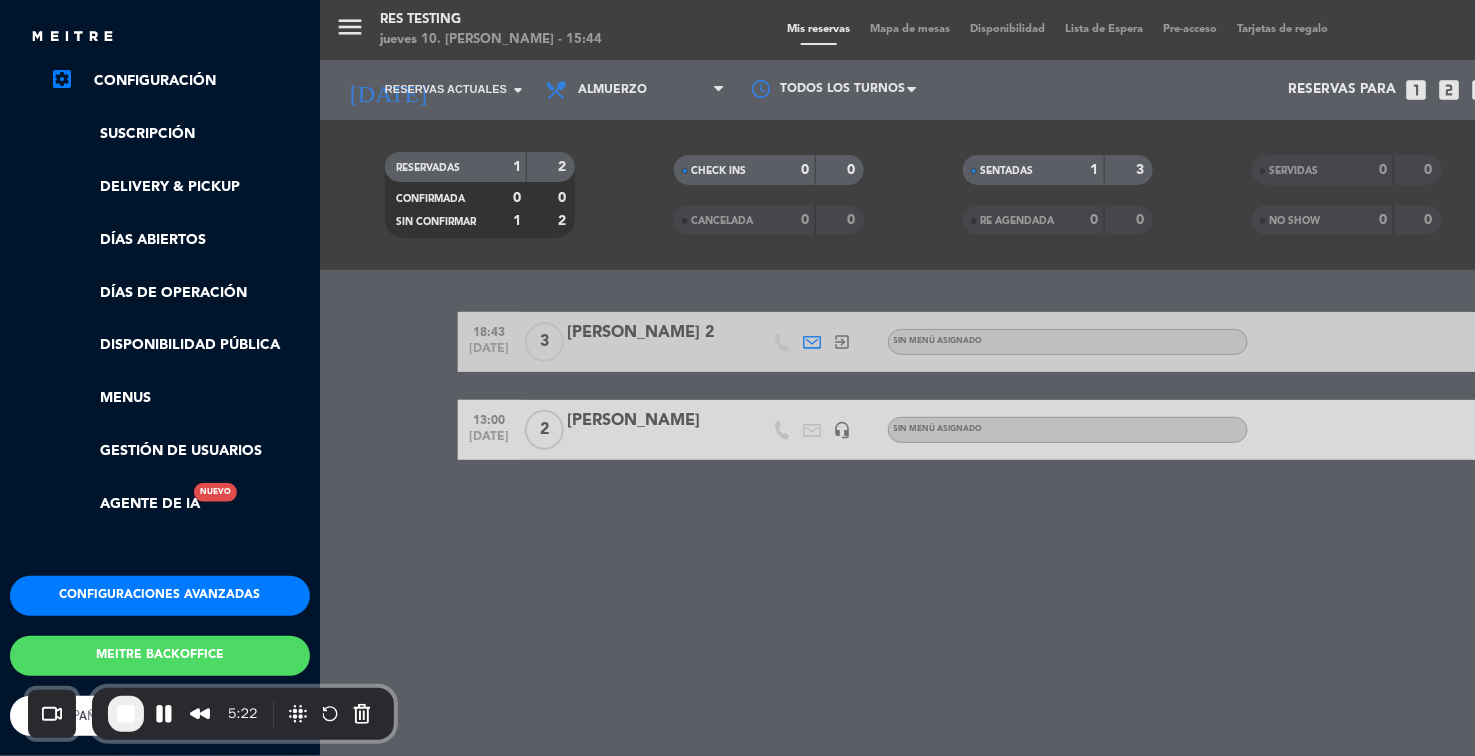 click on "Configuraciones avanzadas" 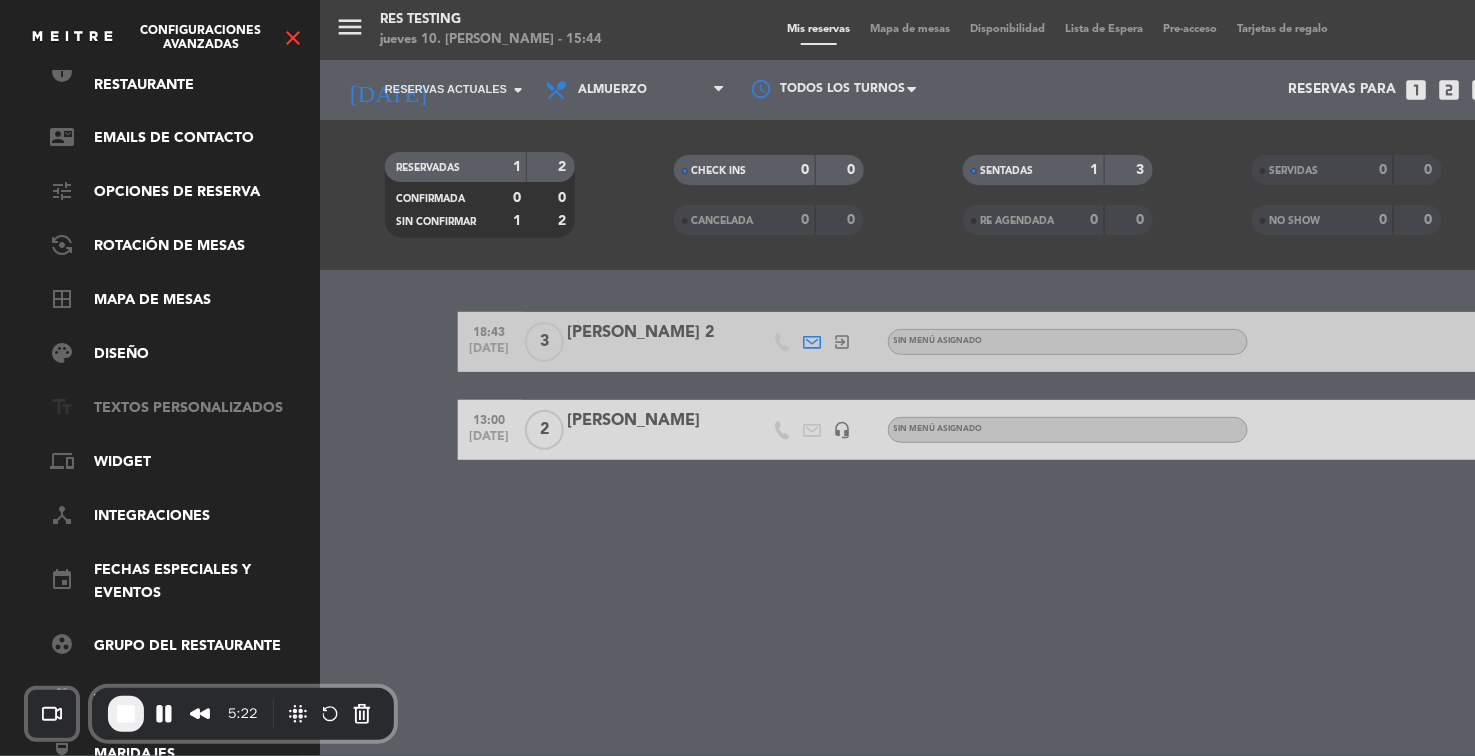 scroll, scrollTop: 0, scrollLeft: 0, axis: both 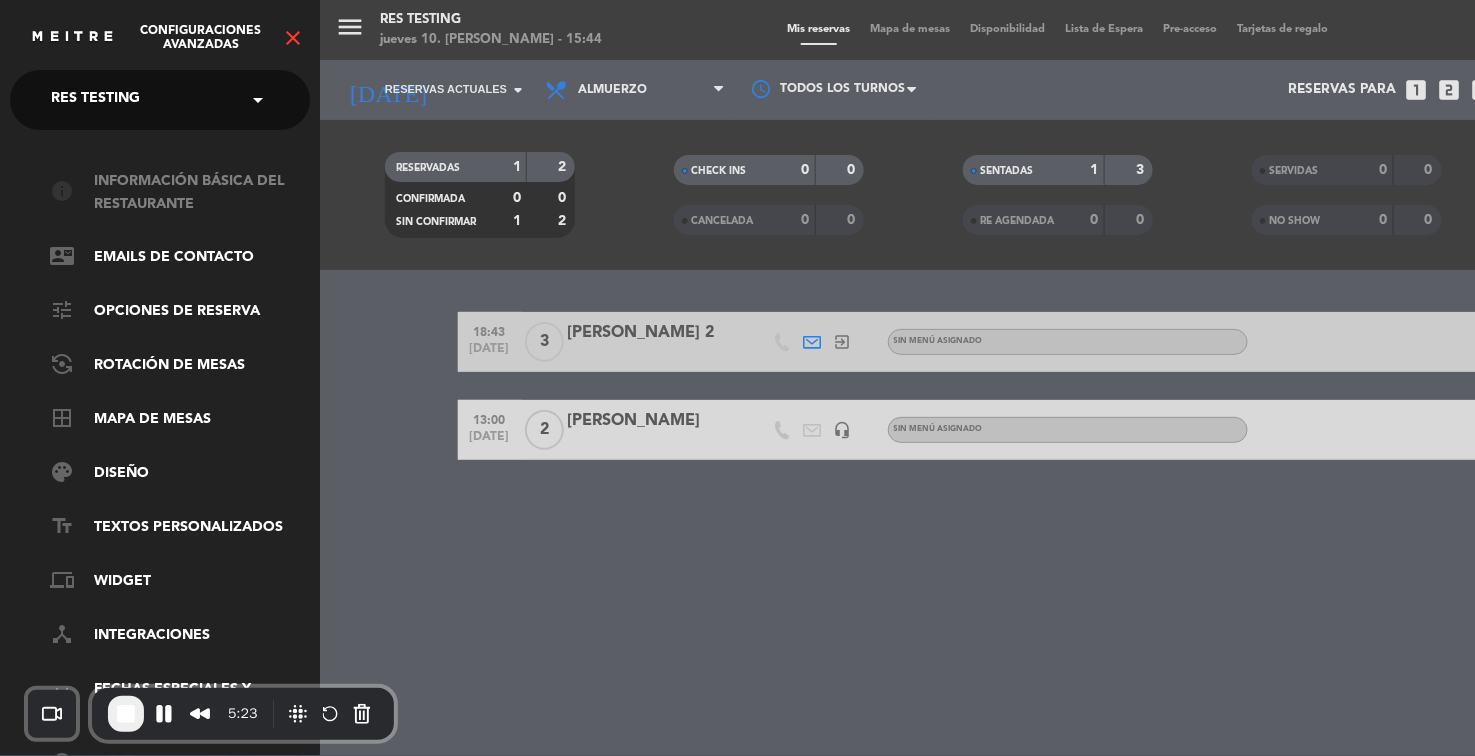 click on "info   Información básica del restaurante" 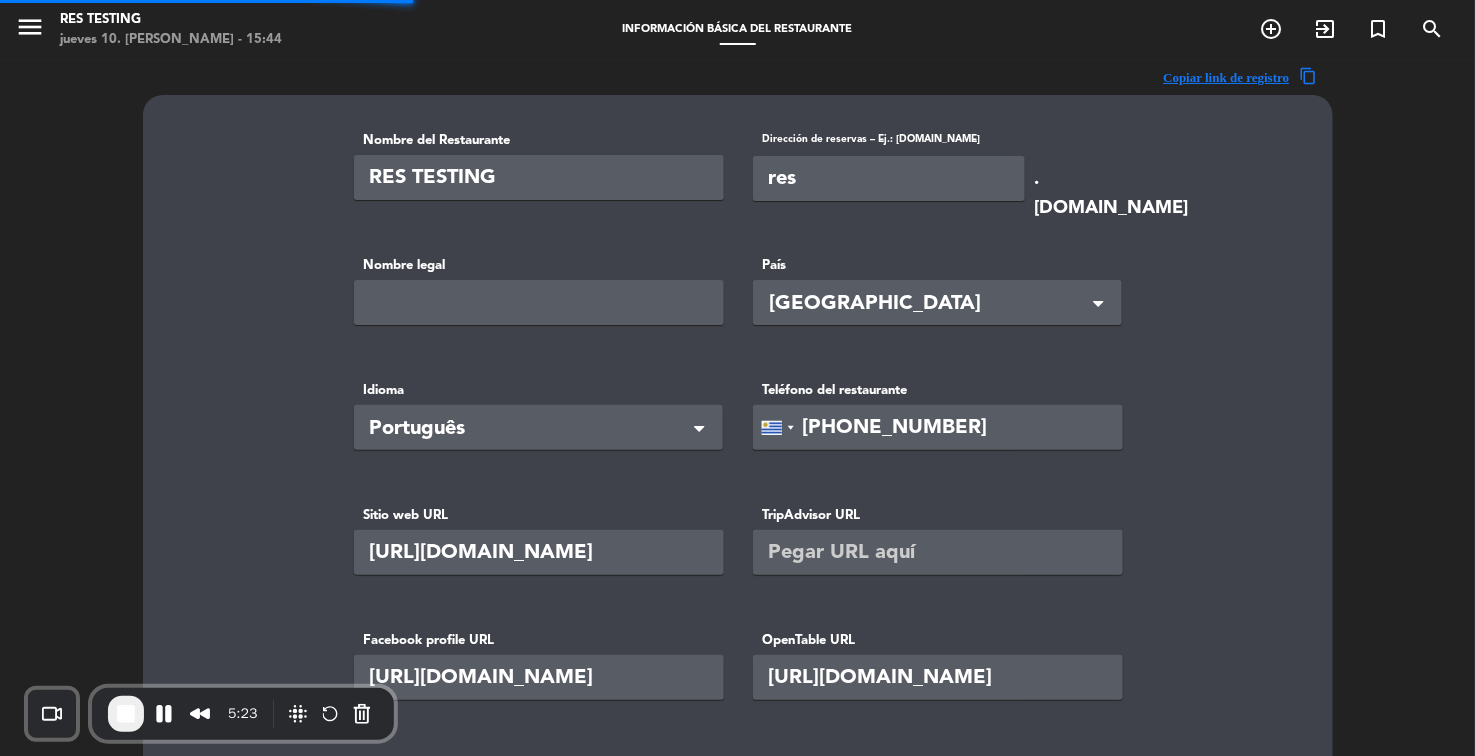 type on "TEST MEITRE" 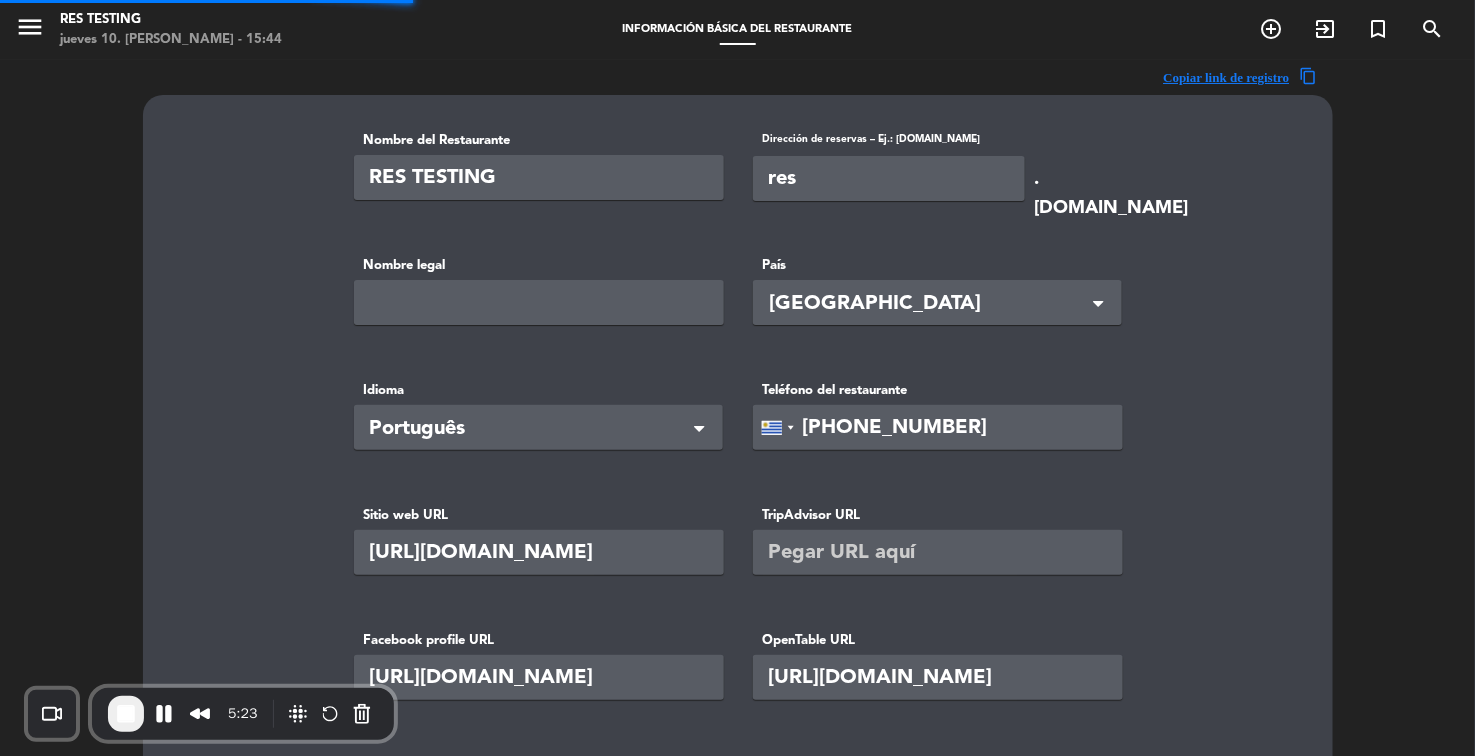 type on "1" 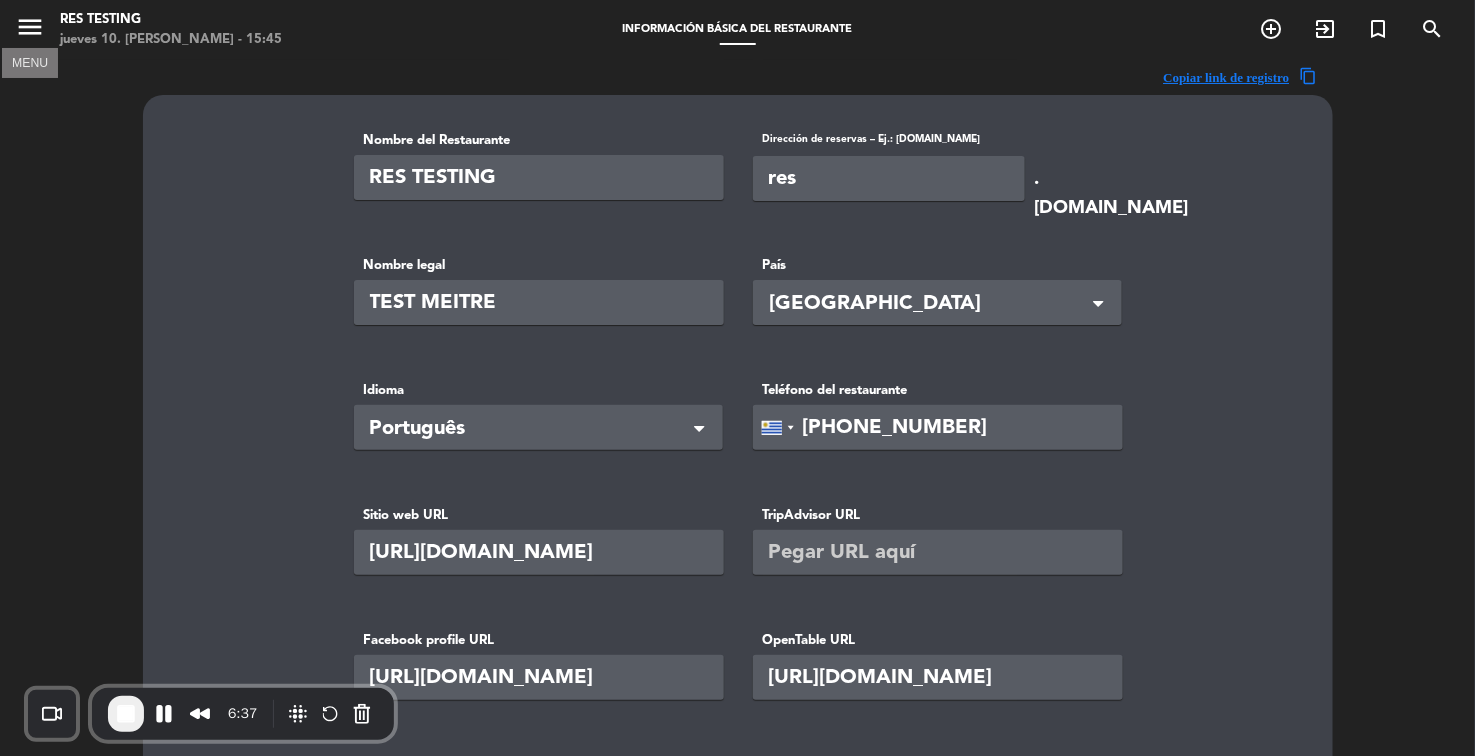 click on "menu" at bounding box center [30, 27] 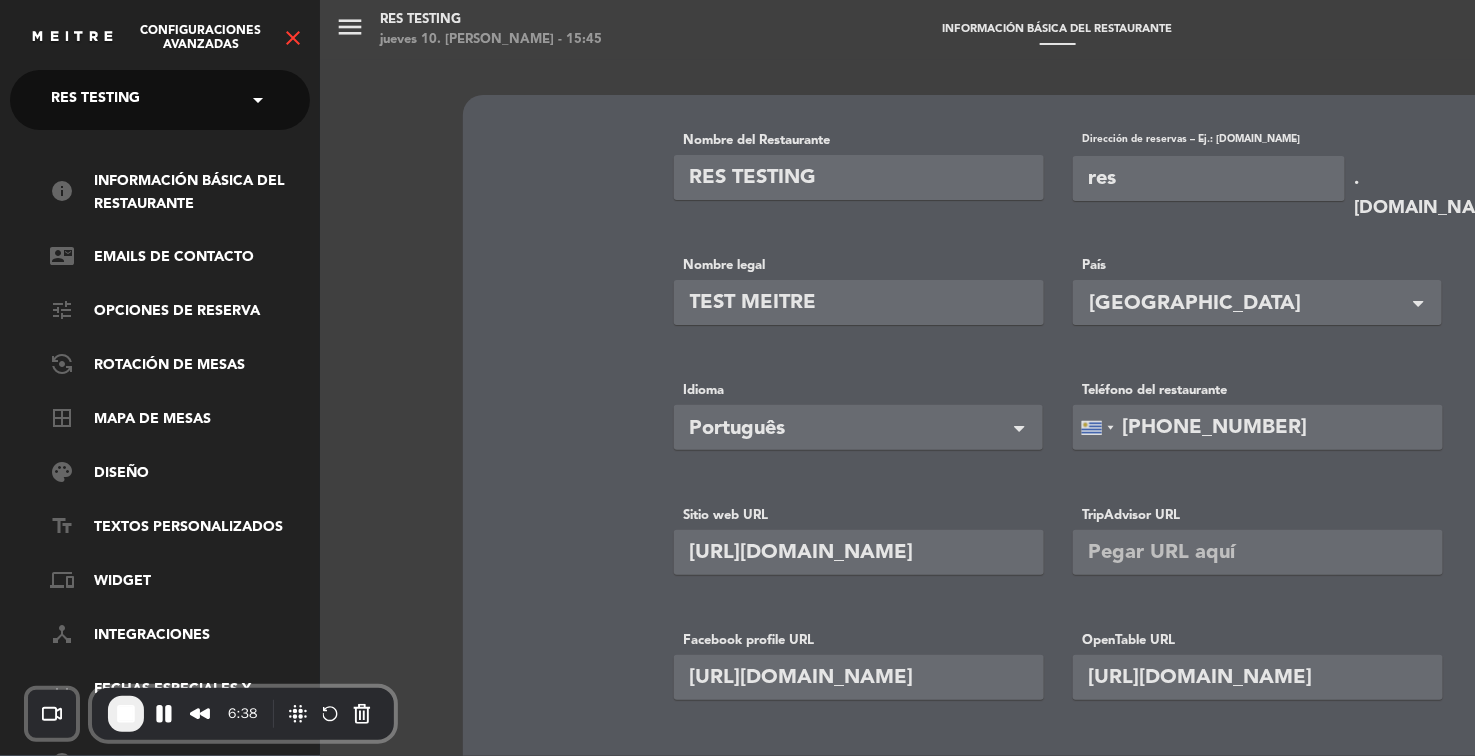 click on "close" 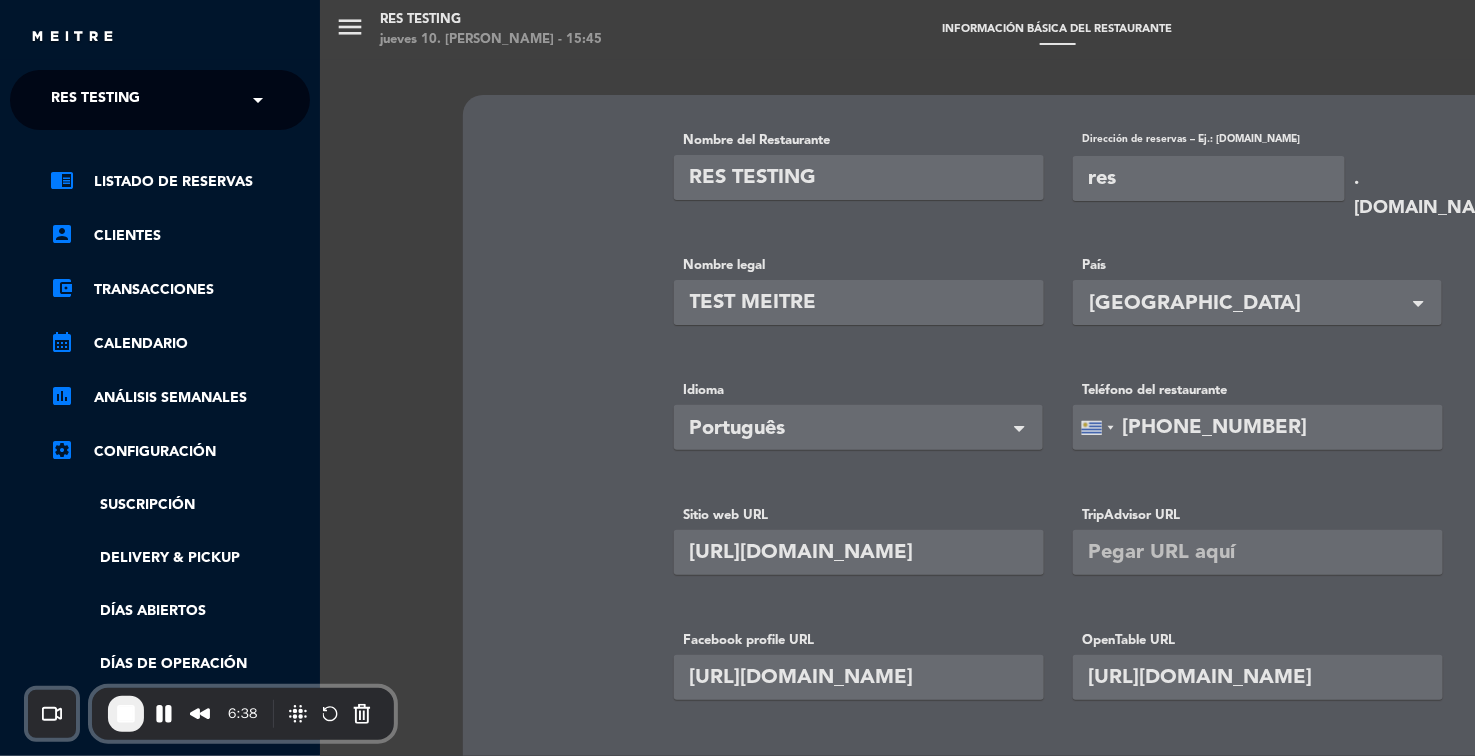 click on "chrome_reader_mode   Listado de Reservas" 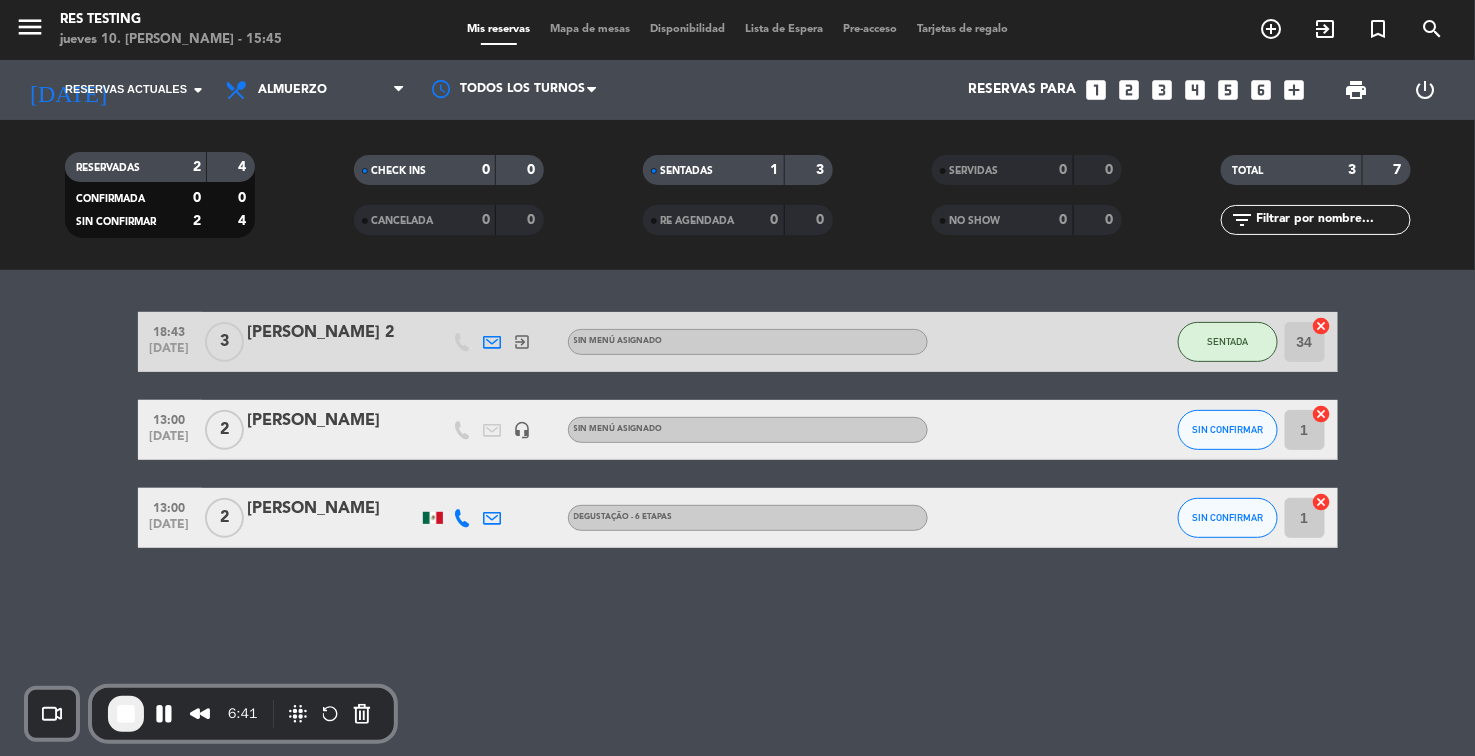 click on "13:00   [DATE]   2   [PERSON_NAME] - 6 etapas SIN CONFIRMAR 1  cancel" 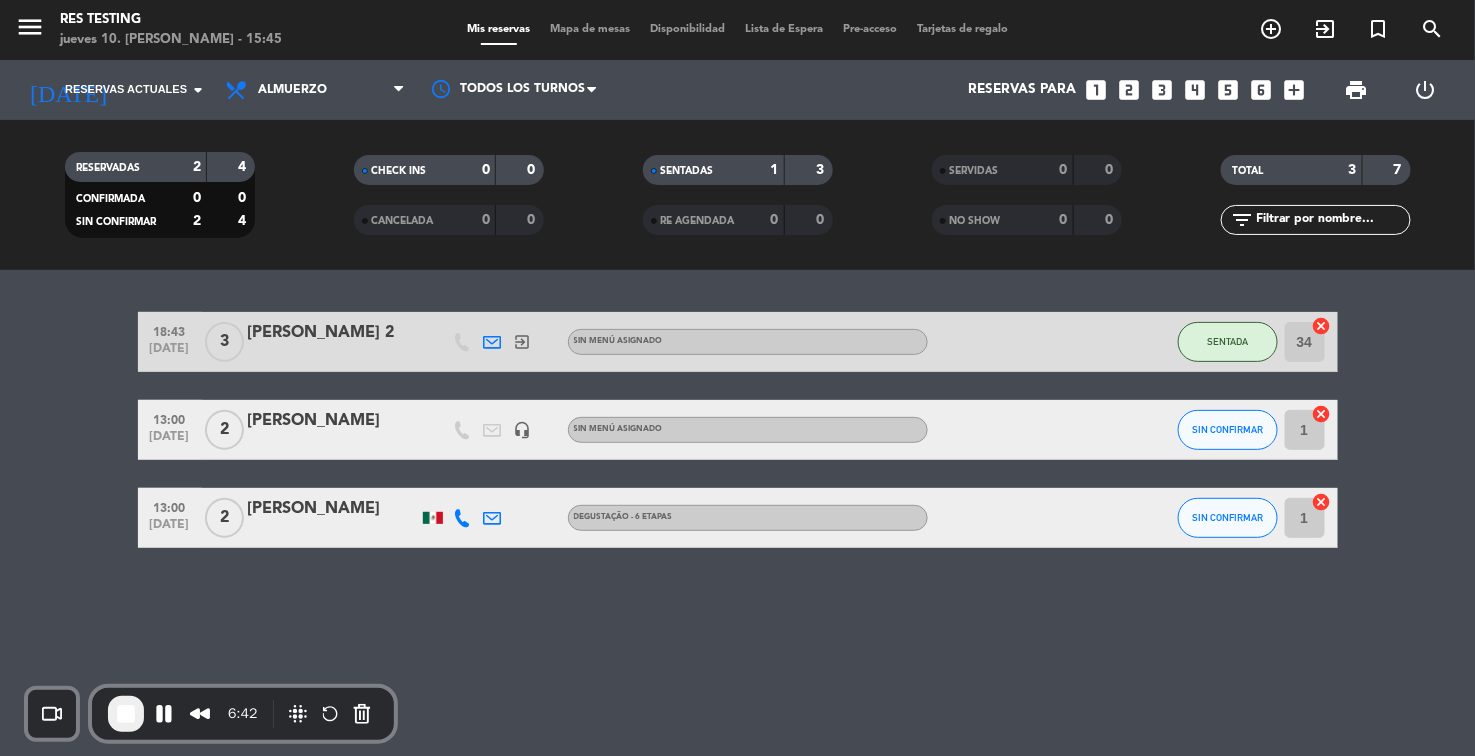 click on "[PERSON_NAME]" 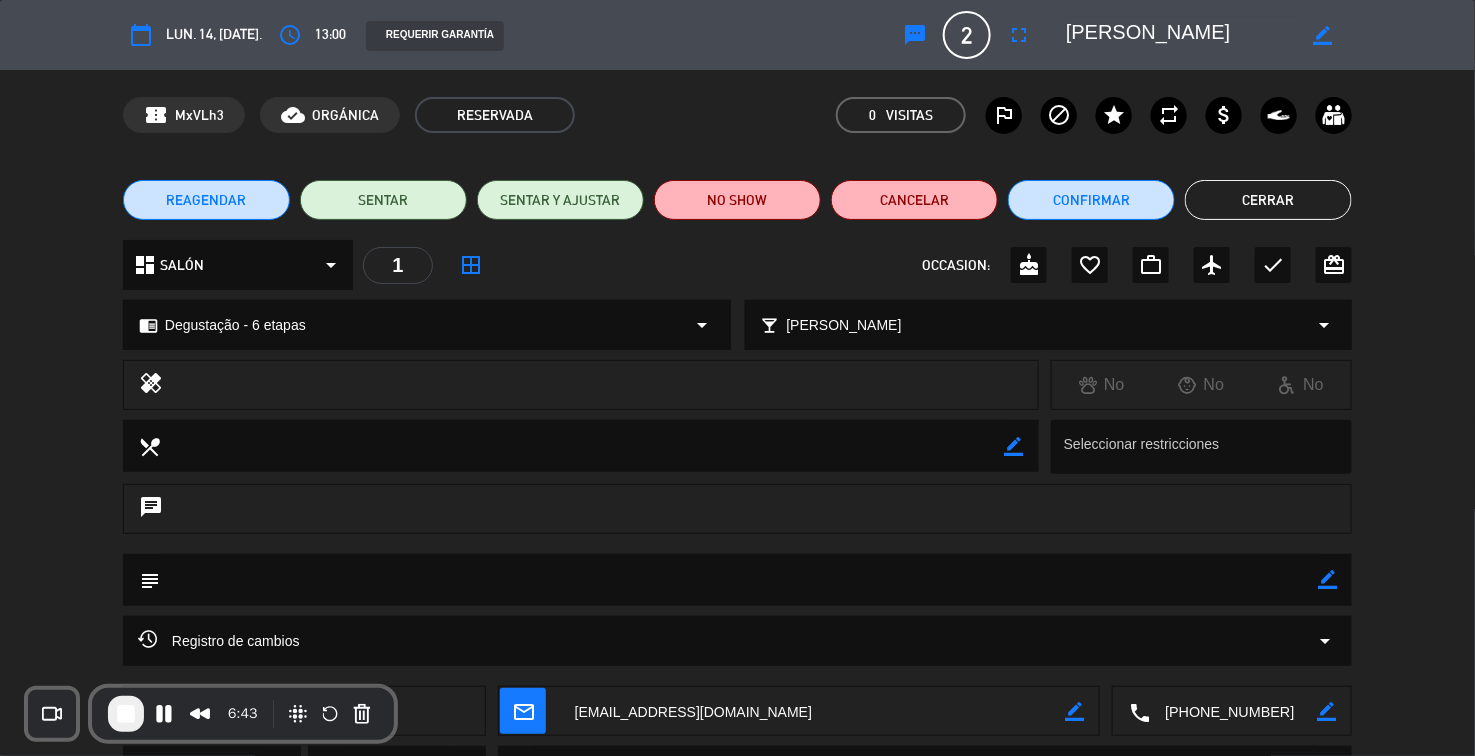 click on "border_color" 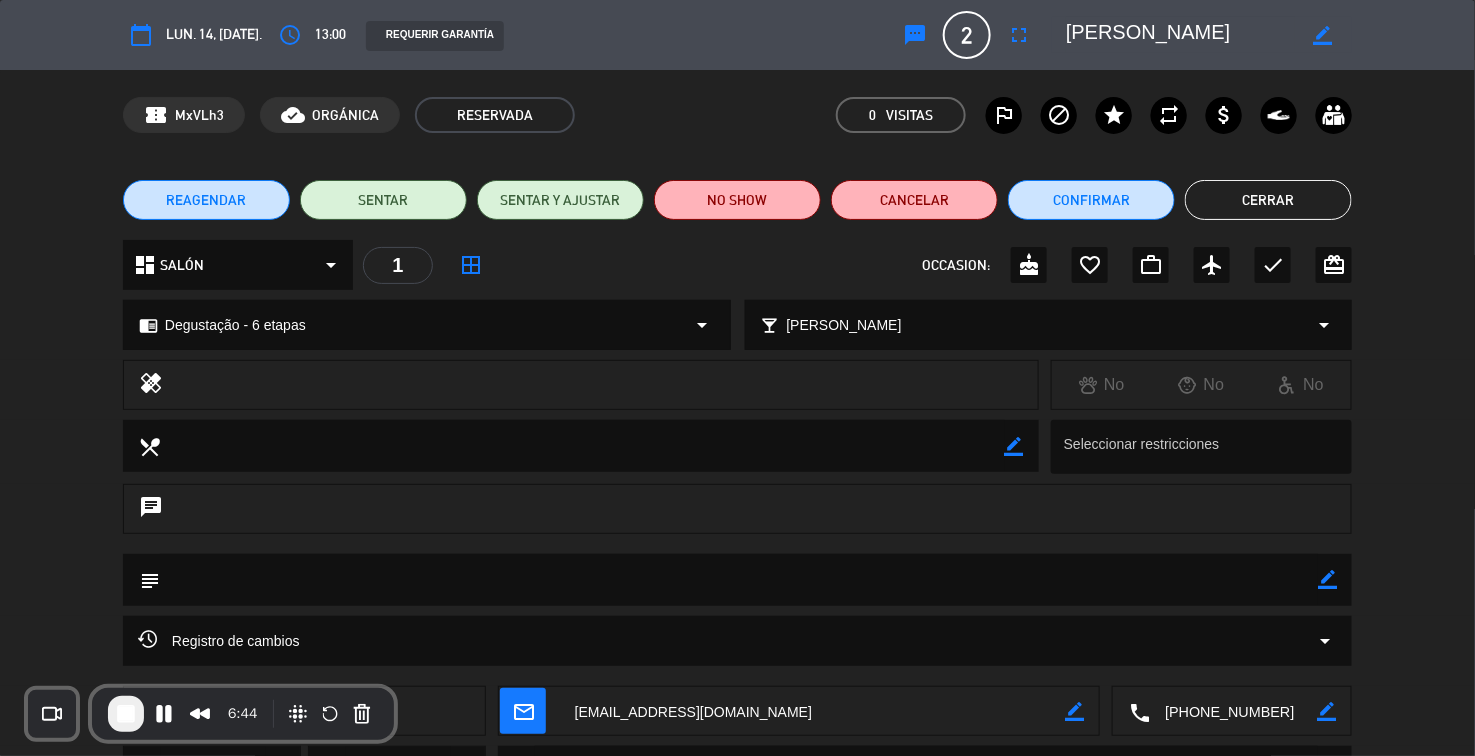 click on "border_color" 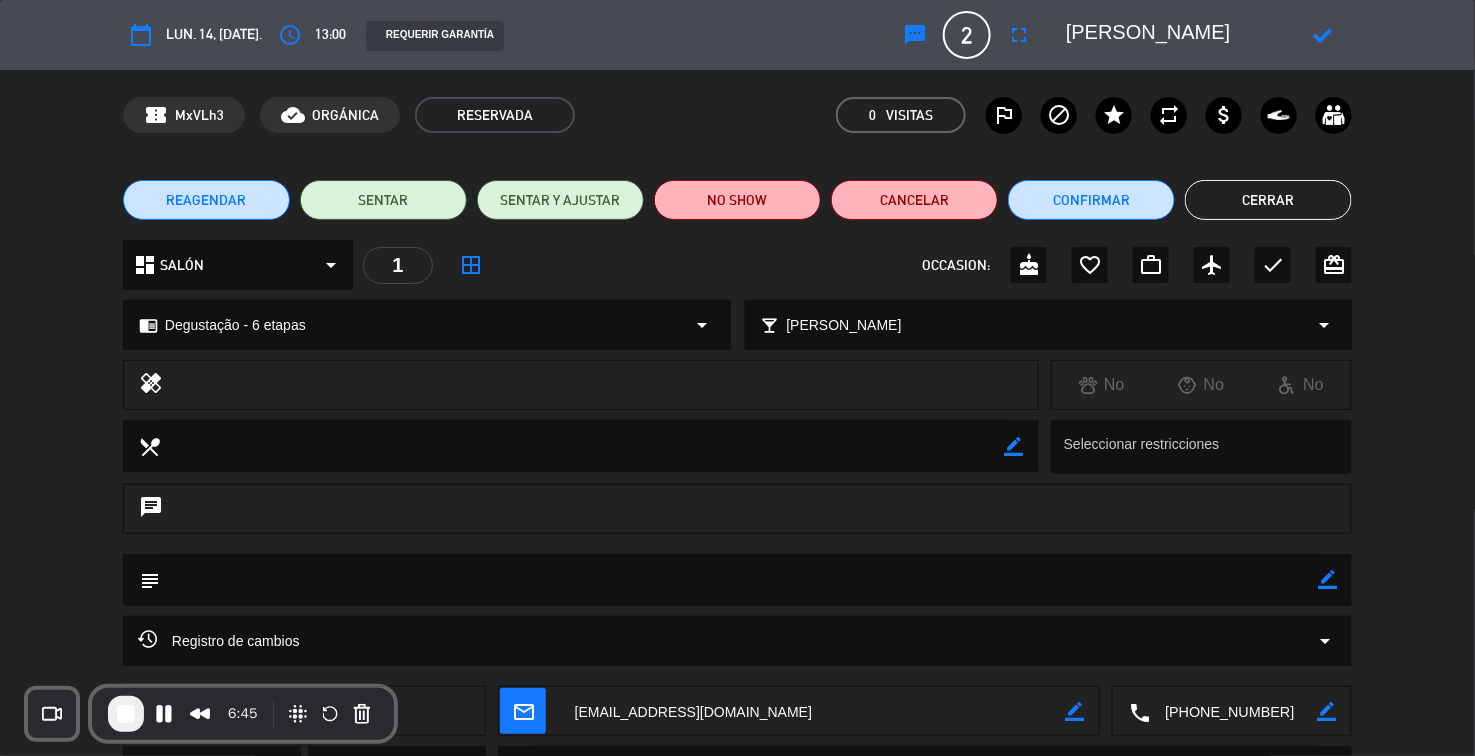 click 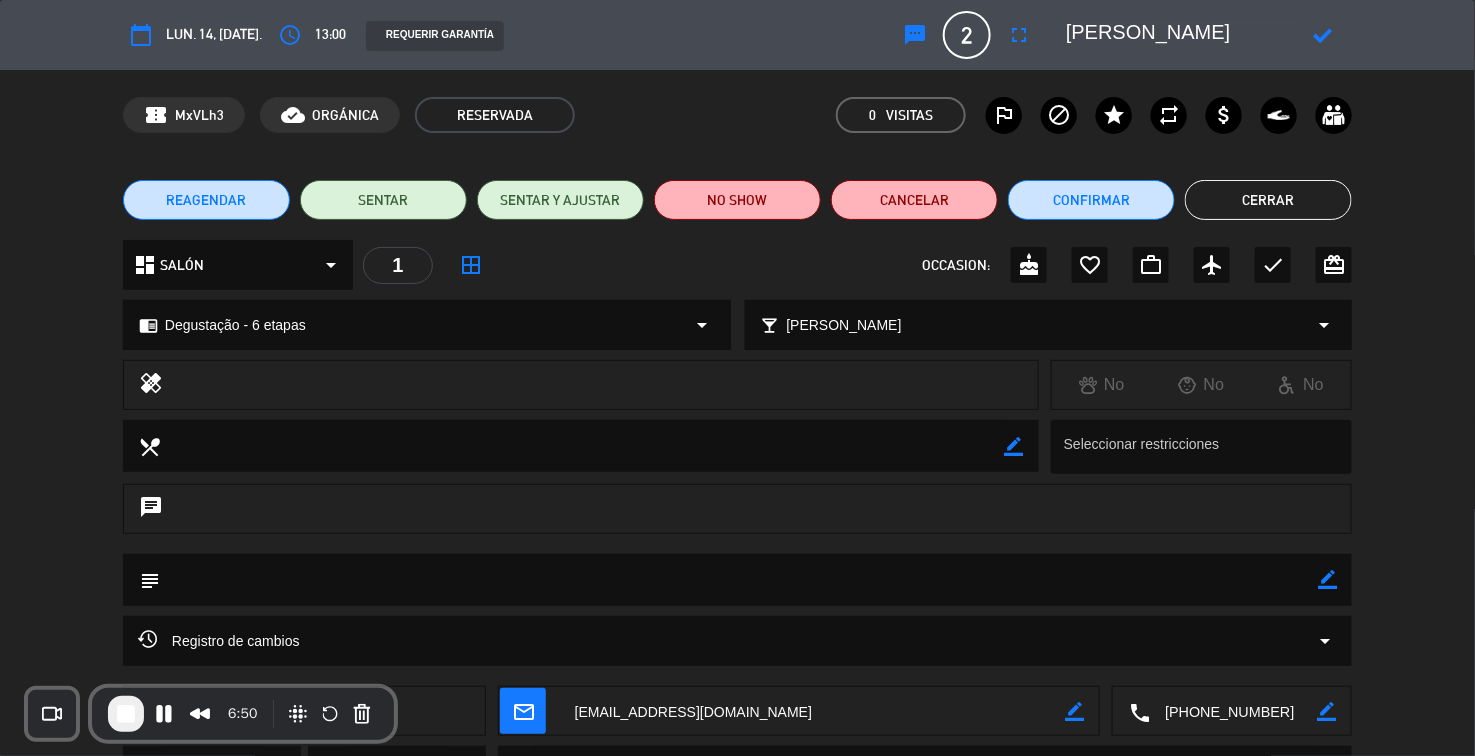 type on "[PERSON_NAME]" 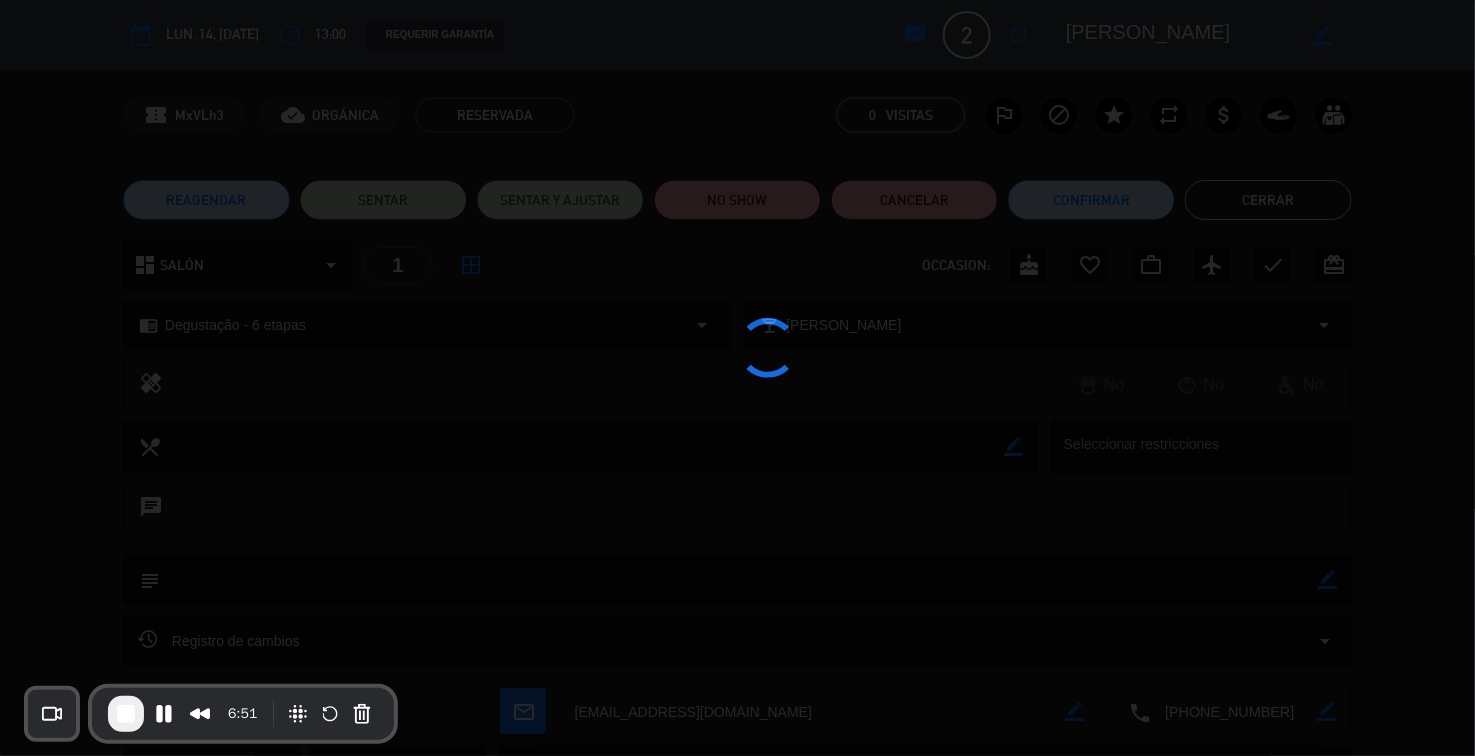 type 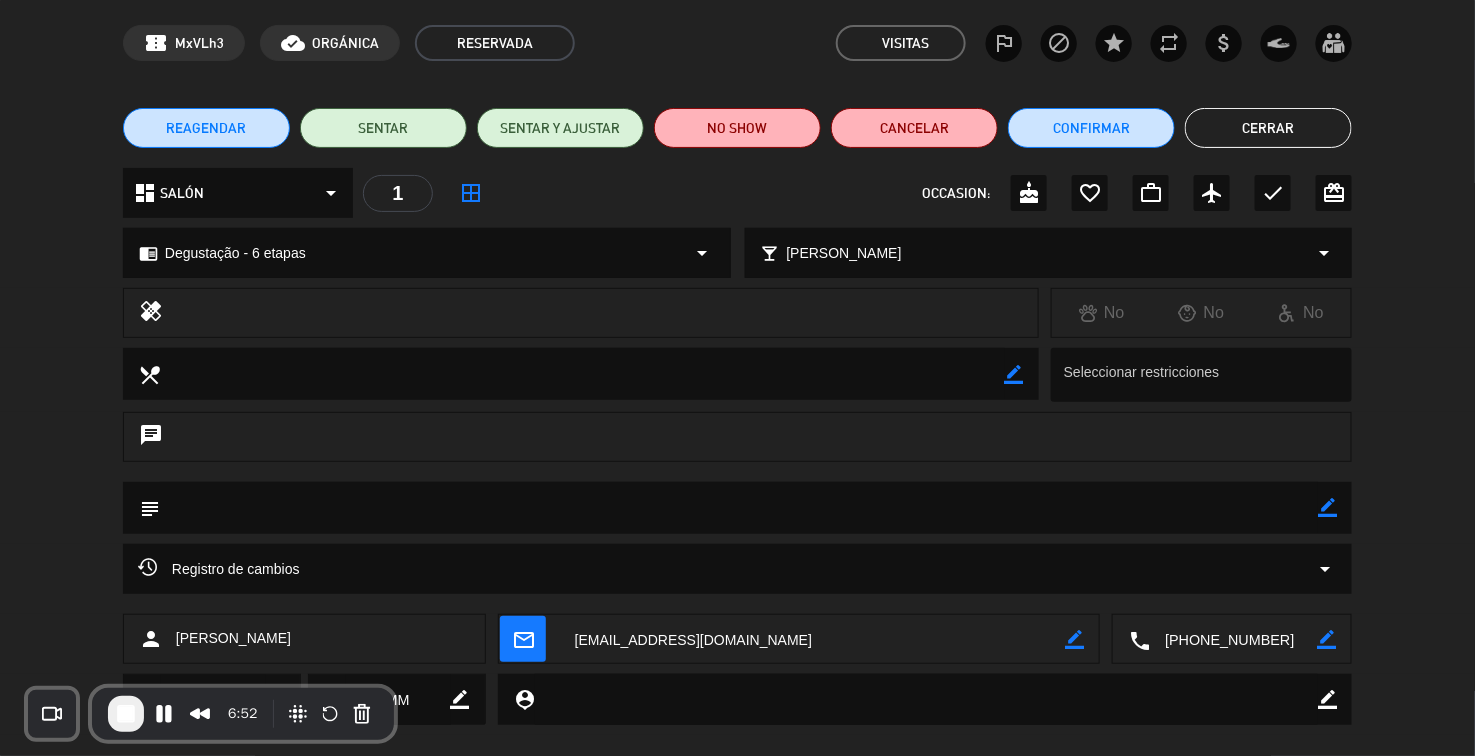 scroll, scrollTop: 101, scrollLeft: 0, axis: vertical 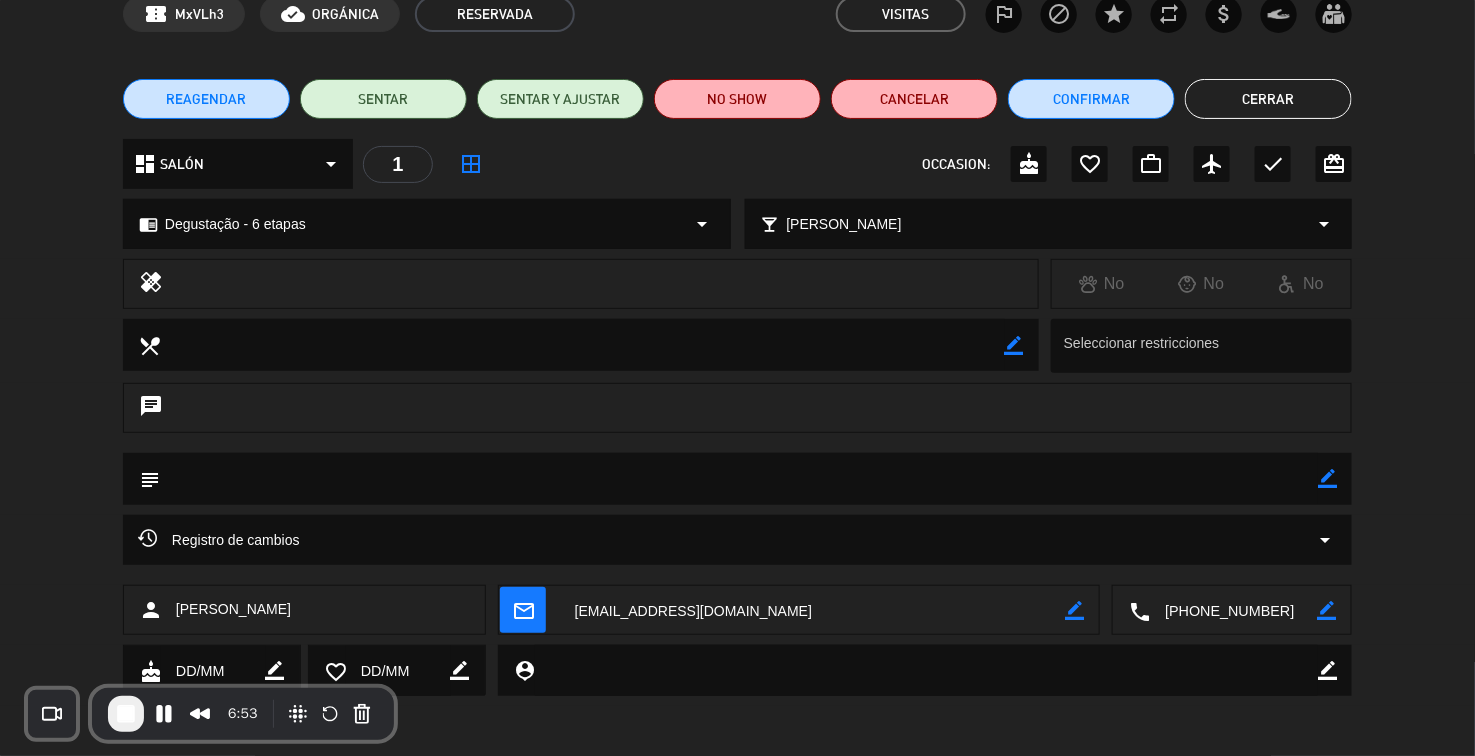 click on "border_color" 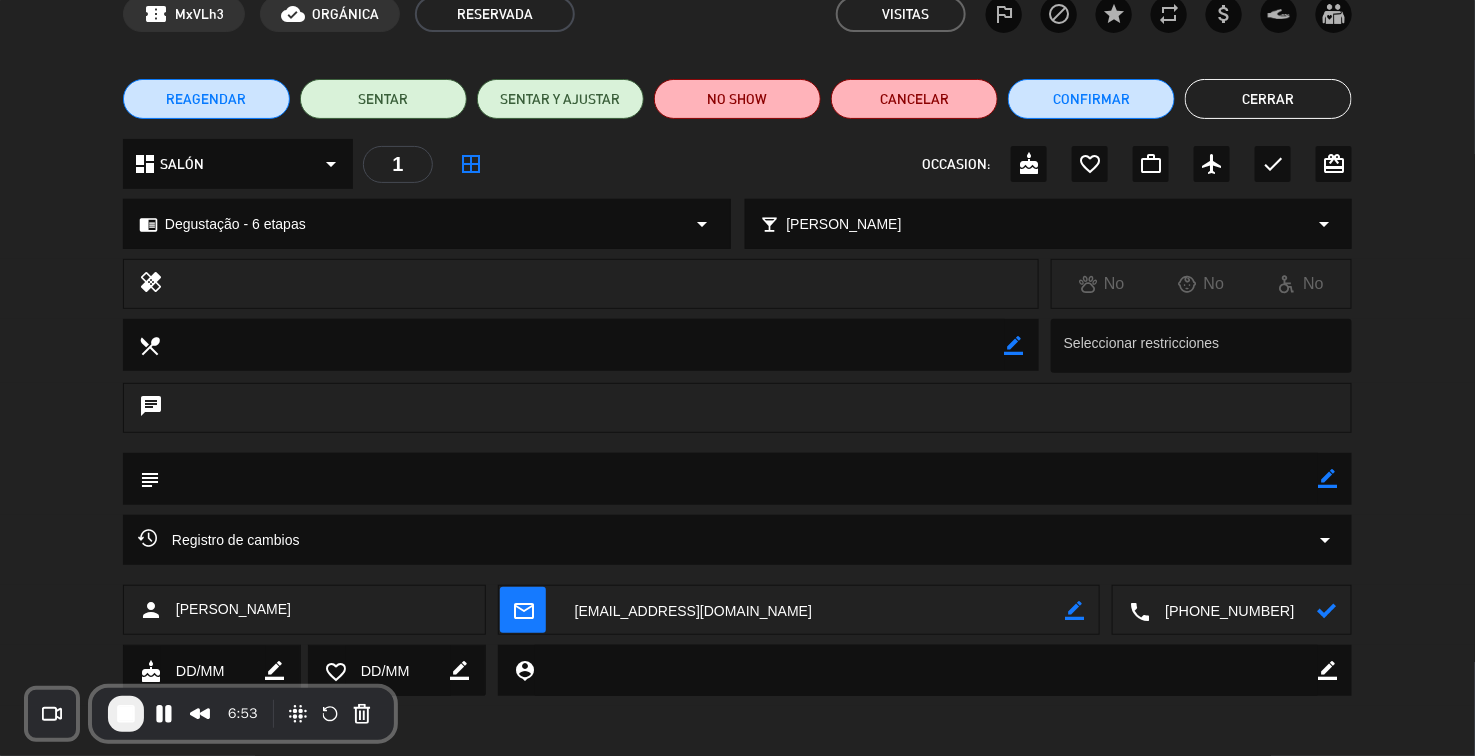 click 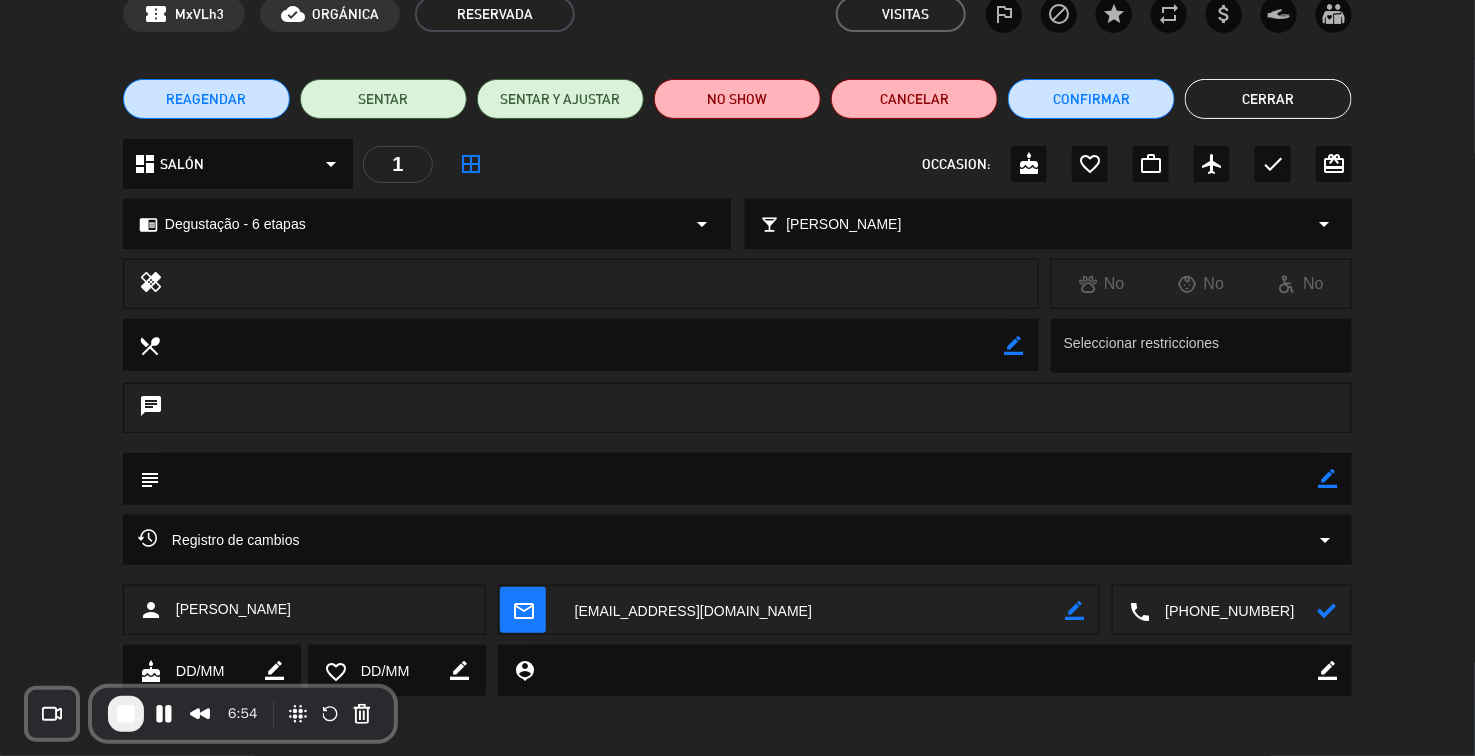click 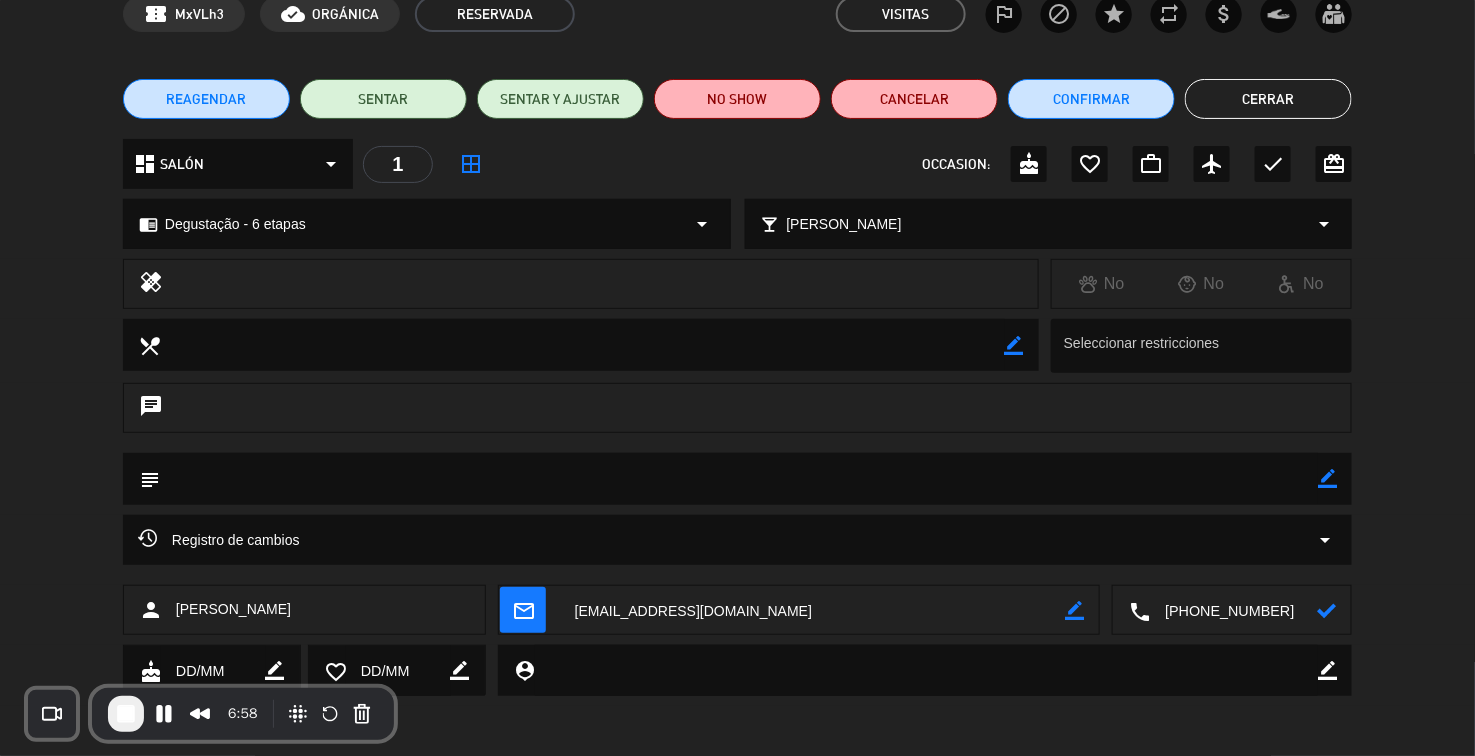 type on "[PHONE_NUMBER]" 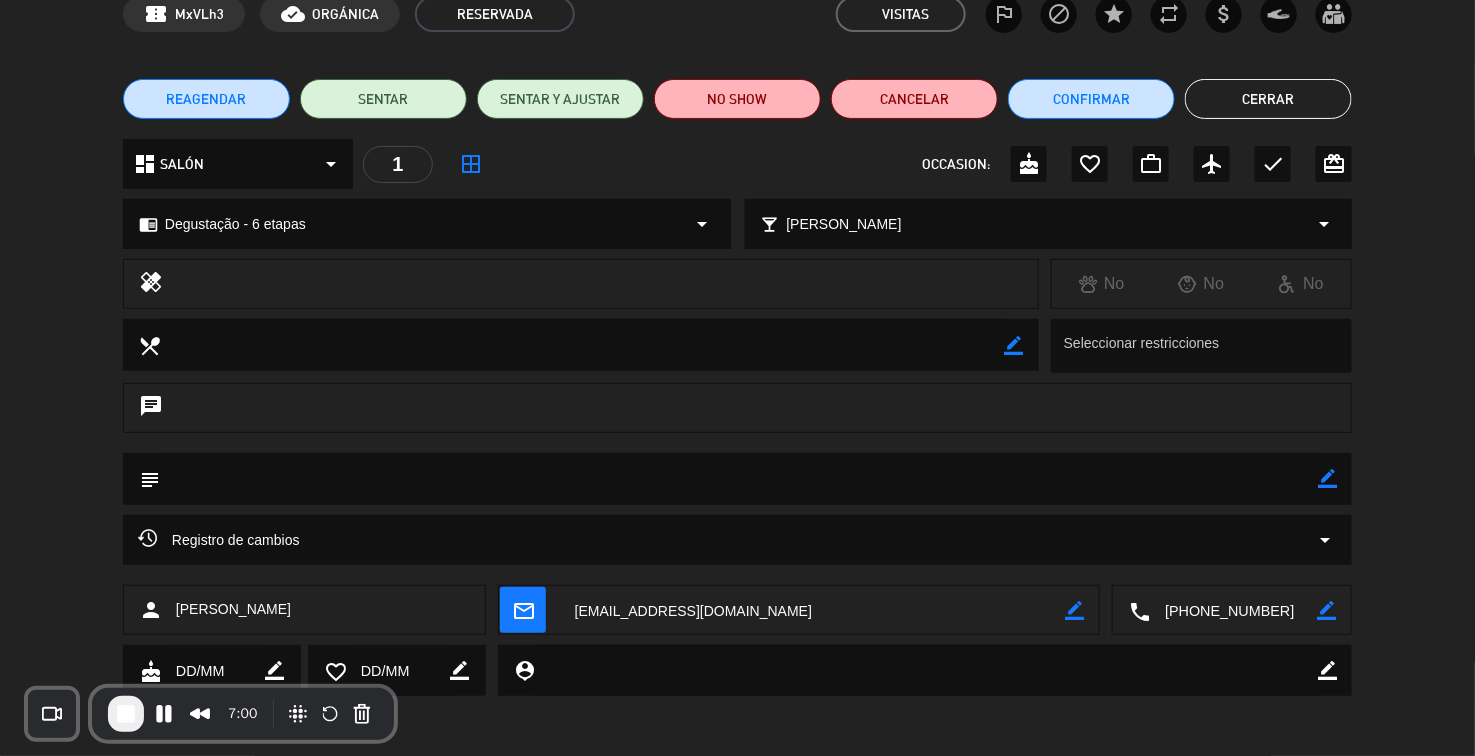 click on "Cerrar" 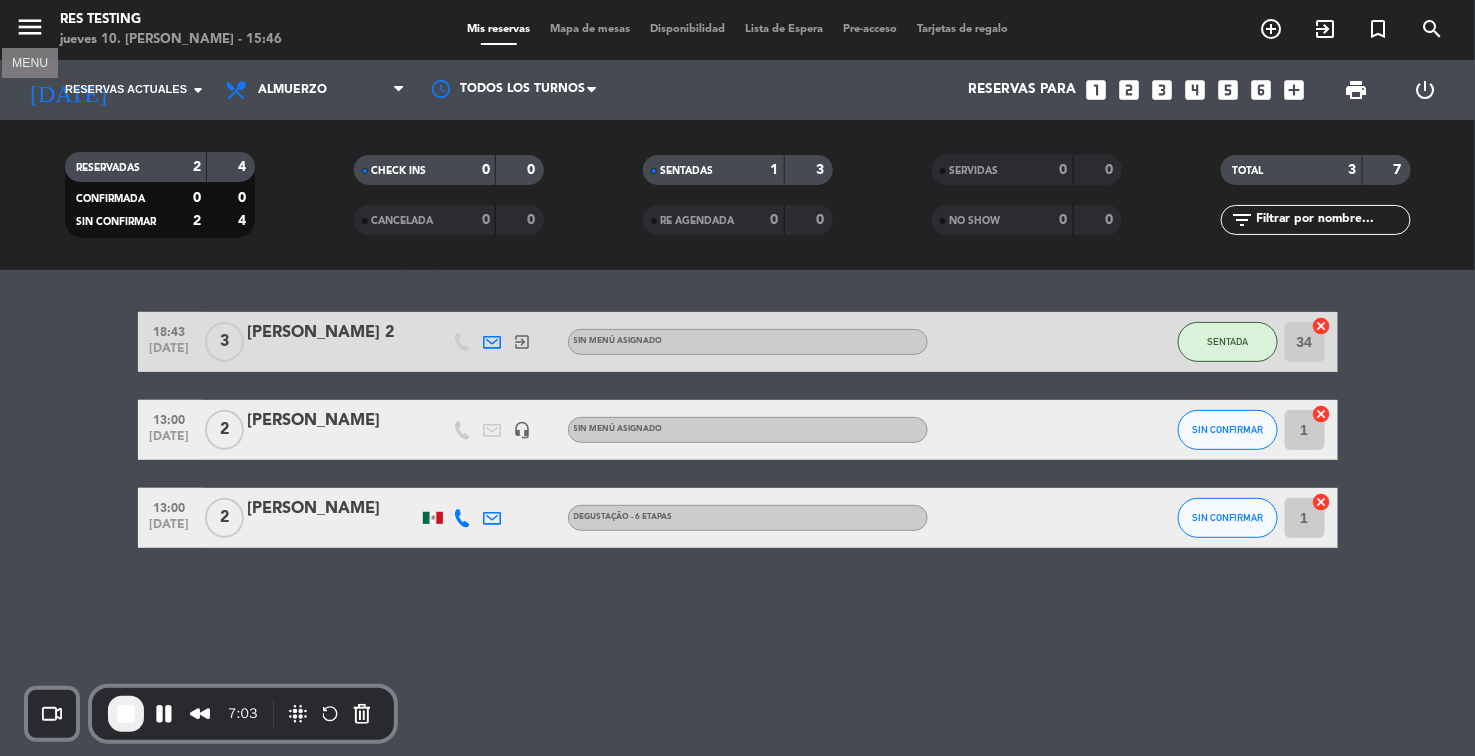 click on "menu" at bounding box center (30, 27) 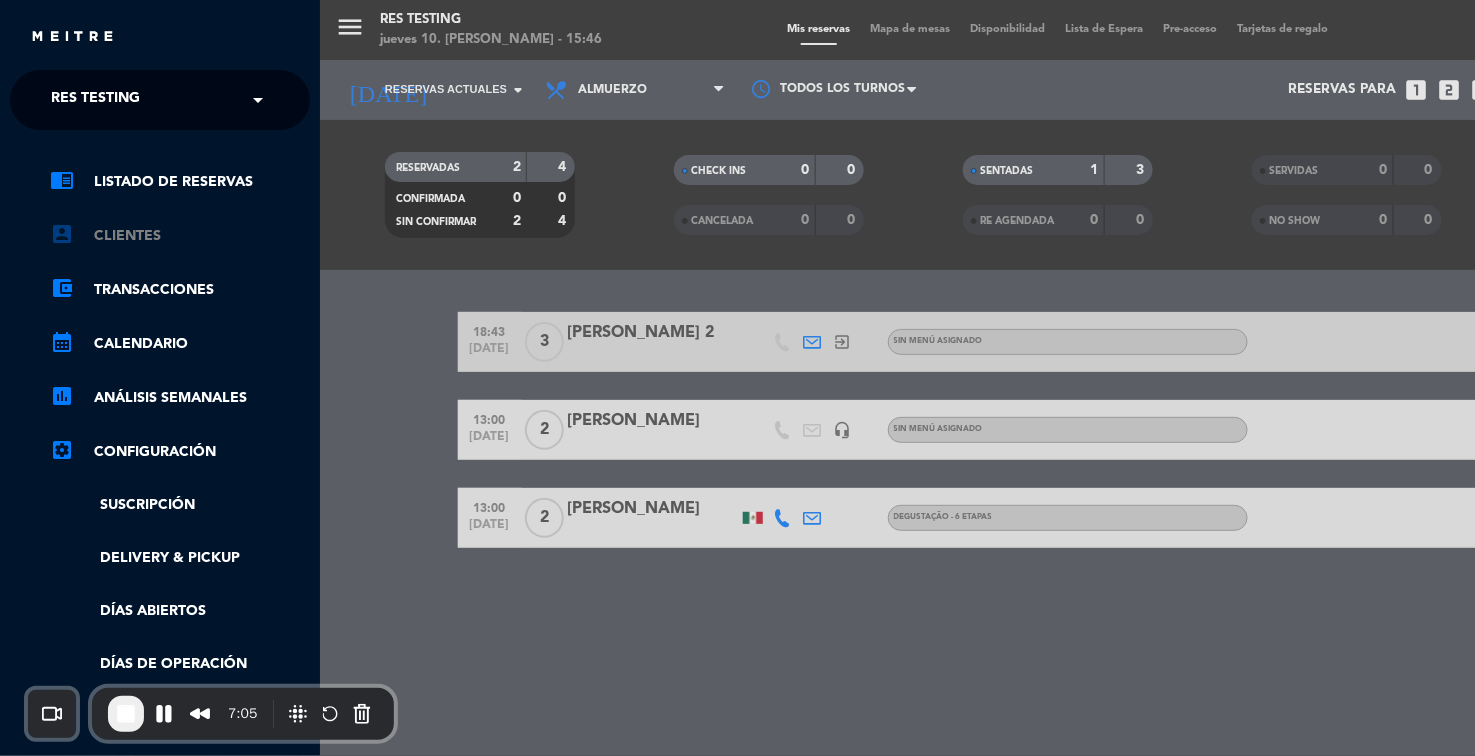 click on "account_box   Clientes" 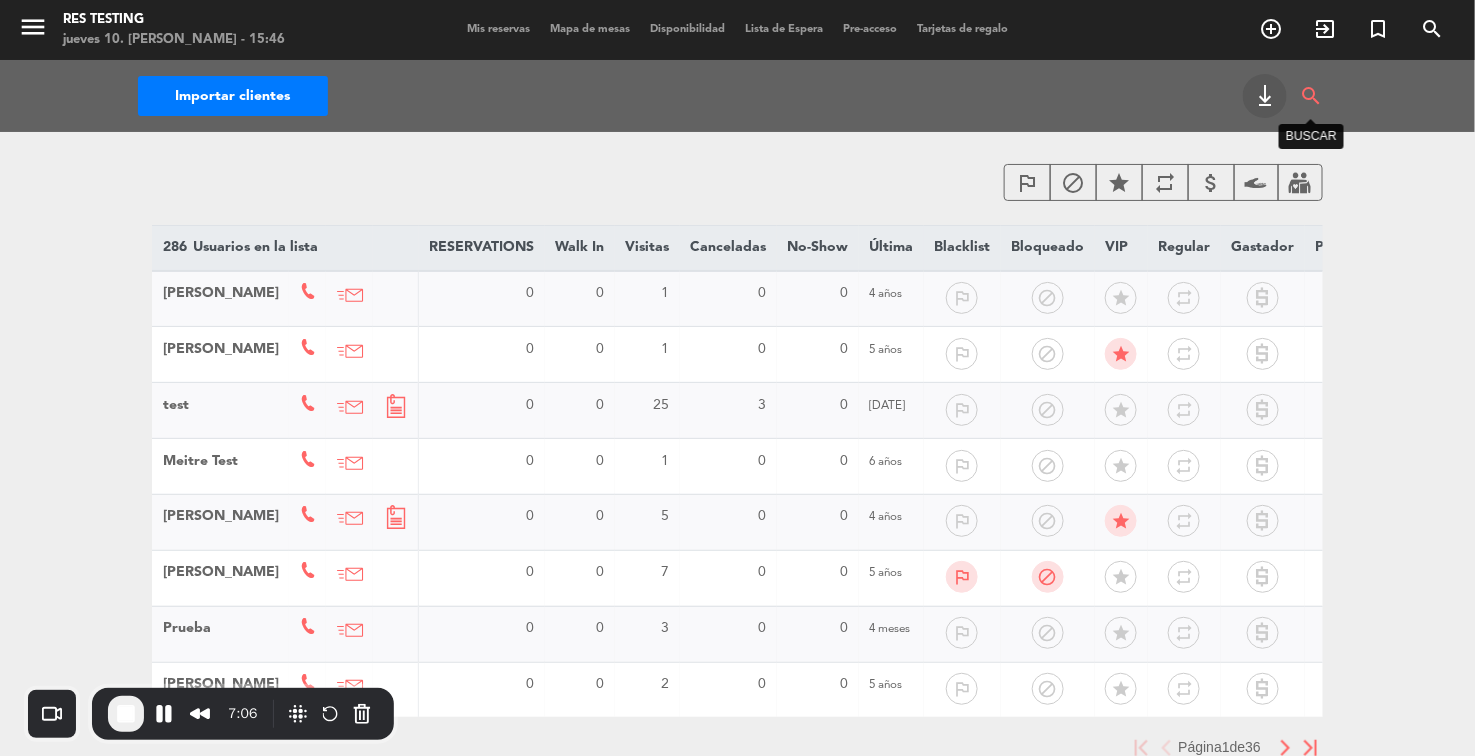 click on "search" 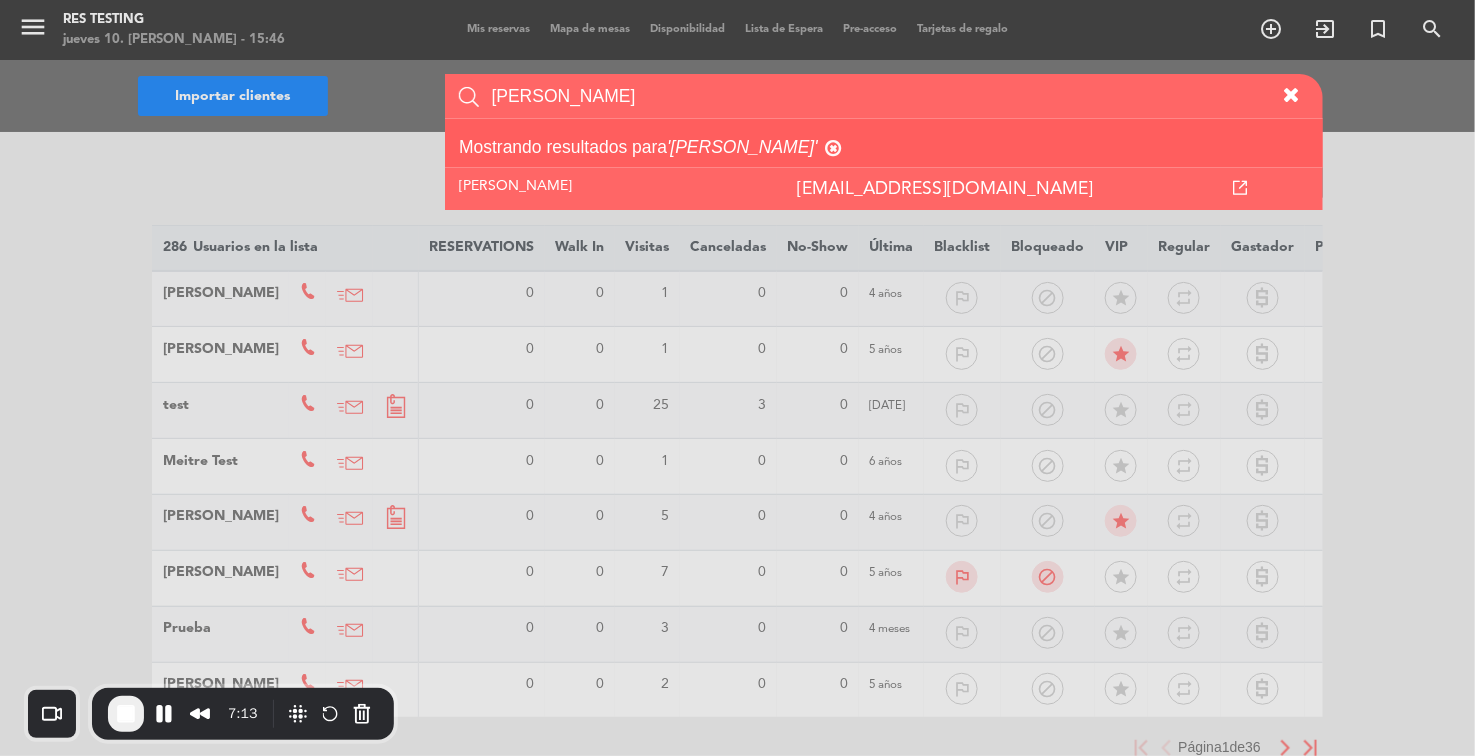 click on "[PERSON_NAME]" at bounding box center (881, 96) 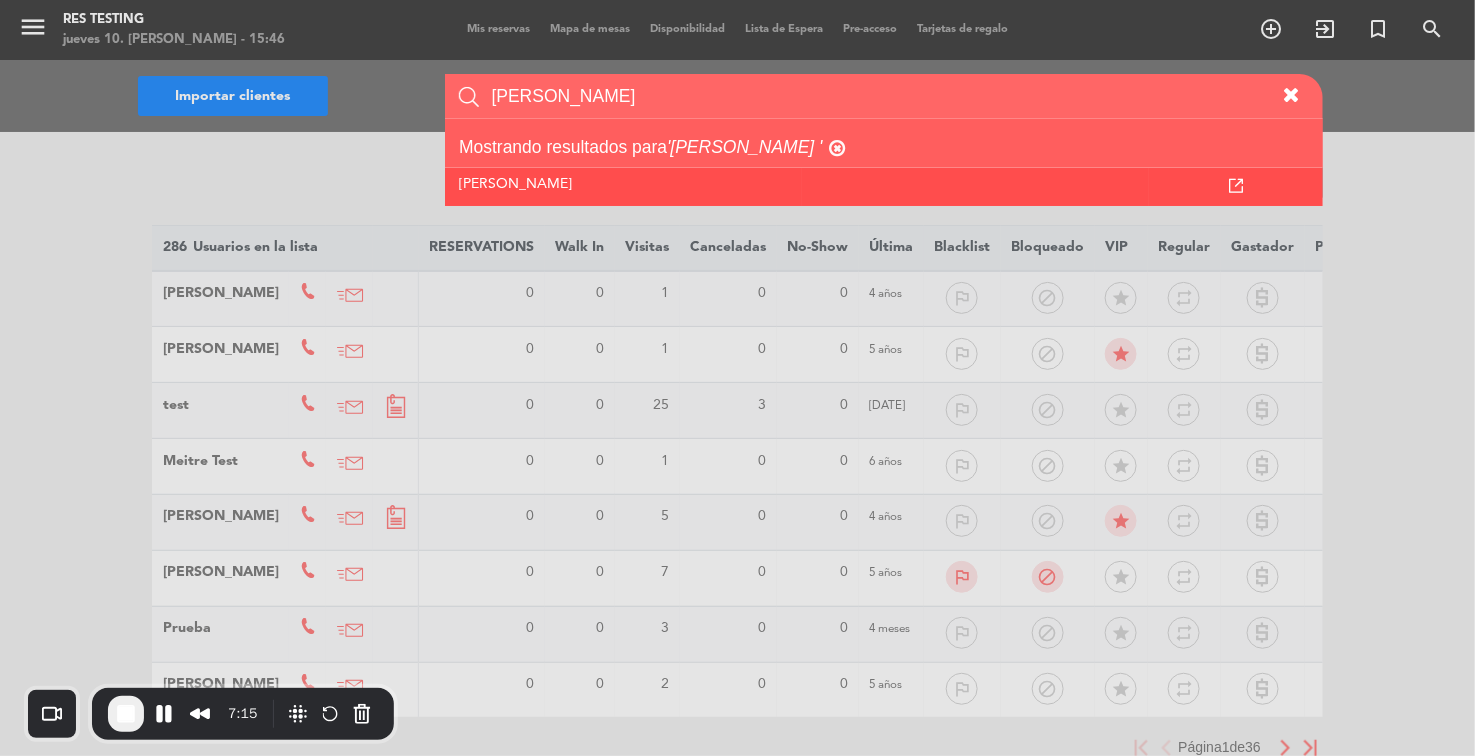 type on "[PERSON_NAME]" 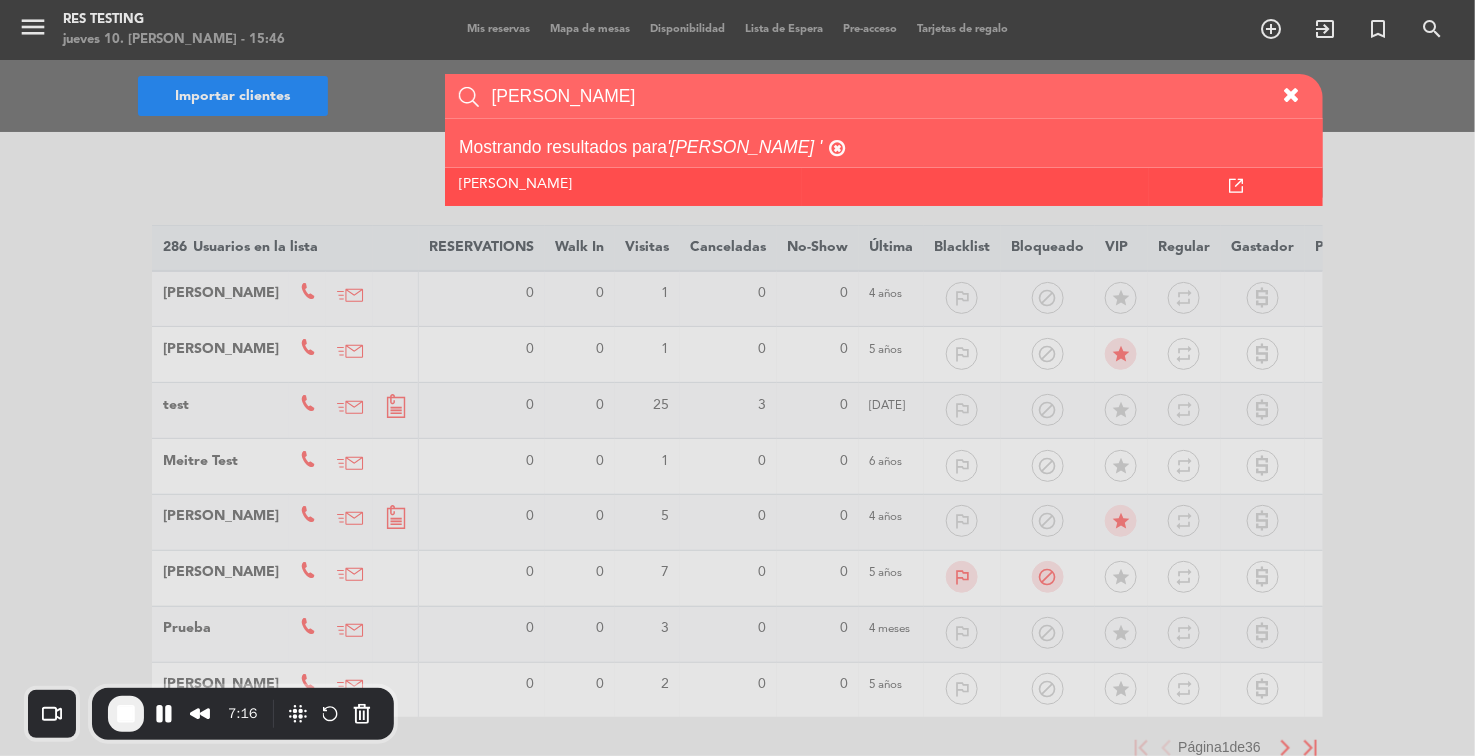 click 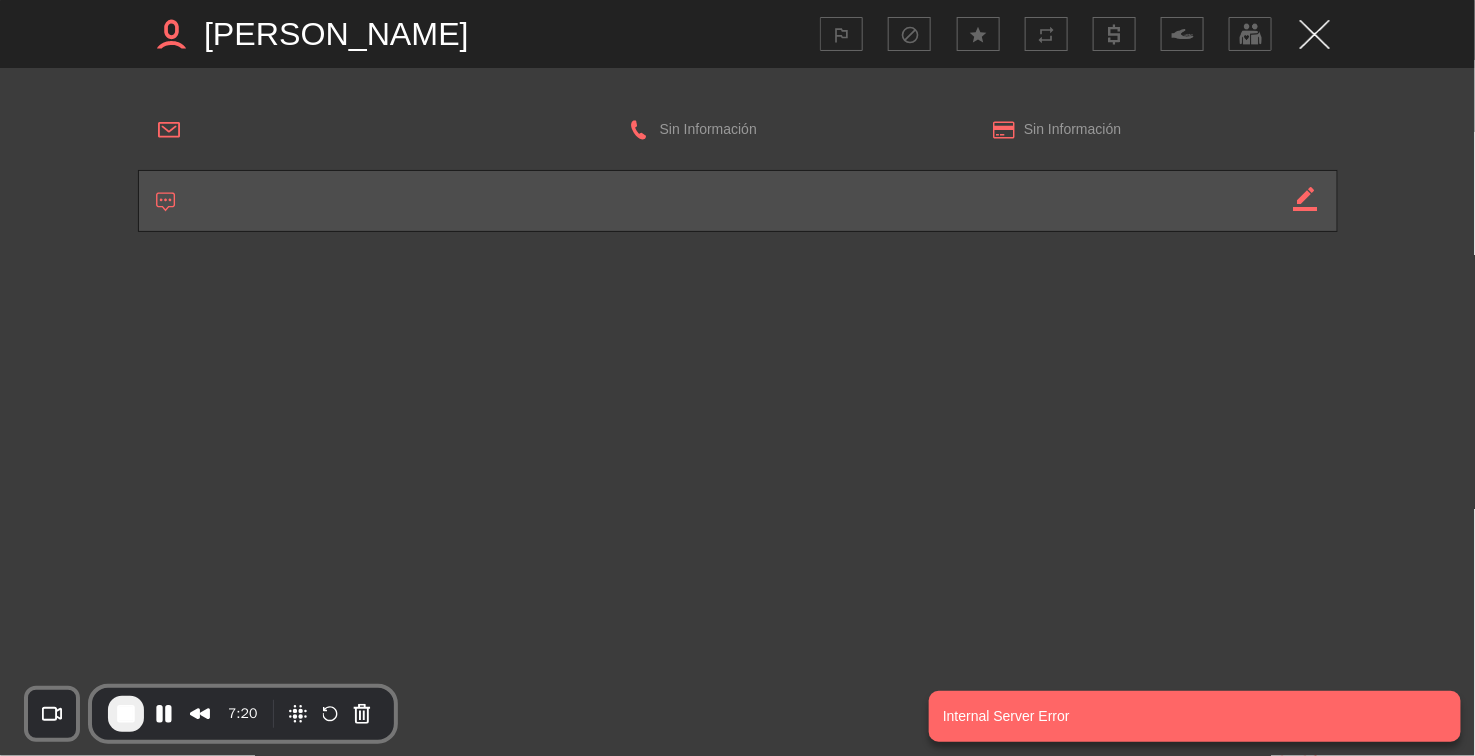 click 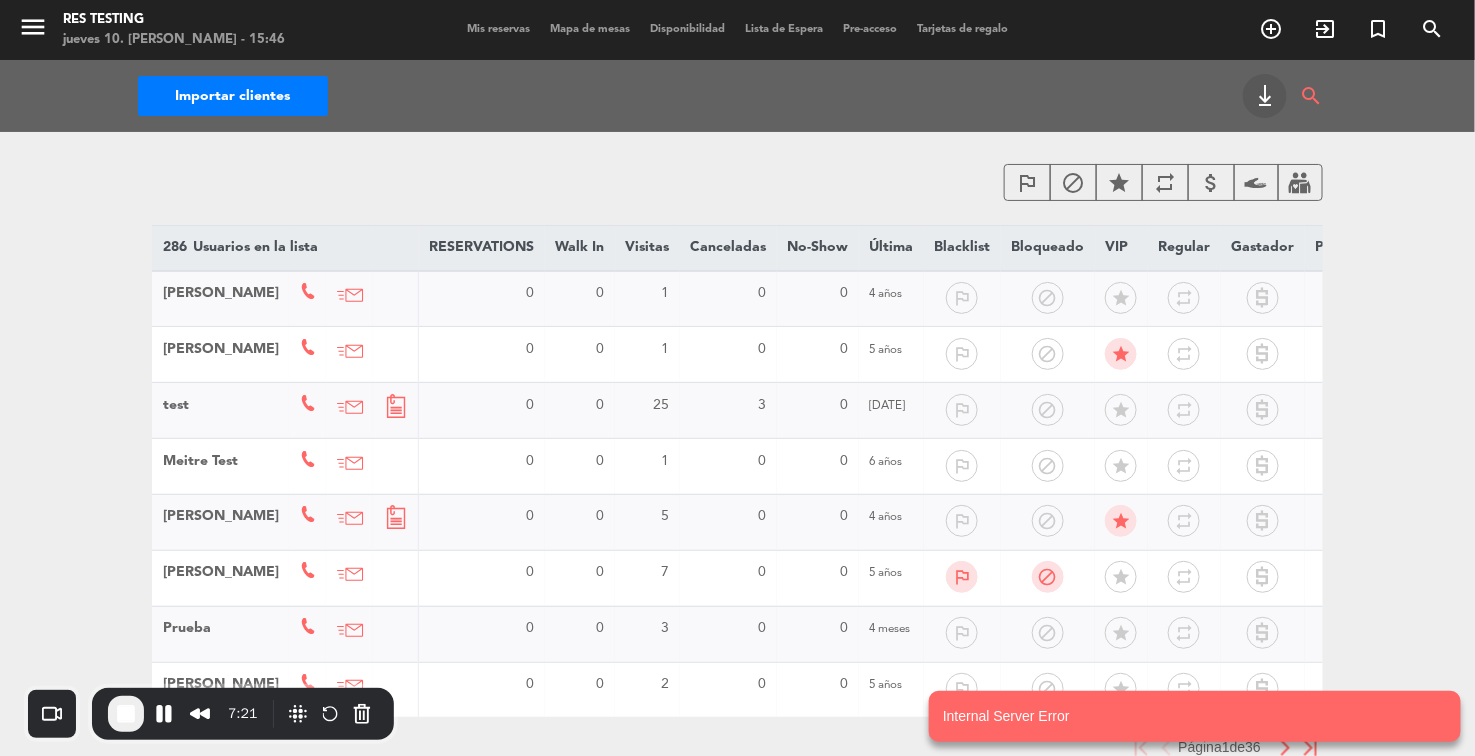 scroll, scrollTop: 2, scrollLeft: 0, axis: vertical 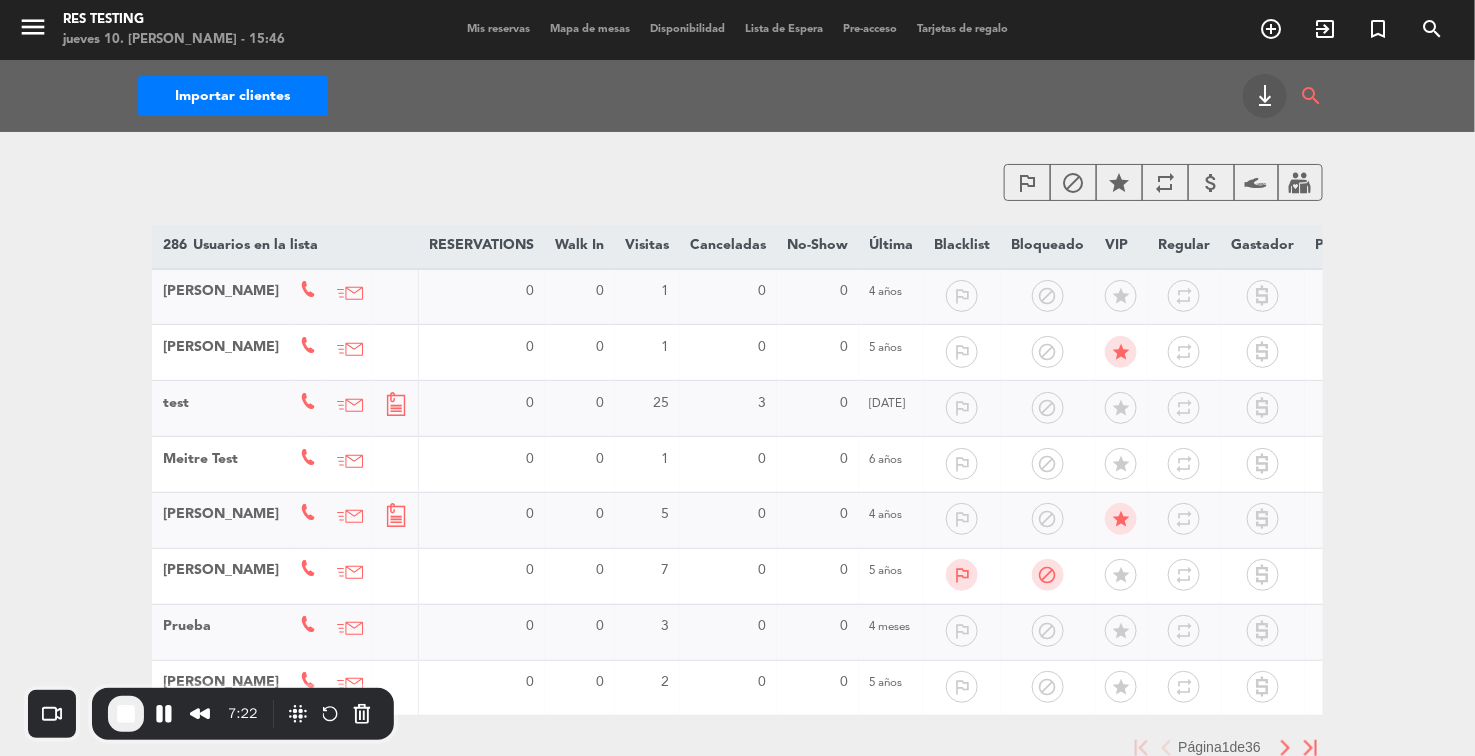 click on "Mis reservas" at bounding box center (498, 29) 